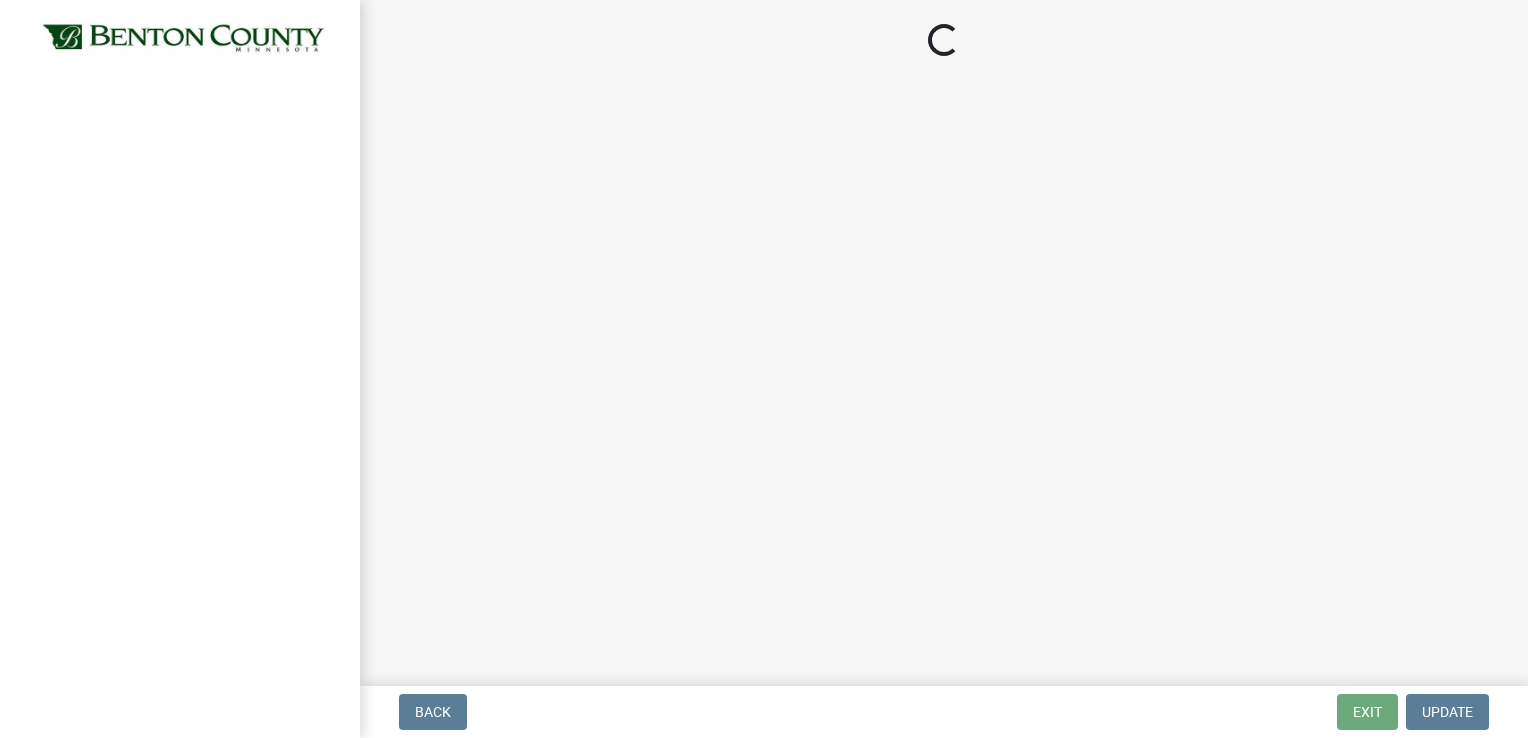 scroll, scrollTop: 0, scrollLeft: 0, axis: both 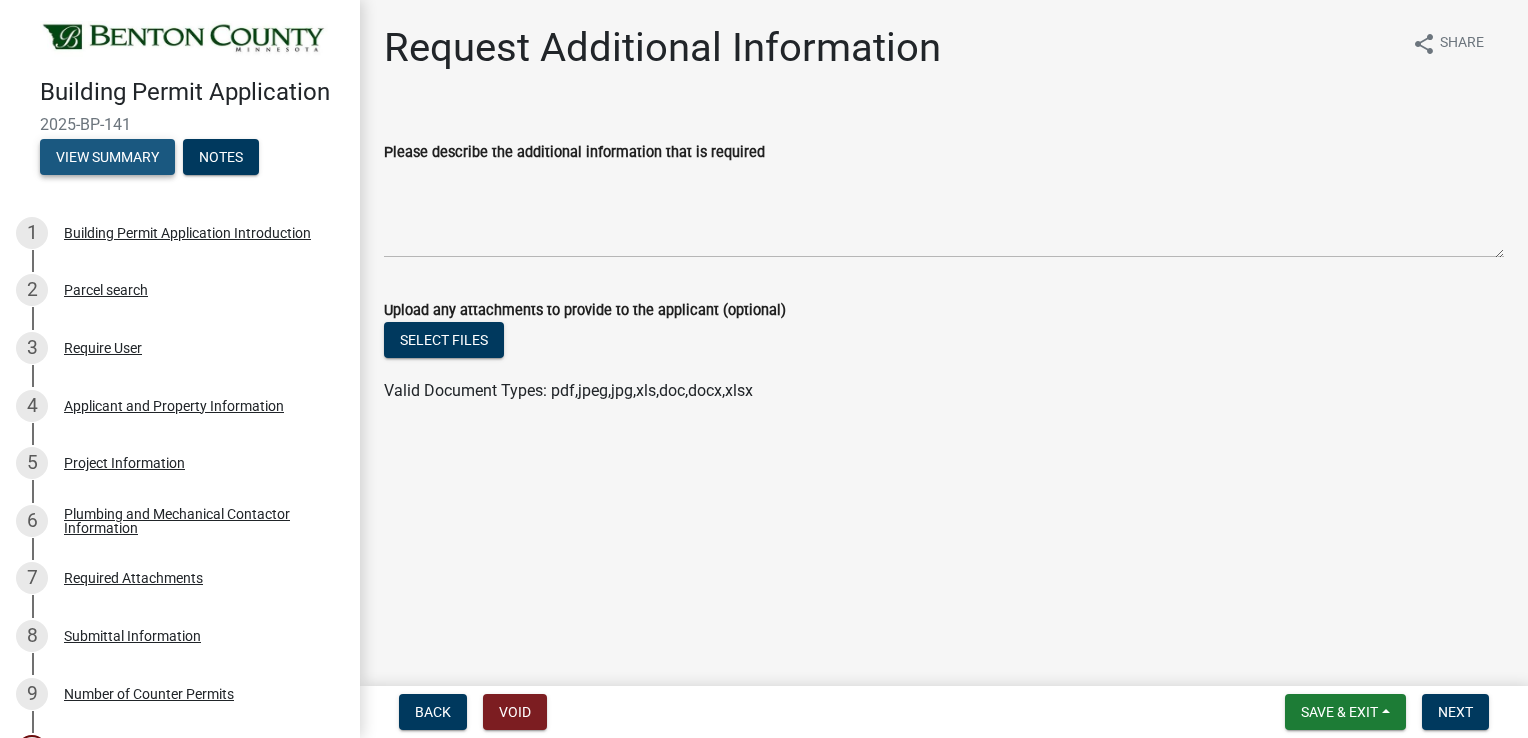 click on "View Summary" at bounding box center (107, 157) 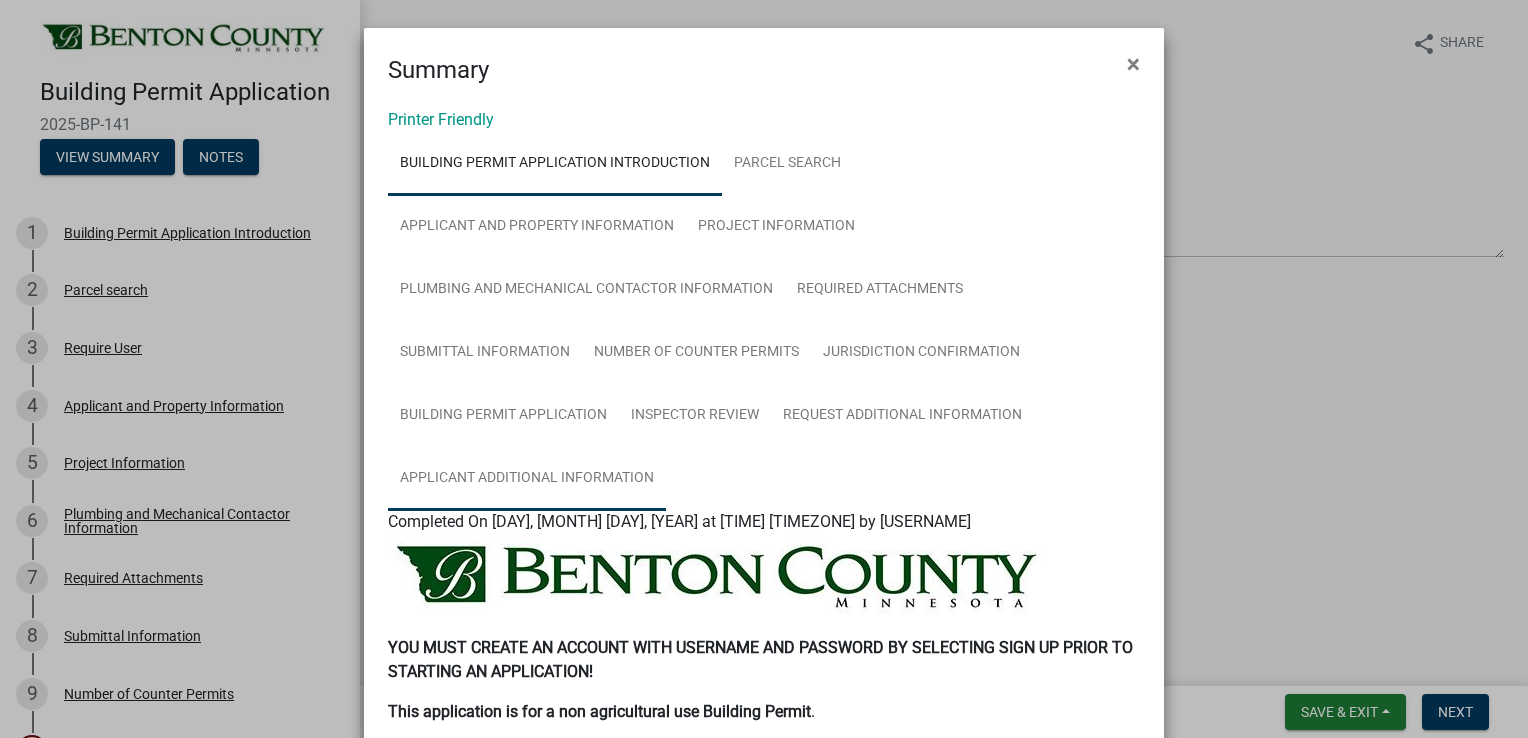 click on "Applicant Additional Information" at bounding box center (527, 479) 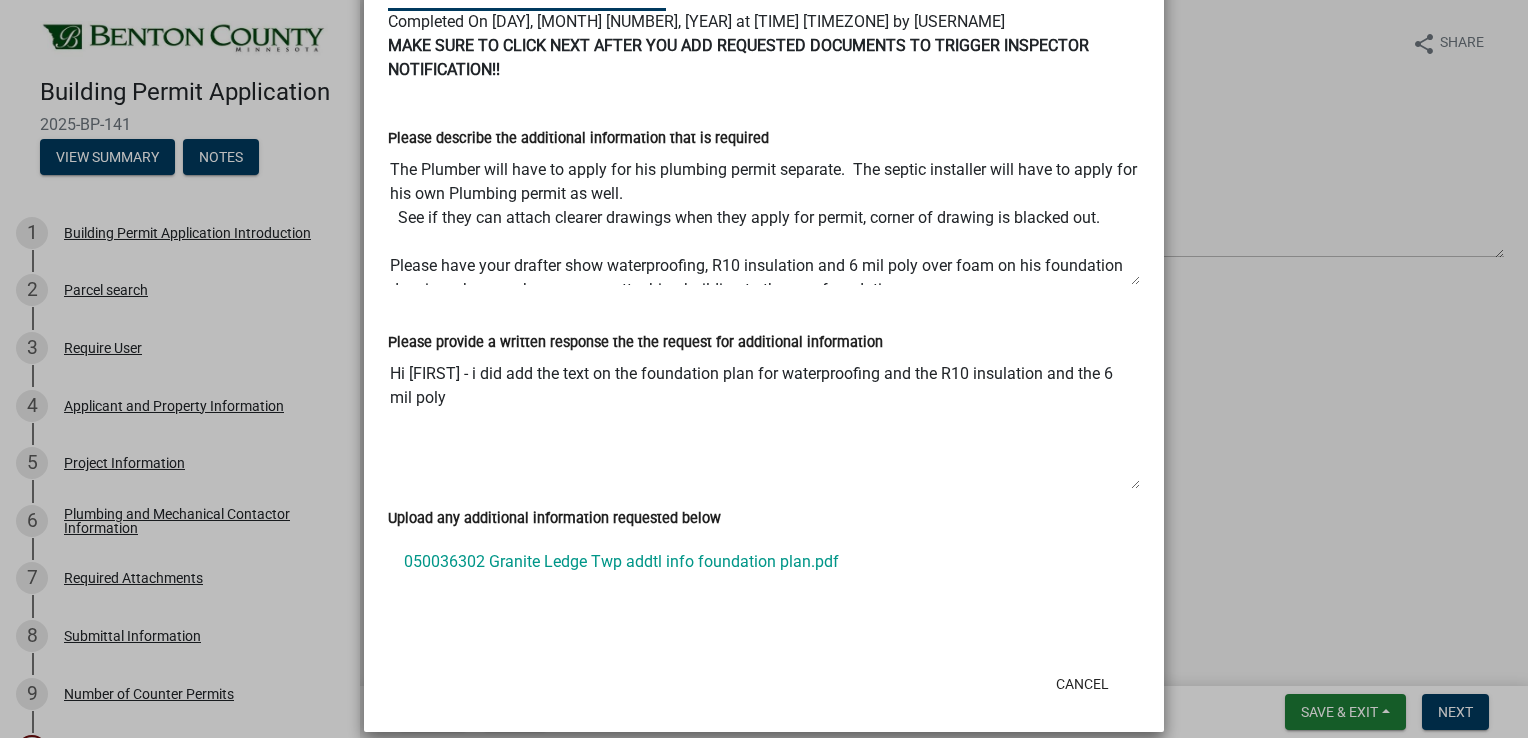 scroll, scrollTop: 522, scrollLeft: 0, axis: vertical 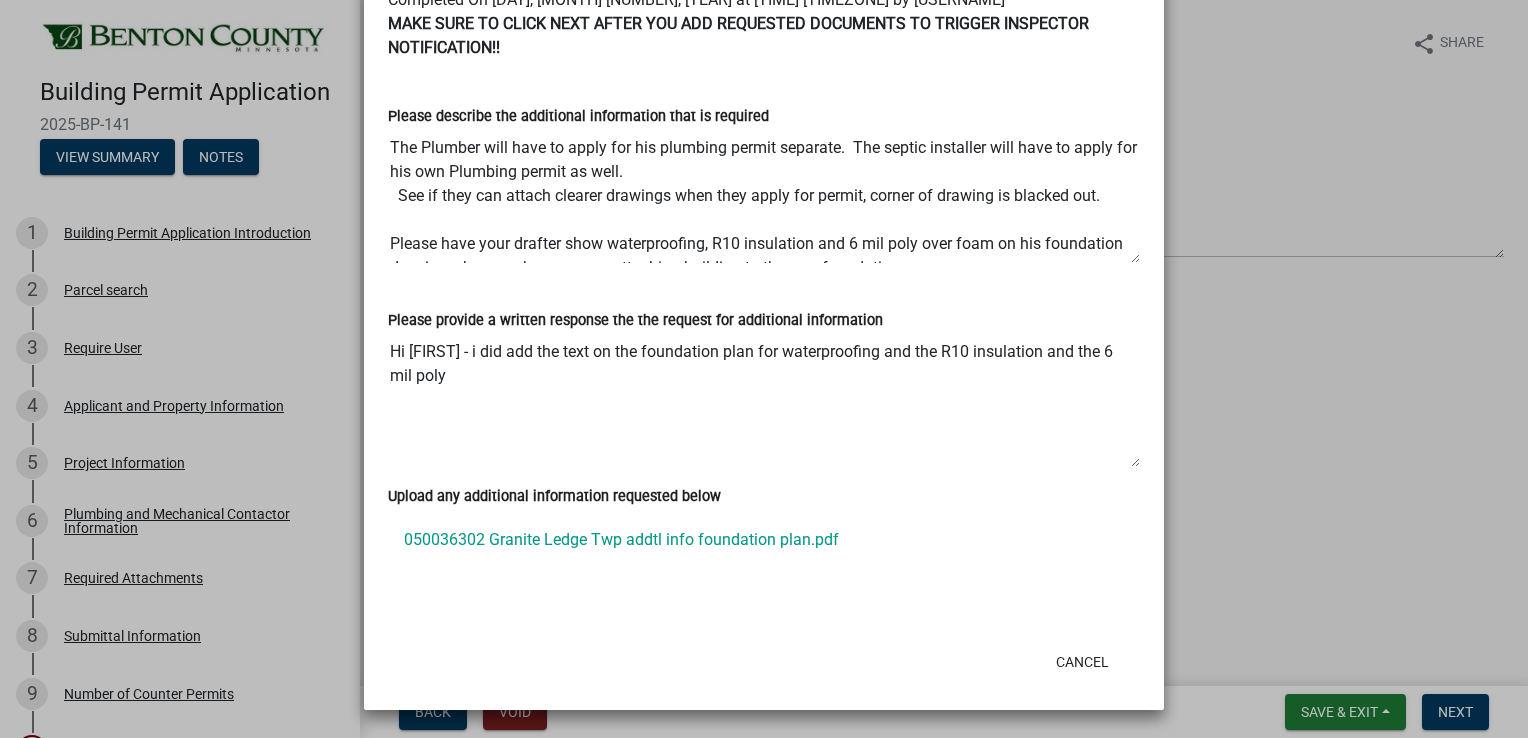 click on "050036302 Granite Ledge Twp addtl info foundation plan.pdf" 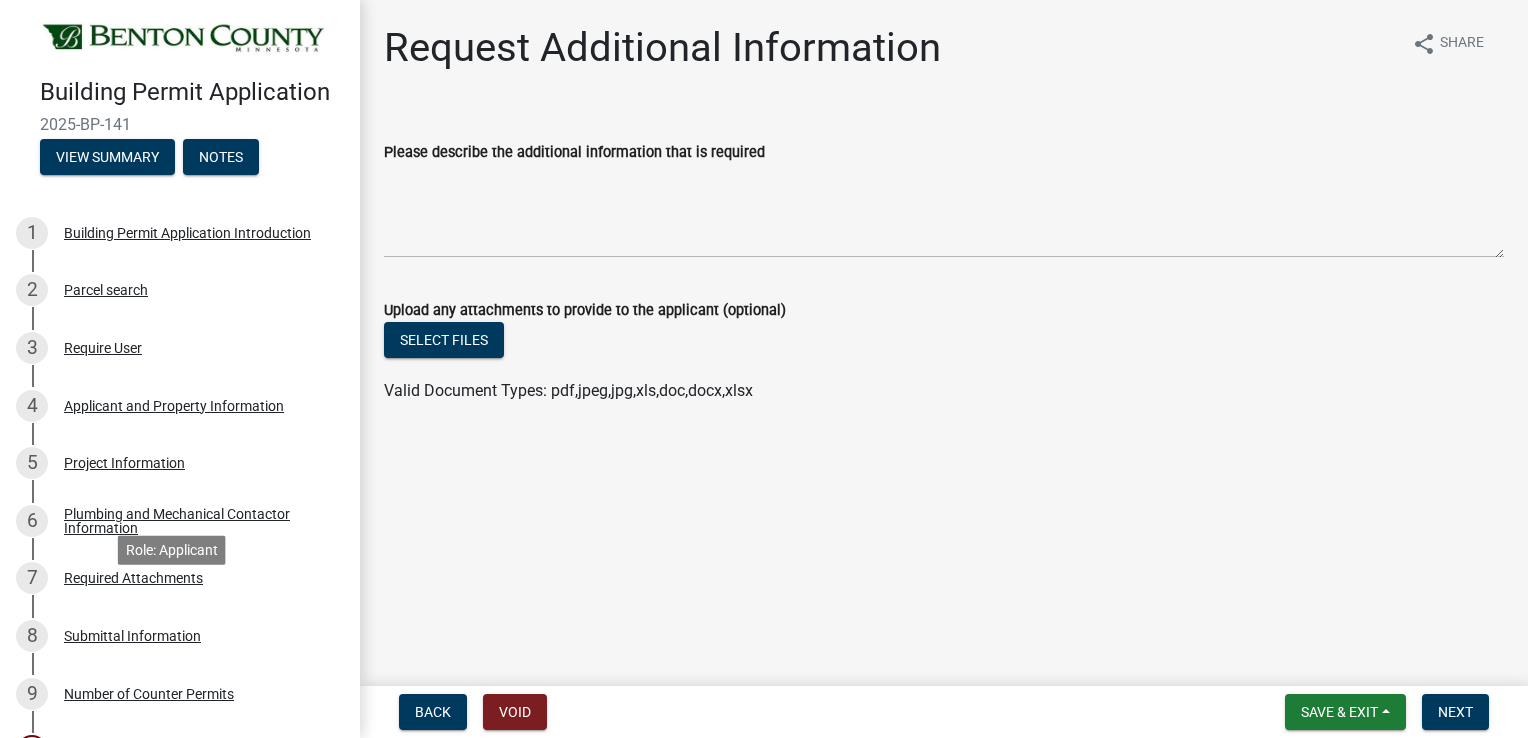 click on "Required Attachments" at bounding box center [133, 578] 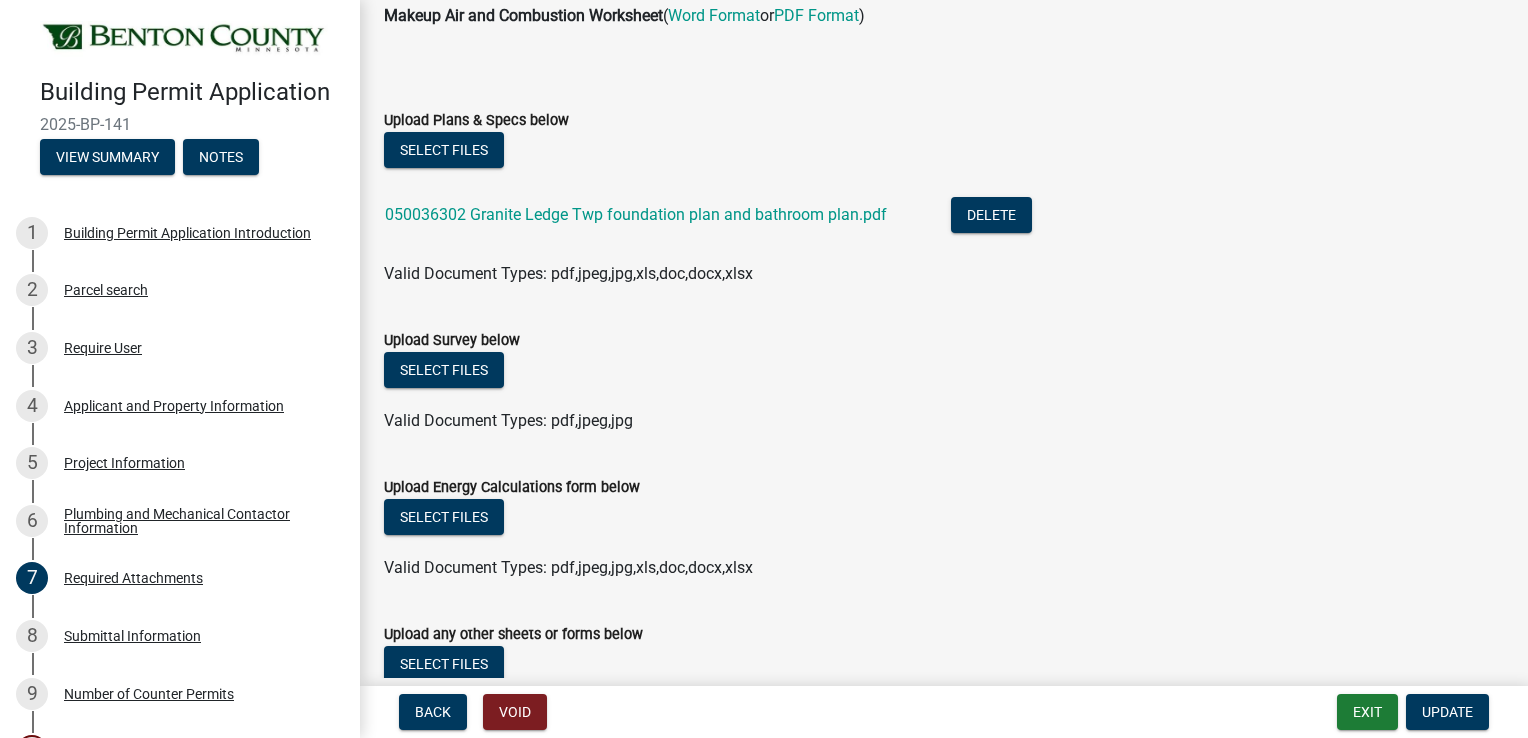 scroll, scrollTop: 300, scrollLeft: 0, axis: vertical 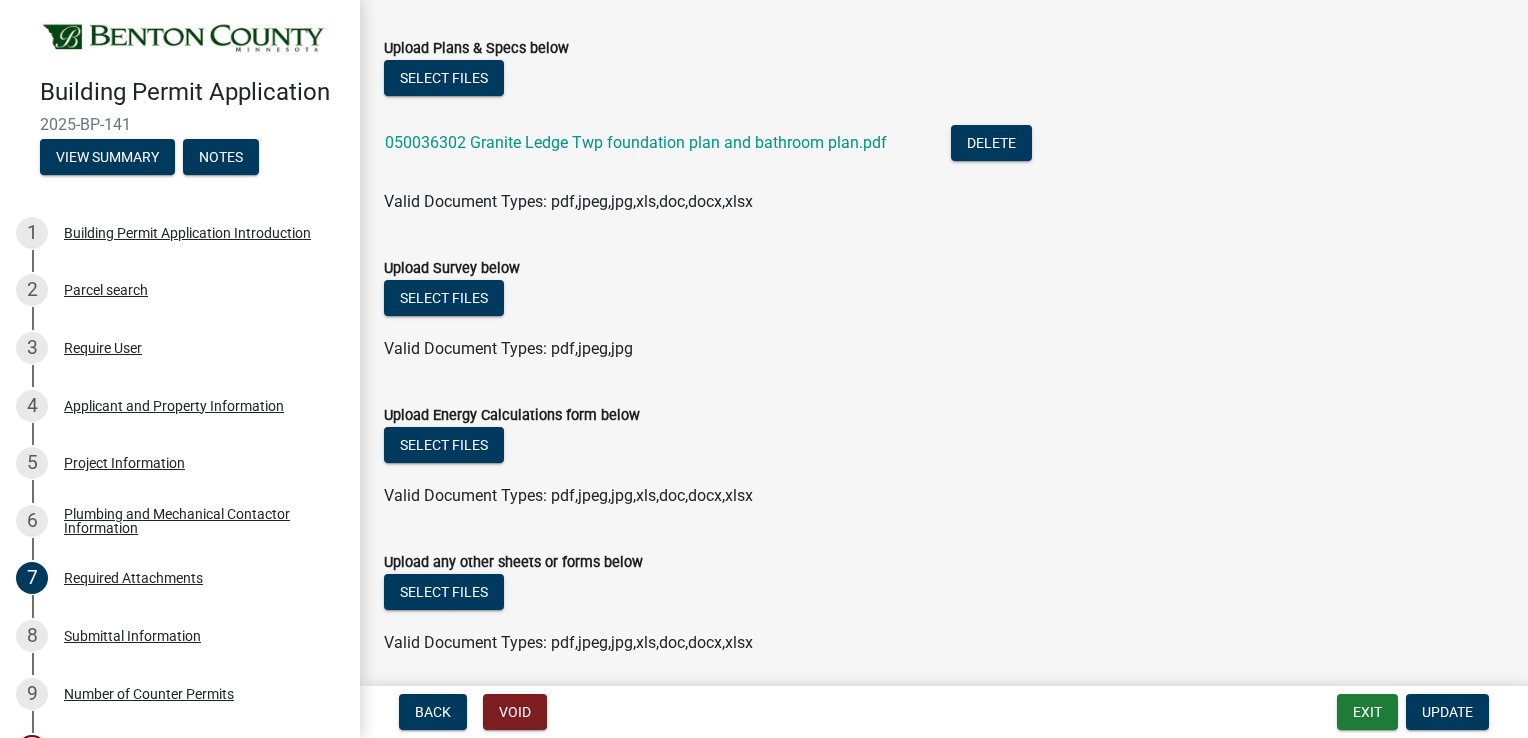 click on "050036302 Granite Ledge Twp foundation plan and bathroom plan.pdf" 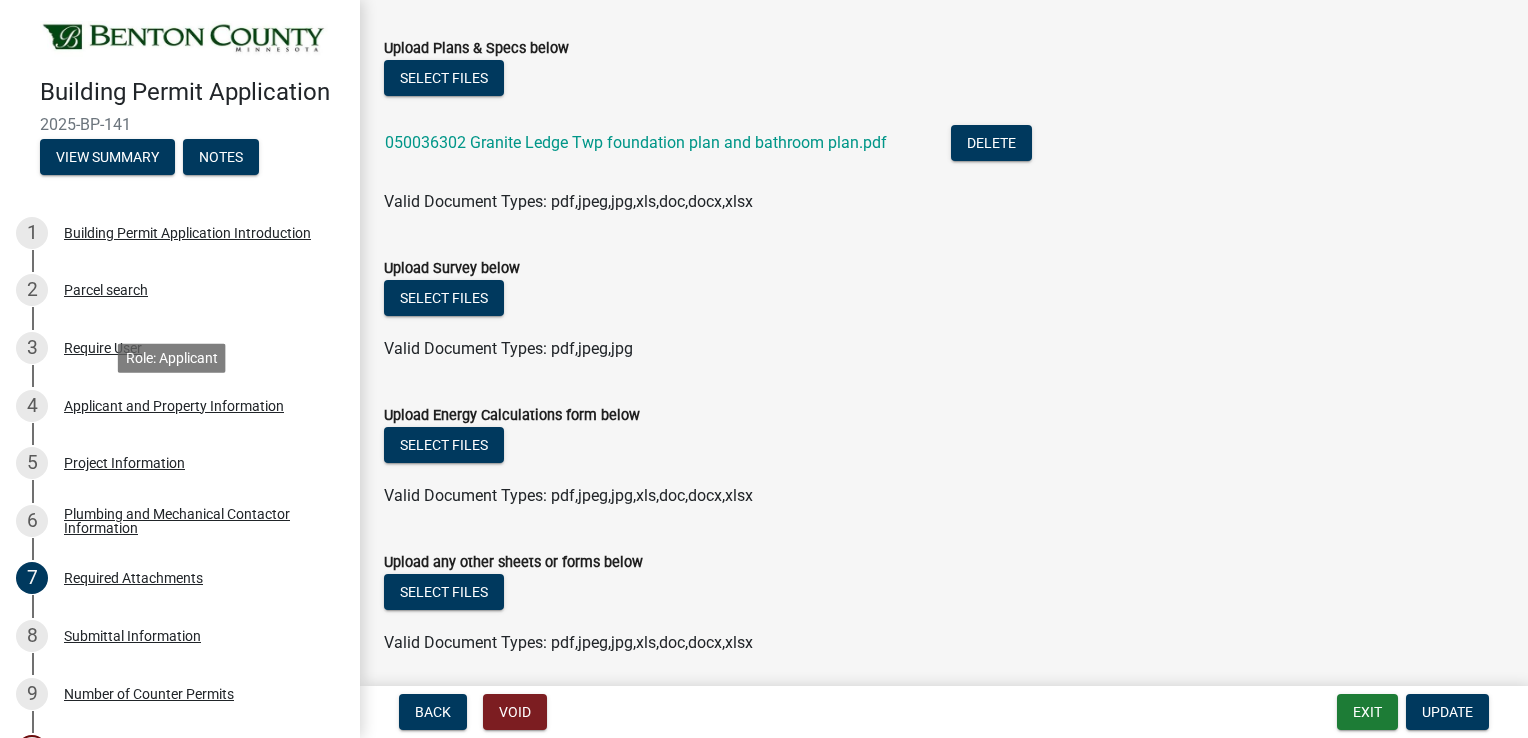 scroll, scrollTop: 497, scrollLeft: 0, axis: vertical 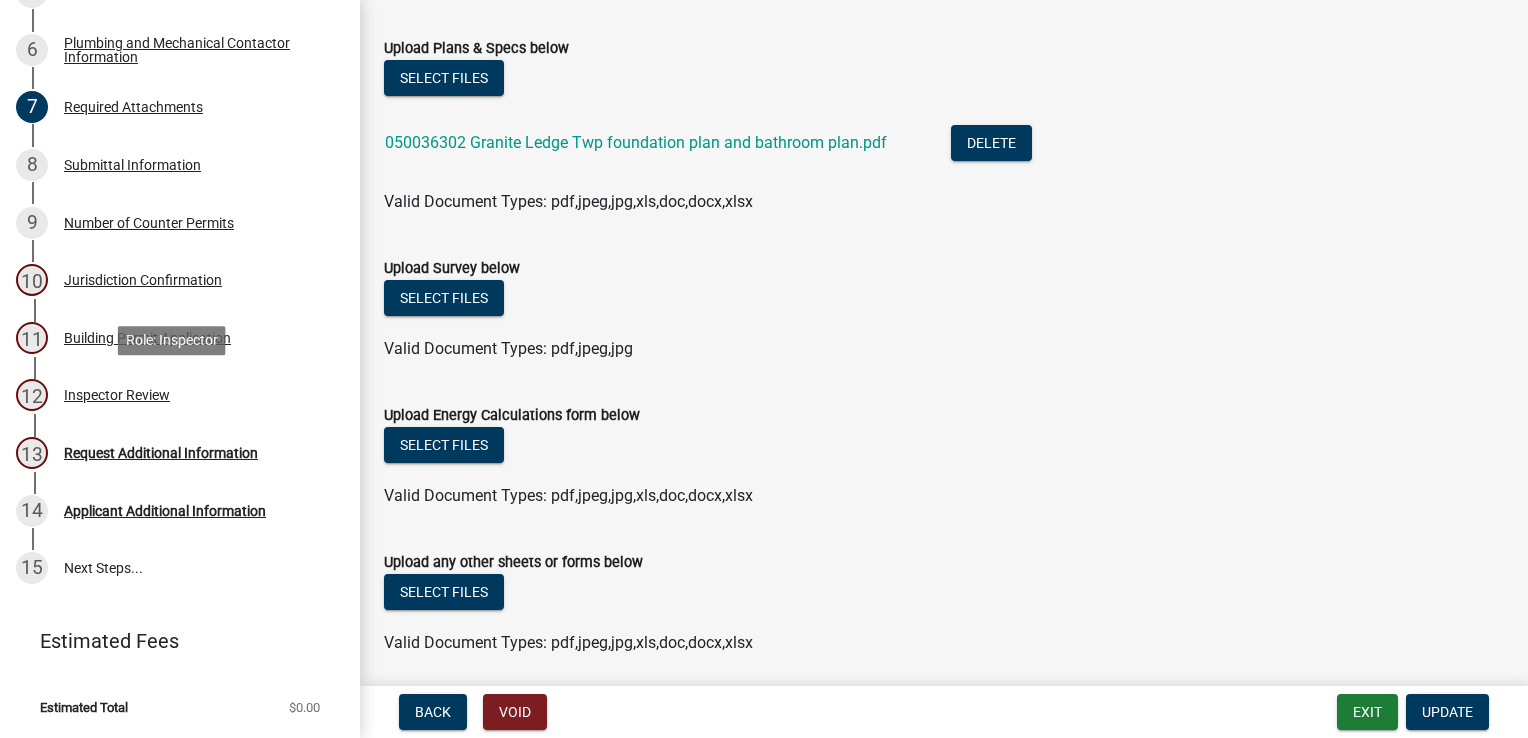 click on "Inspector Review" at bounding box center [117, 395] 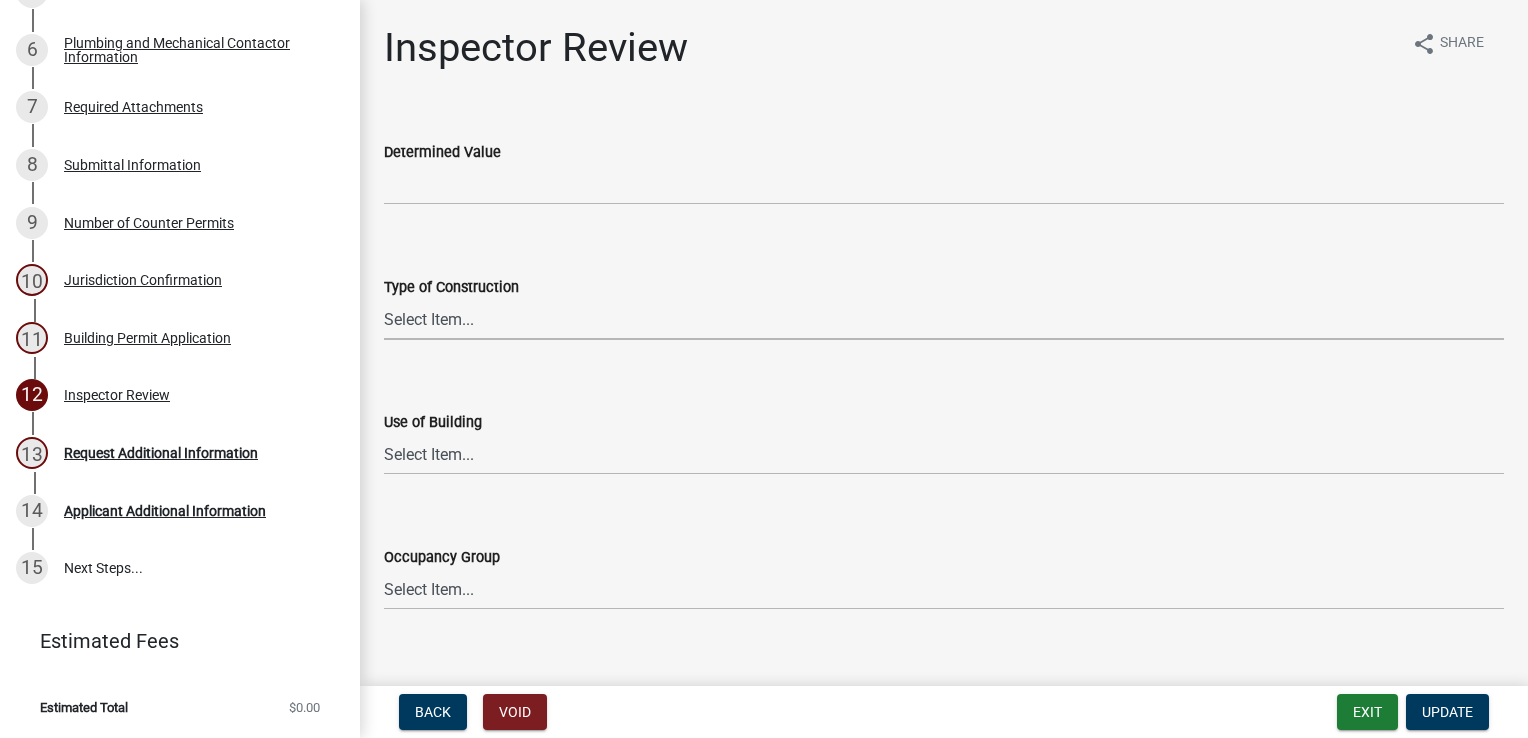 click on "Select Item...   I-A   I-B   II-A   II-B   III-A   III-B   IV   V-A   V-B" at bounding box center (944, 319) 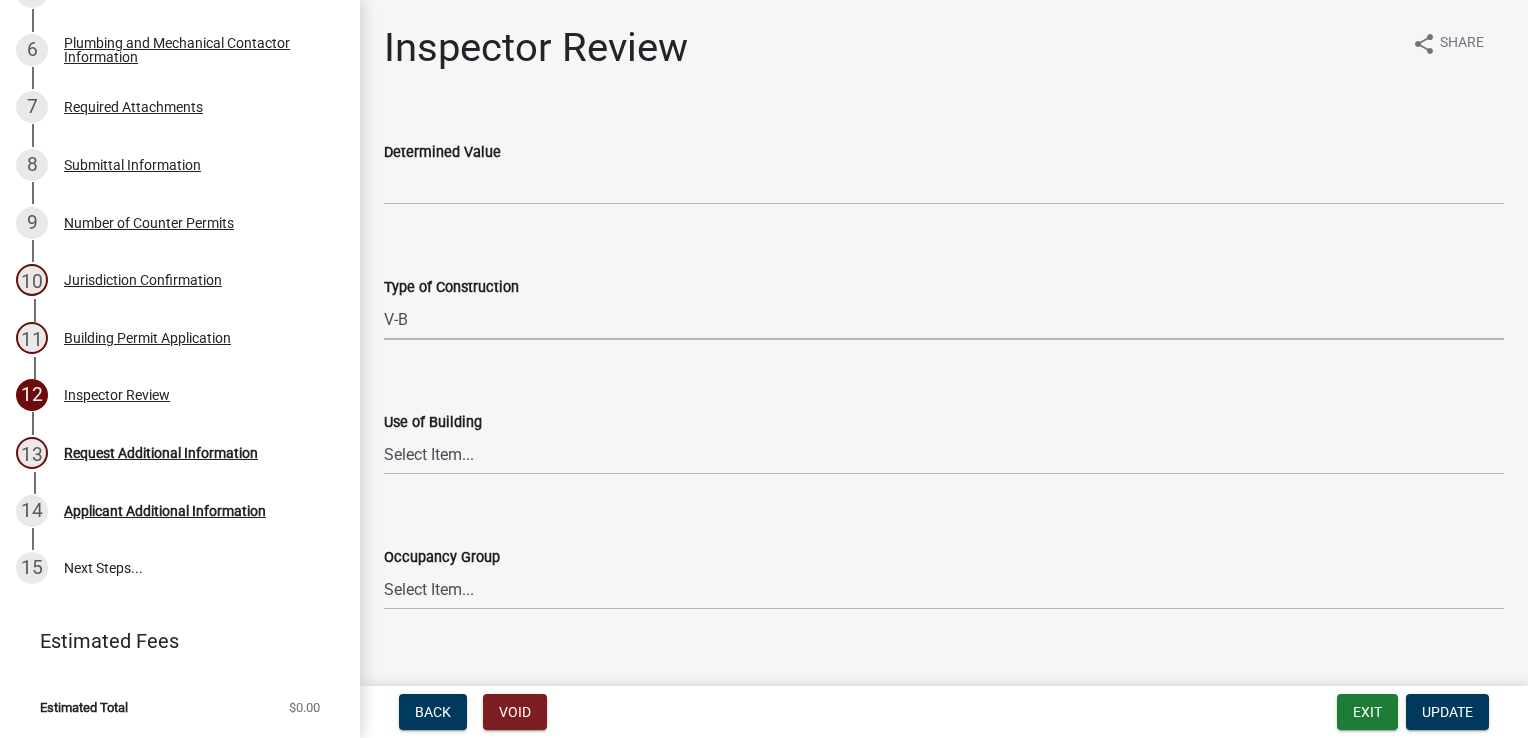 click on "Select Item...   I-A   I-B   II-A   II-B   III-A   III-B   IV   V-A   V-B" at bounding box center (944, 319) 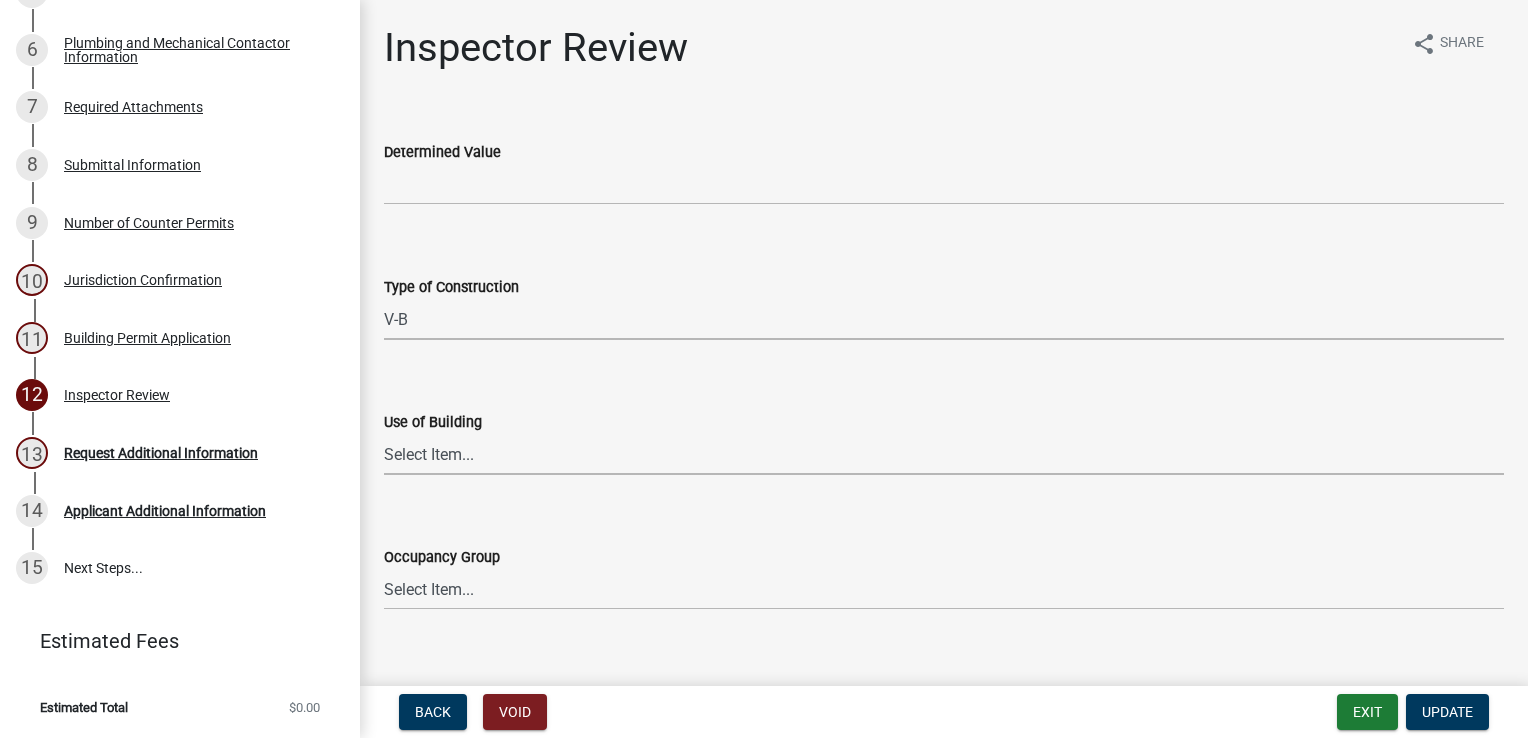 click on "Select Item...   IBC   IRC" at bounding box center [944, 454] 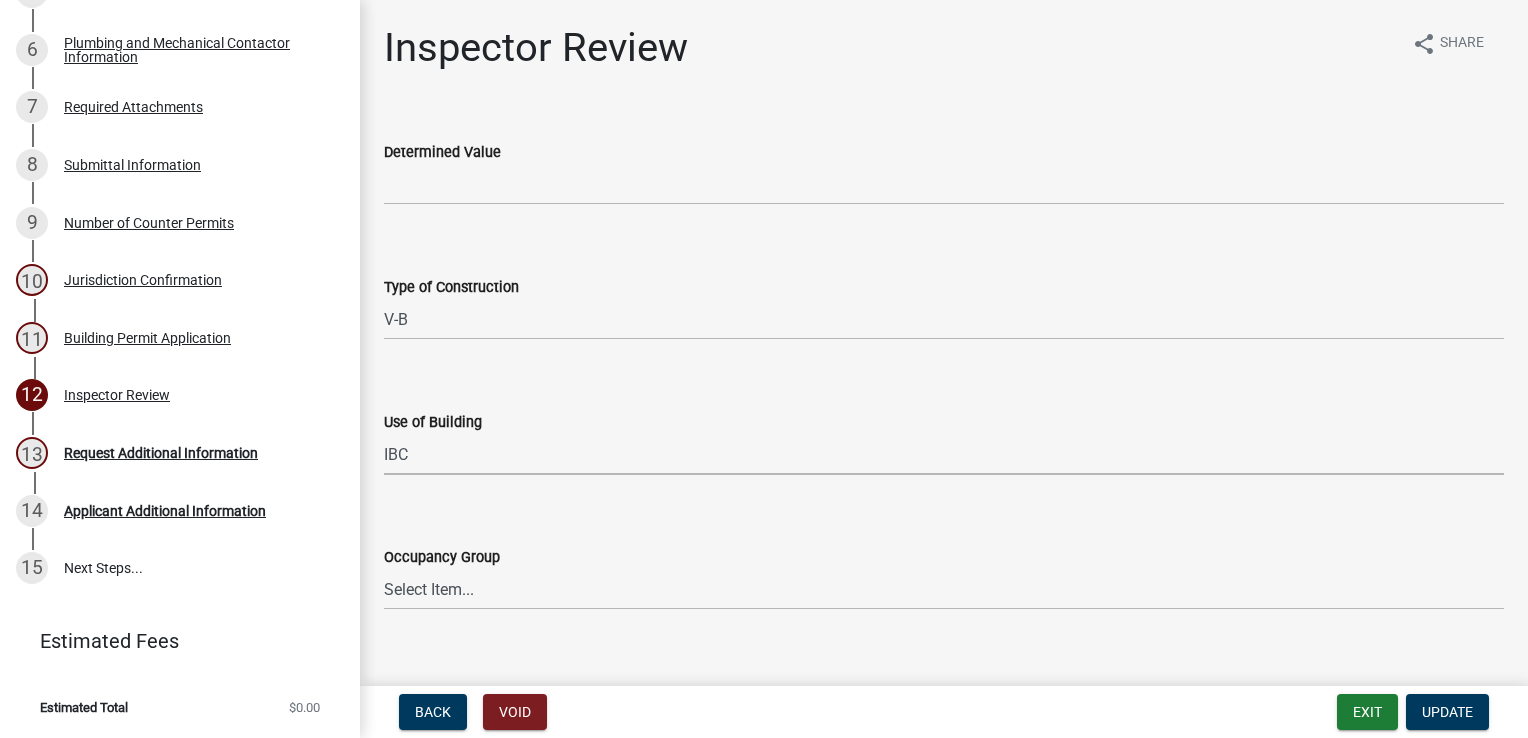 click on "Select Item...   IBC   IRC" at bounding box center (944, 454) 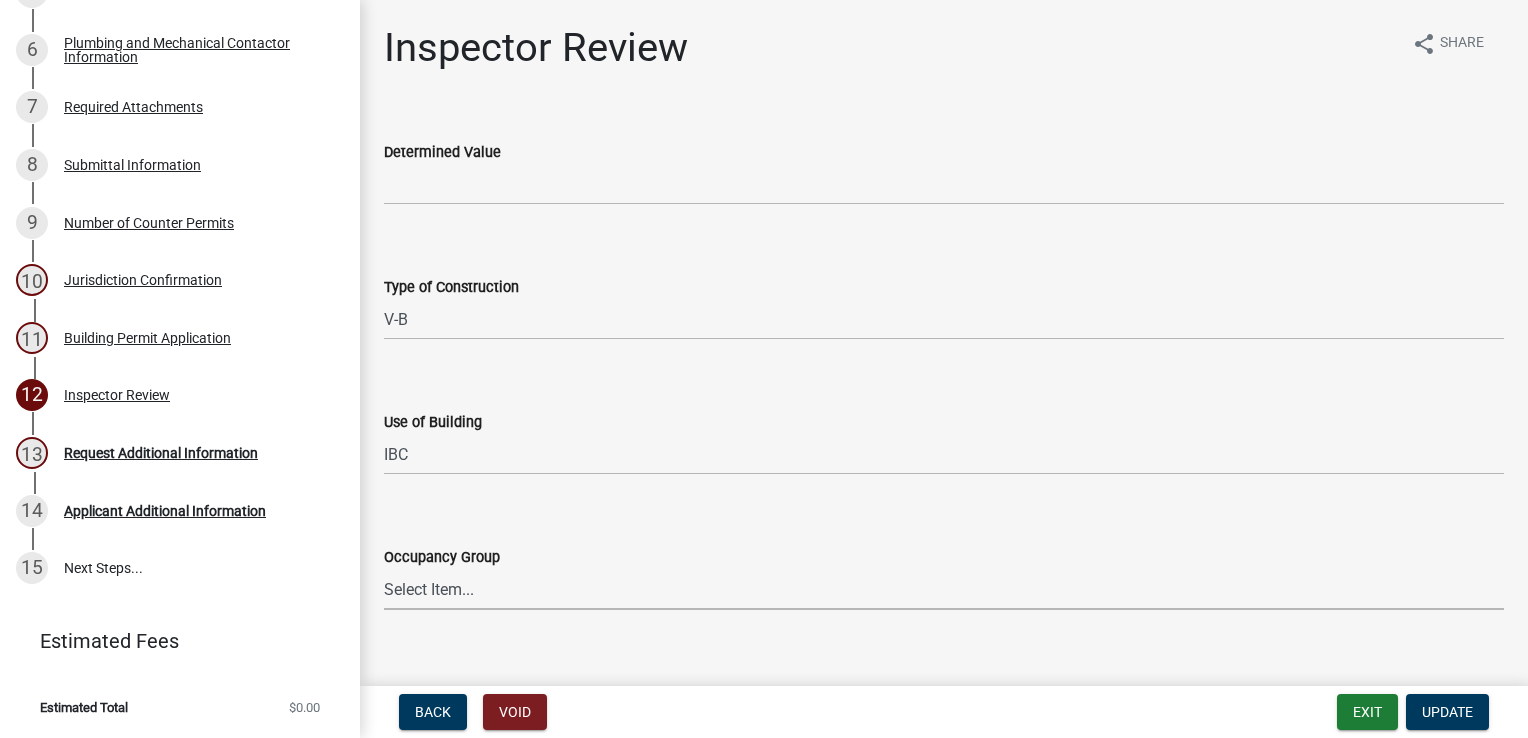 click on "Select Item...   IRC 1   IRC 2   IRC 3   IRC 4   A-1   A-2   A-3   A-4   B   F-1   F-2   H-1   H-2   H-3   H-4   H-5   I-1   I-2   I-3   I-4   M   R-1   R-2   R-3   R-4   S-1   S-2   U" at bounding box center [944, 589] 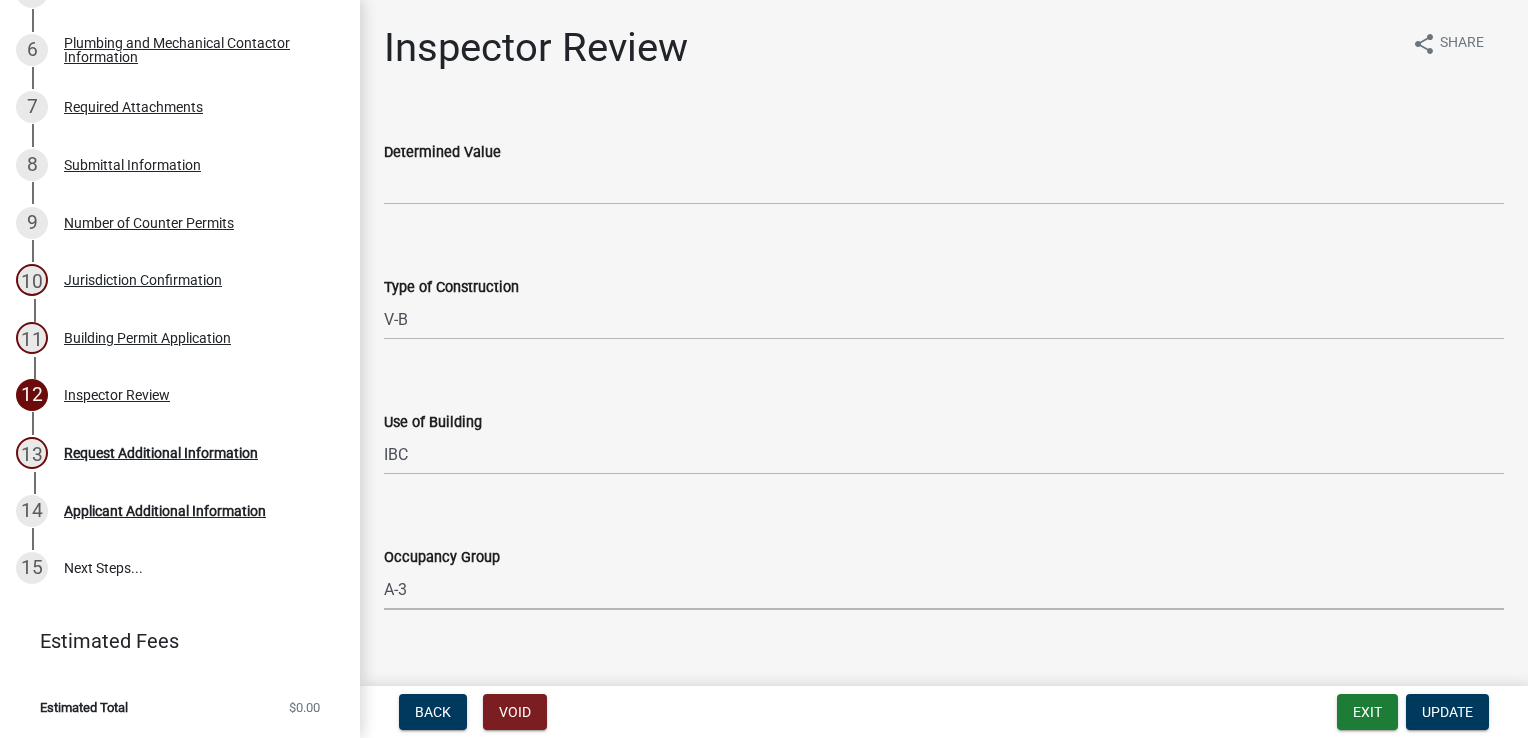 click on "Select Item...   IRC 1   IRC 2   IRC 3   IRC 4   A-1   A-2   A-3   A-4   B   F-1   F-2   H-1   H-2   H-3   H-4   H-5   I-1   I-2   I-3   I-4   M   R-1   R-2   R-3   R-4   S-1   S-2   U" at bounding box center [944, 589] 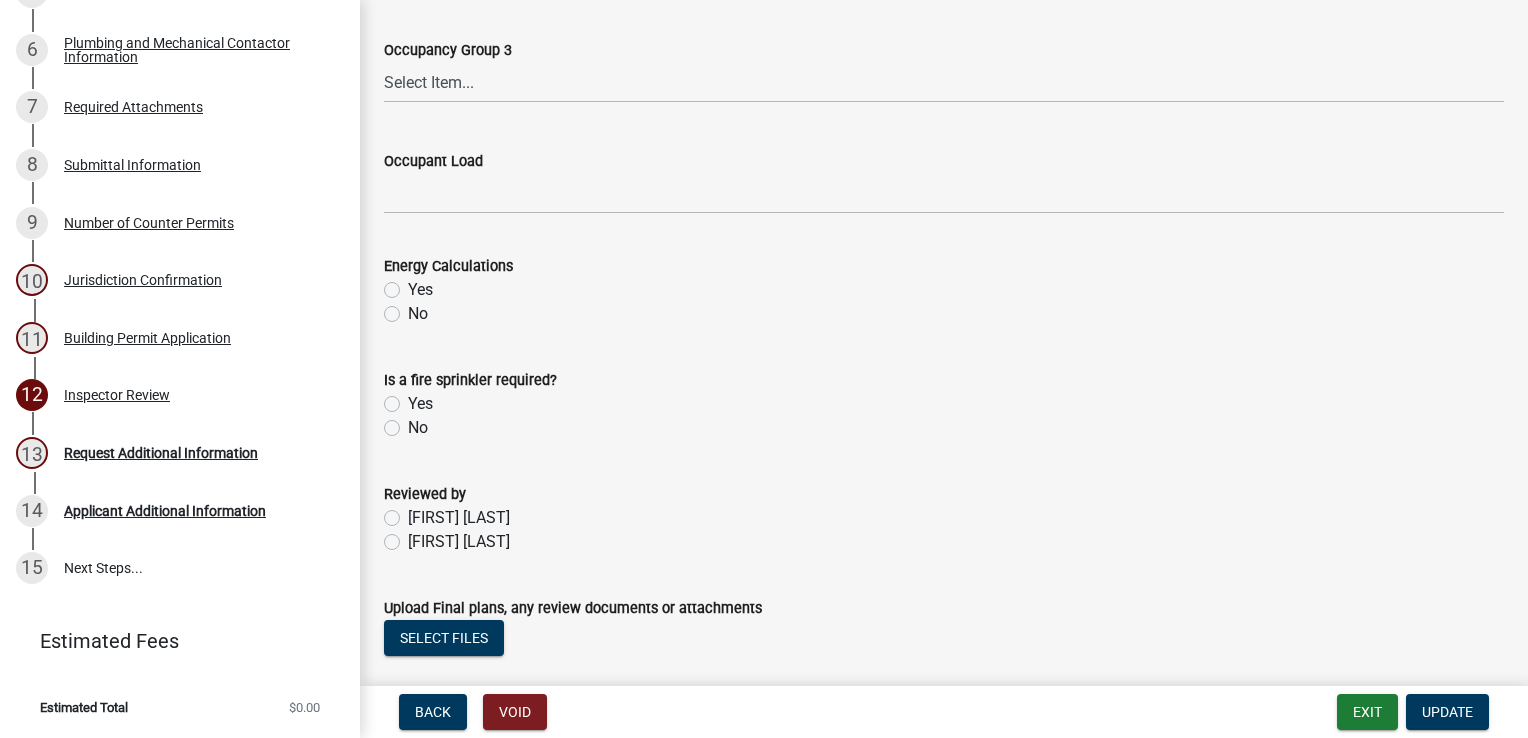 scroll, scrollTop: 900, scrollLeft: 0, axis: vertical 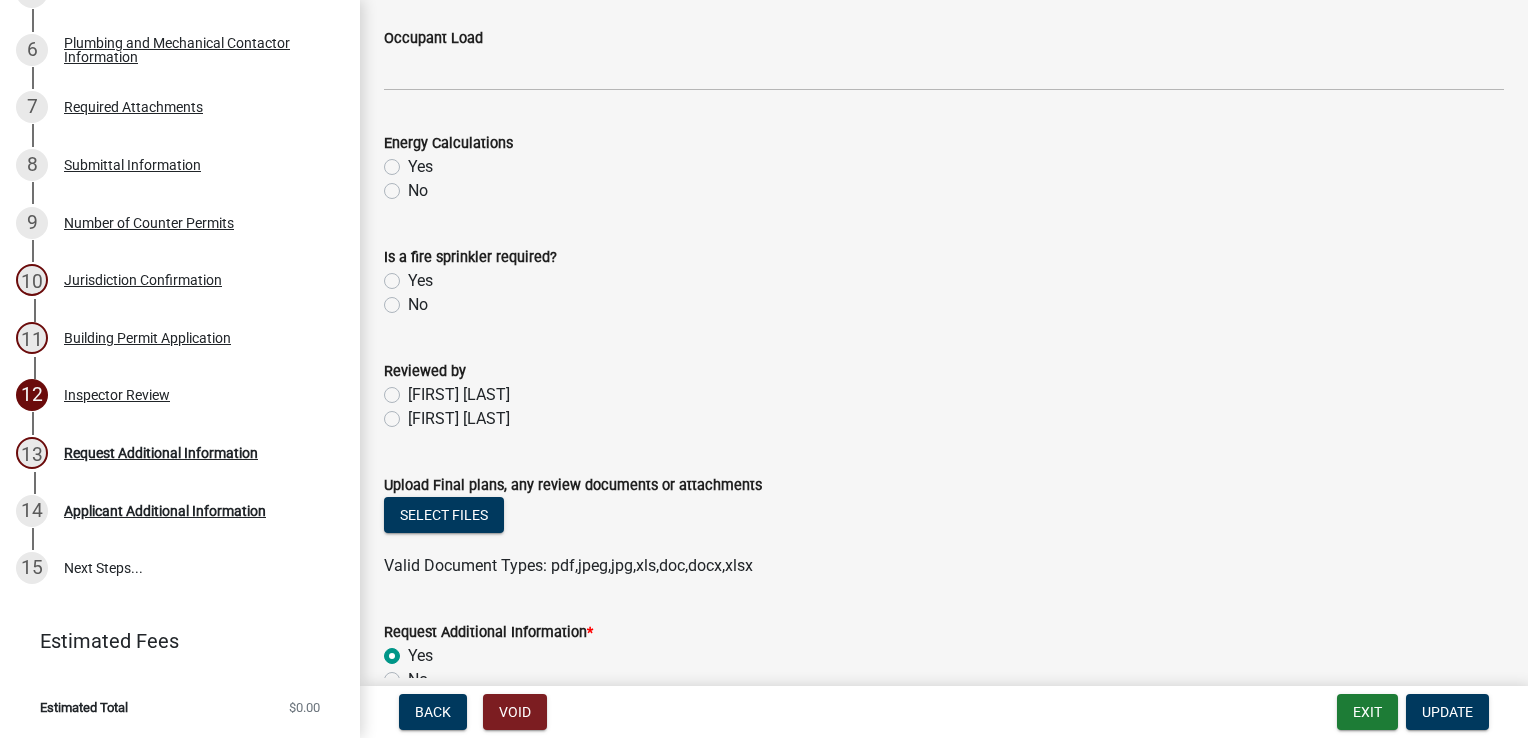 click on "[FIRST] [LAST]" 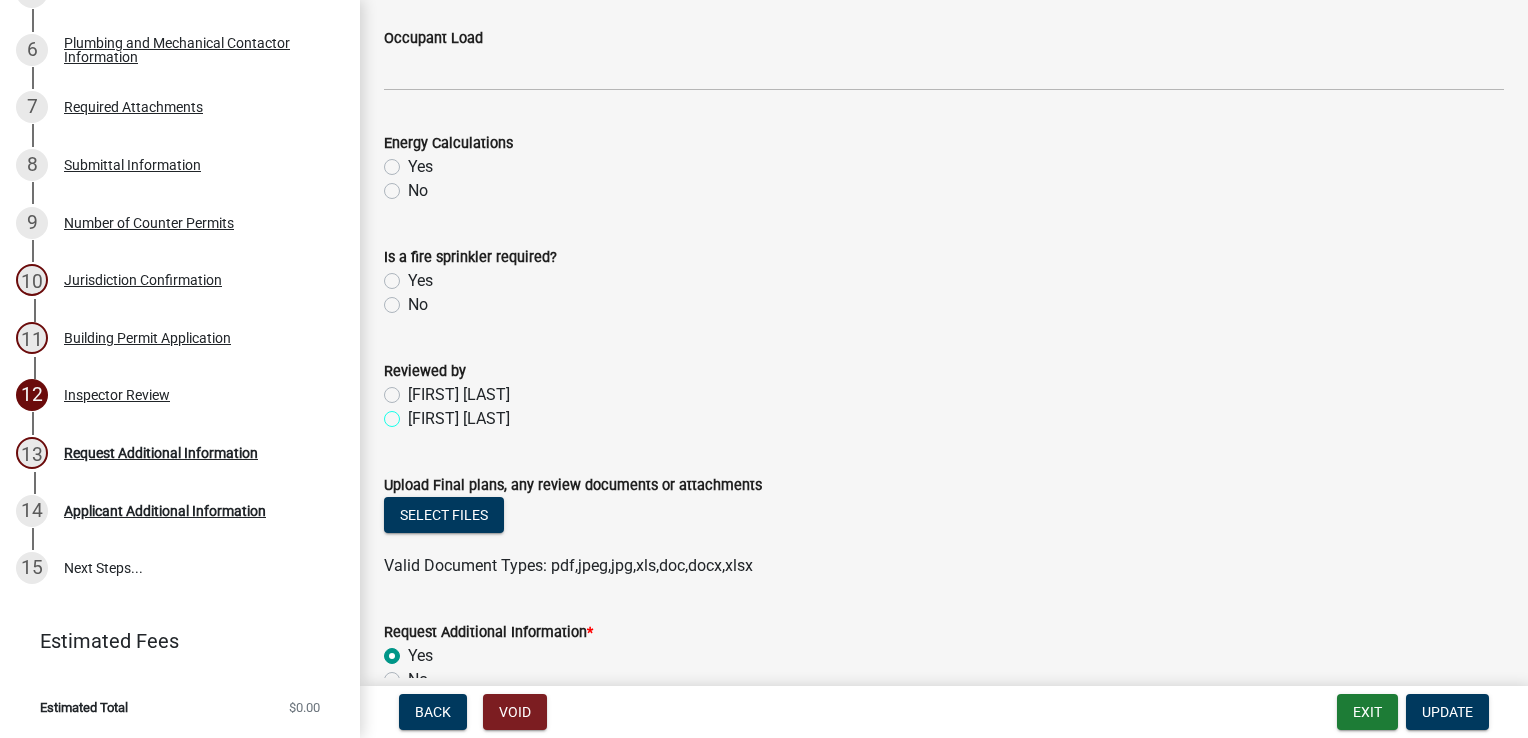 click on "[FIRST] [LAST]" at bounding box center (414, 413) 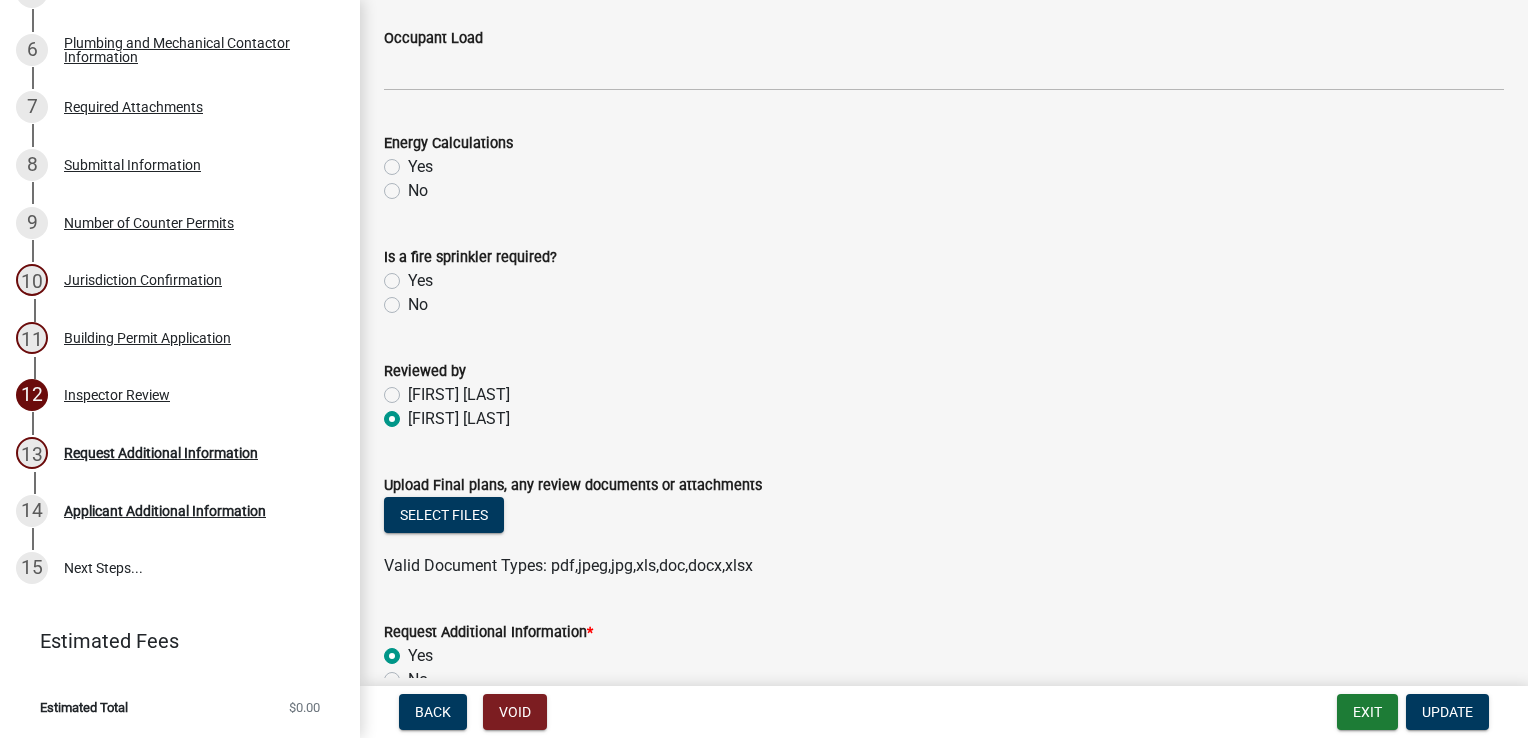 radio on "true" 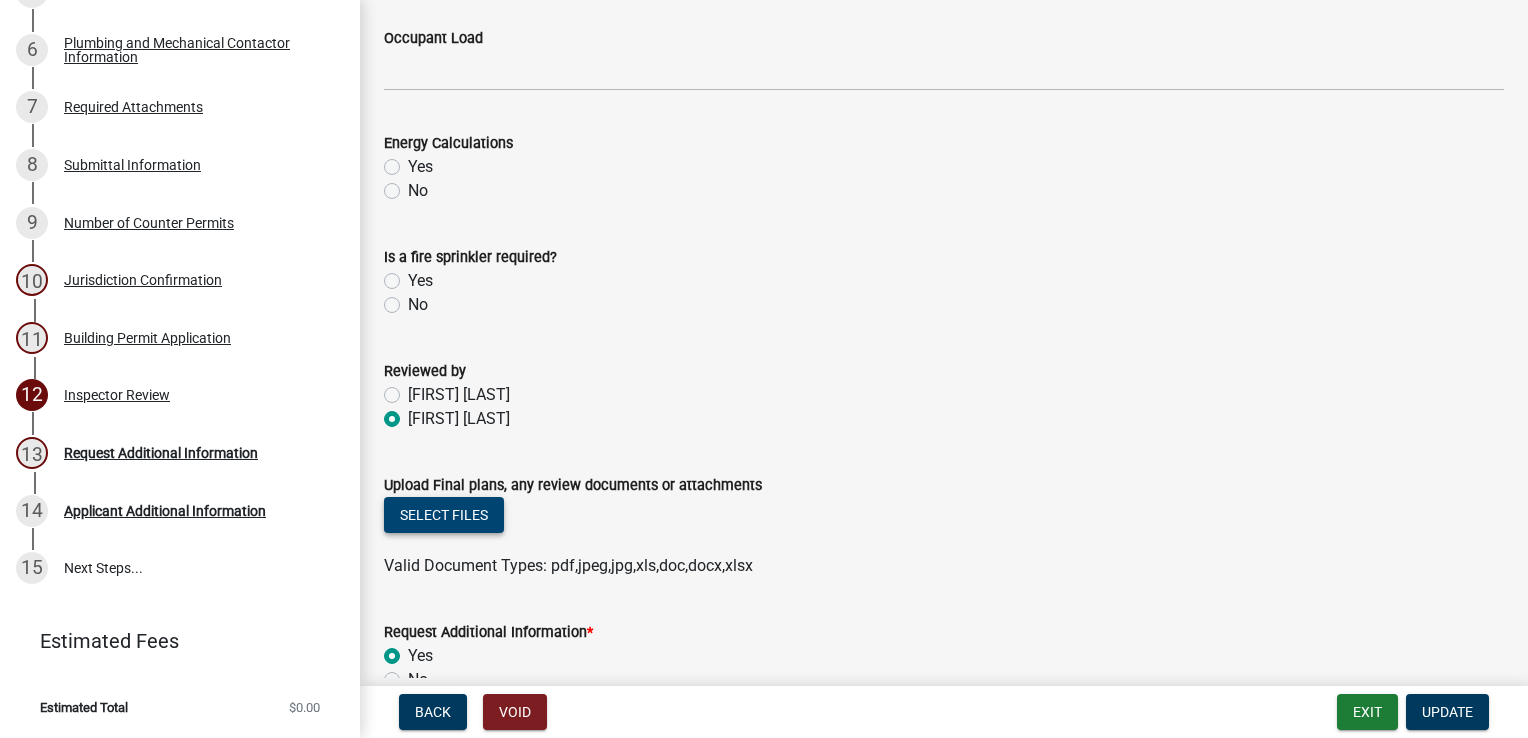 click on "Select files" 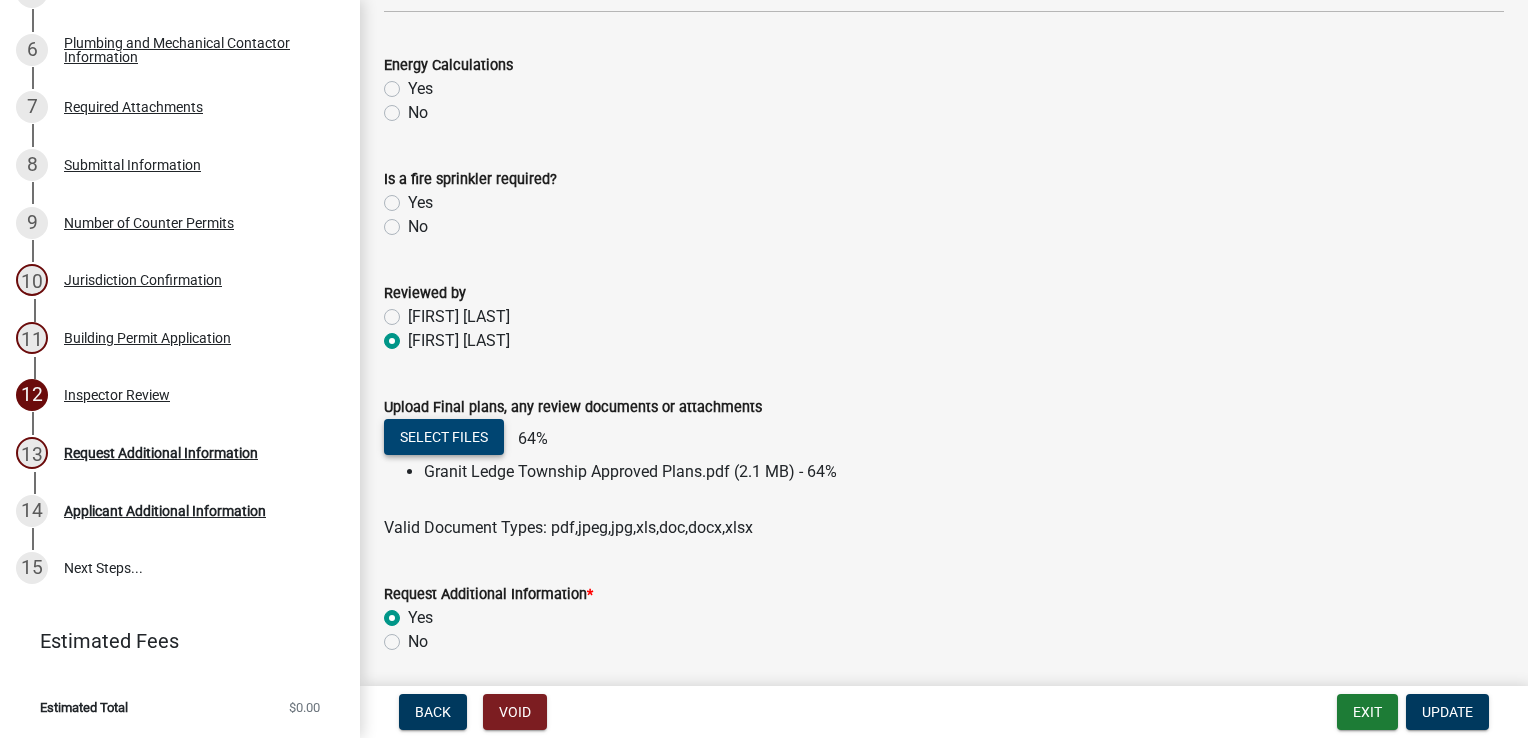 scroll, scrollTop: 1049, scrollLeft: 0, axis: vertical 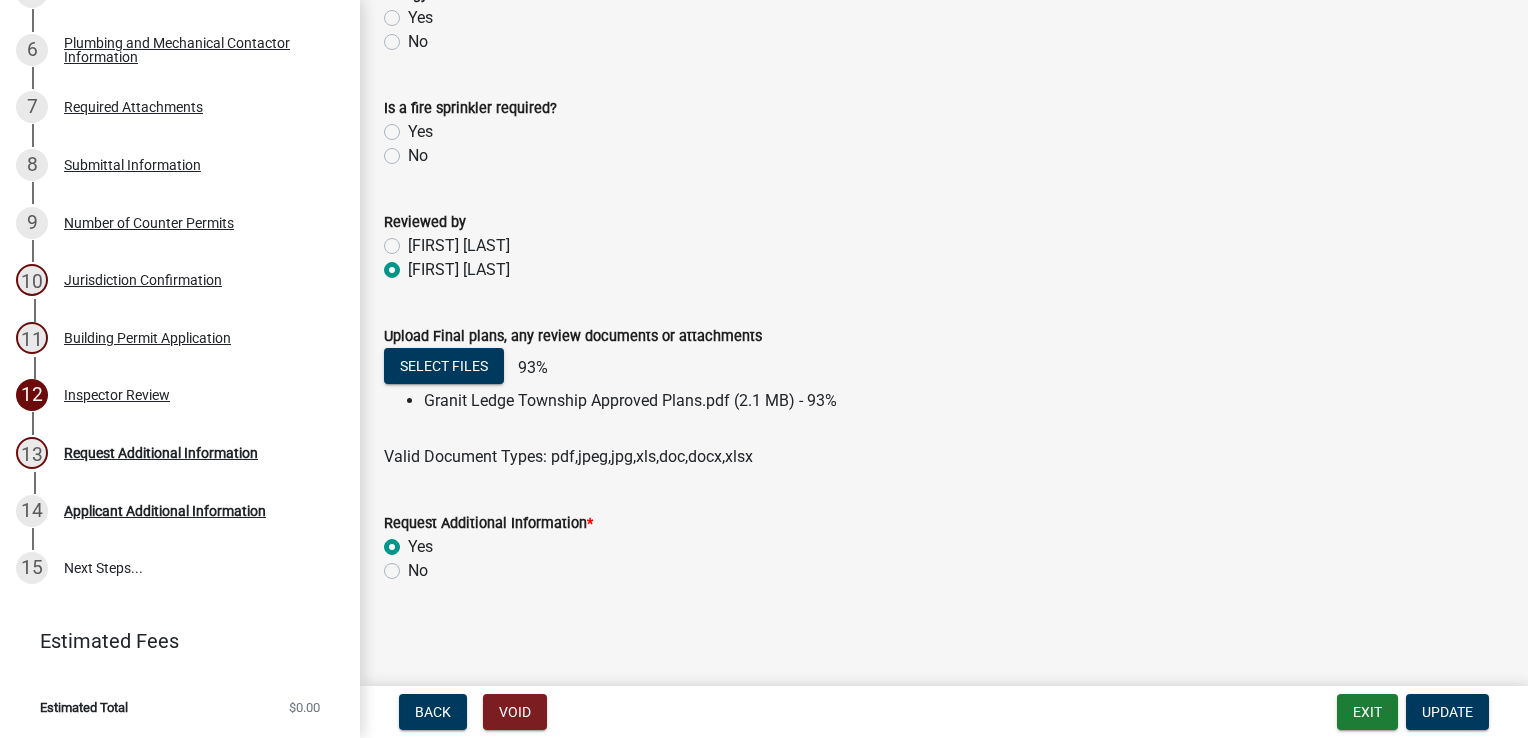 click on "No" 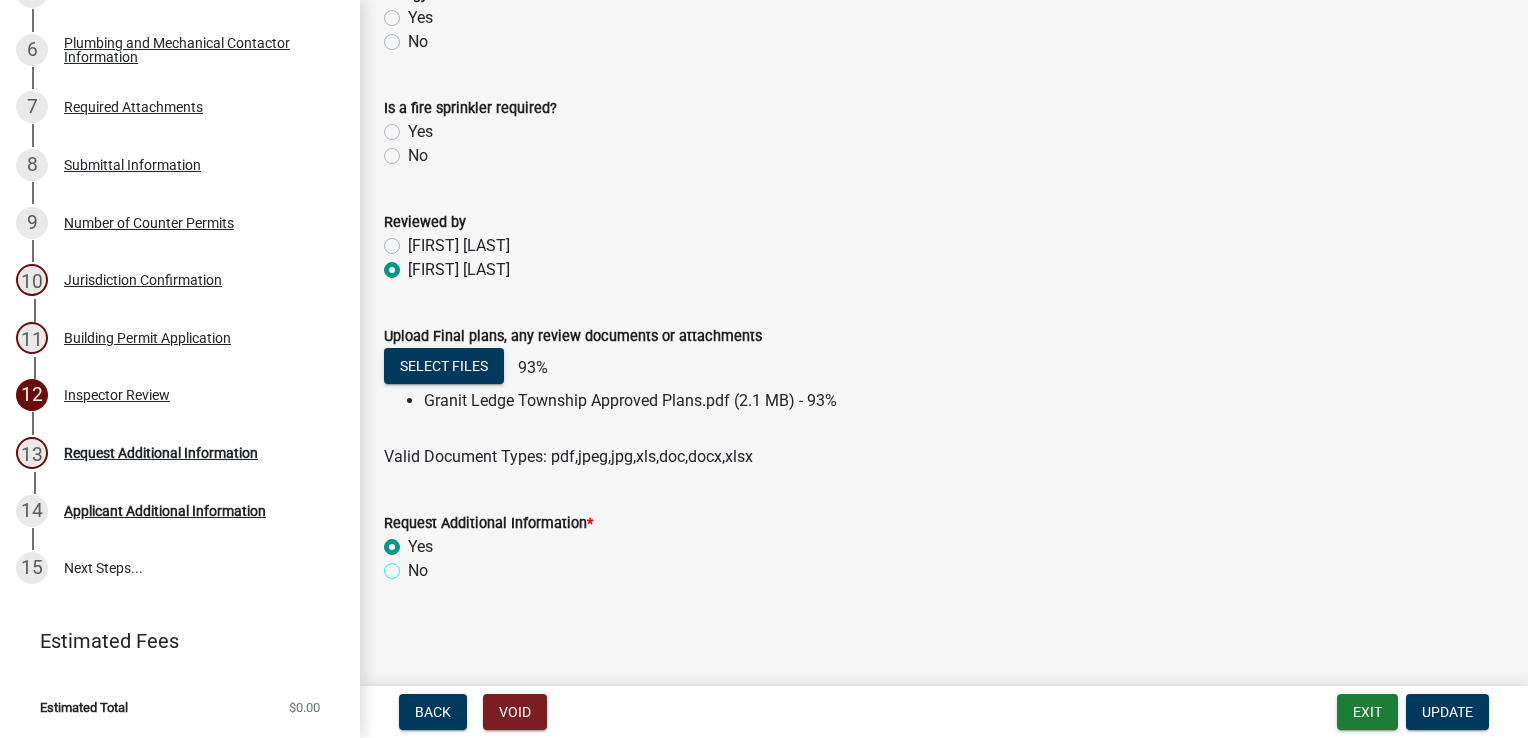 click on "No" at bounding box center (414, 565) 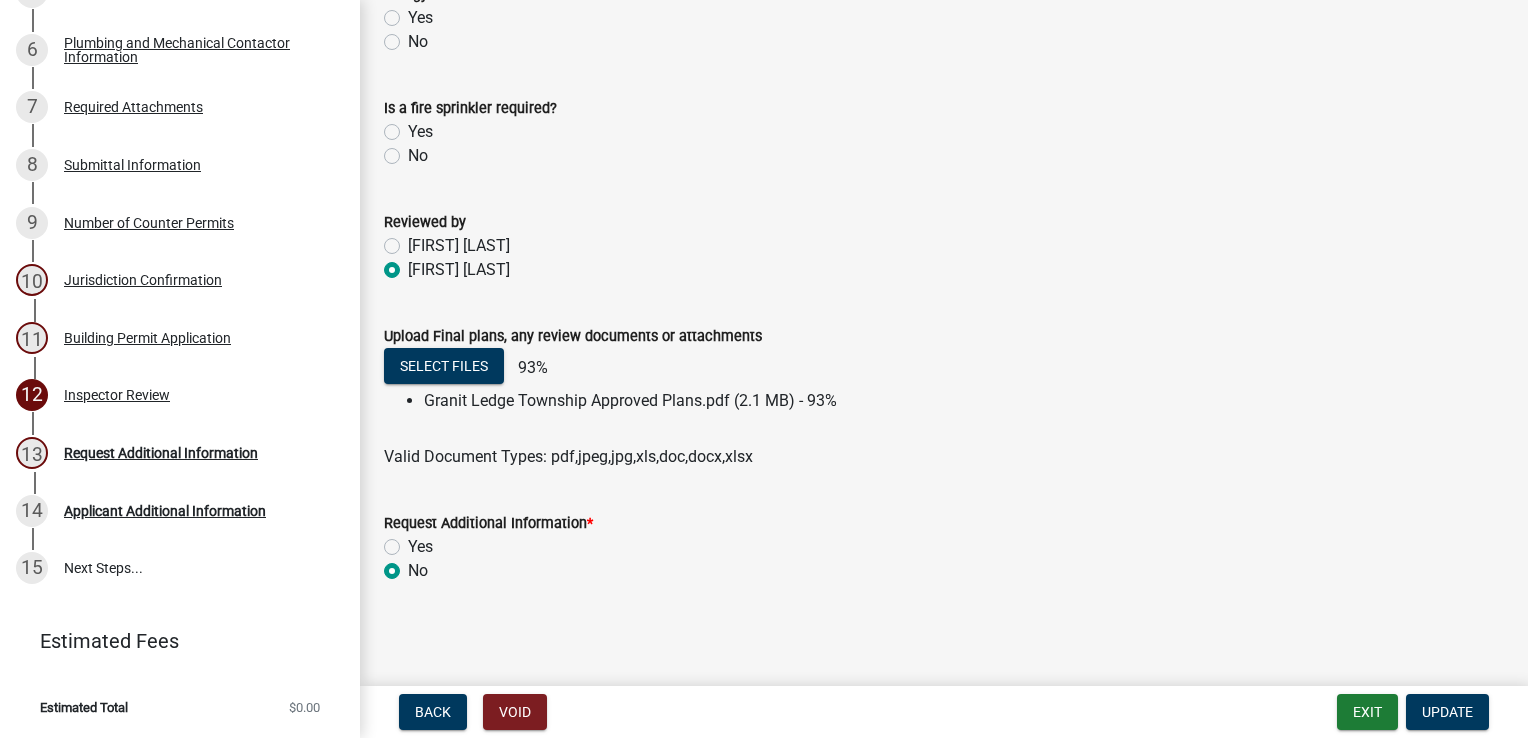 radio on "true" 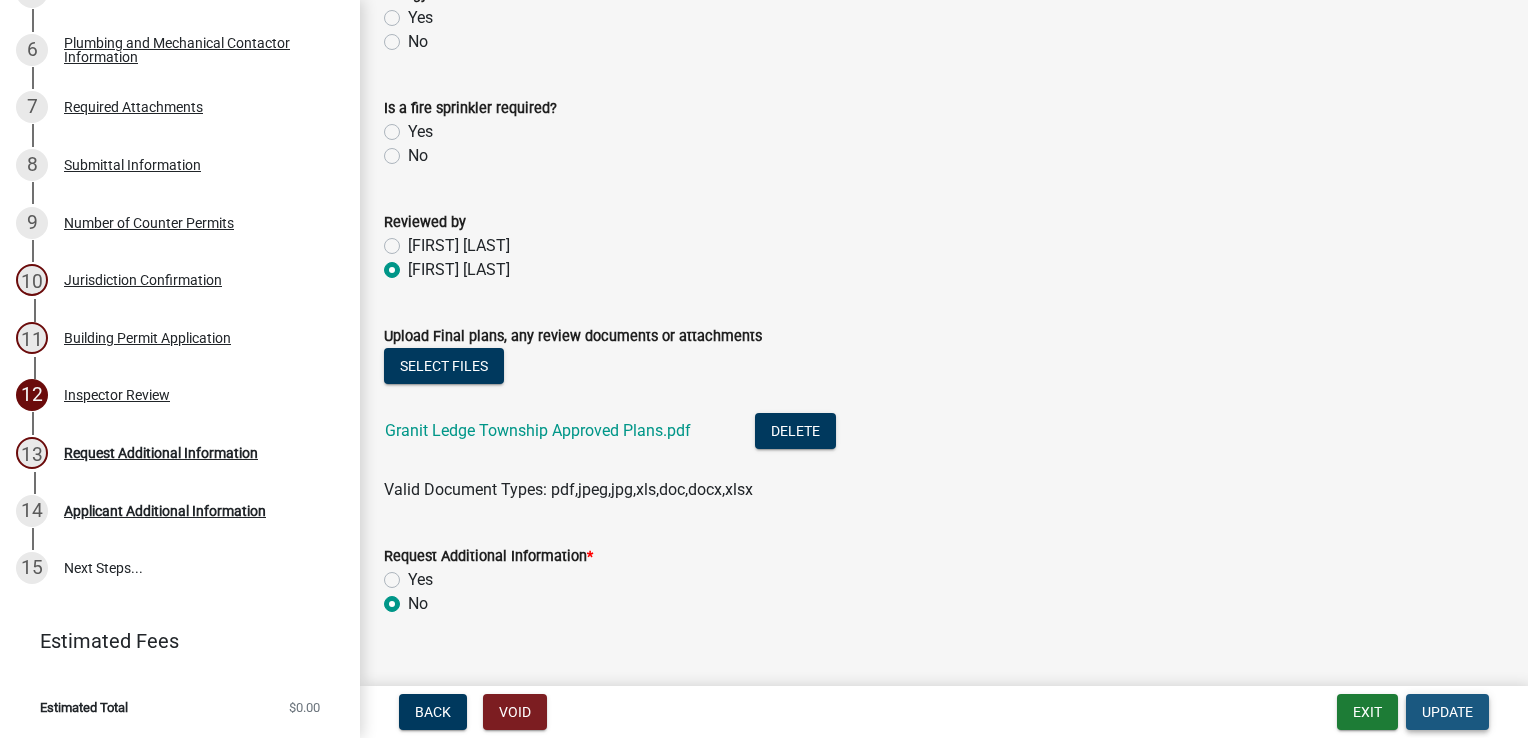 click on "Update" at bounding box center [1447, 712] 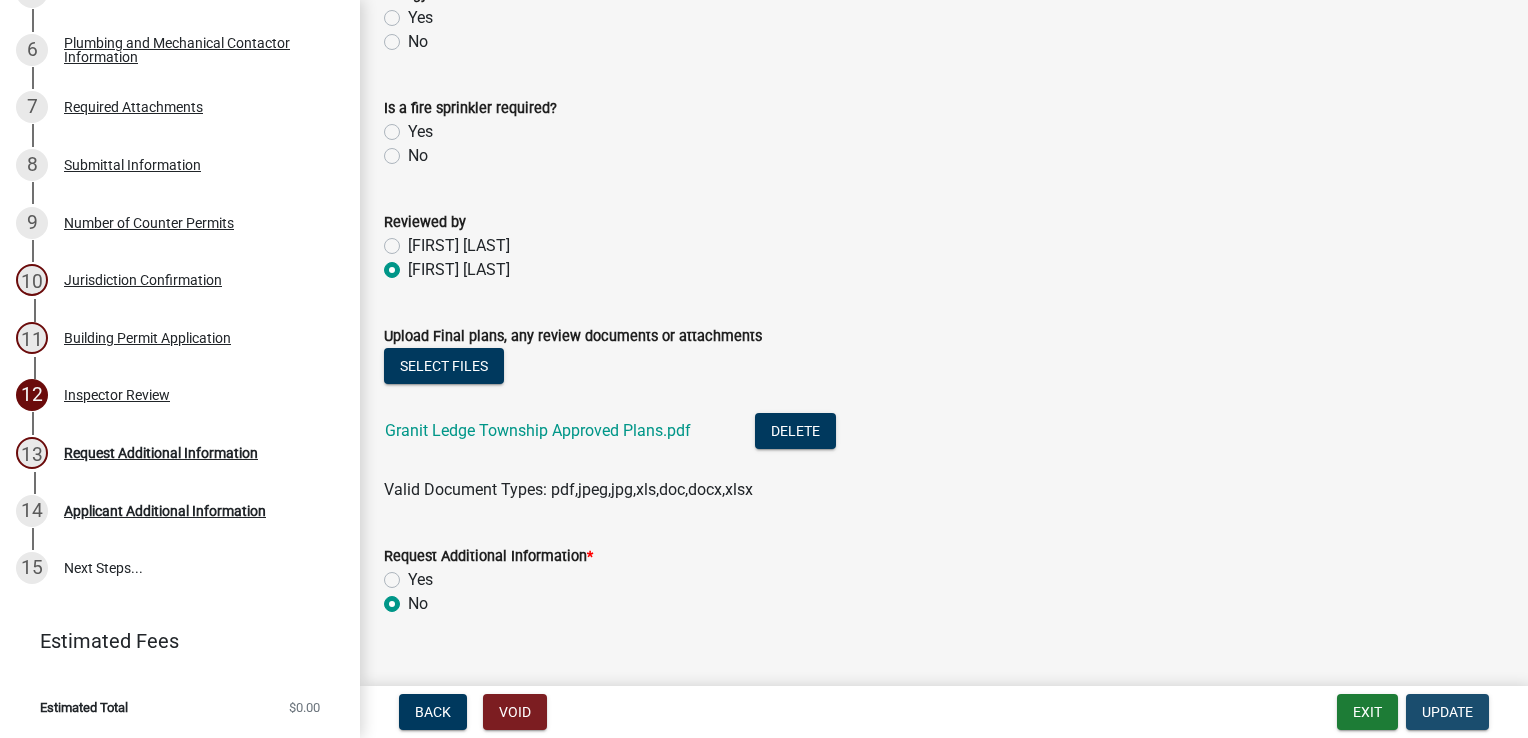 scroll, scrollTop: 0, scrollLeft: 0, axis: both 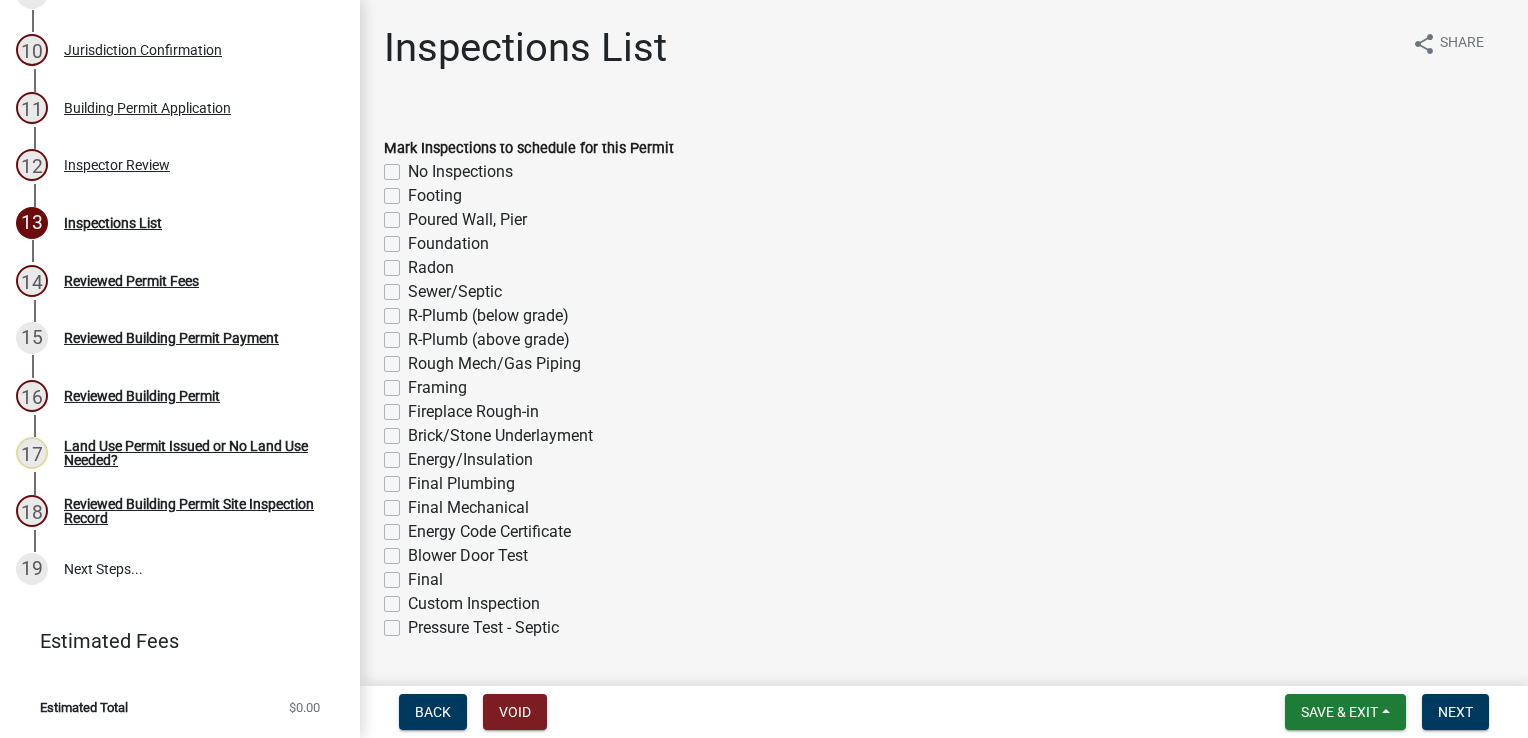 click on "Footing" 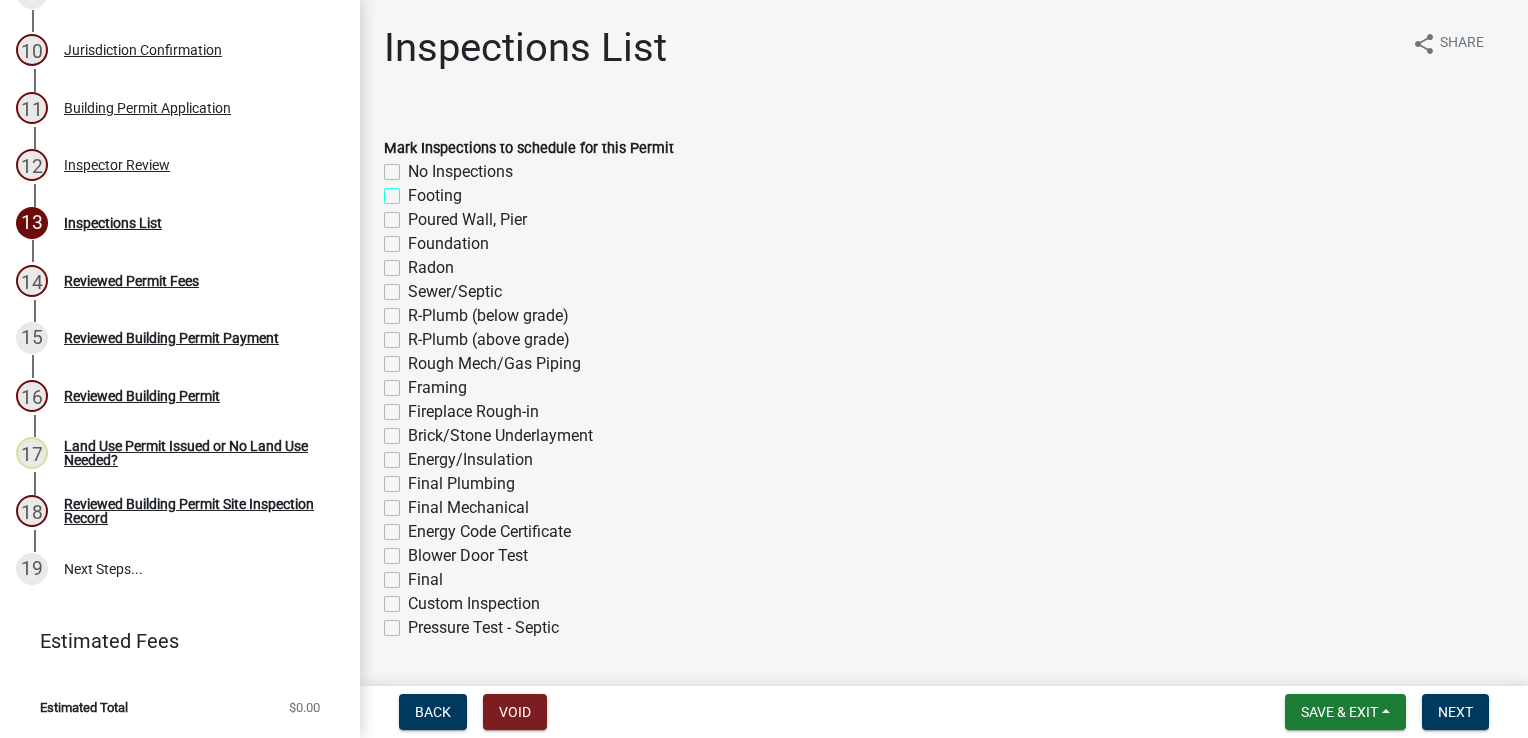 click on "Footing" at bounding box center (414, 190) 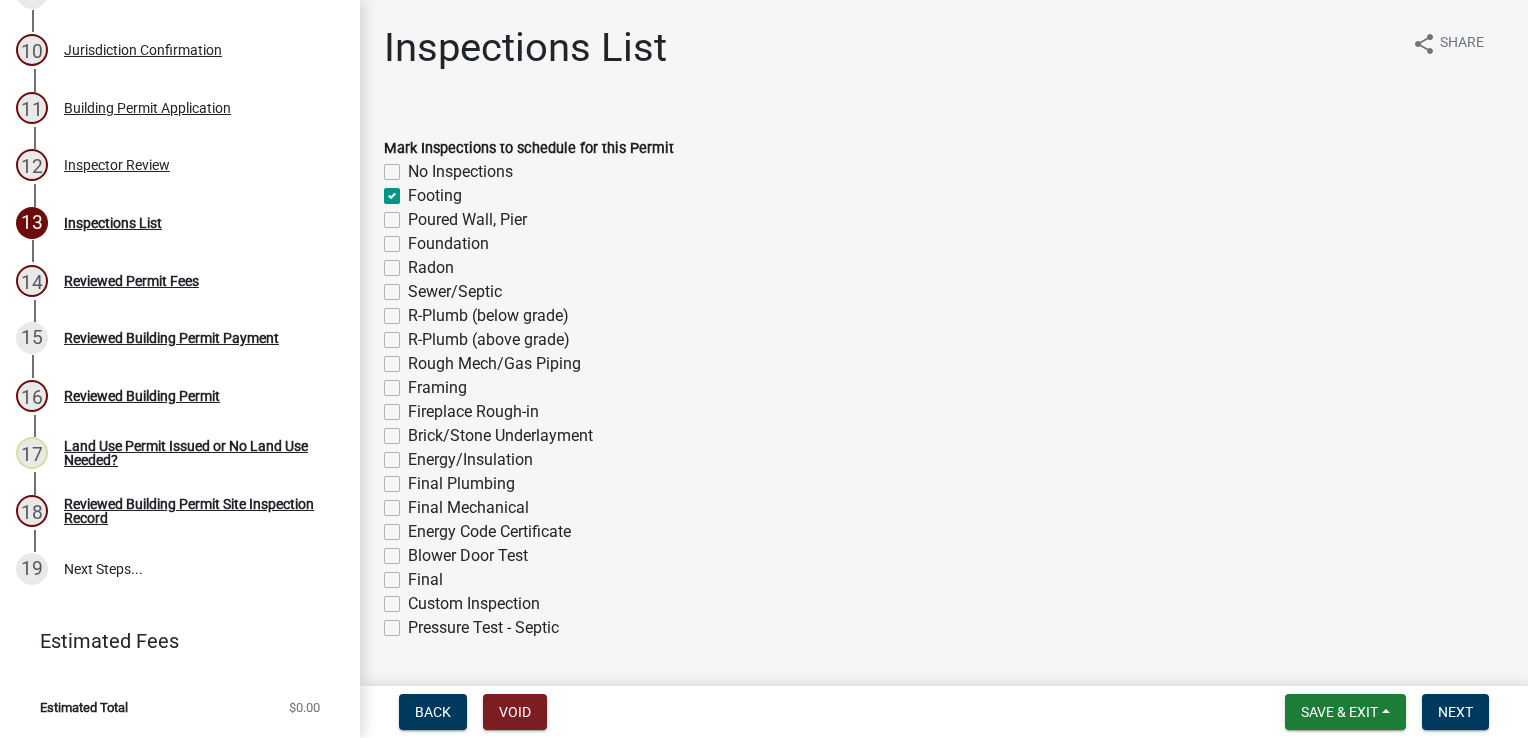 checkbox on "false" 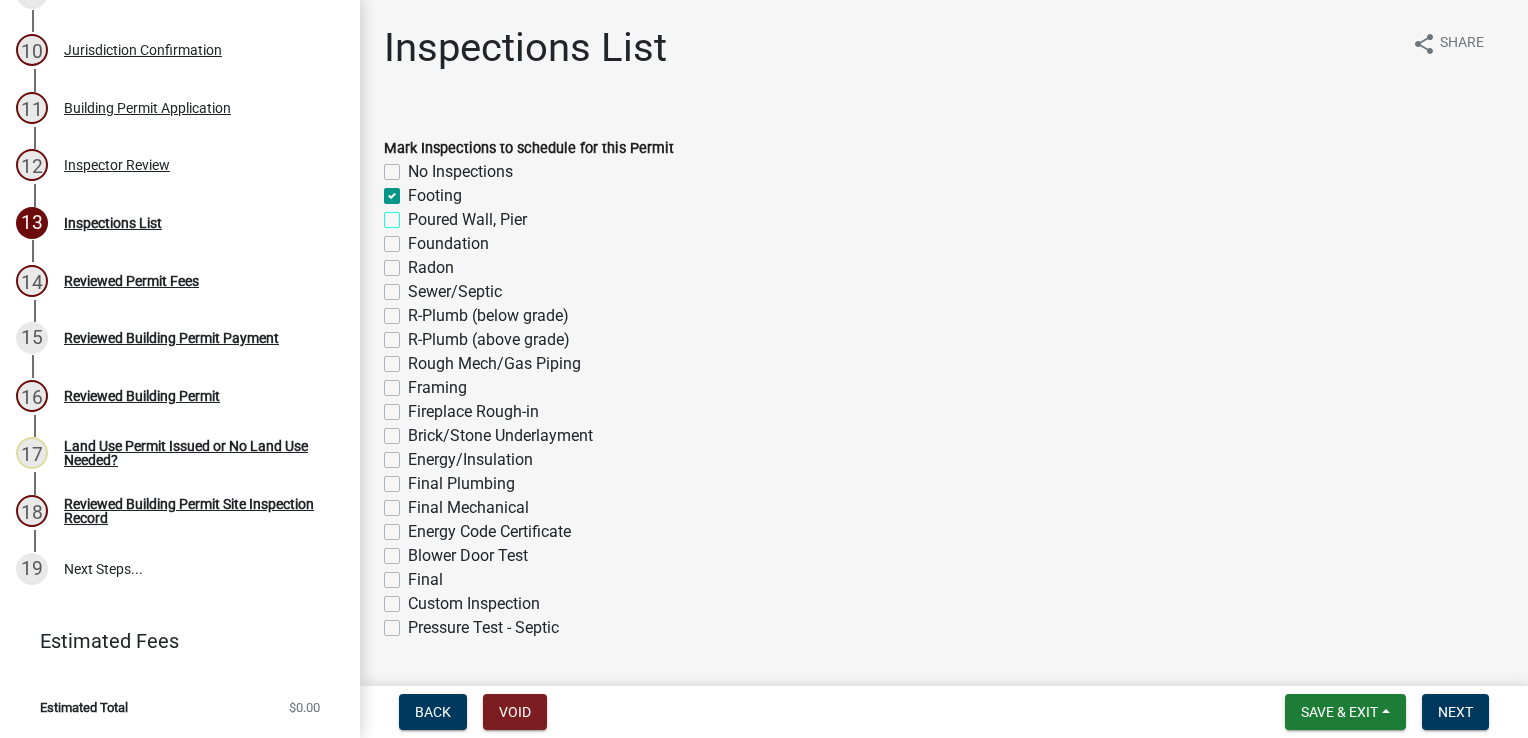 click on "Poured Wall, Pier" at bounding box center [414, 214] 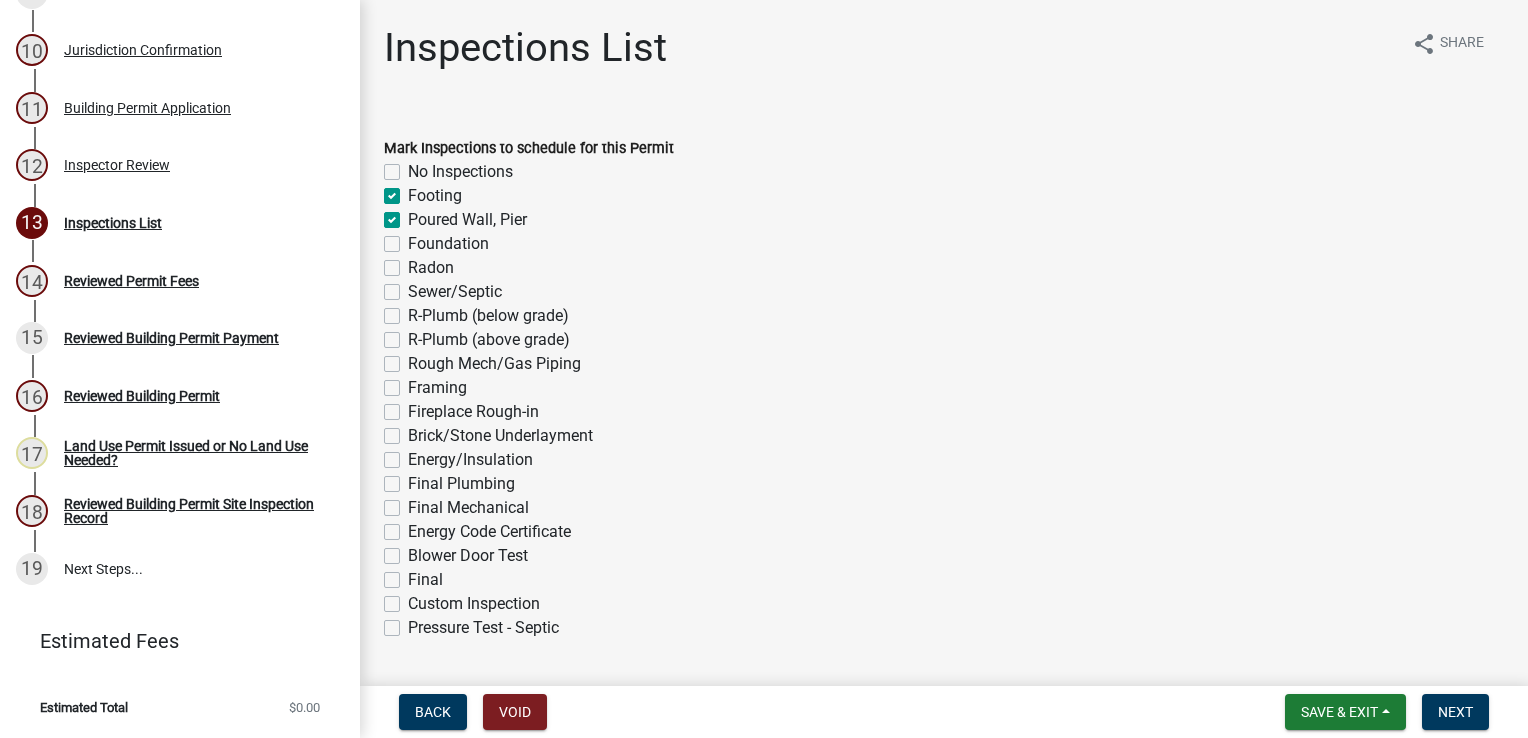 checkbox on "false" 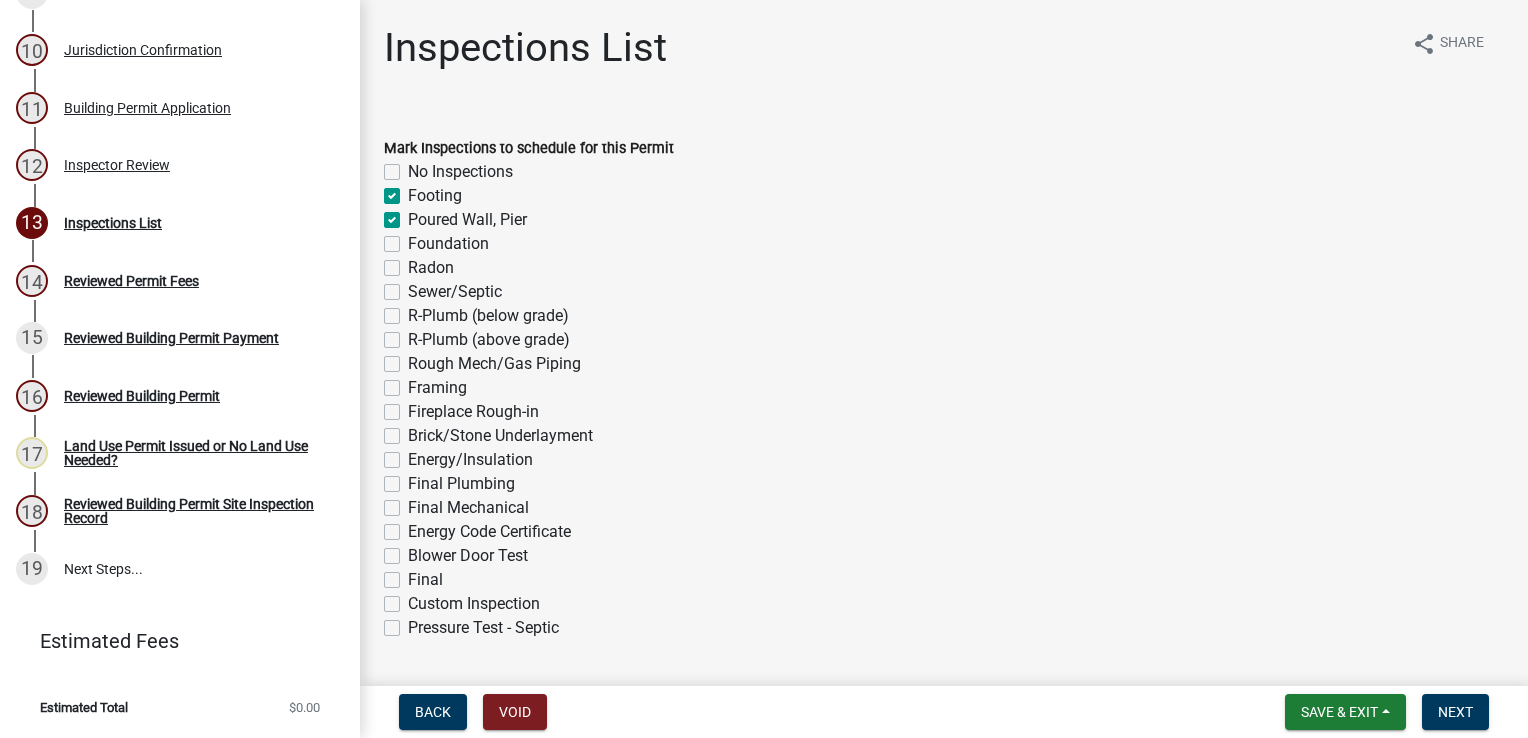 click on "Foundation" 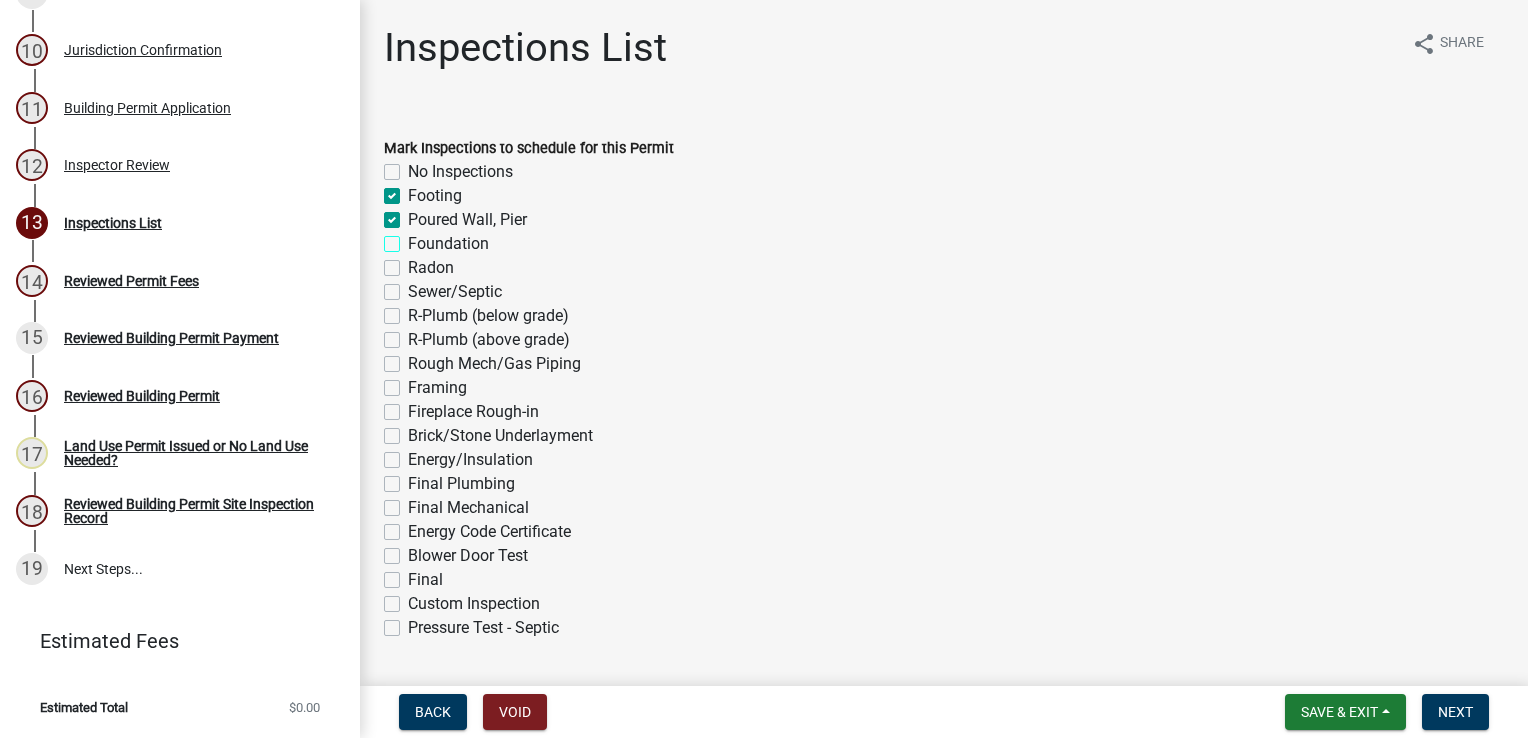 click on "Foundation" at bounding box center (414, 238) 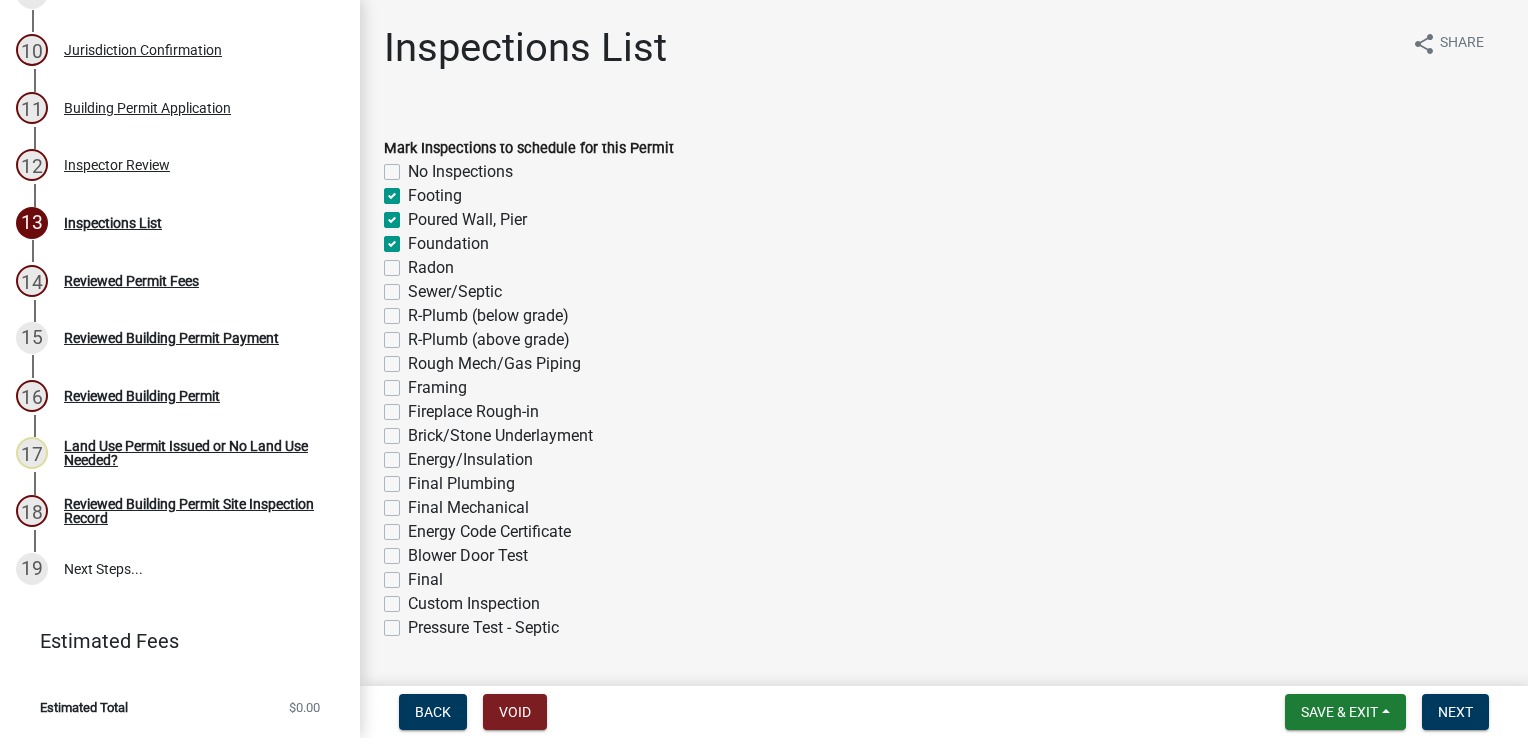 checkbox on "false" 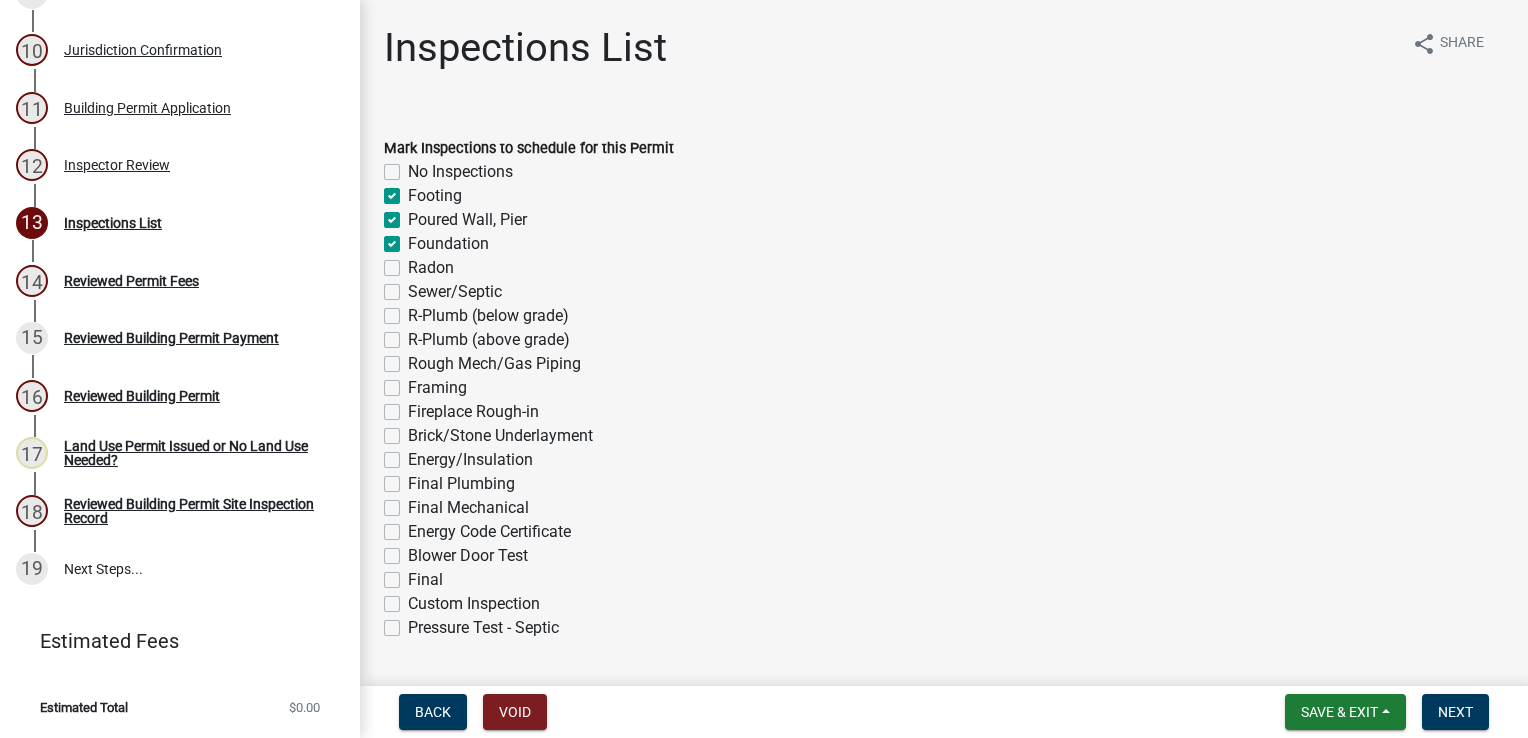 click on "Radon" 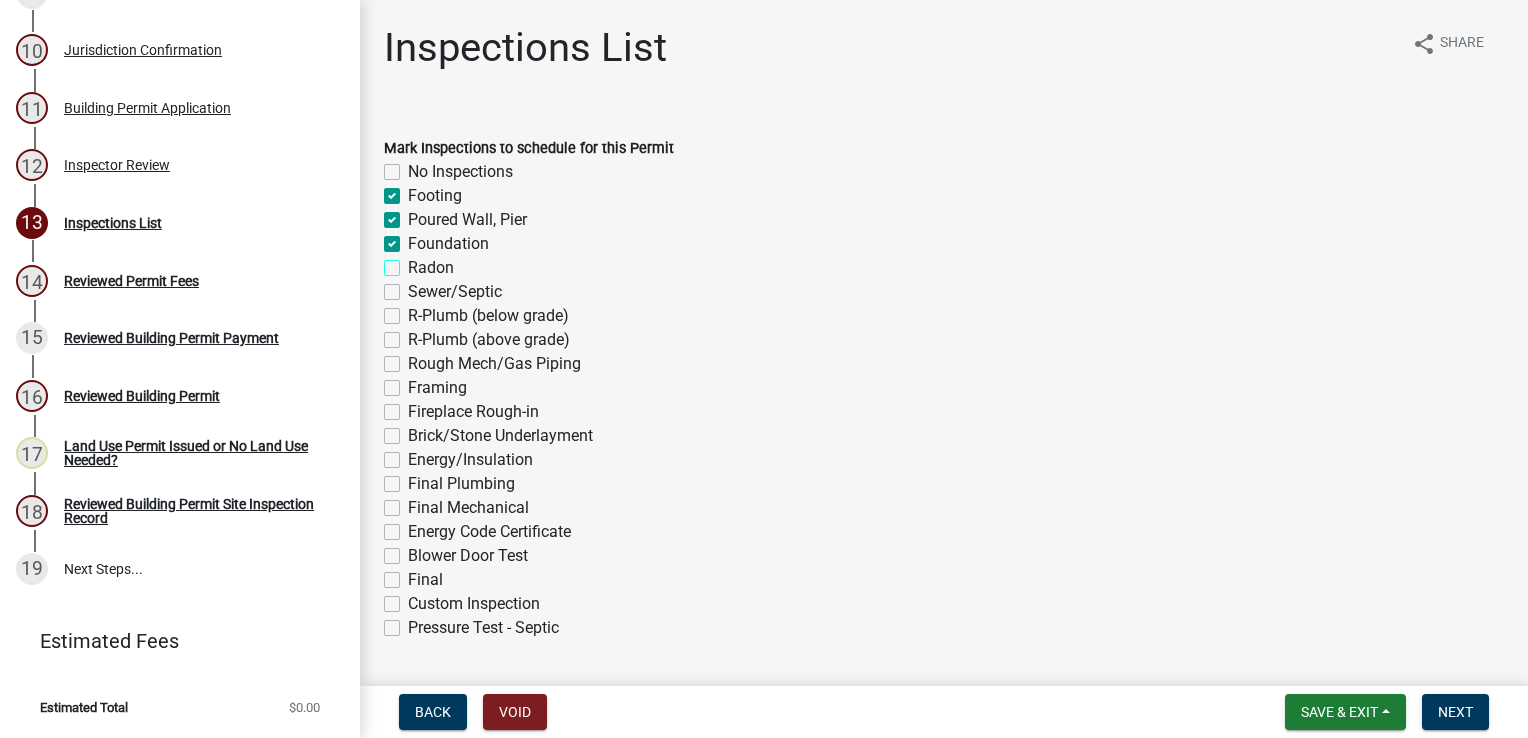 click on "Radon" at bounding box center (414, 262) 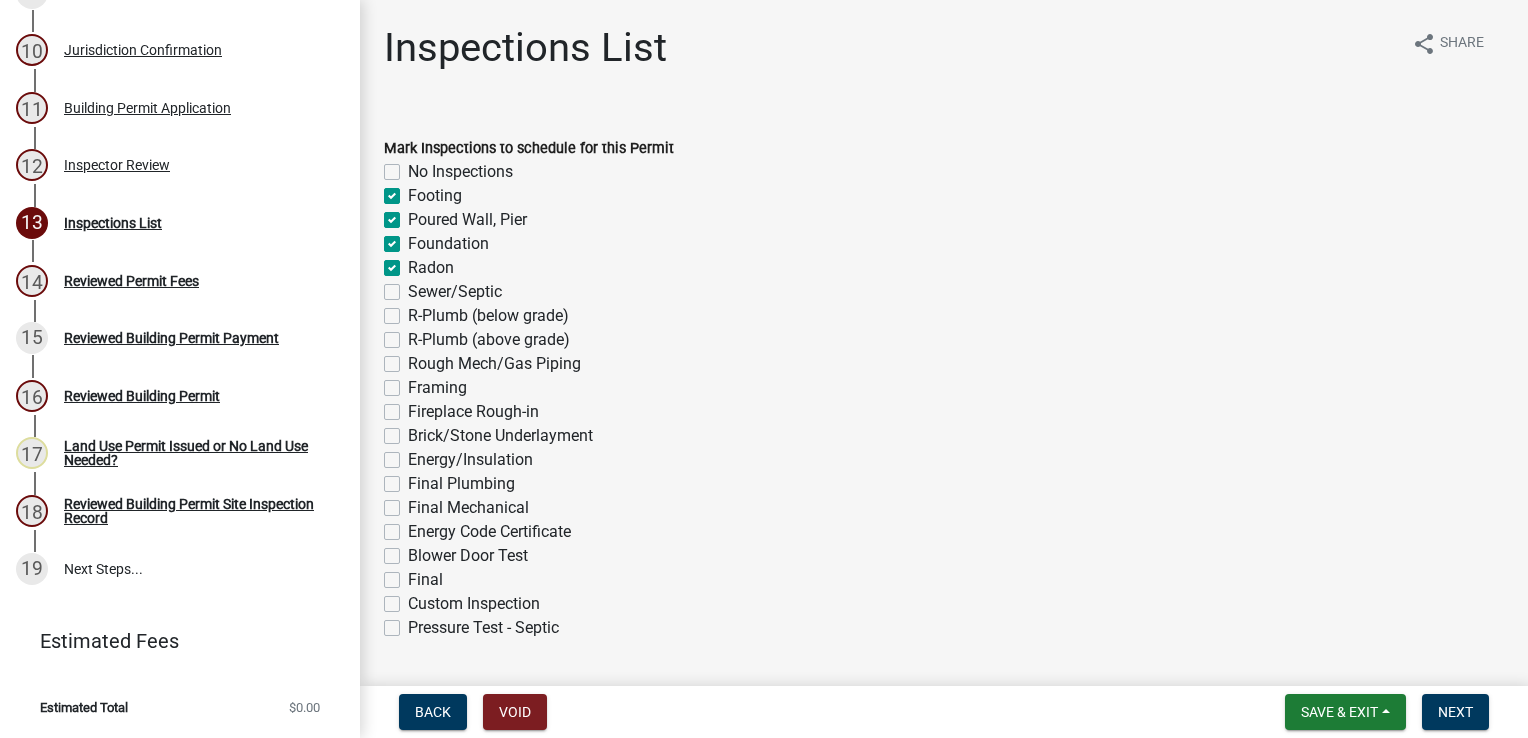 checkbox on "false" 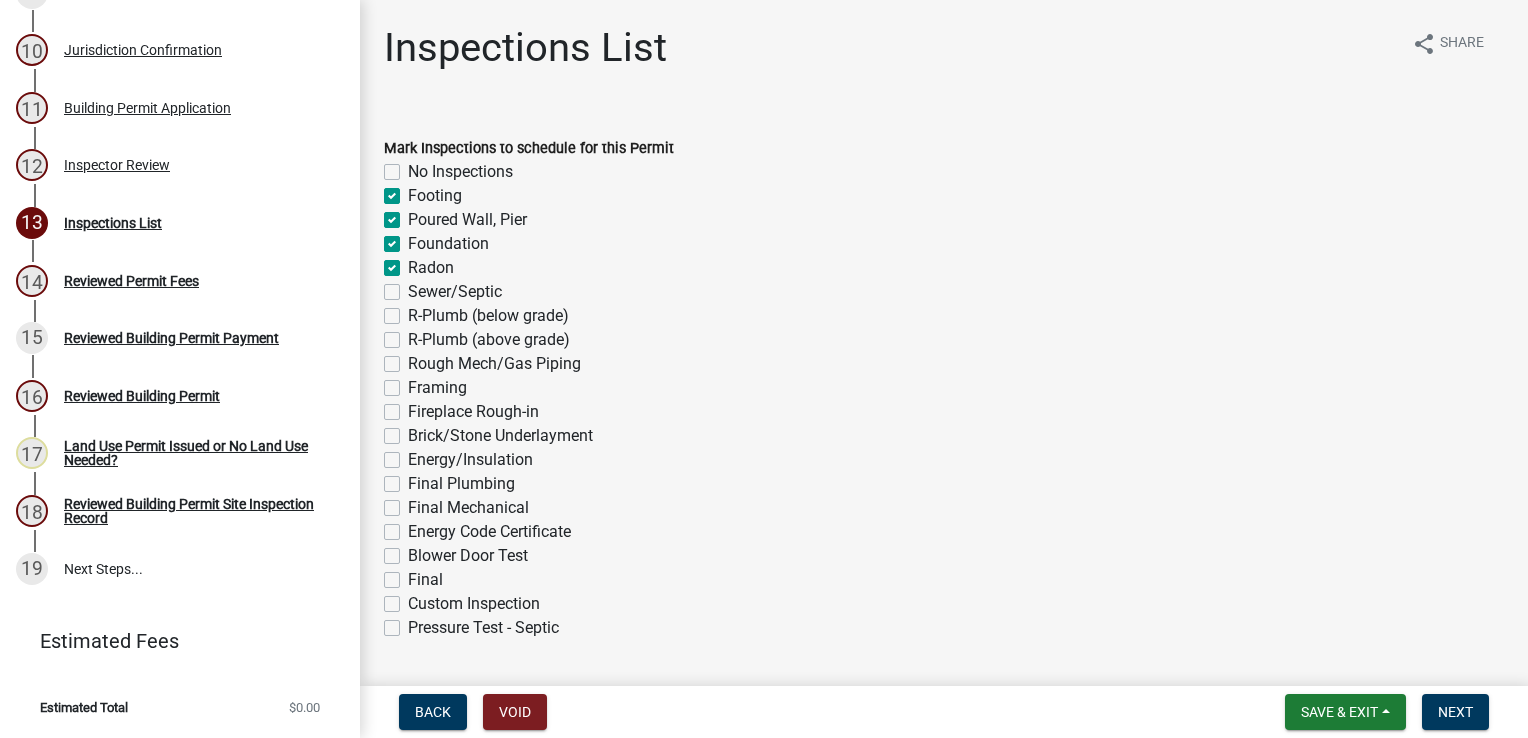 click on "Framing" 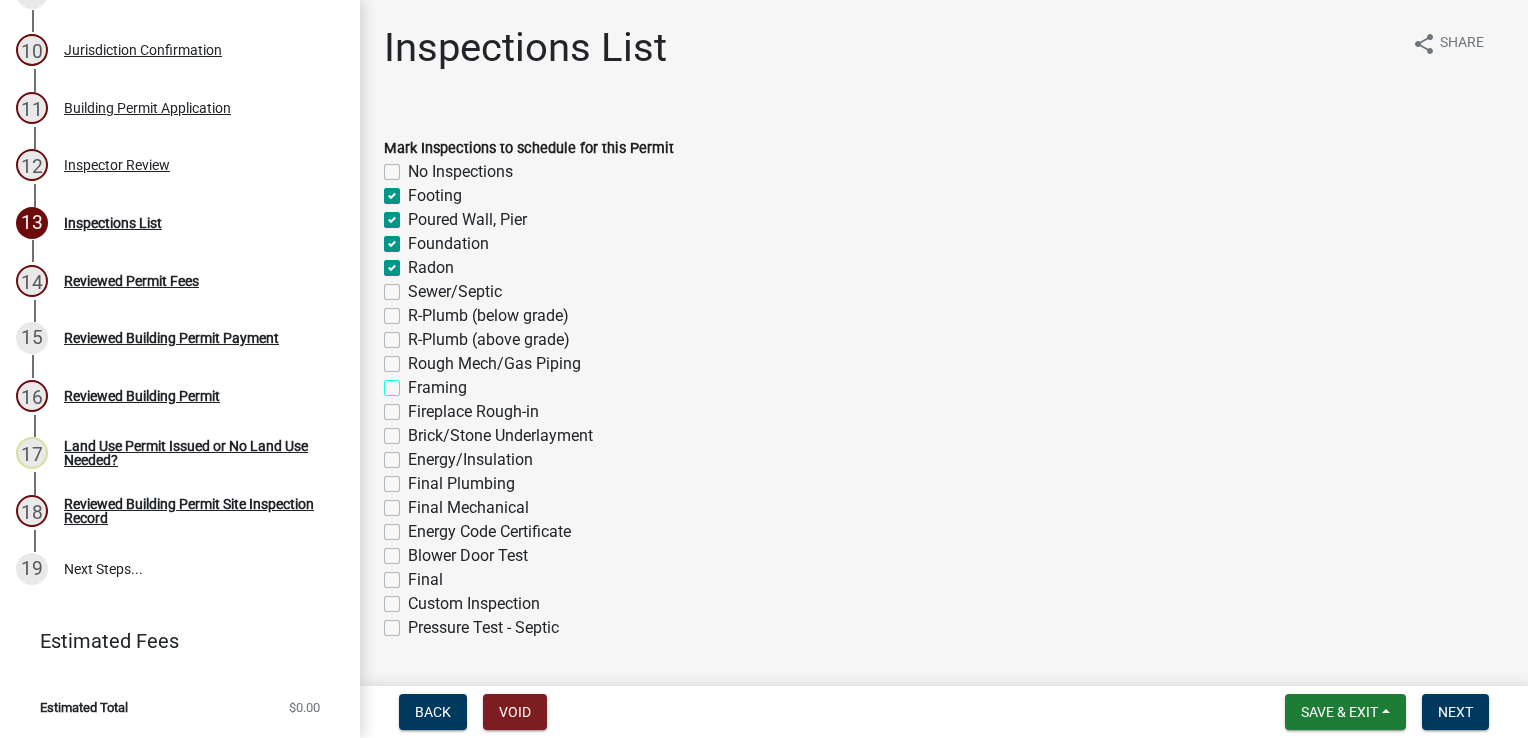 click on "Framing" at bounding box center [414, 382] 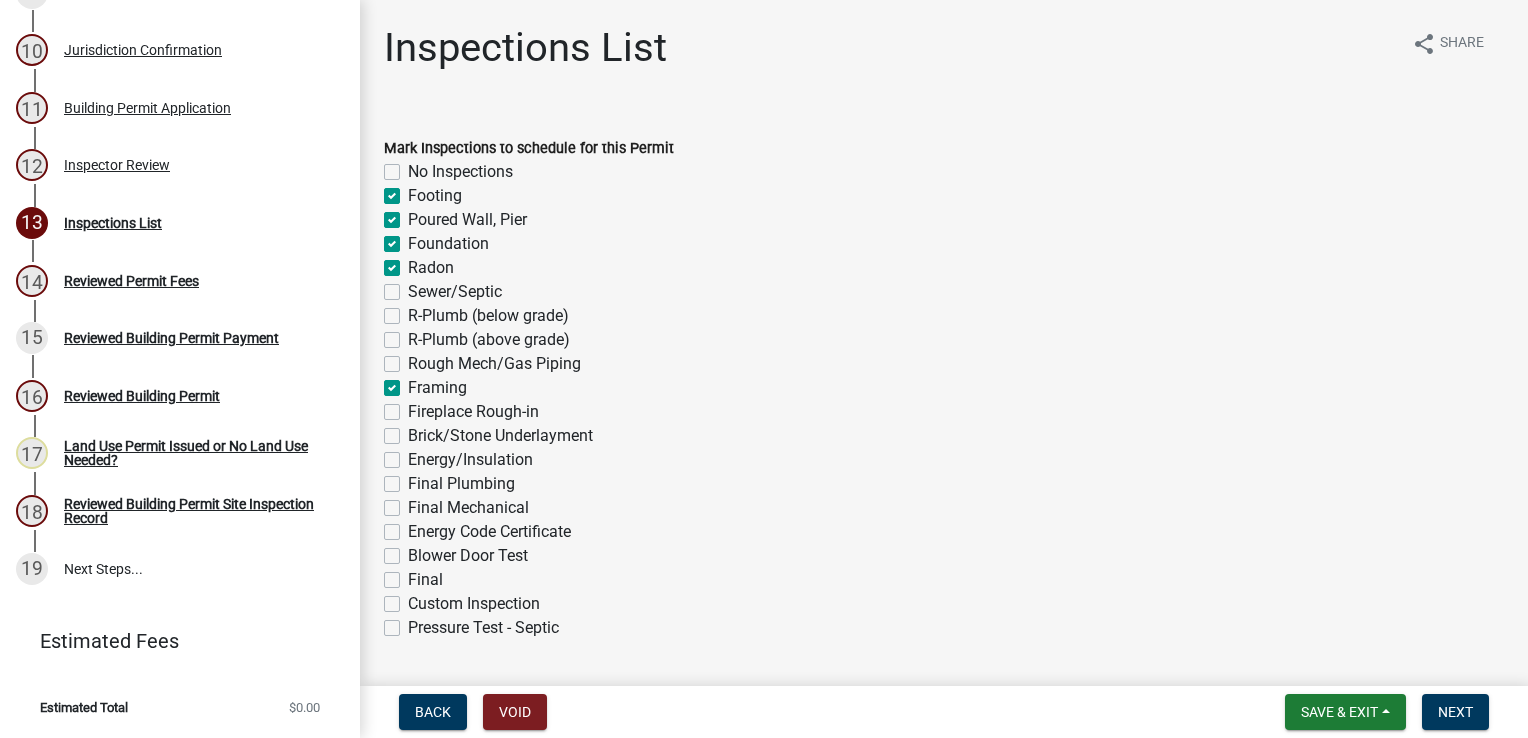 checkbox on "false" 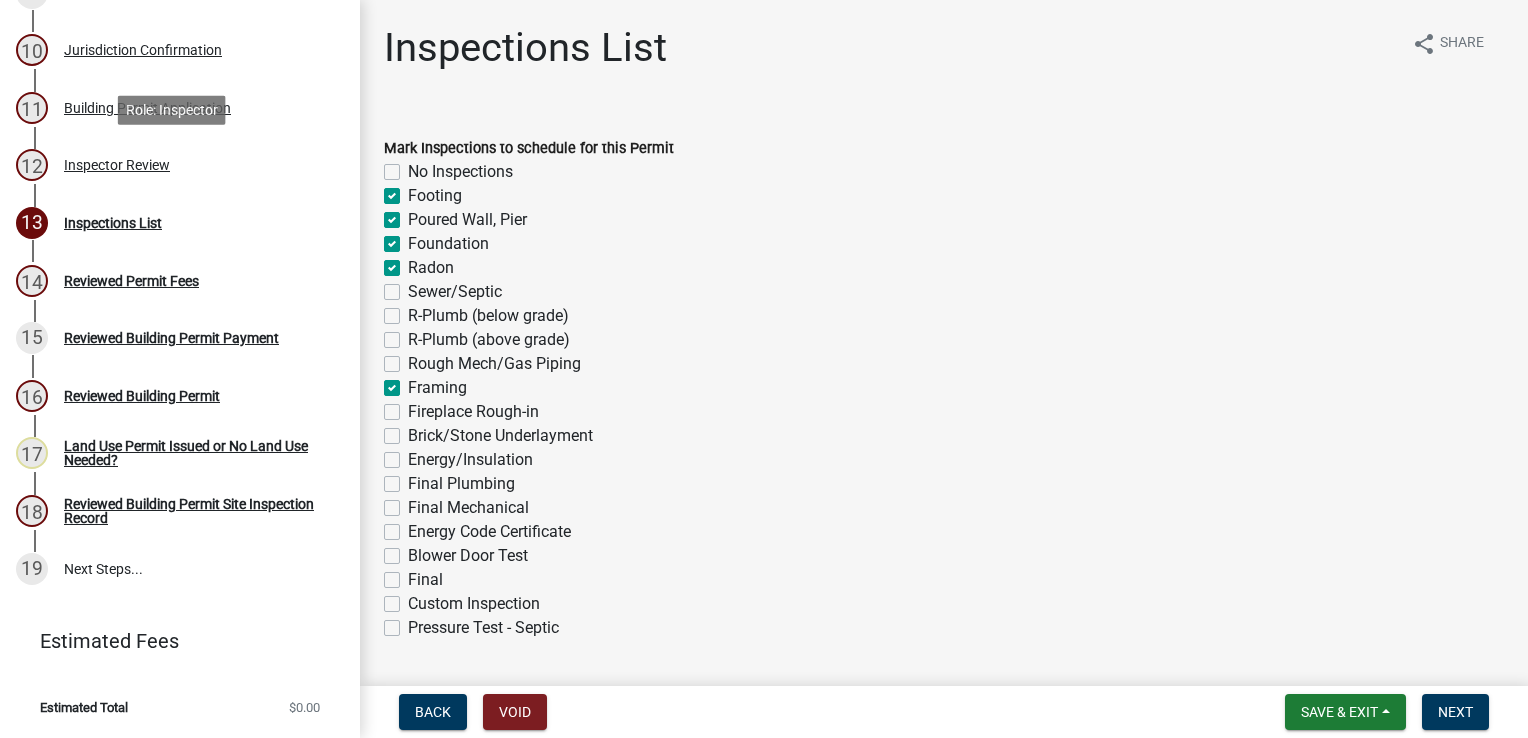 click on "Inspector Review" at bounding box center (117, 165) 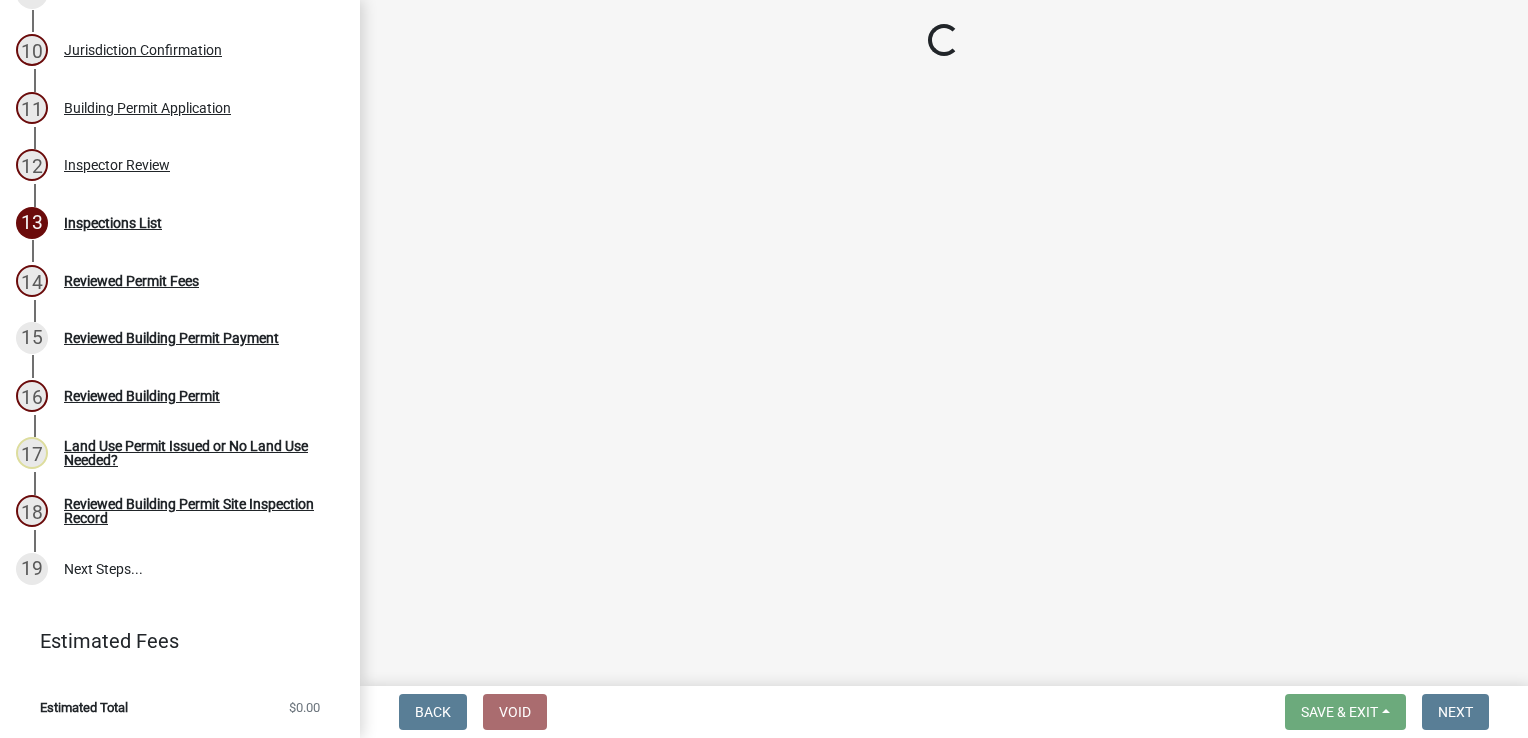 select on "94a12757-2a59-4079-8756-dca9431867ef" 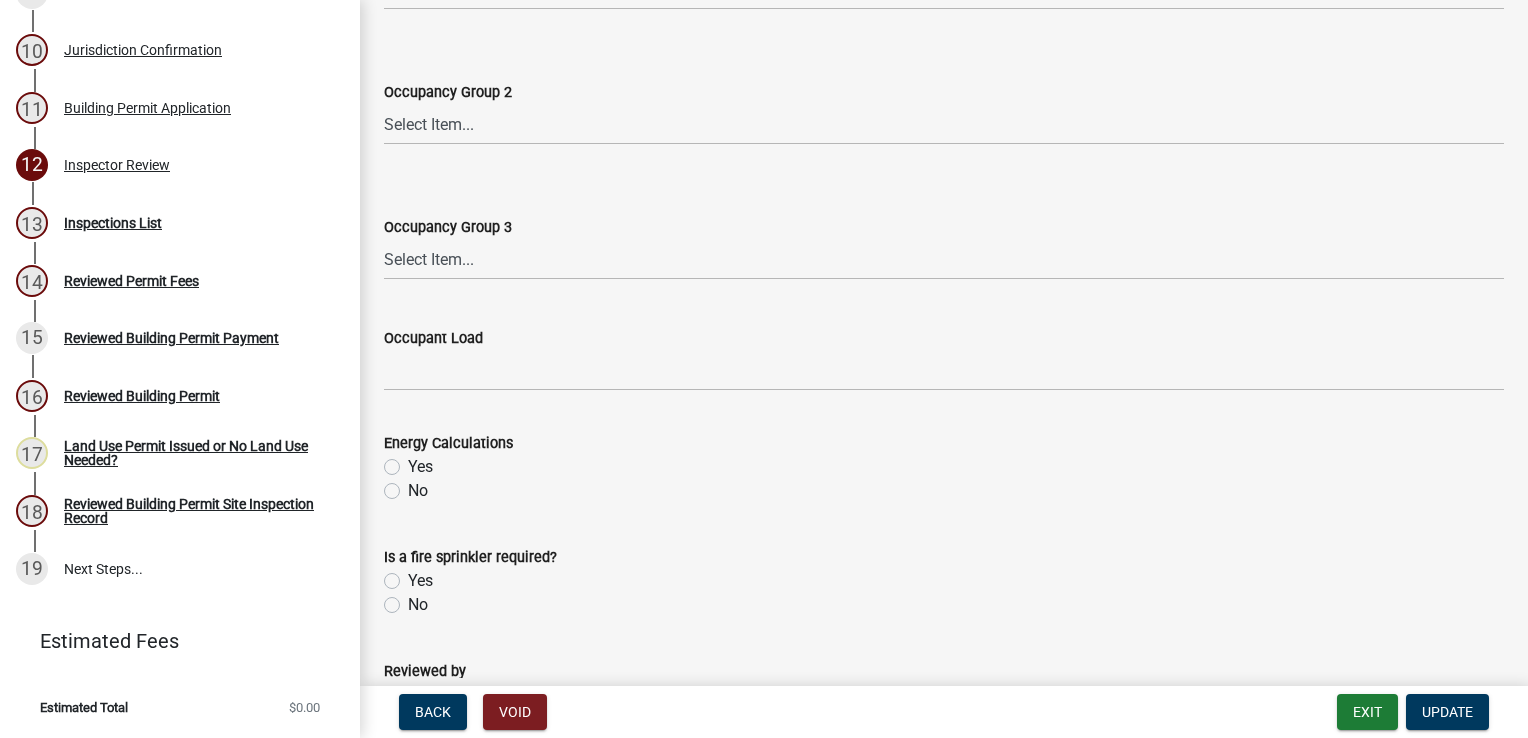 scroll, scrollTop: 1082, scrollLeft: 0, axis: vertical 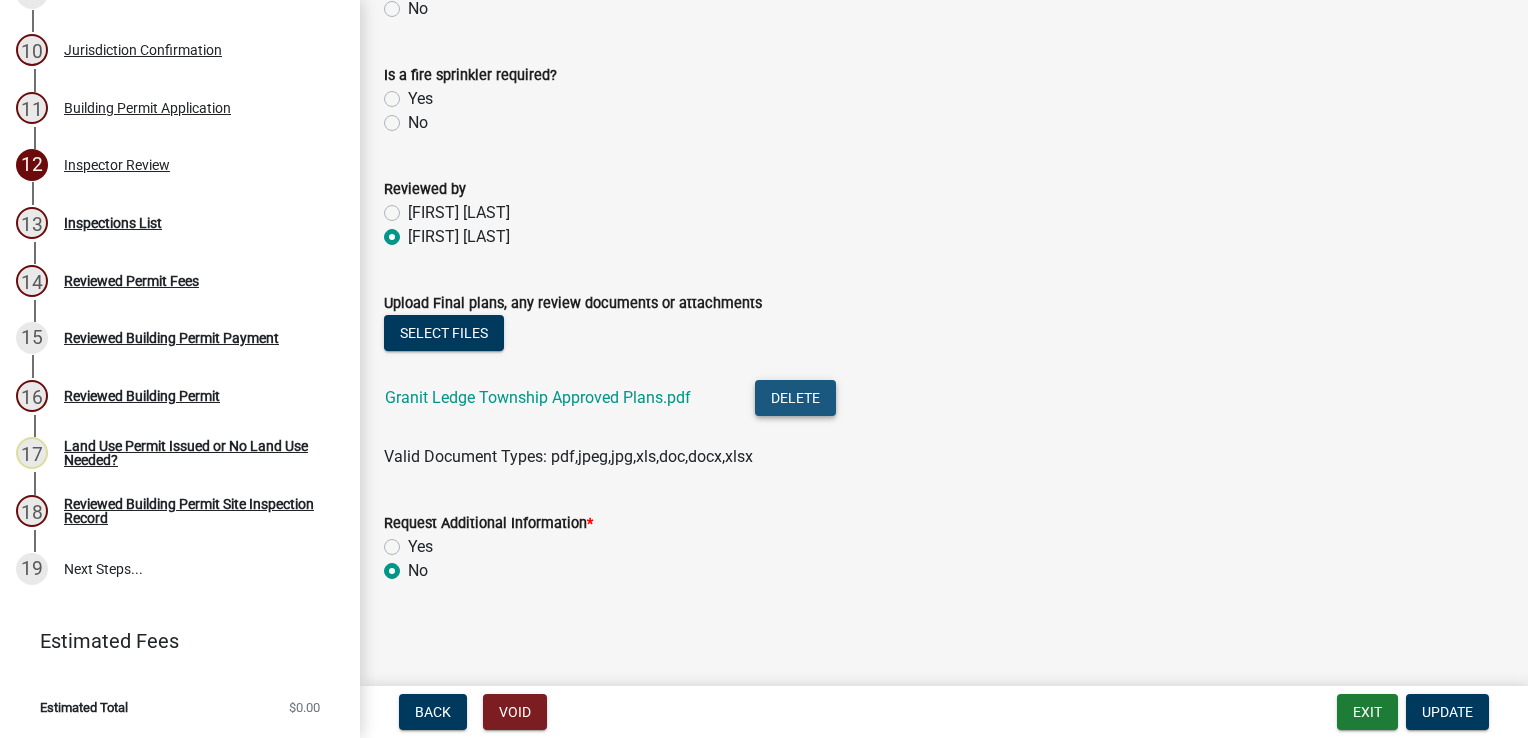 click on "Delete" at bounding box center (795, 398) 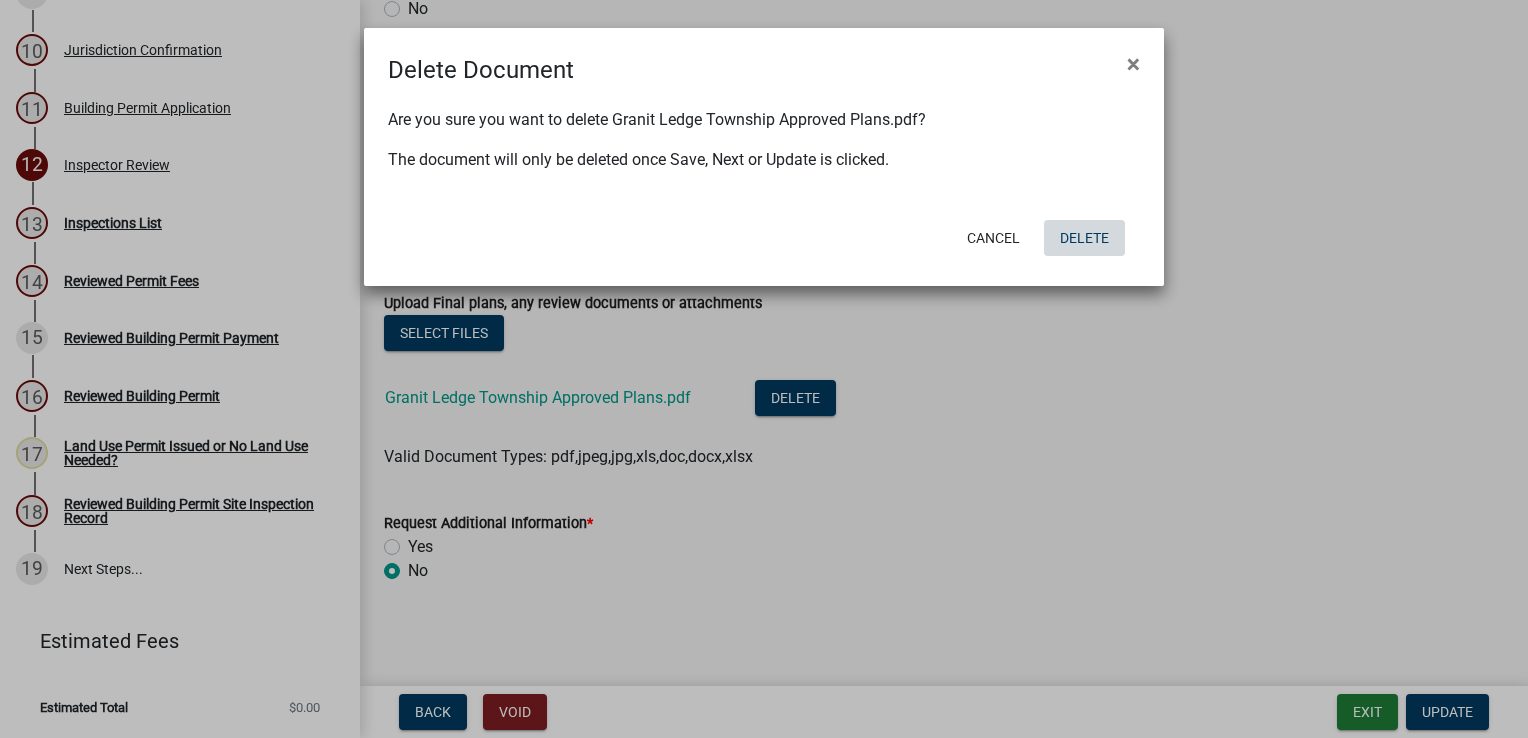 click on "Delete" 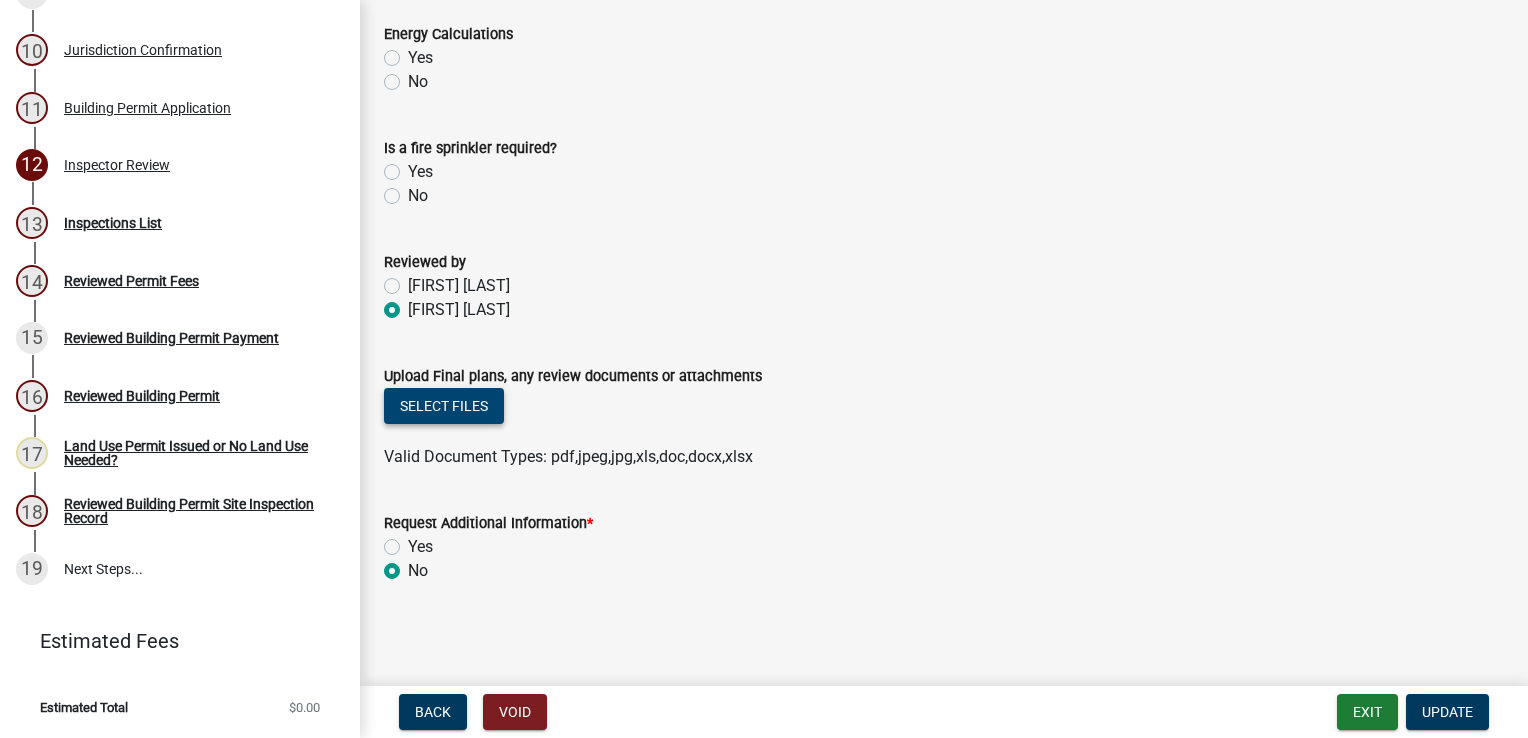 click on "Select files" 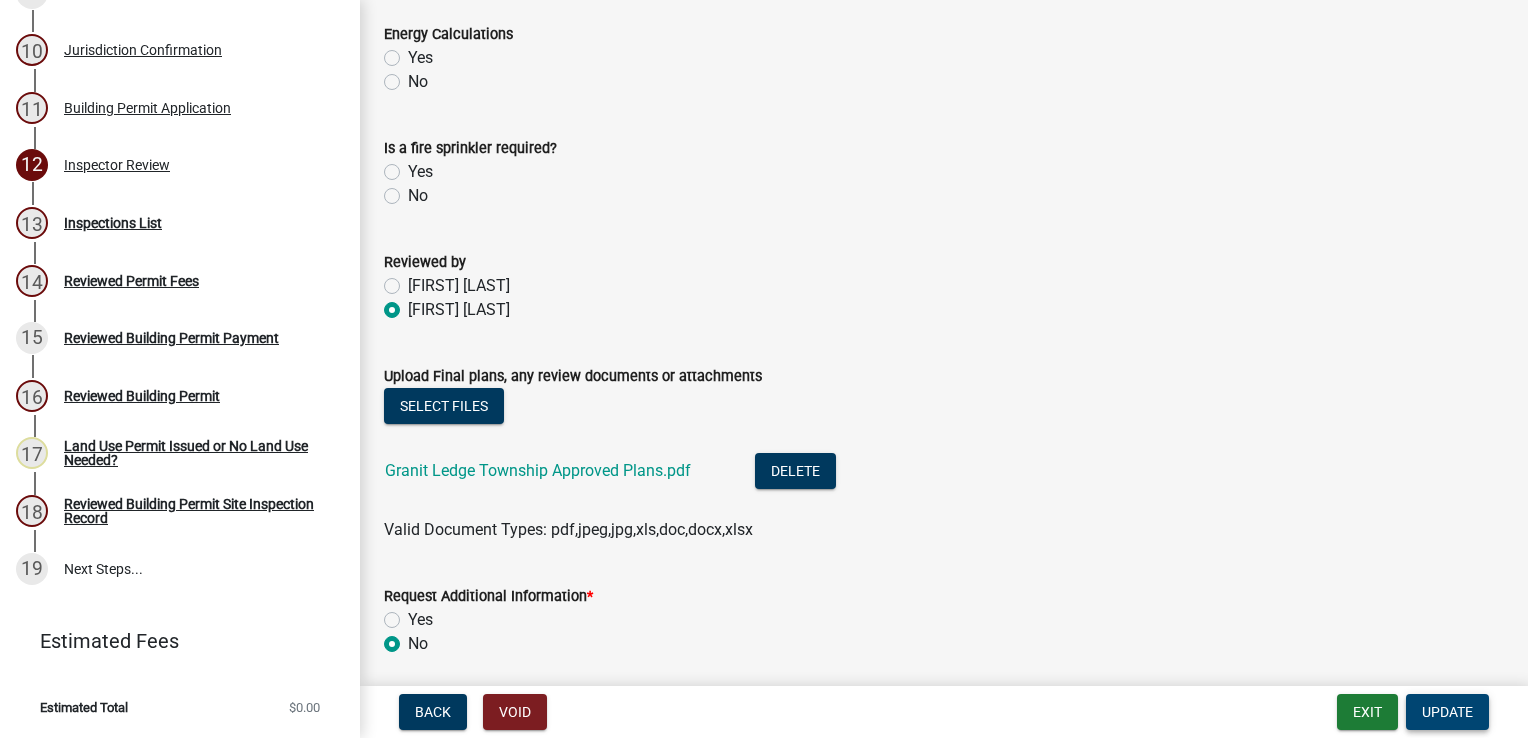 click on "Update" at bounding box center [1447, 712] 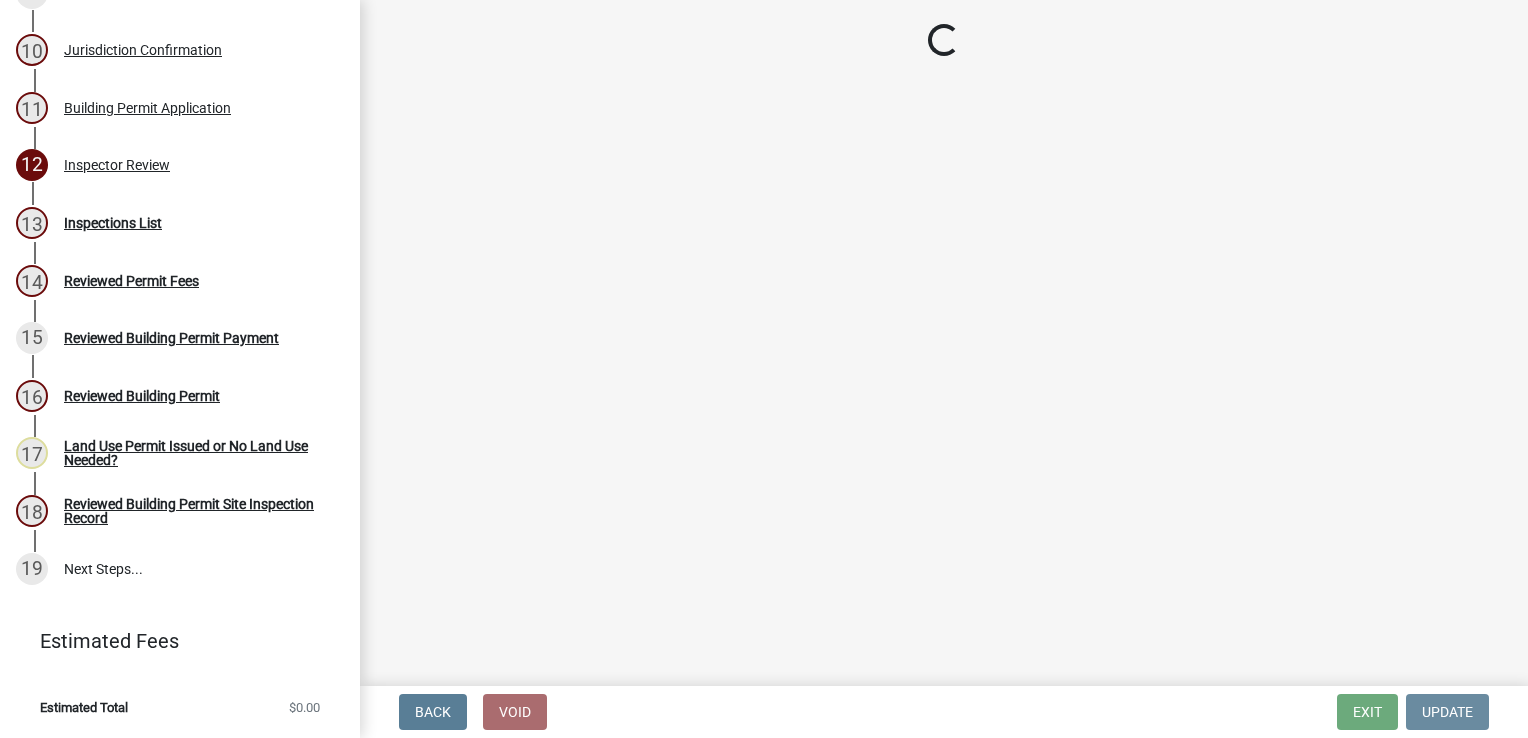 scroll, scrollTop: 0, scrollLeft: 0, axis: both 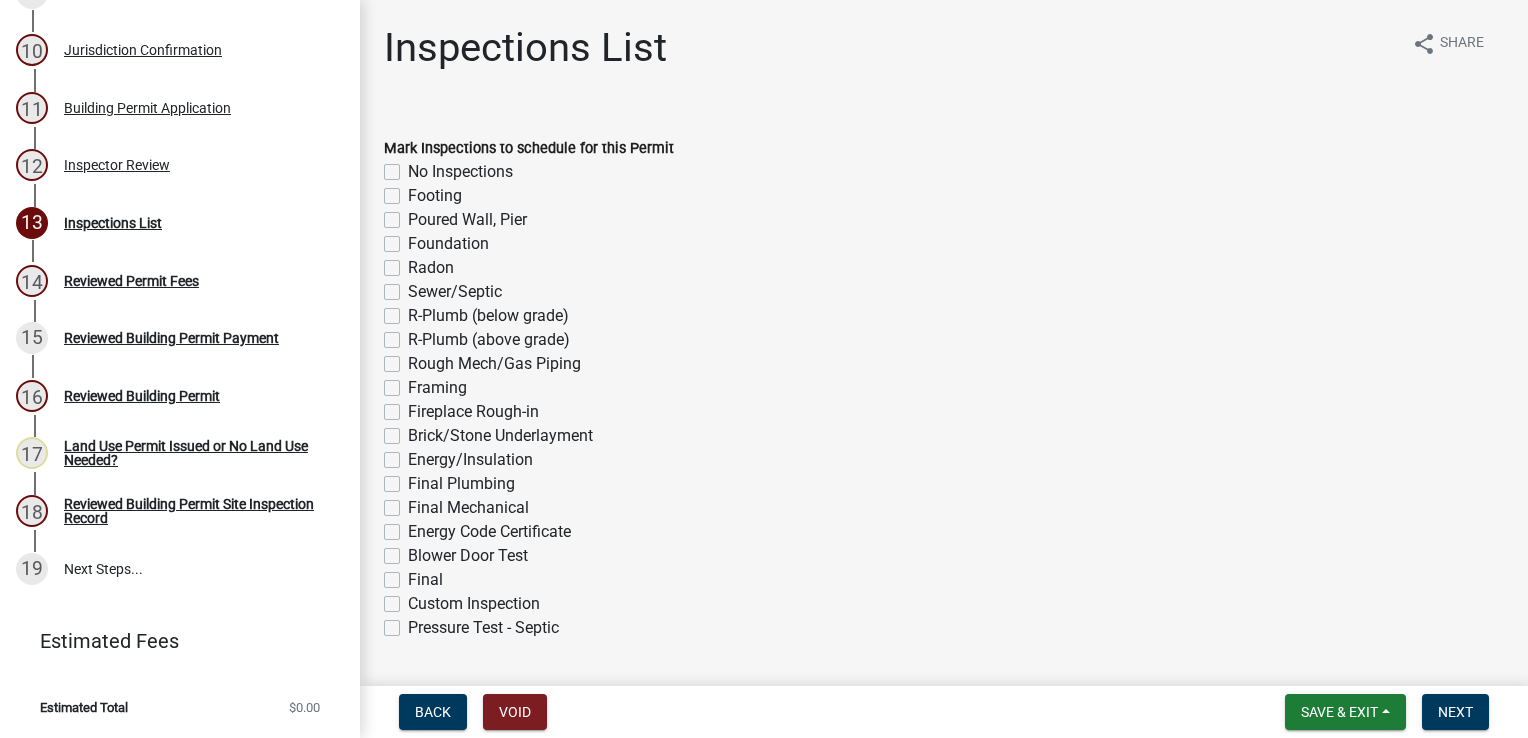 click on "Footing" 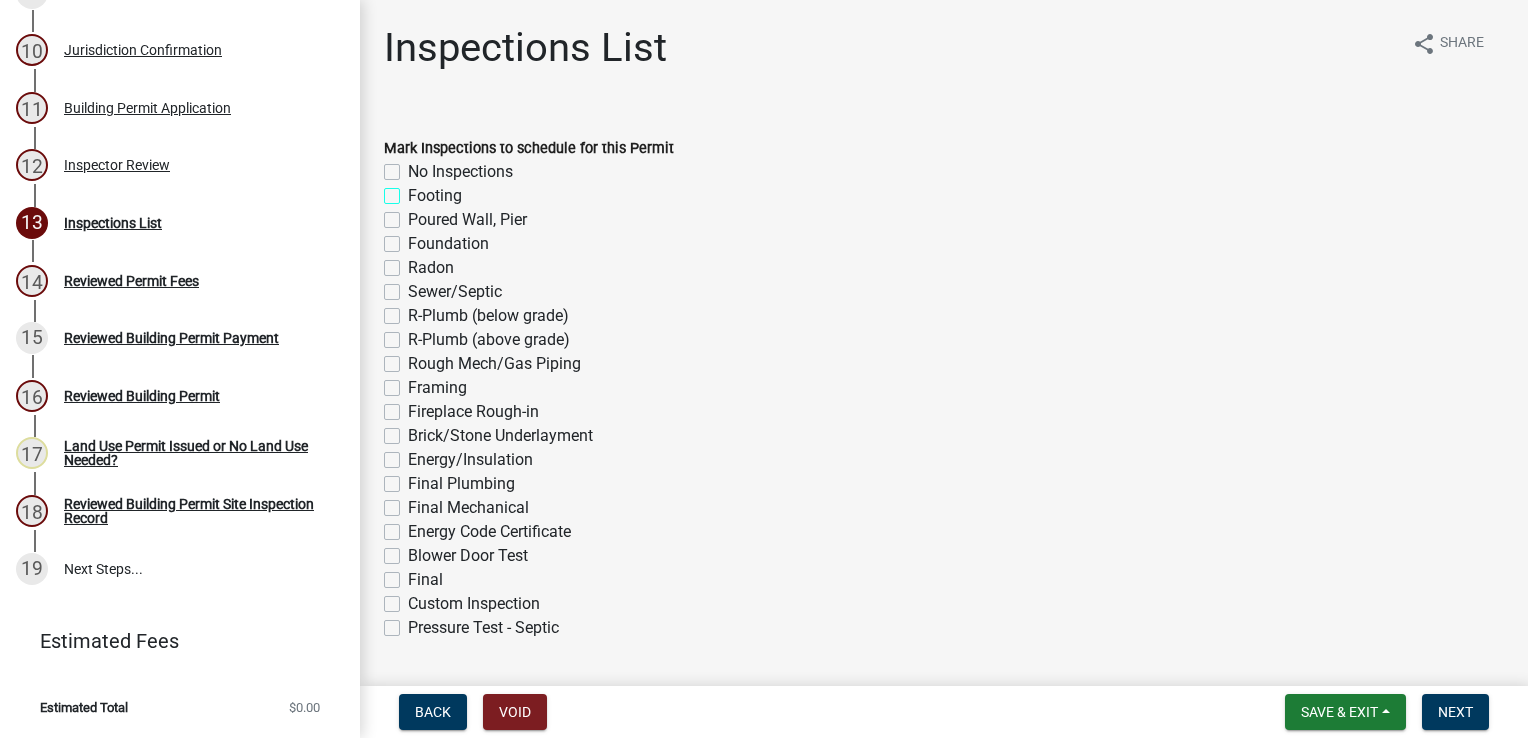 click on "Footing" at bounding box center [414, 190] 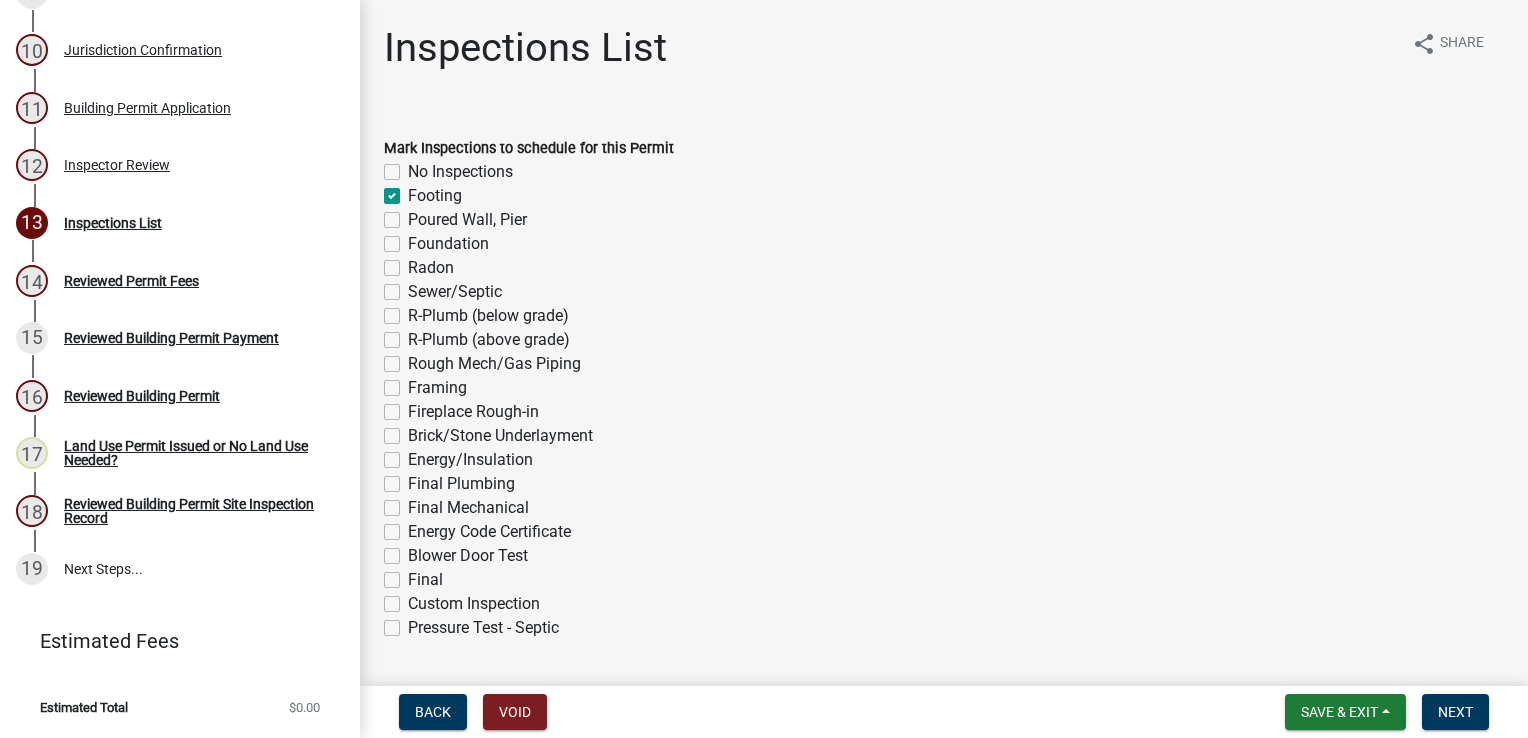 checkbox on "false" 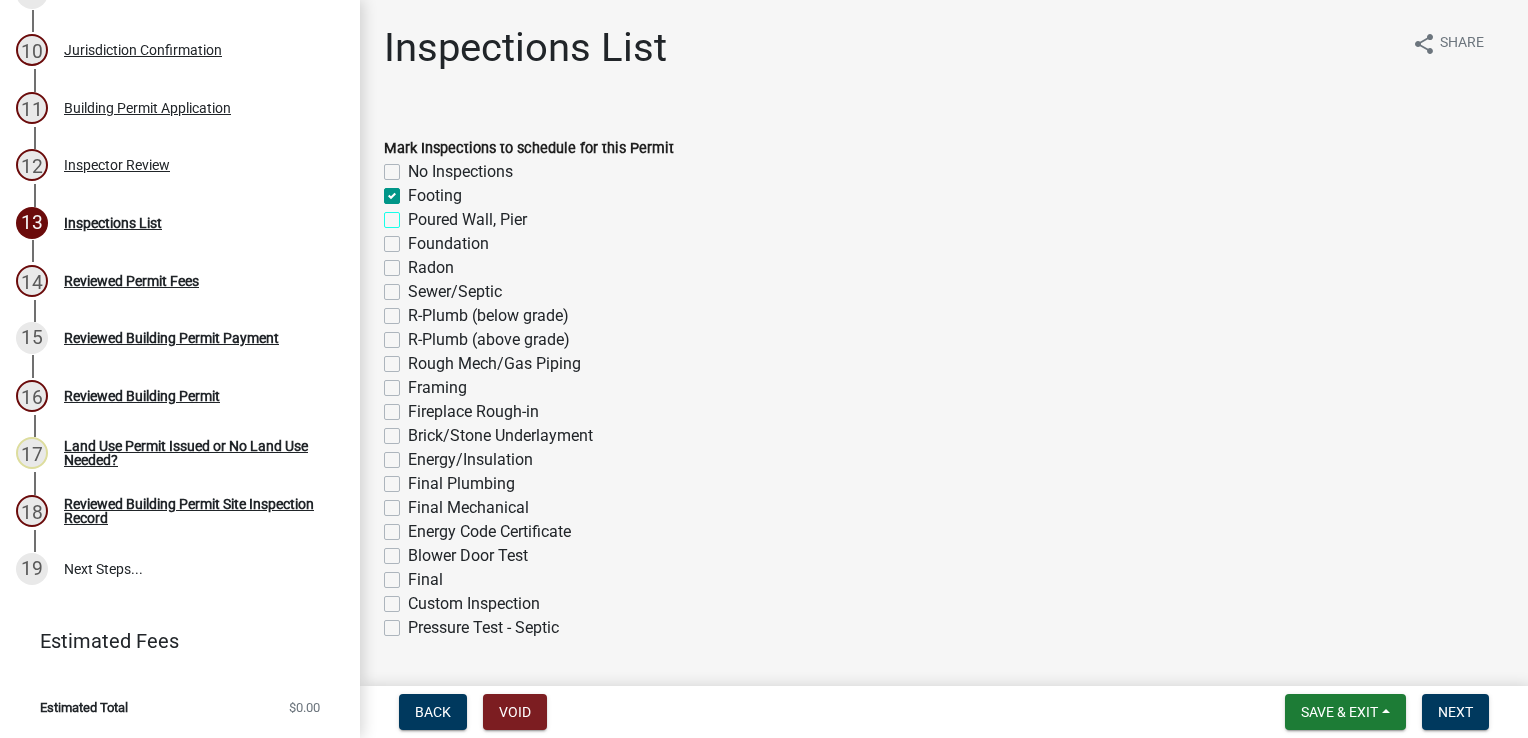 click on "Poured Wall, Pier" at bounding box center [414, 214] 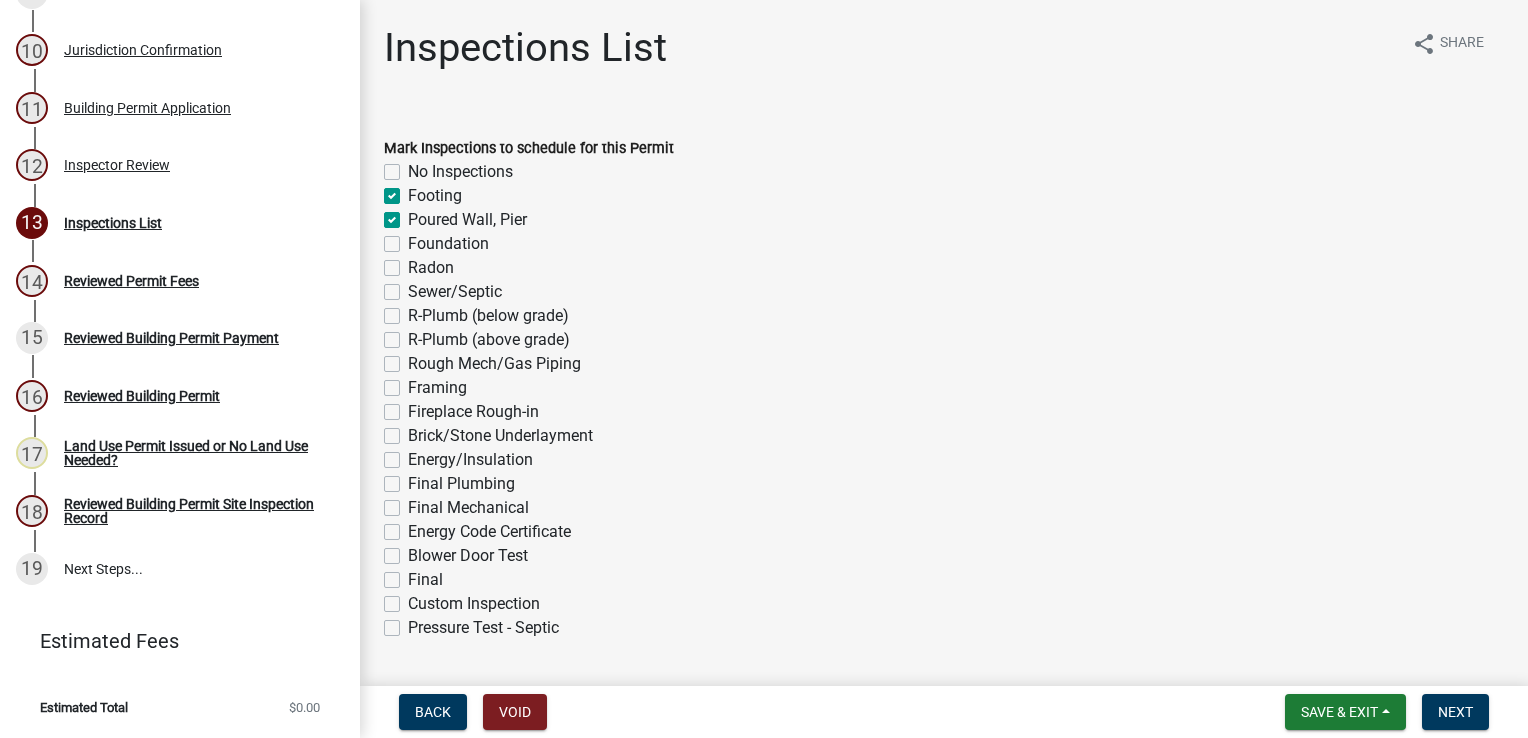 checkbox on "false" 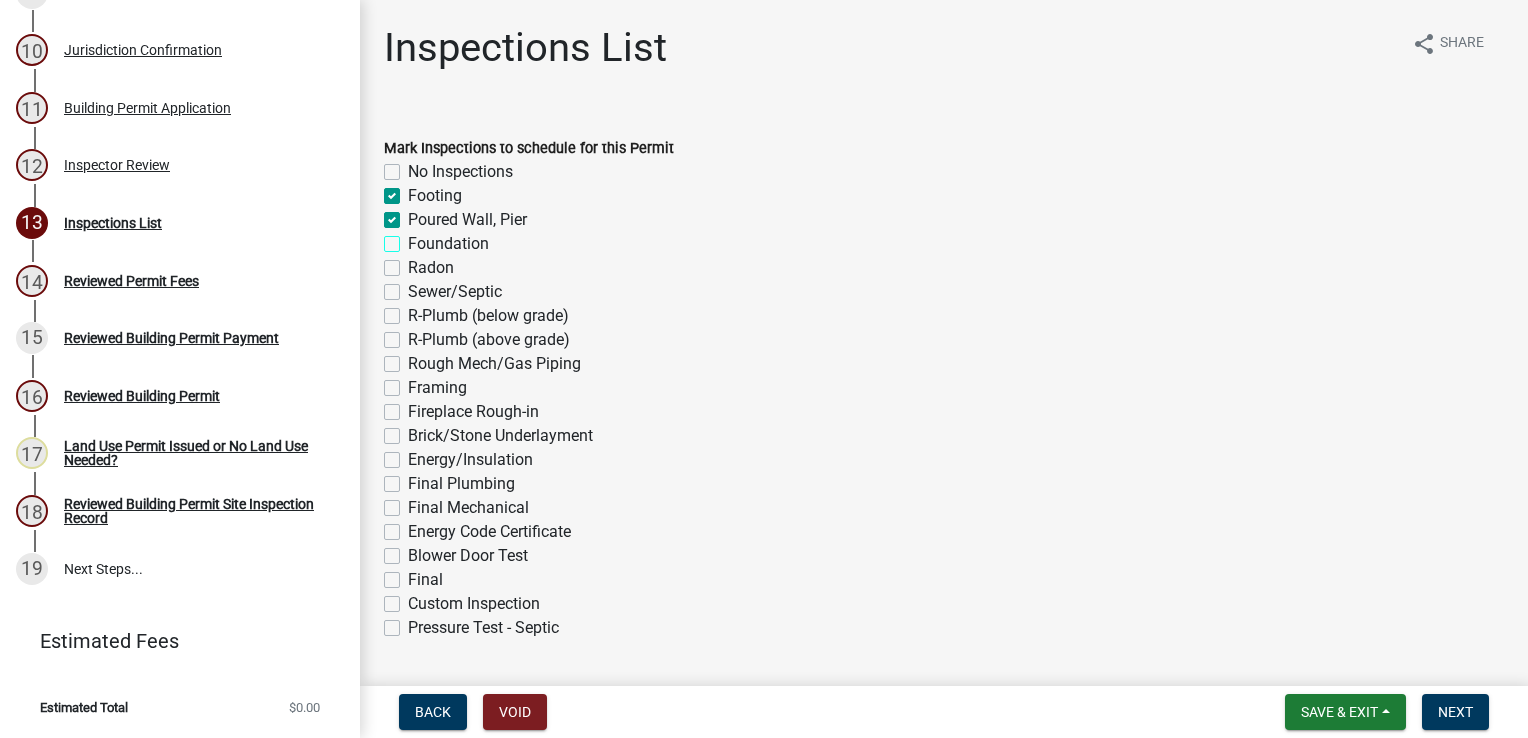 click on "Foundation" at bounding box center (414, 238) 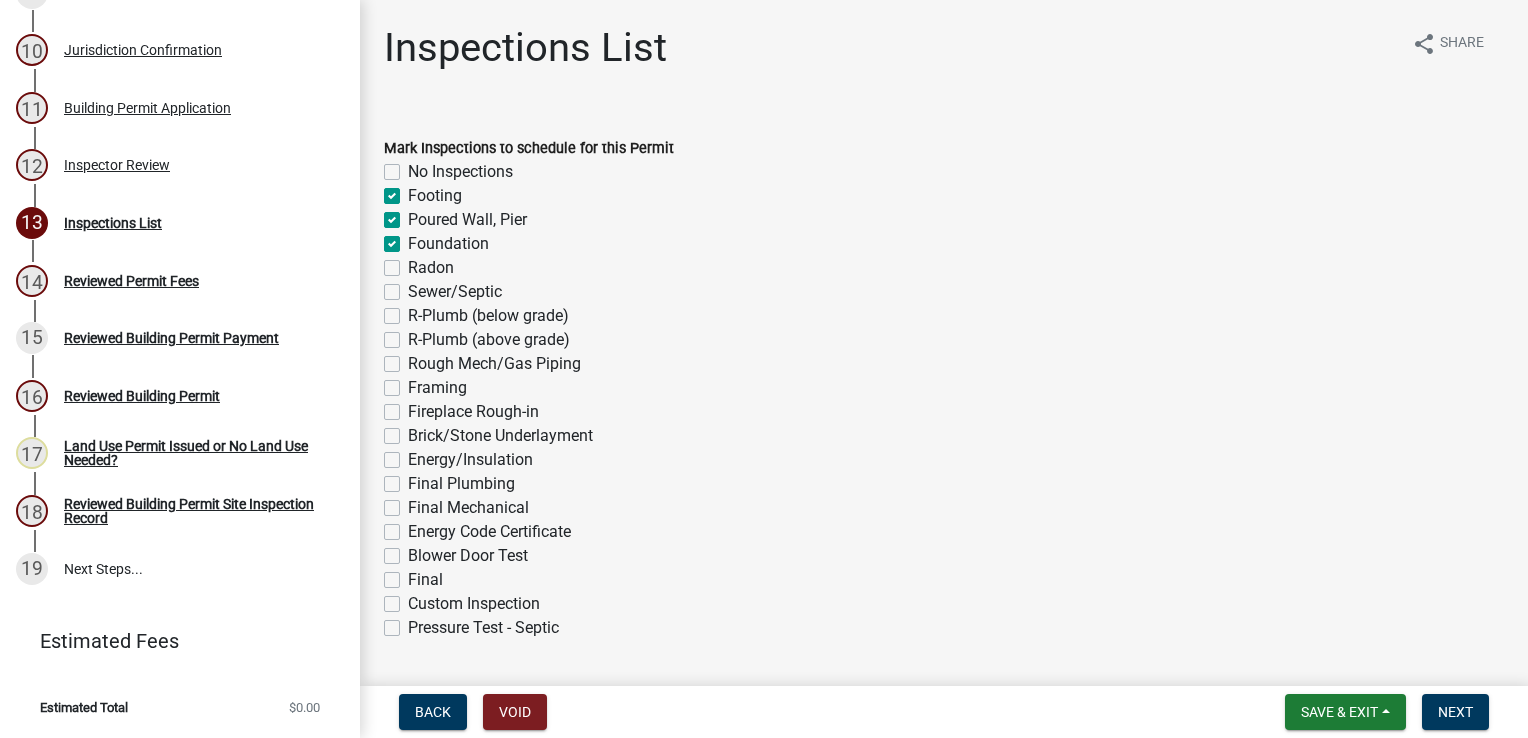 checkbox on "false" 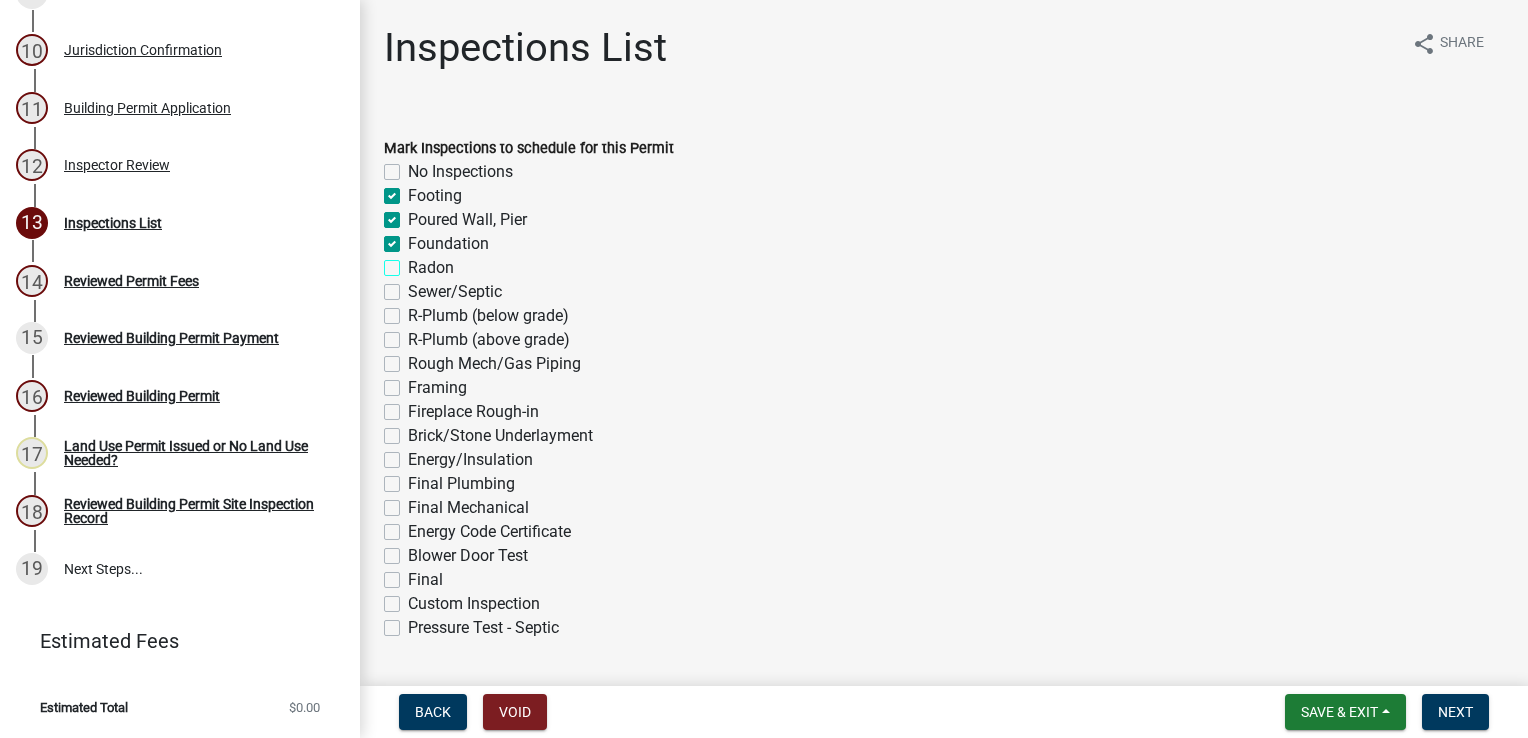 click on "Radon" at bounding box center [414, 262] 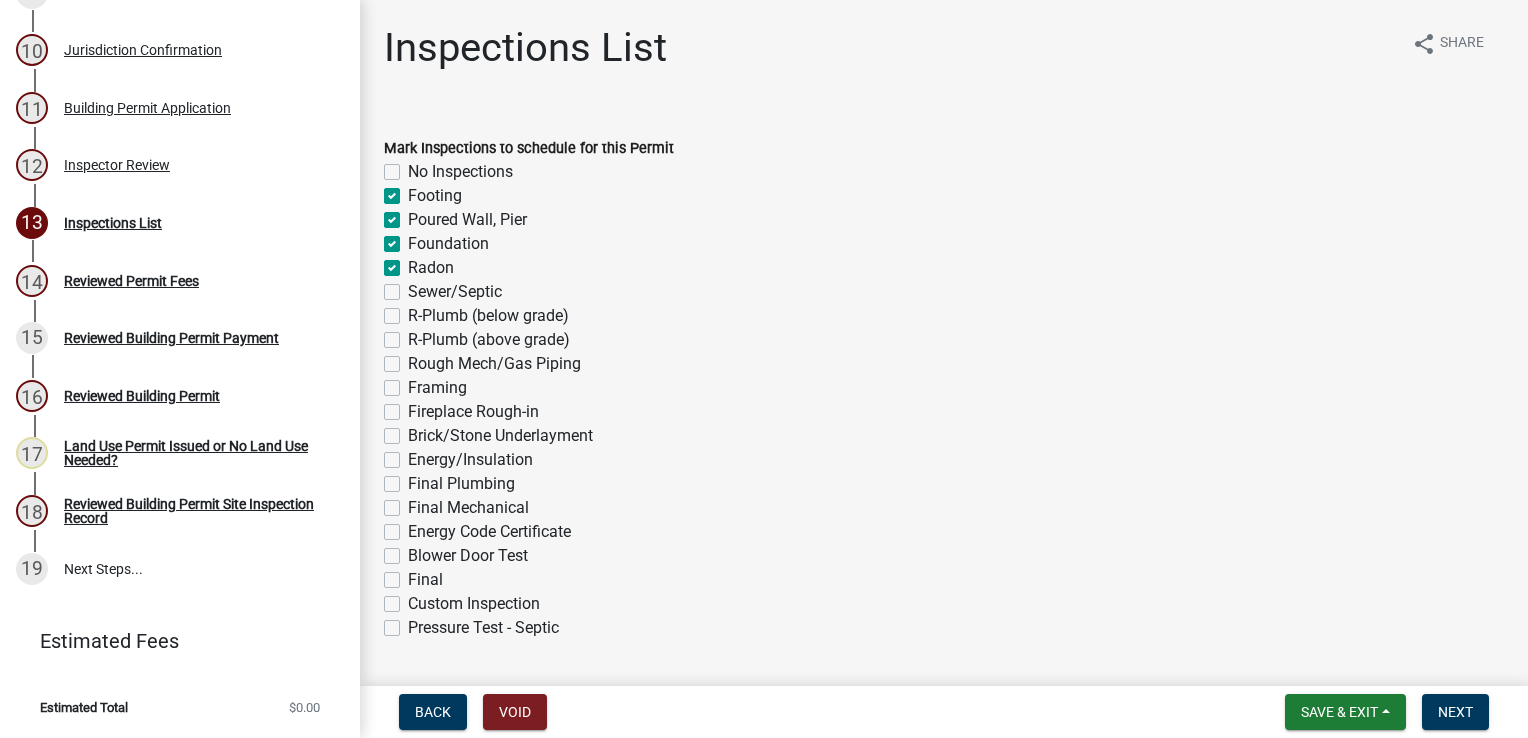checkbox on "false" 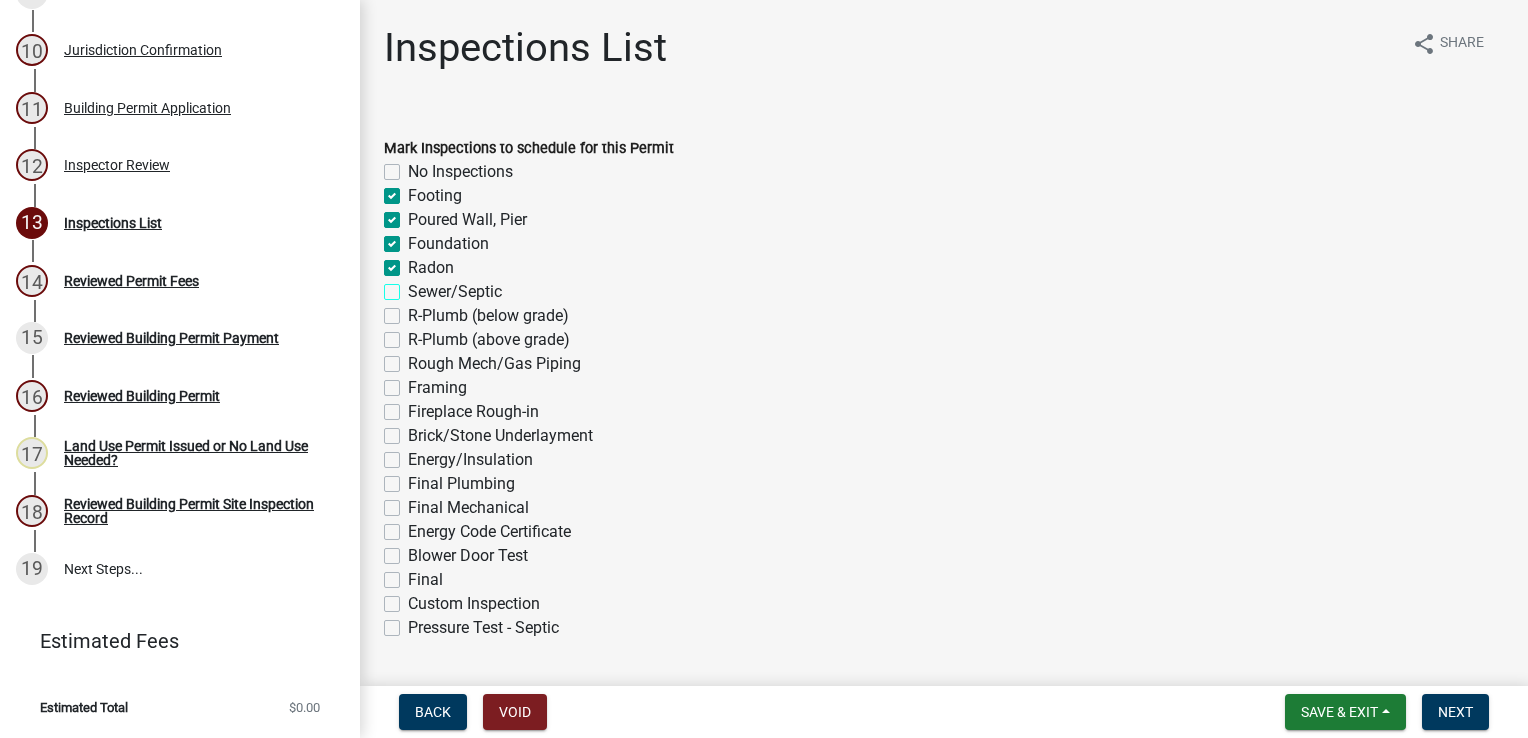 click on "Sewer/Septic" at bounding box center [414, 286] 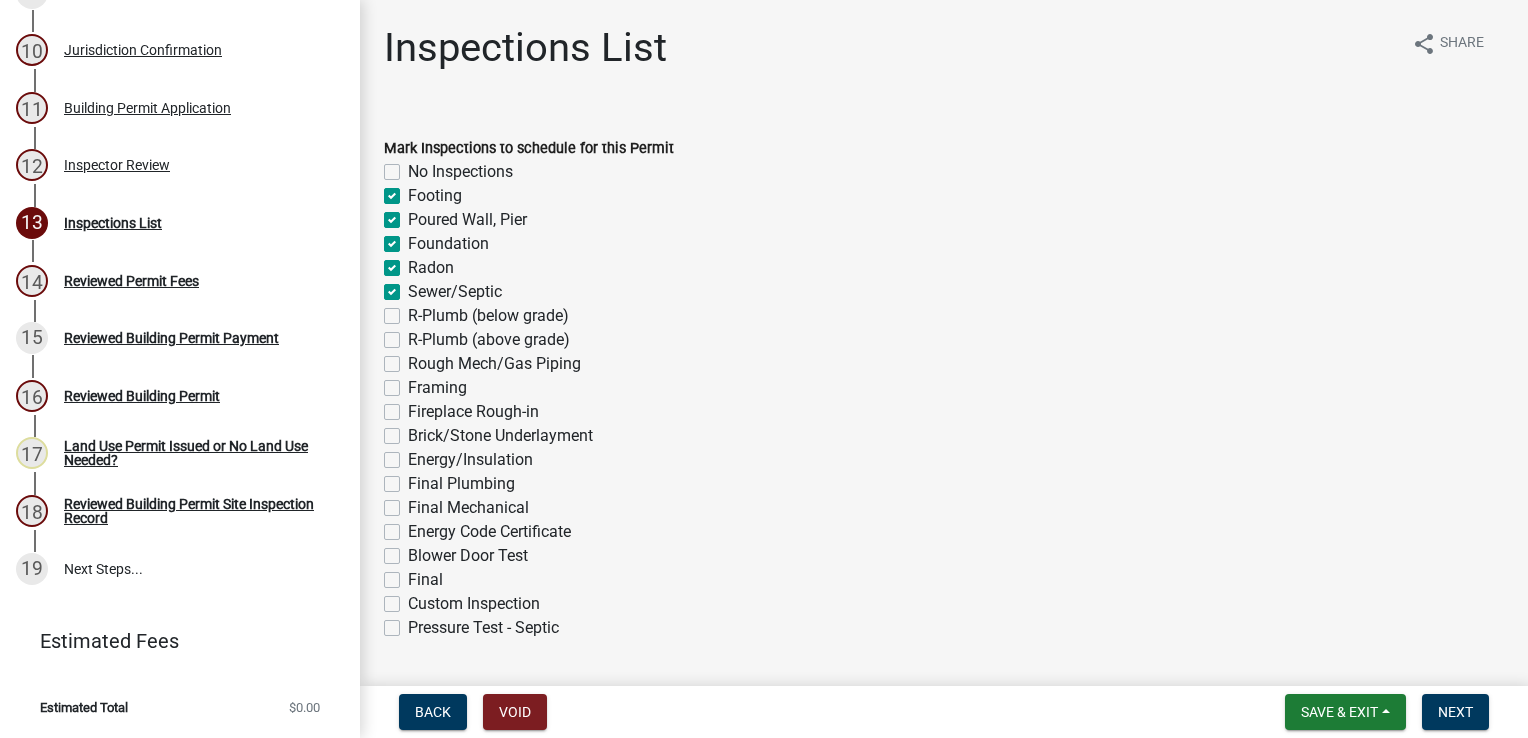 checkbox on "false" 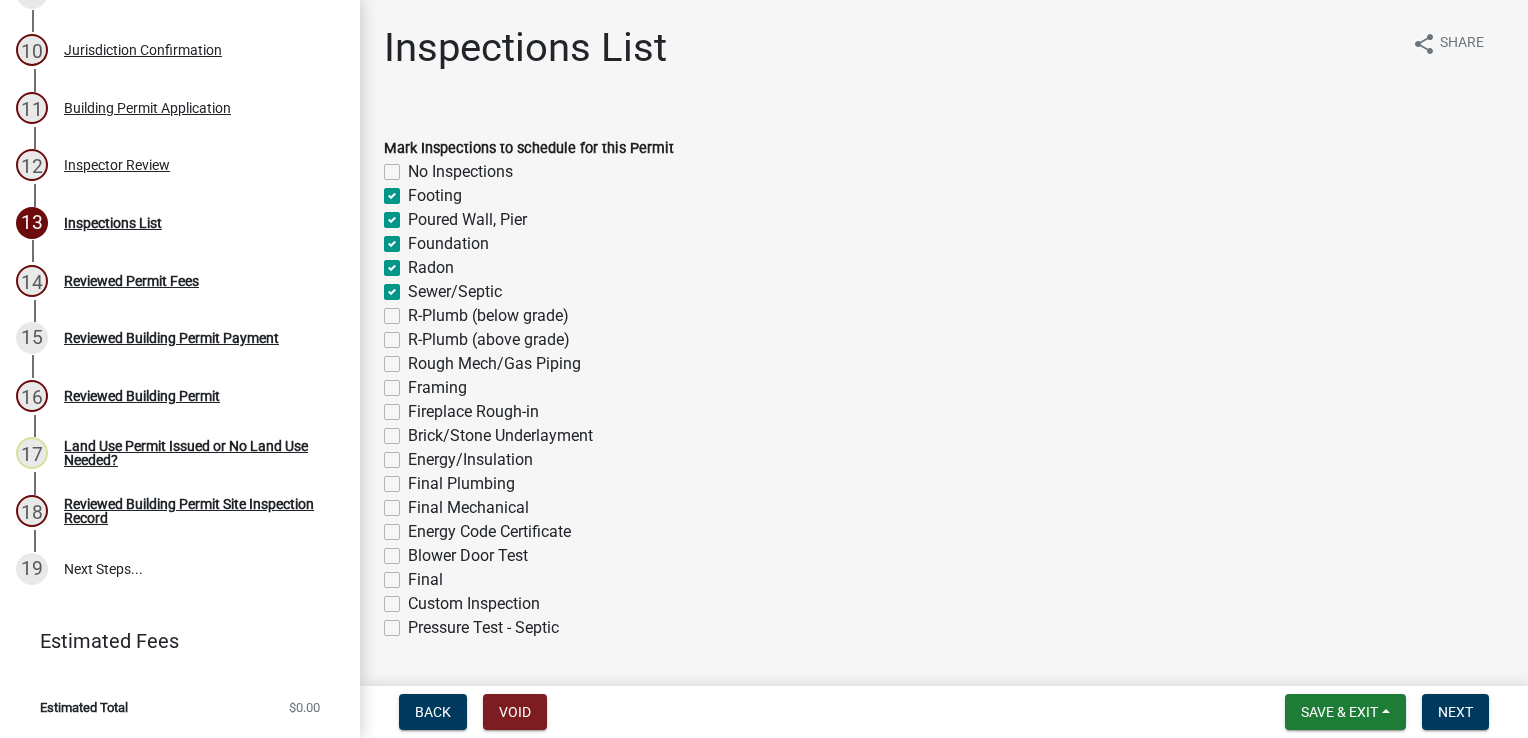click on "Framing" 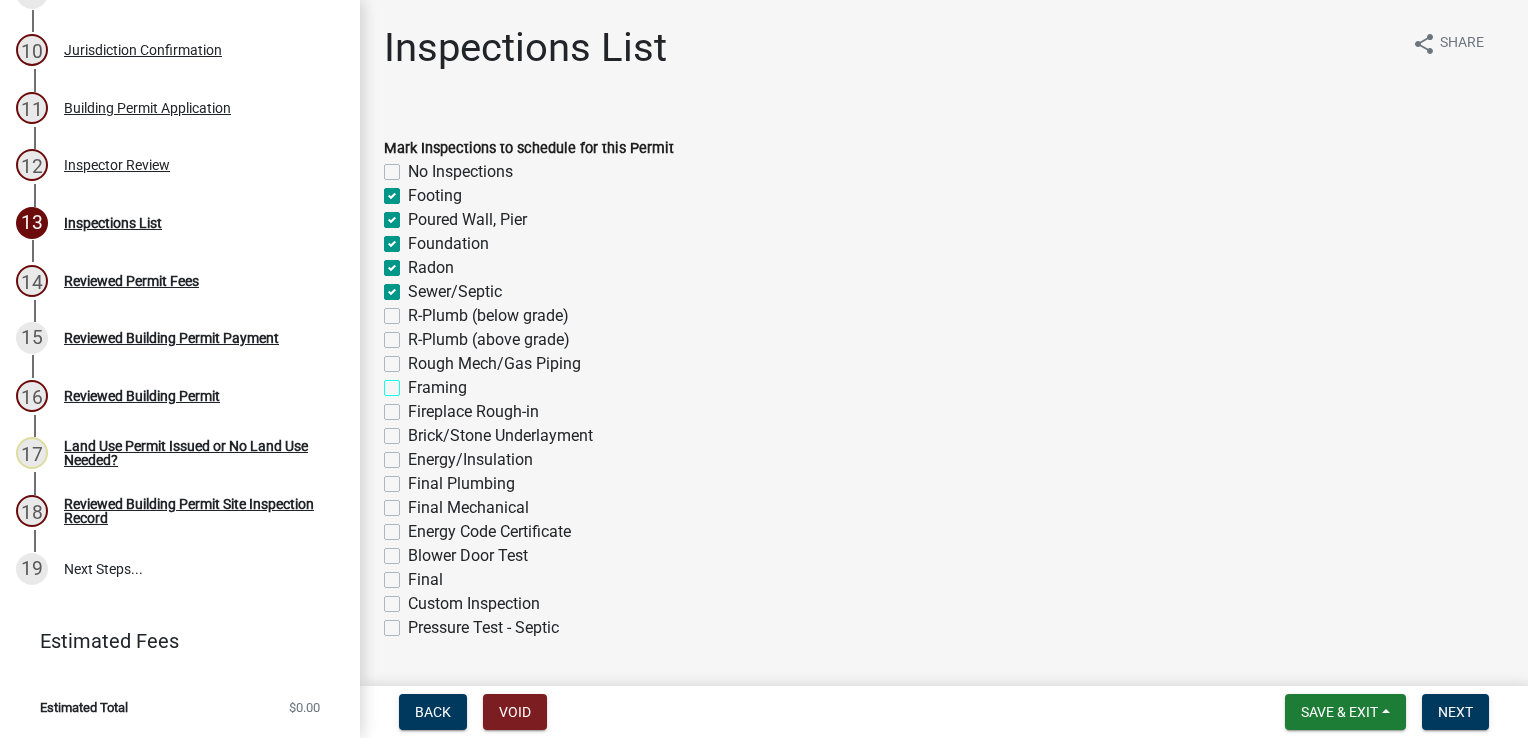 click on "Framing" at bounding box center [414, 382] 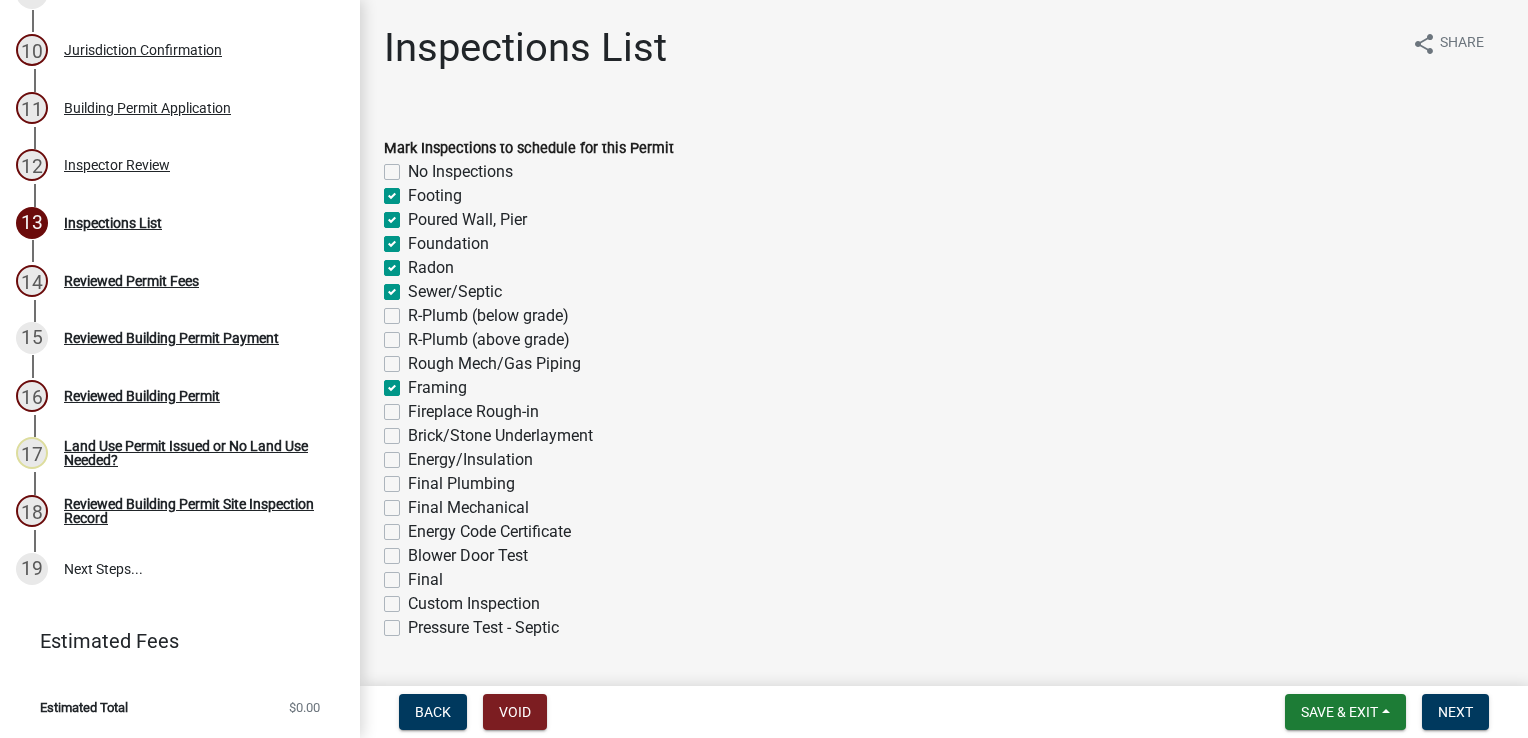 click on "Energy/Insulation" 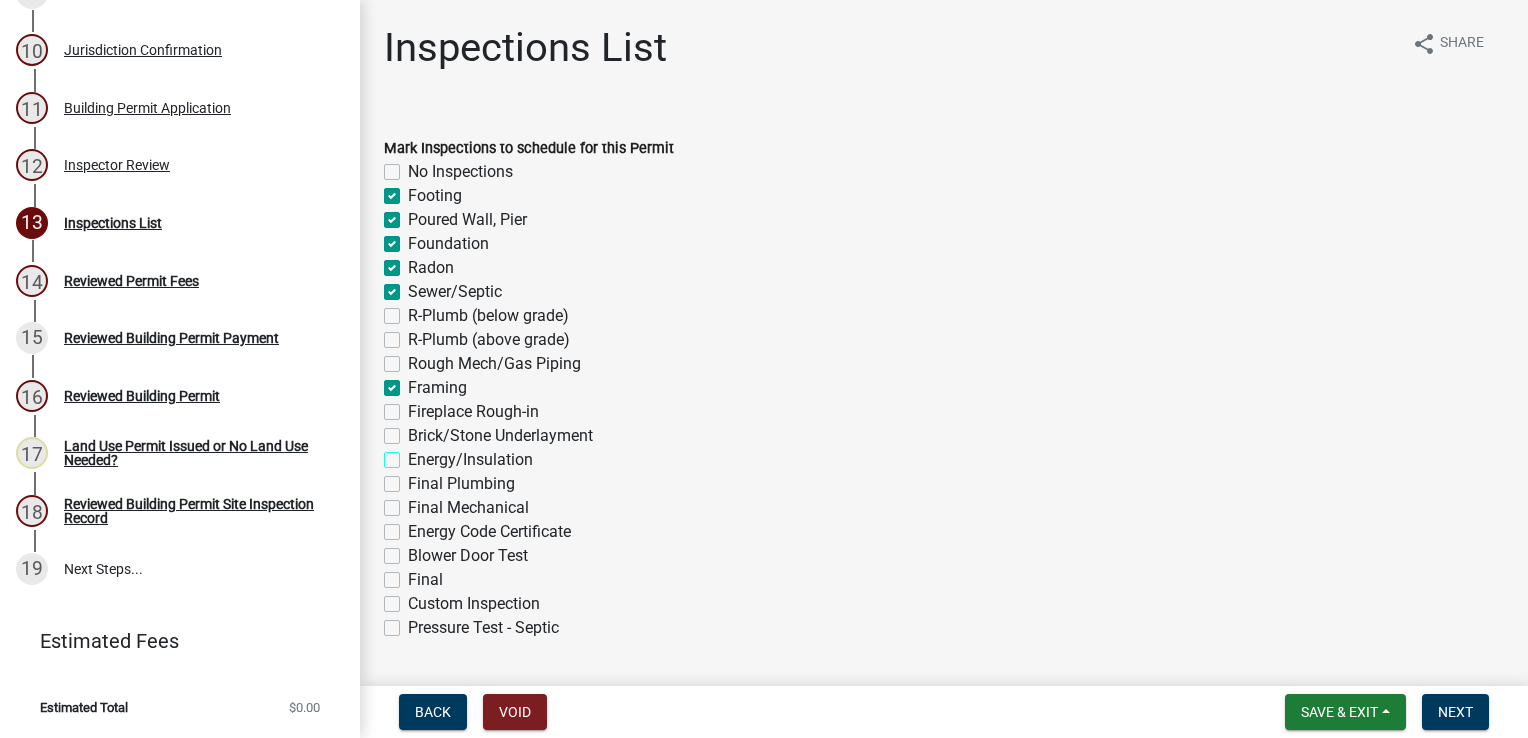 click on "Energy/Insulation" at bounding box center [414, 454] 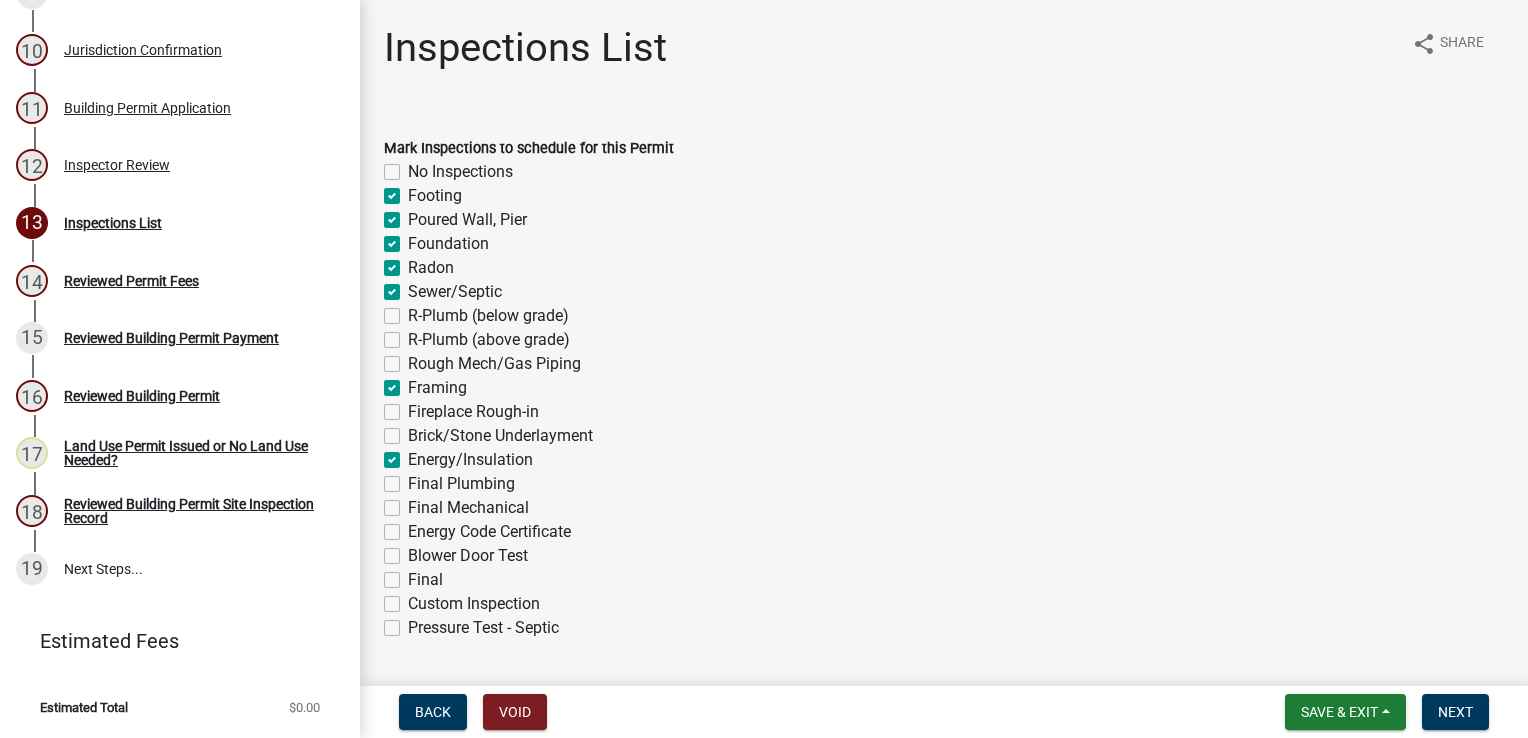 click on "Final" 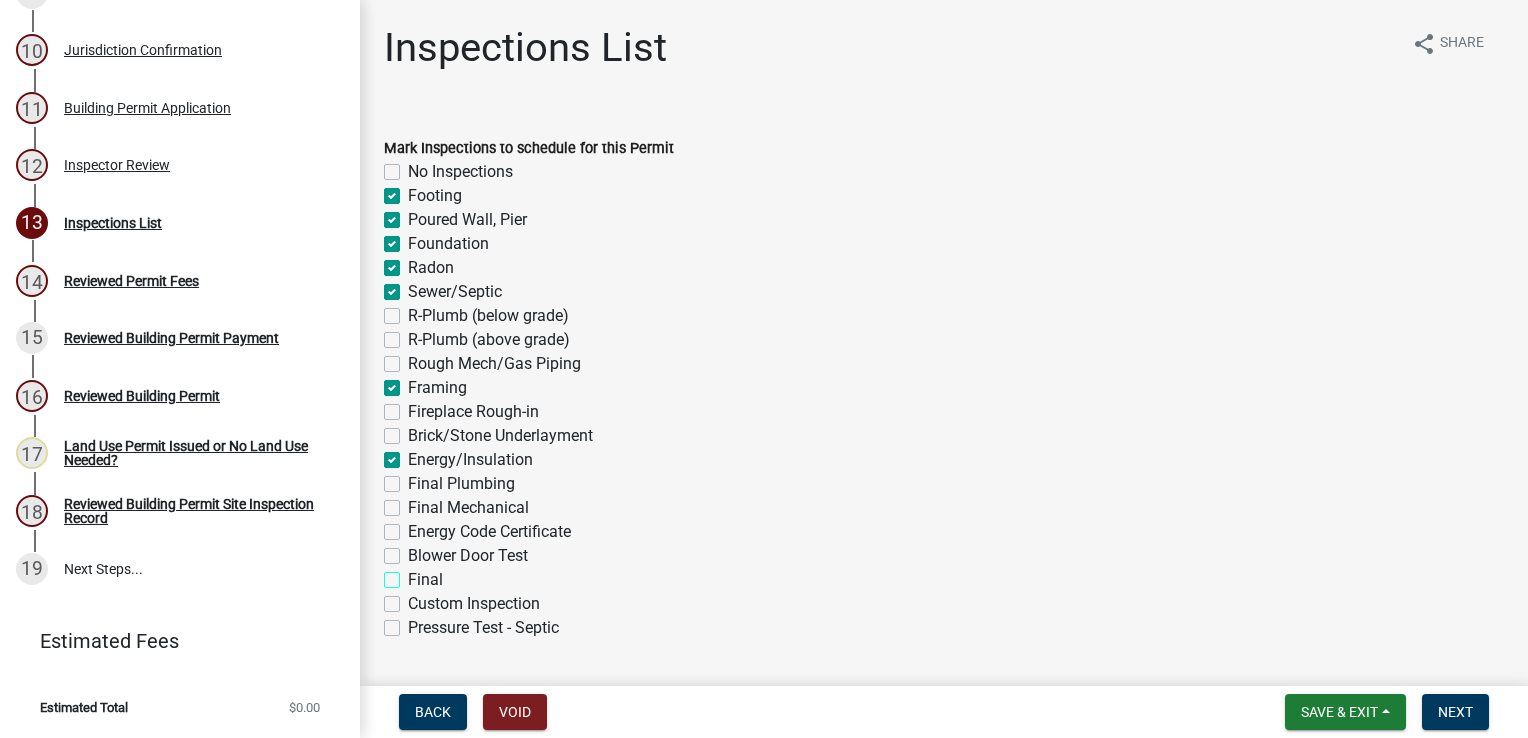 click on "Final" at bounding box center [414, 574] 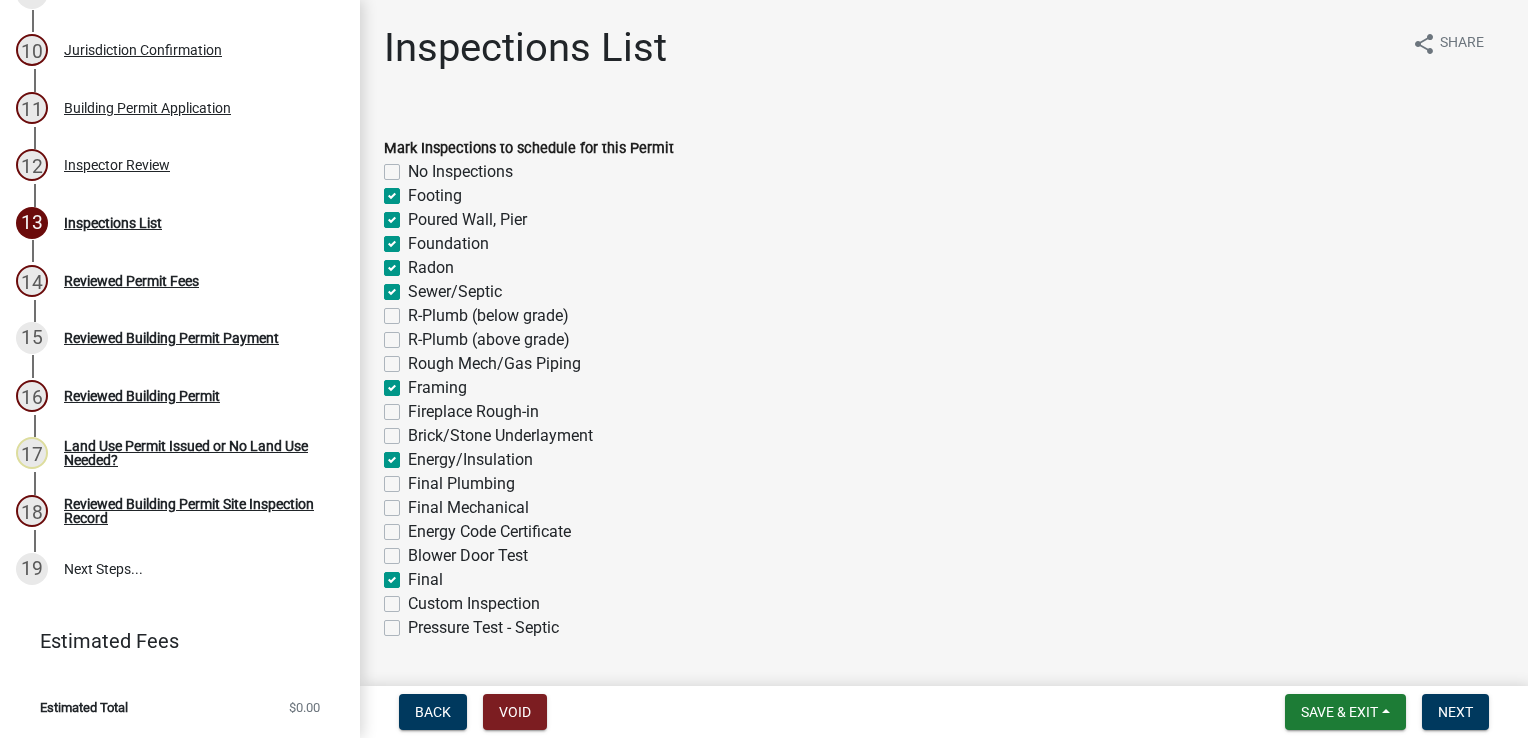 scroll, scrollTop: 100, scrollLeft: 0, axis: vertical 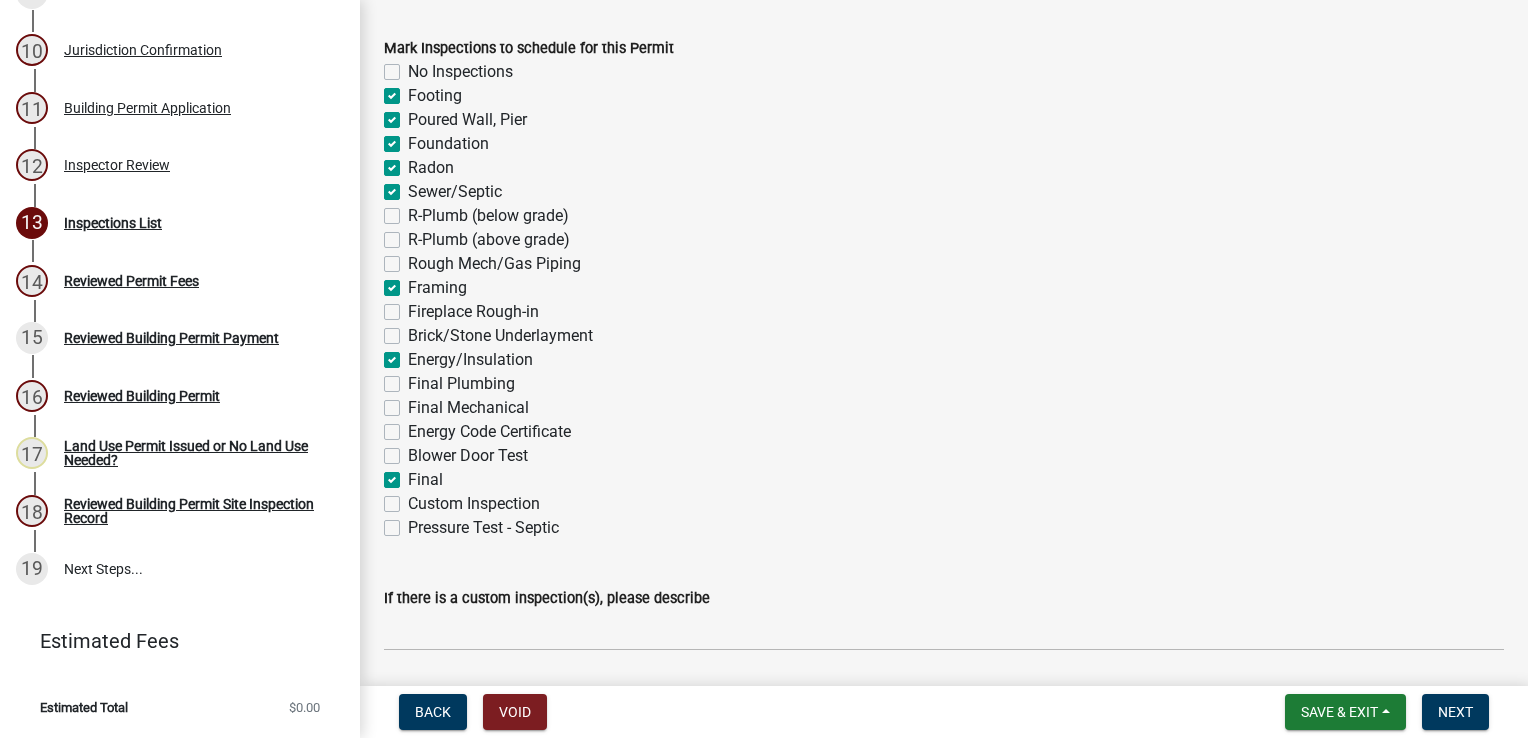click on "Custom Inspection" 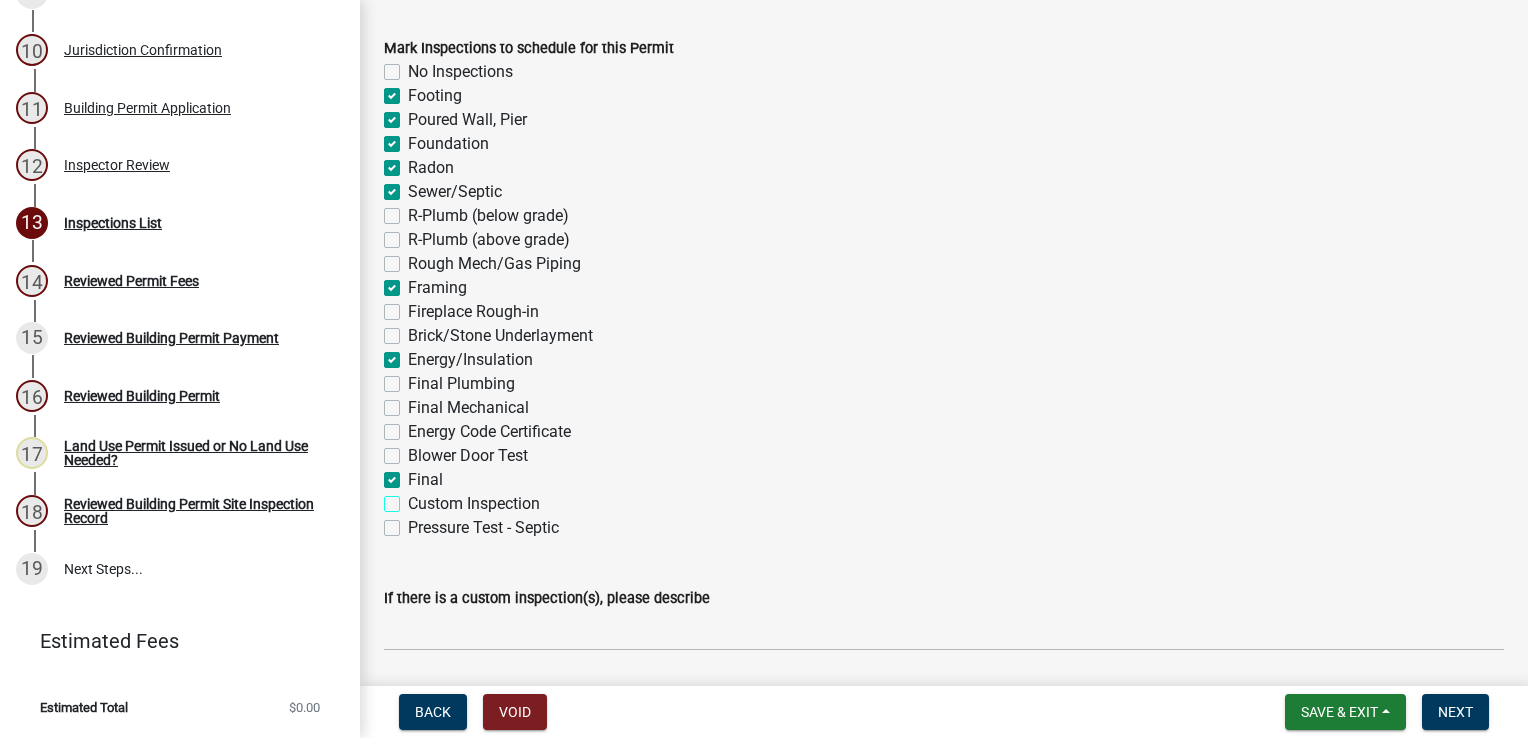 click on "Custom Inspection" at bounding box center [414, 498] 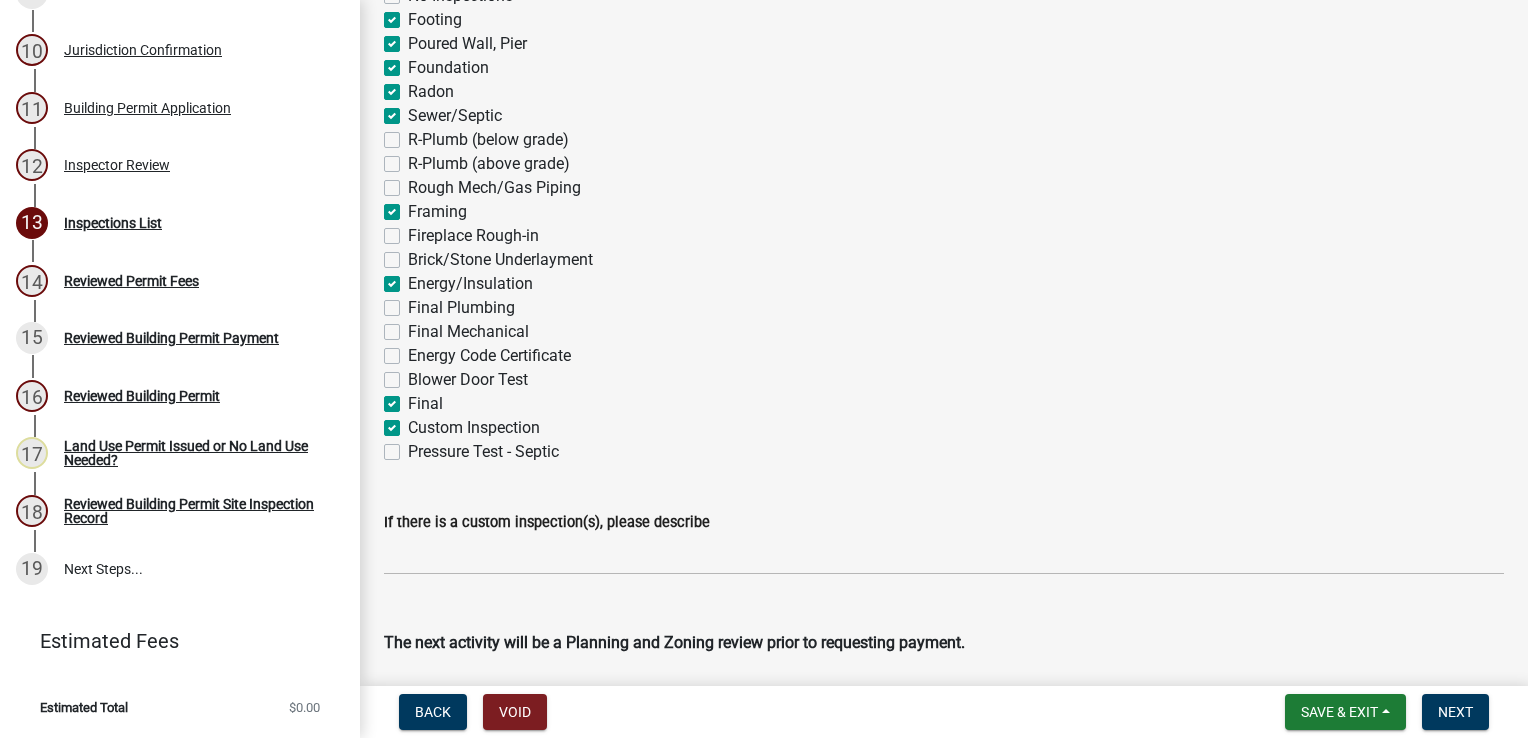 scroll, scrollTop: 246, scrollLeft: 0, axis: vertical 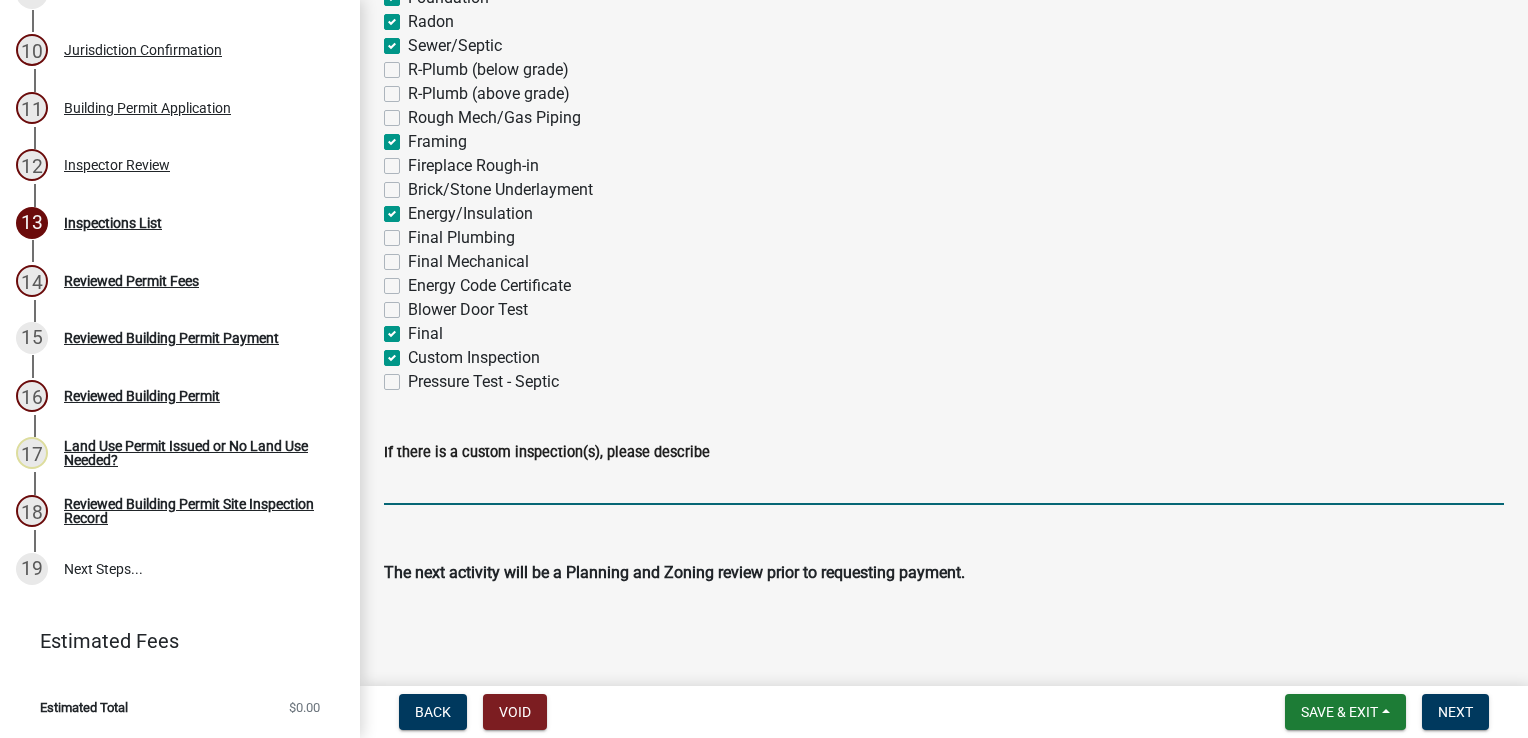 click on "If there is a custom inspection(s), please describe" at bounding box center [944, 484] 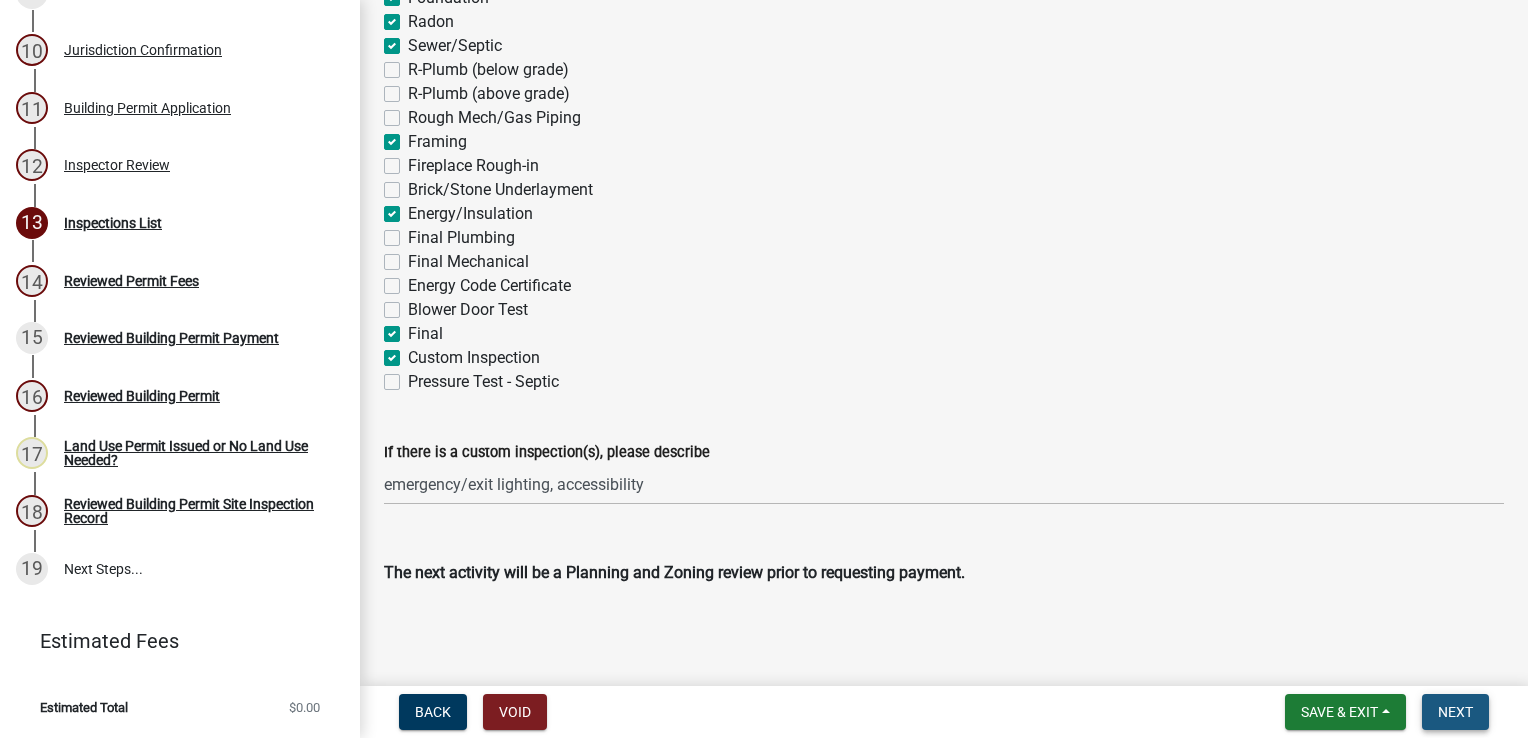 click on "Next" at bounding box center (1455, 712) 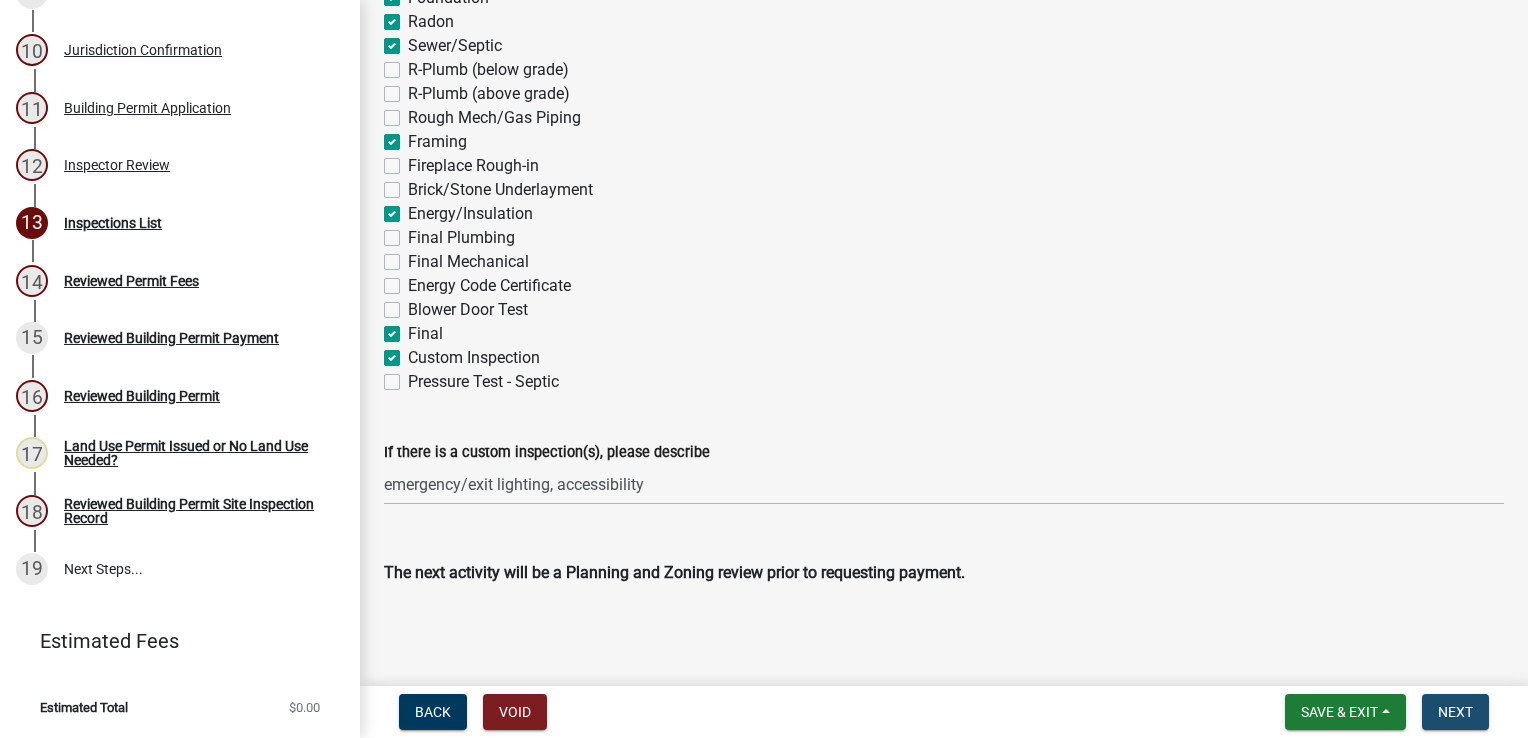 scroll, scrollTop: 0, scrollLeft: 0, axis: both 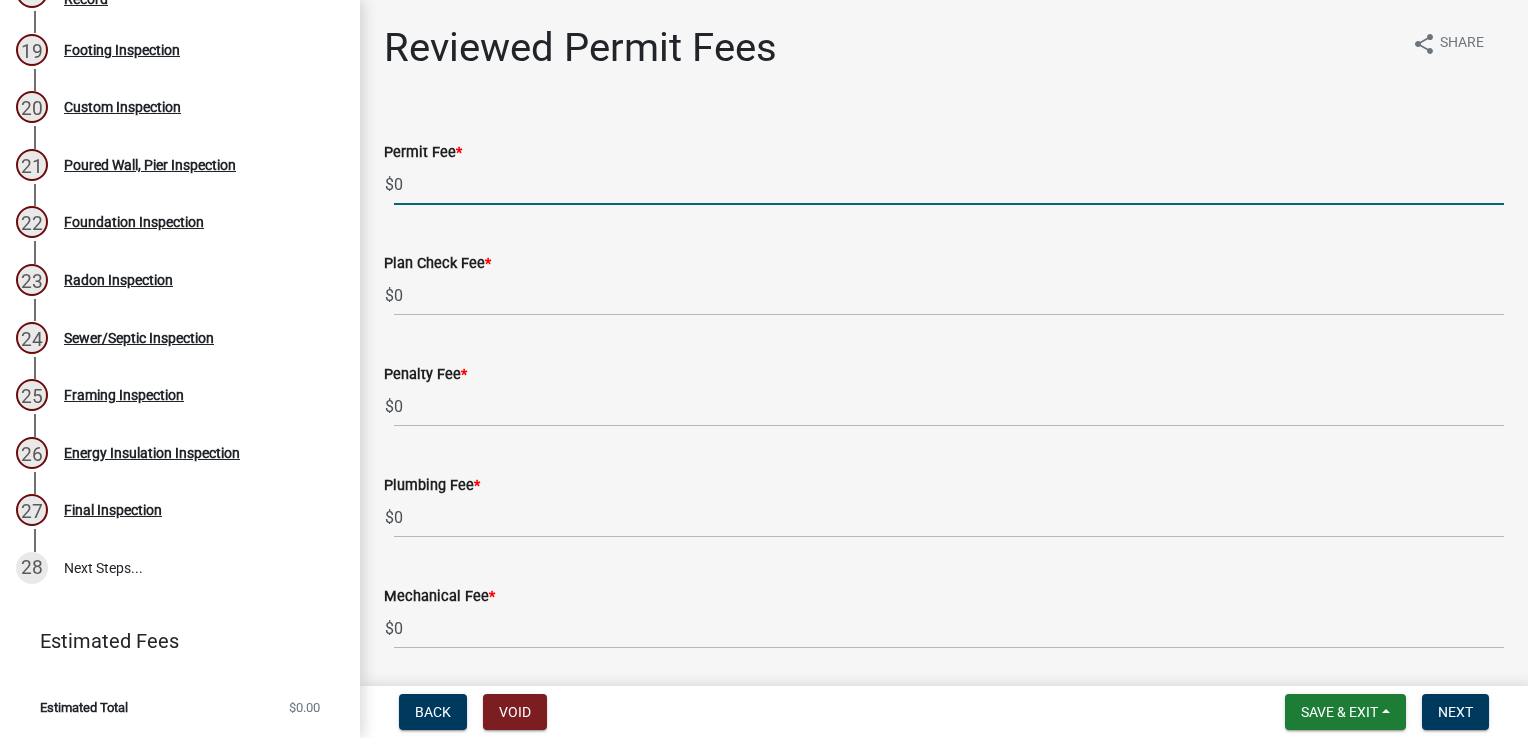 click on "0" at bounding box center (949, 184) 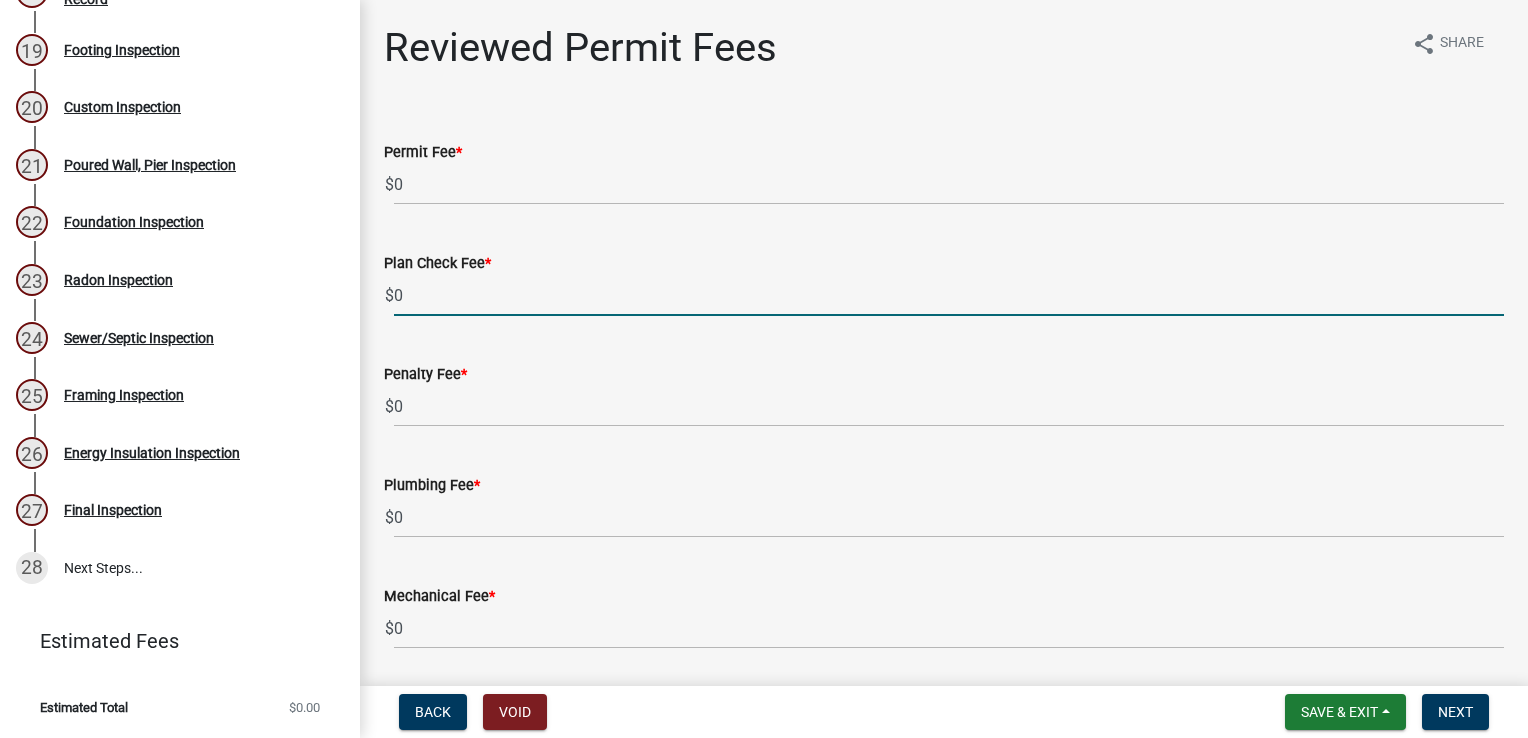 click on "0" at bounding box center [949, 295] 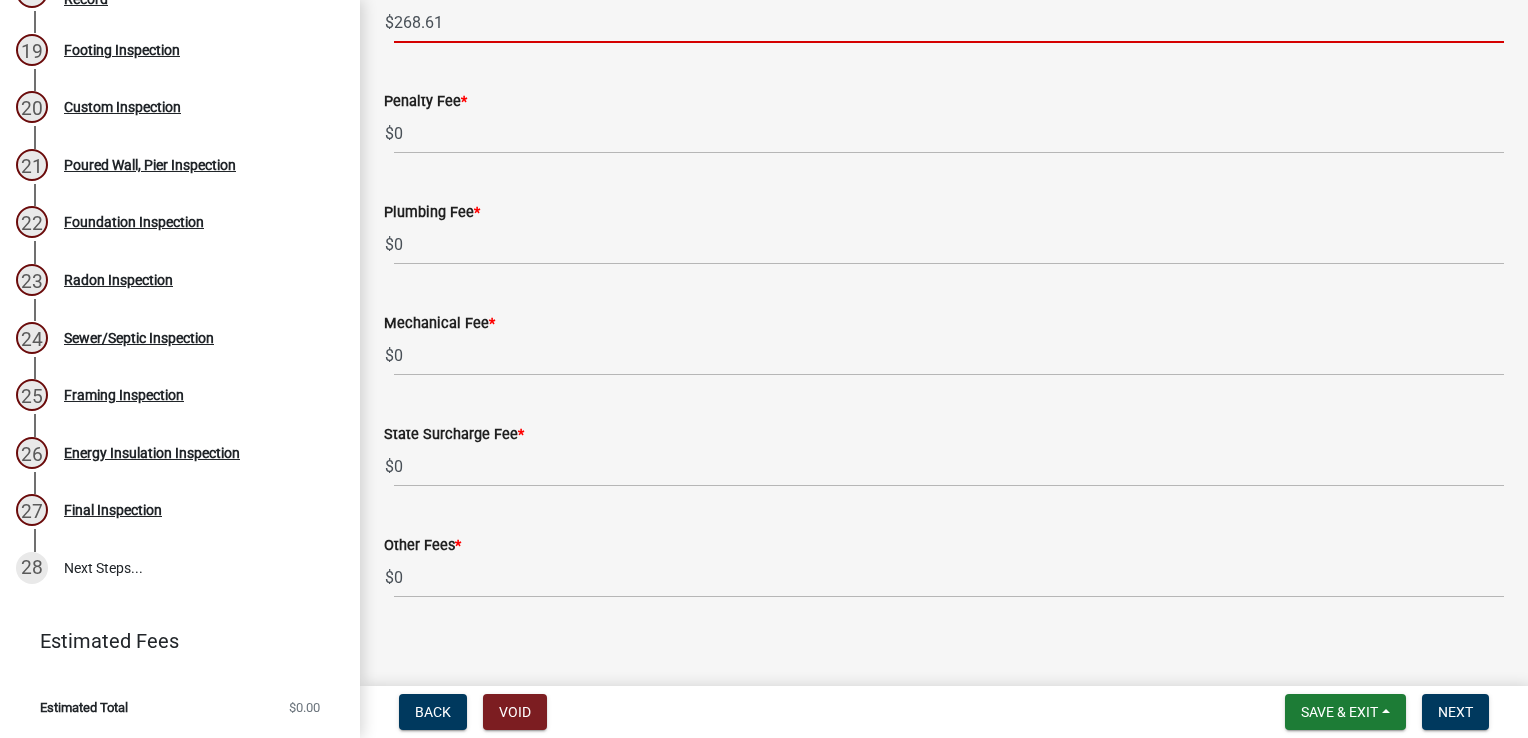 scroll, scrollTop: 288, scrollLeft: 0, axis: vertical 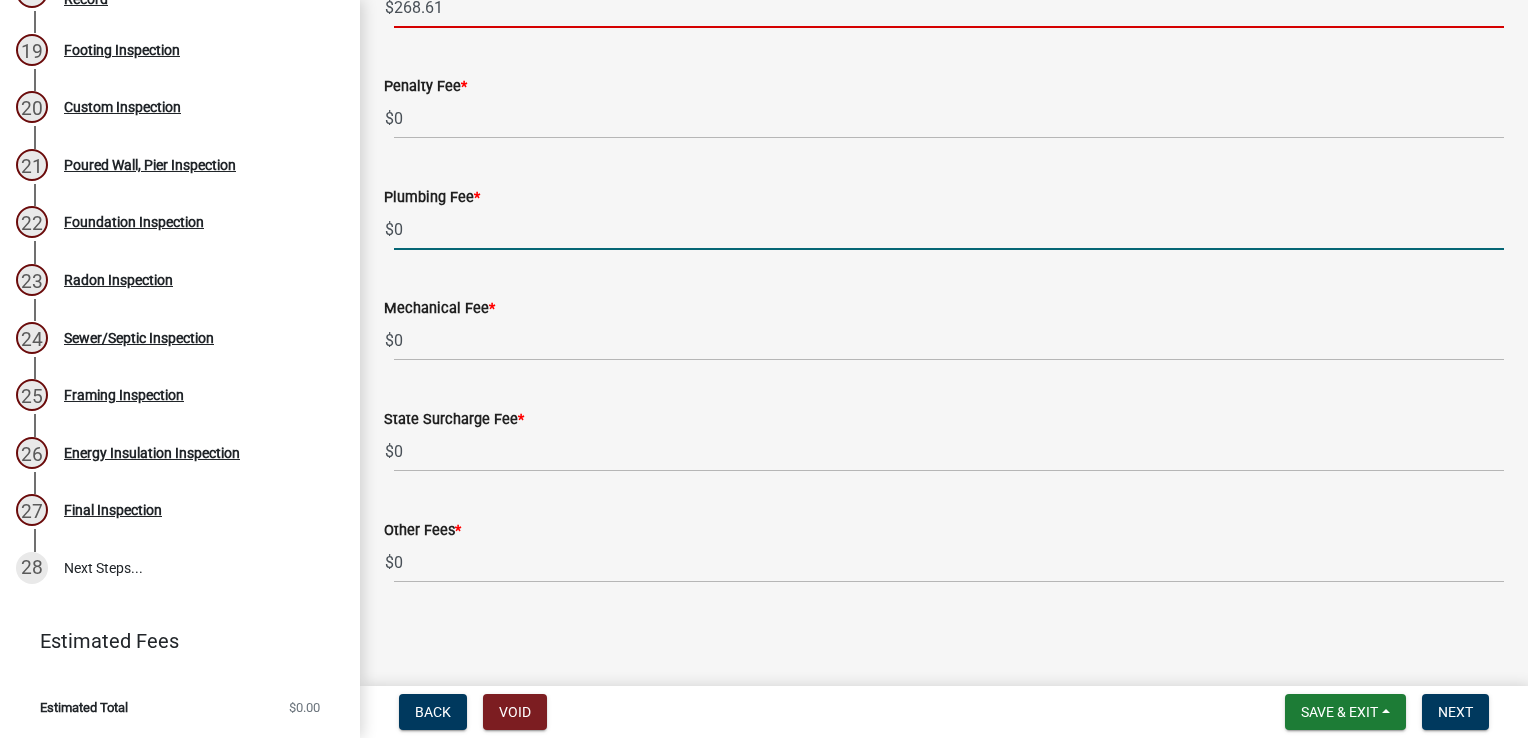click on "0" at bounding box center [949, 229] 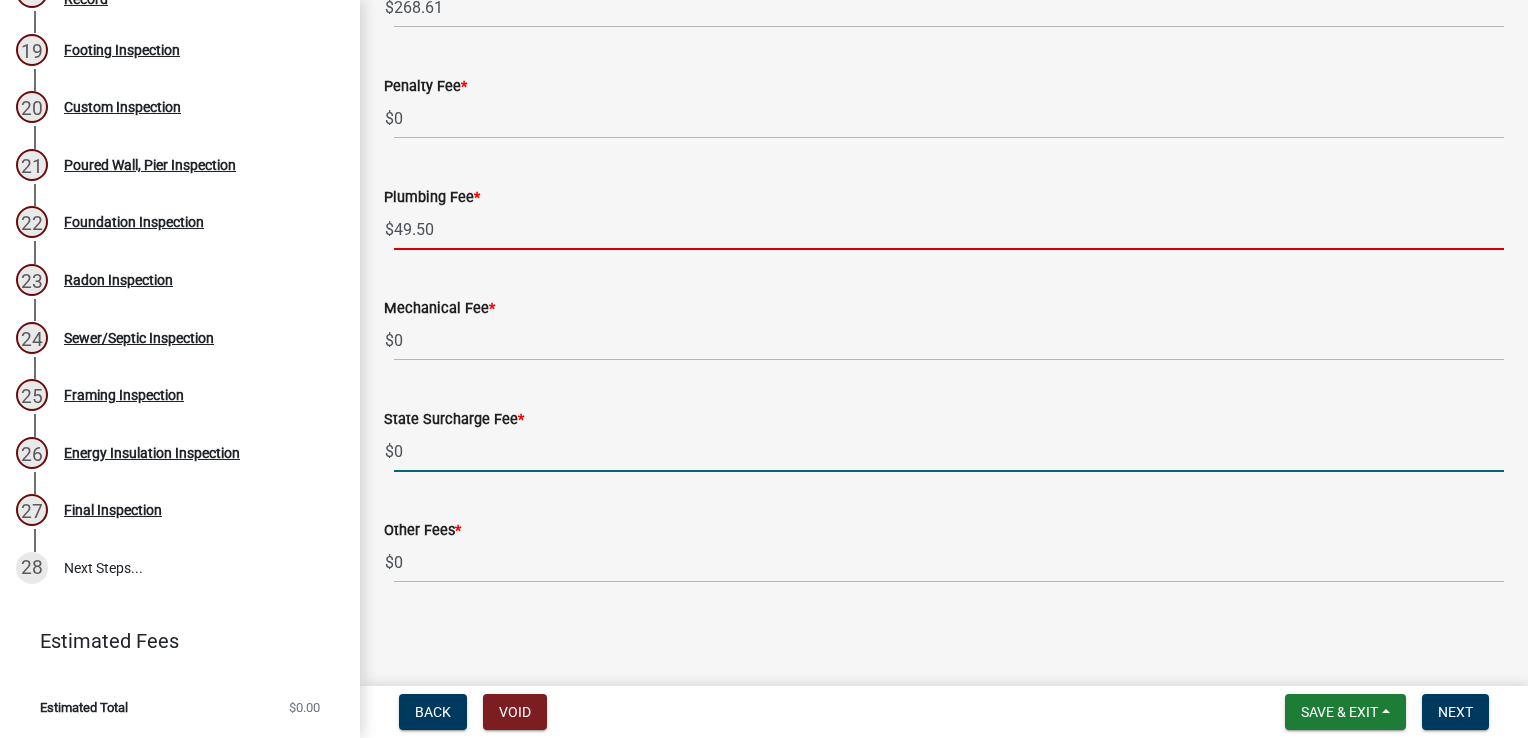 click on "0" at bounding box center [949, 451] 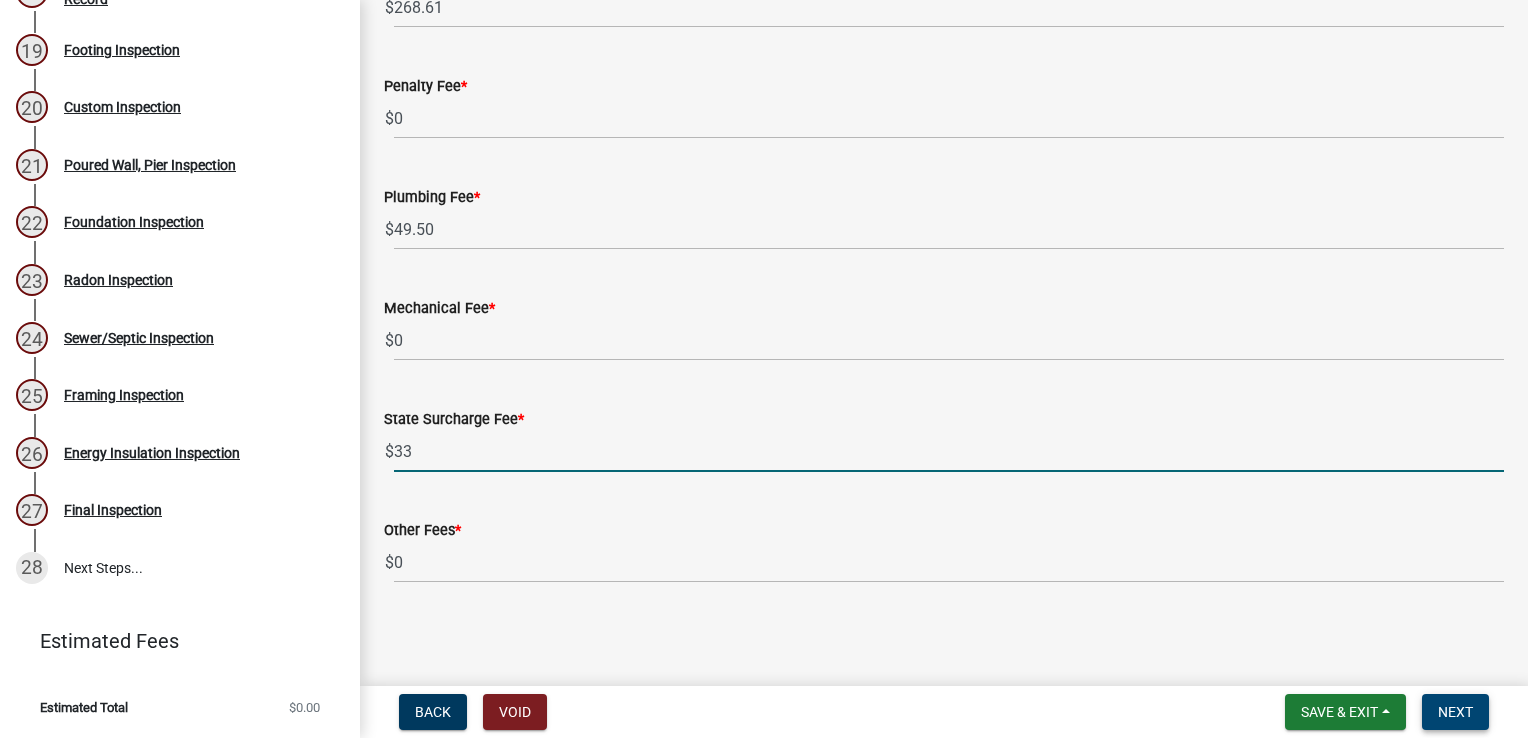 click on "Next" at bounding box center [1455, 712] 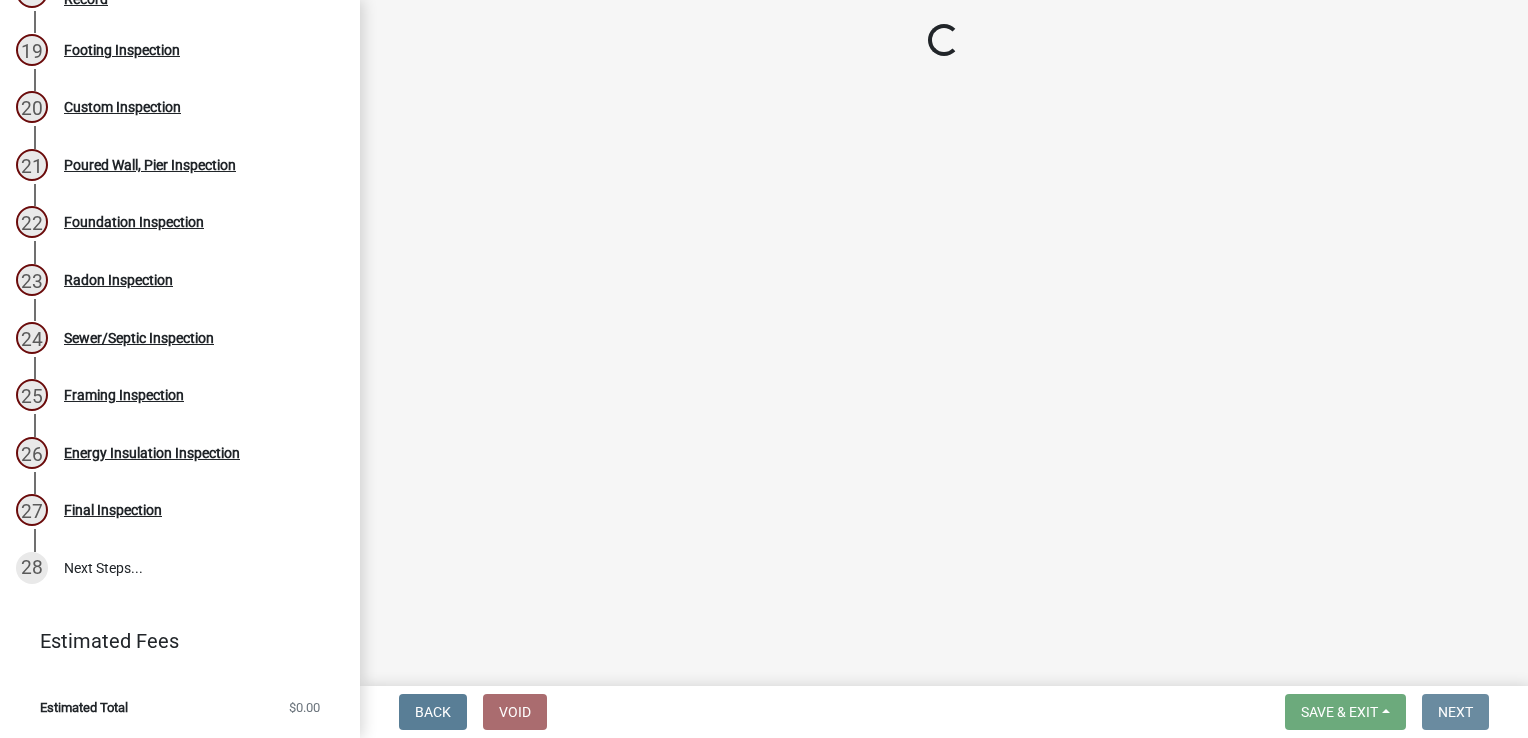 scroll, scrollTop: 0, scrollLeft: 0, axis: both 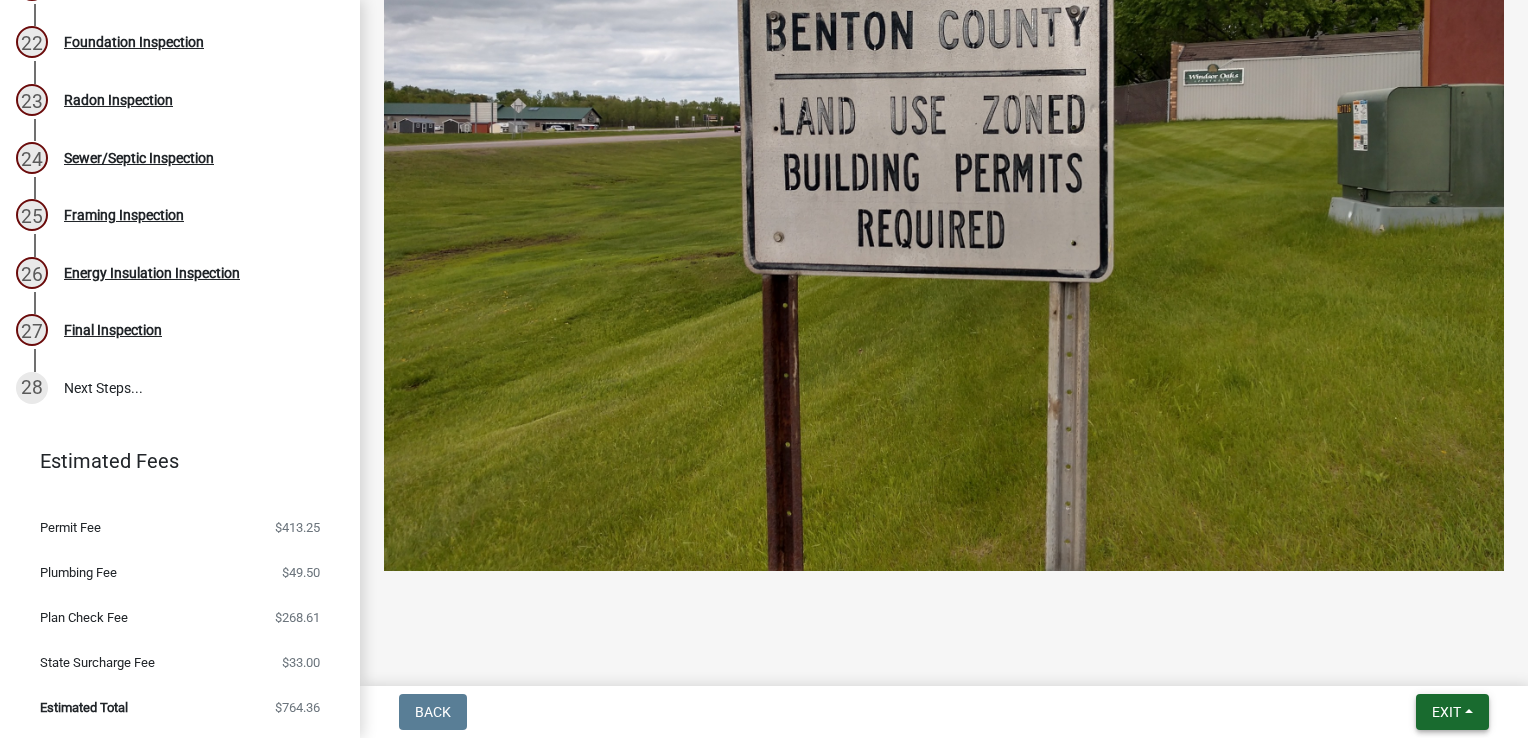 click on "Exit" at bounding box center [1446, 712] 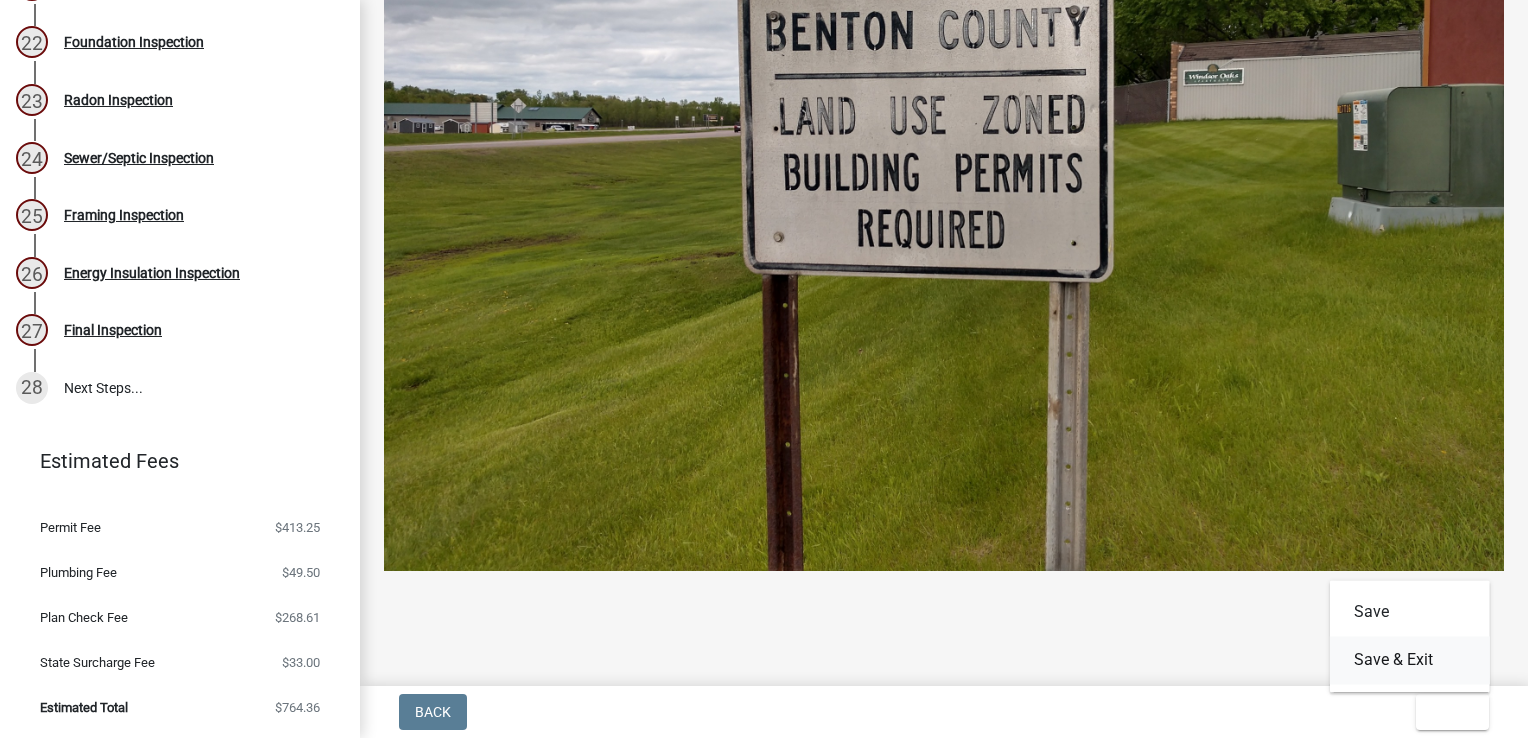 click on "Save & Exit" at bounding box center (1410, 660) 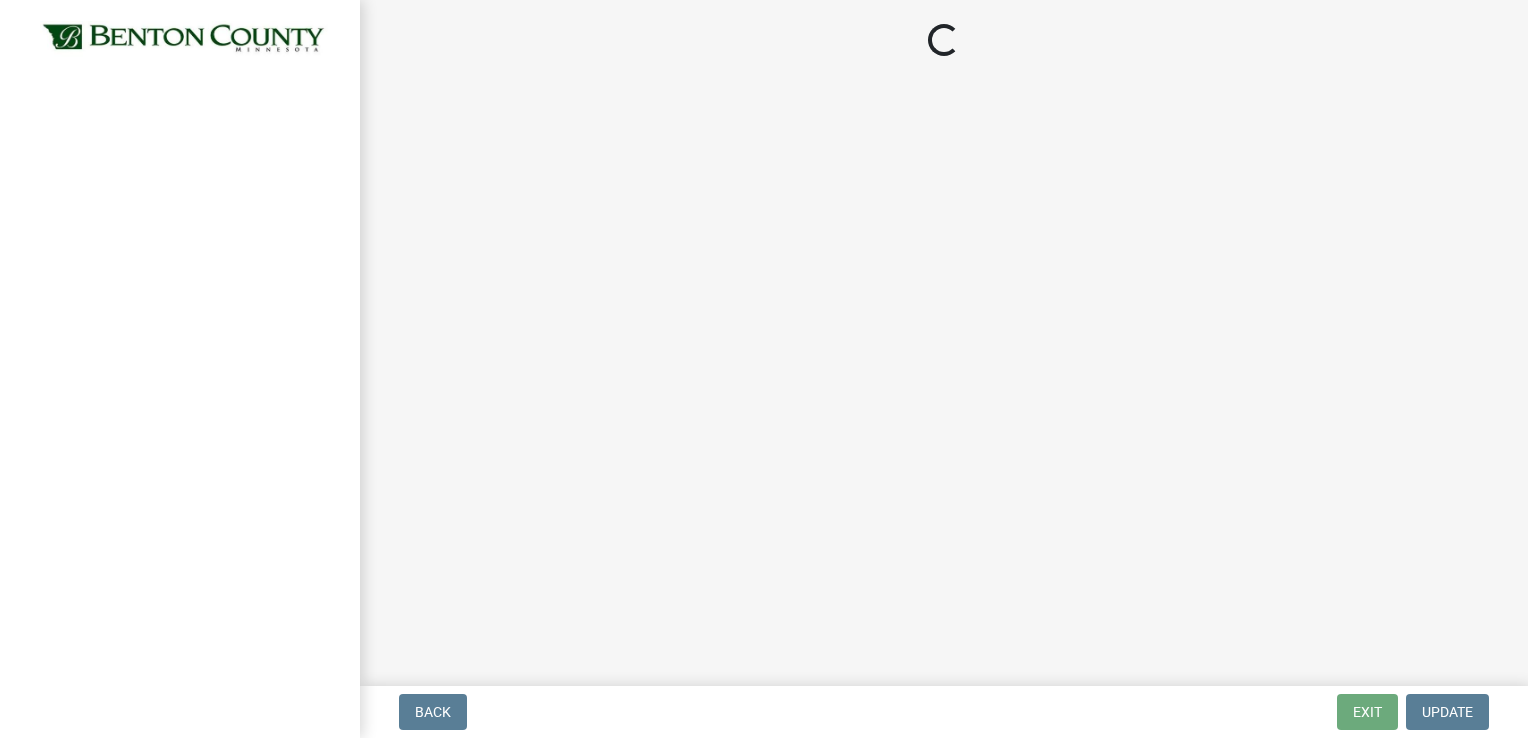 scroll, scrollTop: 0, scrollLeft: 0, axis: both 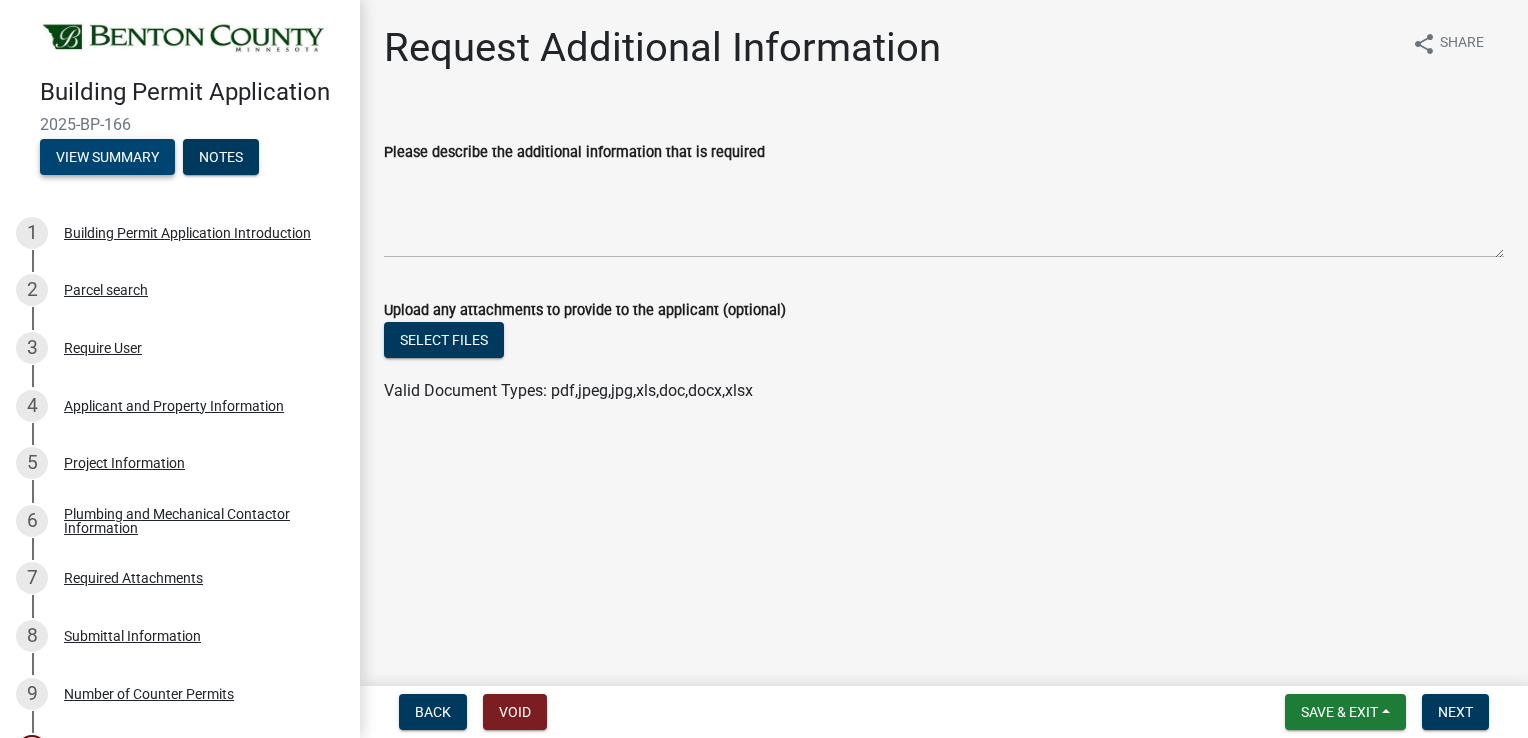 click on "View Summary" at bounding box center [107, 157] 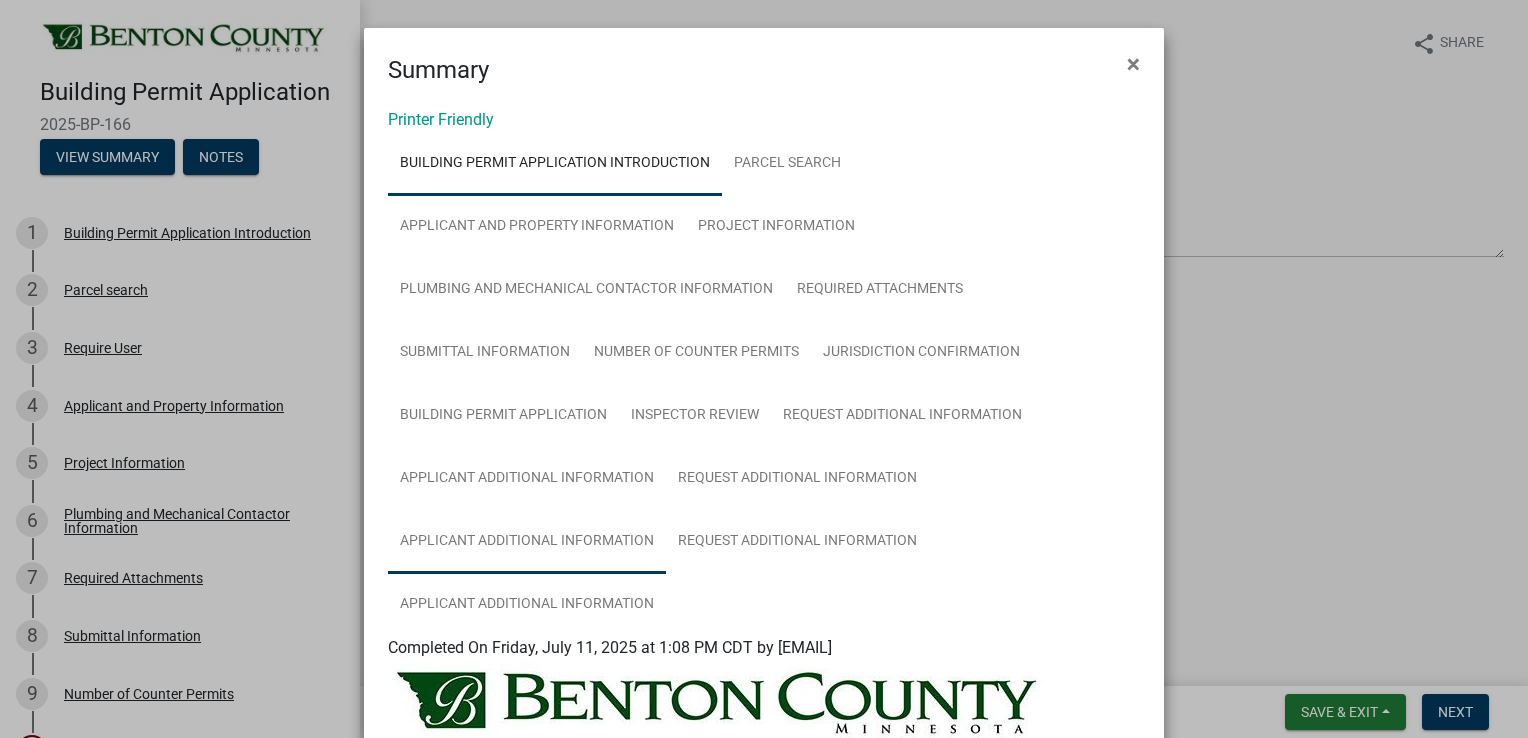 click on "Applicant Additional Information" at bounding box center (527, 542) 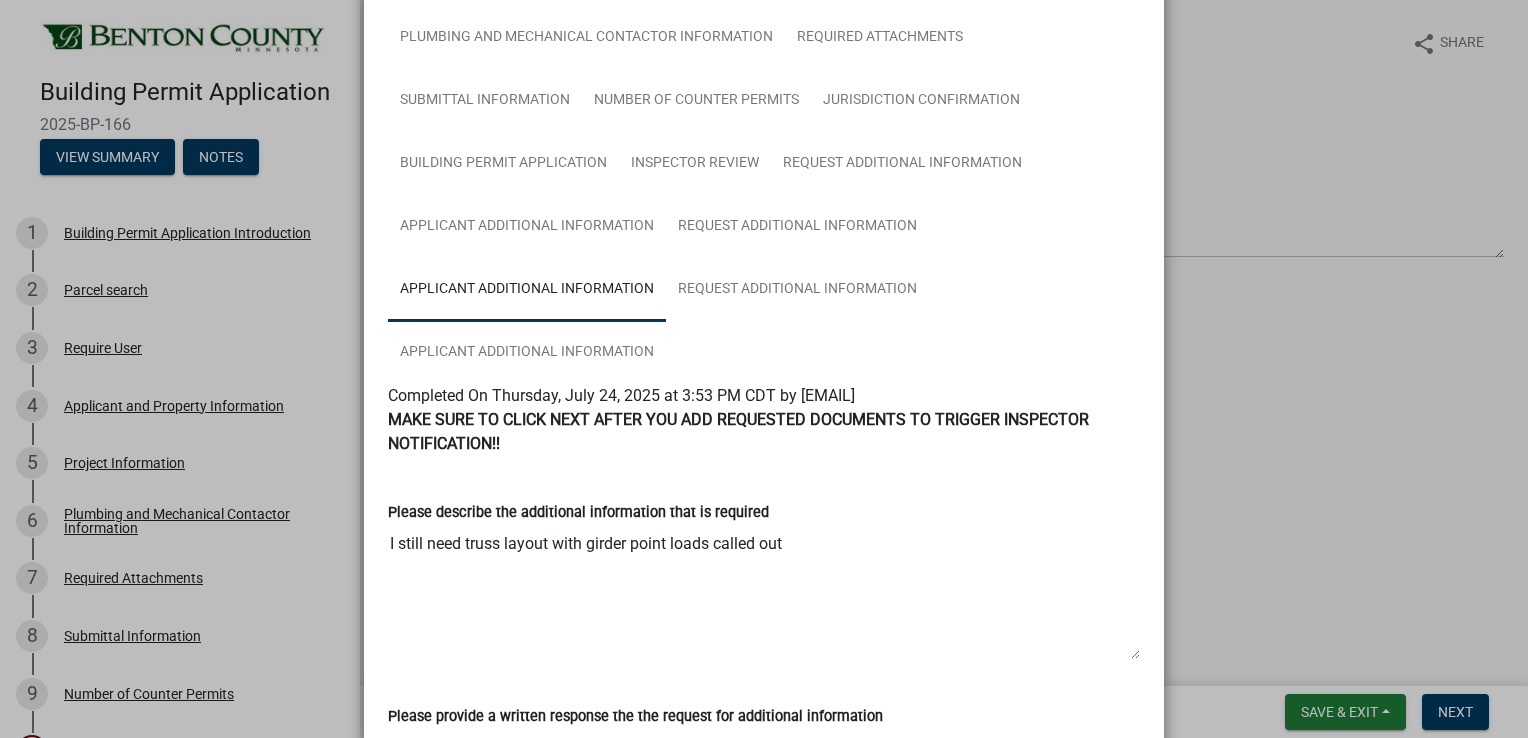 scroll, scrollTop: 200, scrollLeft: 0, axis: vertical 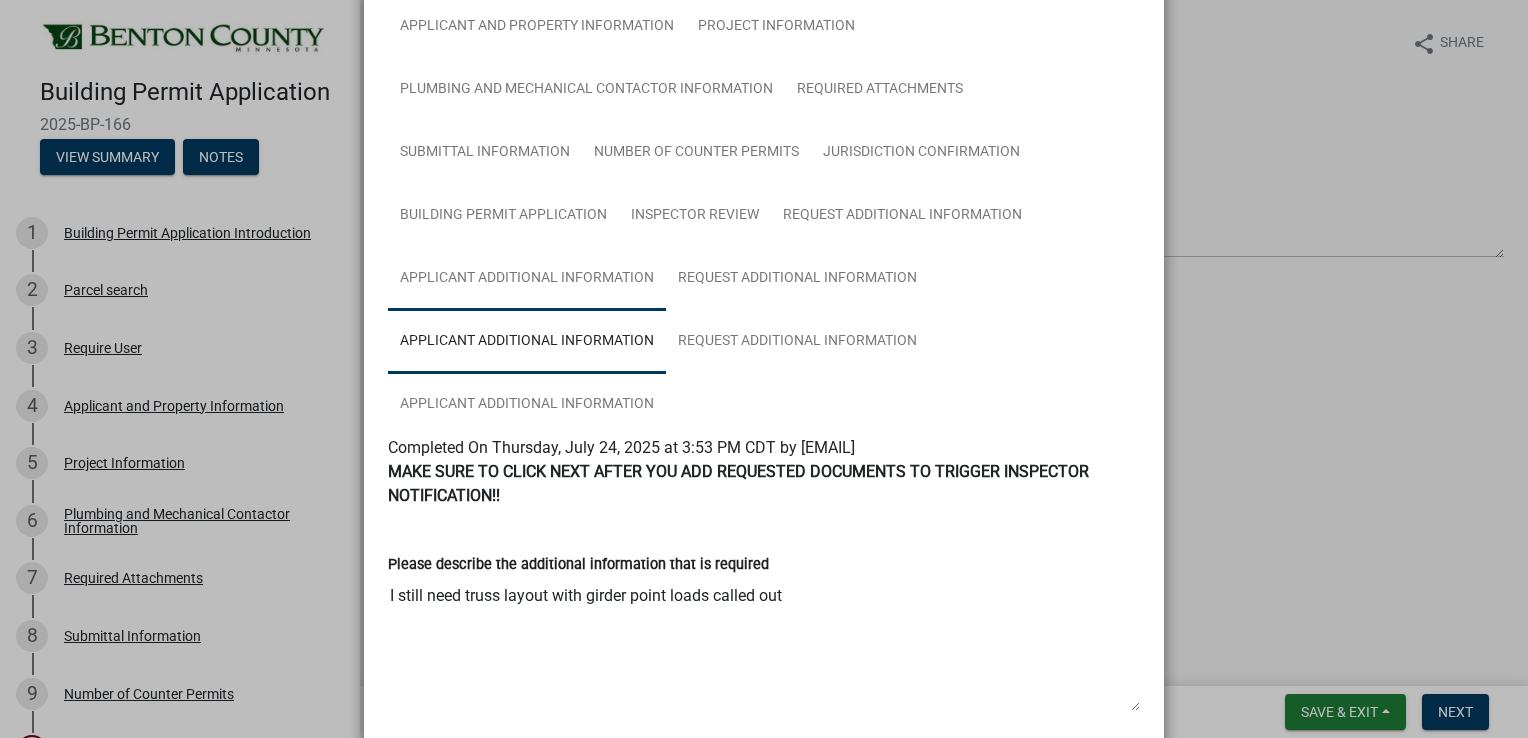 click on "Applicant Additional Information" at bounding box center [527, 279] 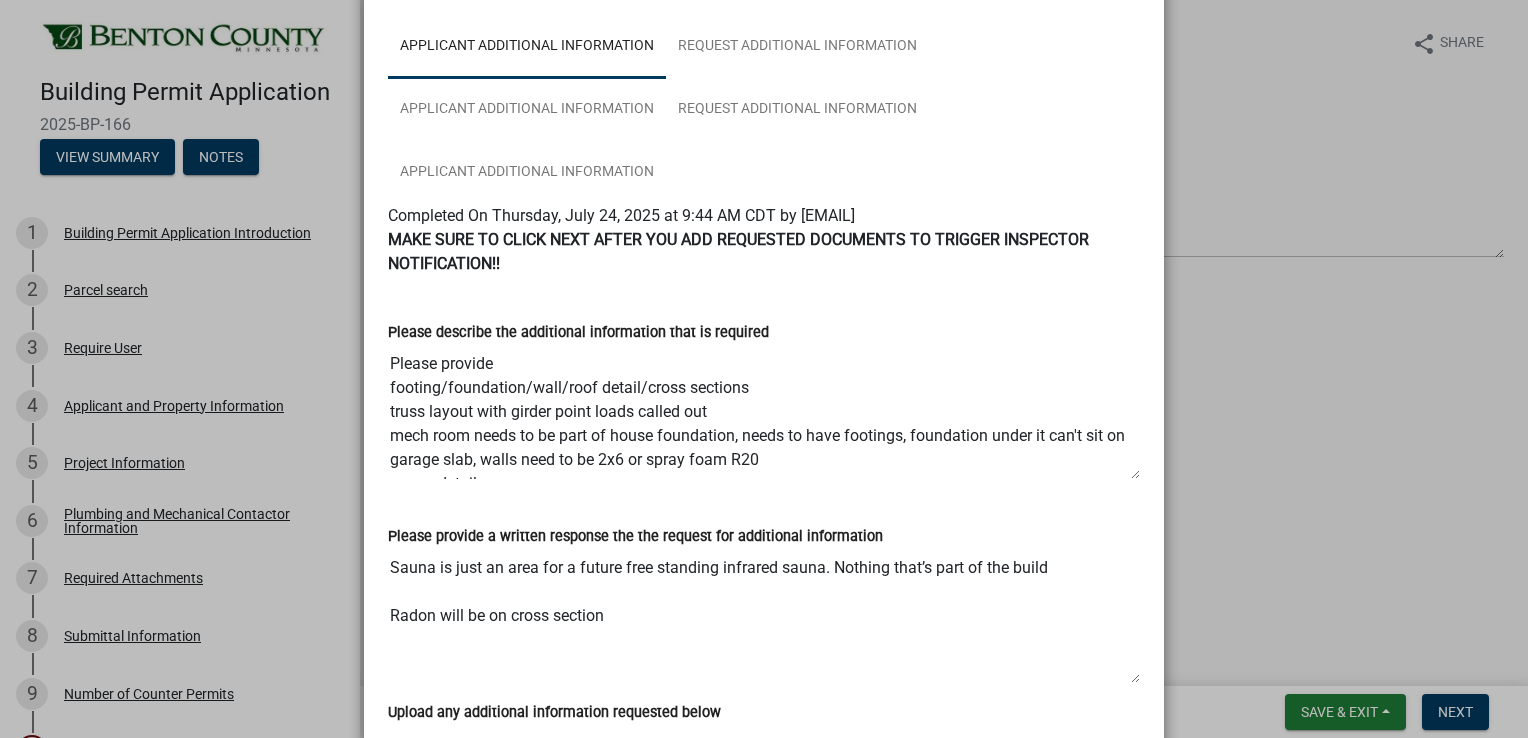 scroll, scrollTop: 648, scrollLeft: 0, axis: vertical 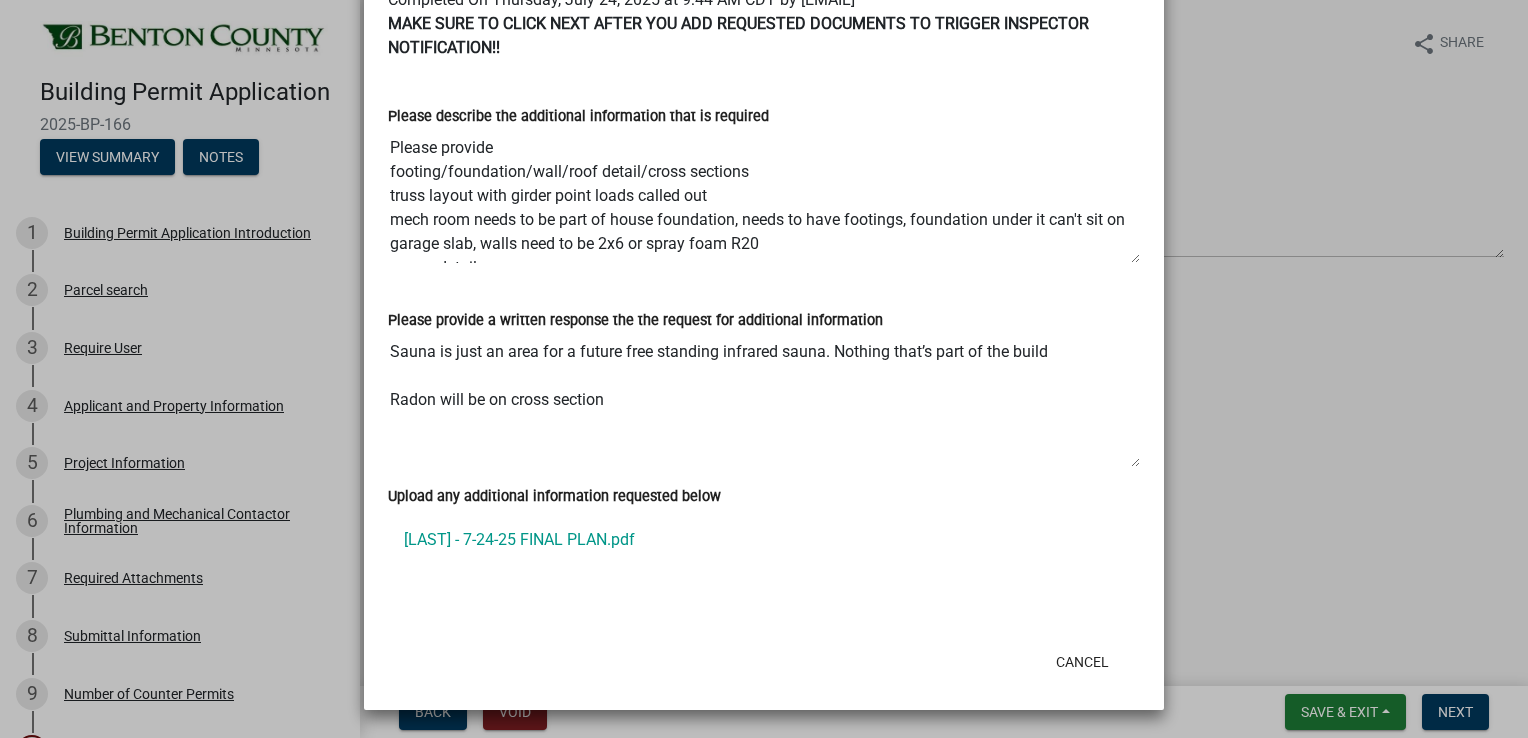 click on "[LAST] - 7-24-25 FINAL PLAN.pdf" 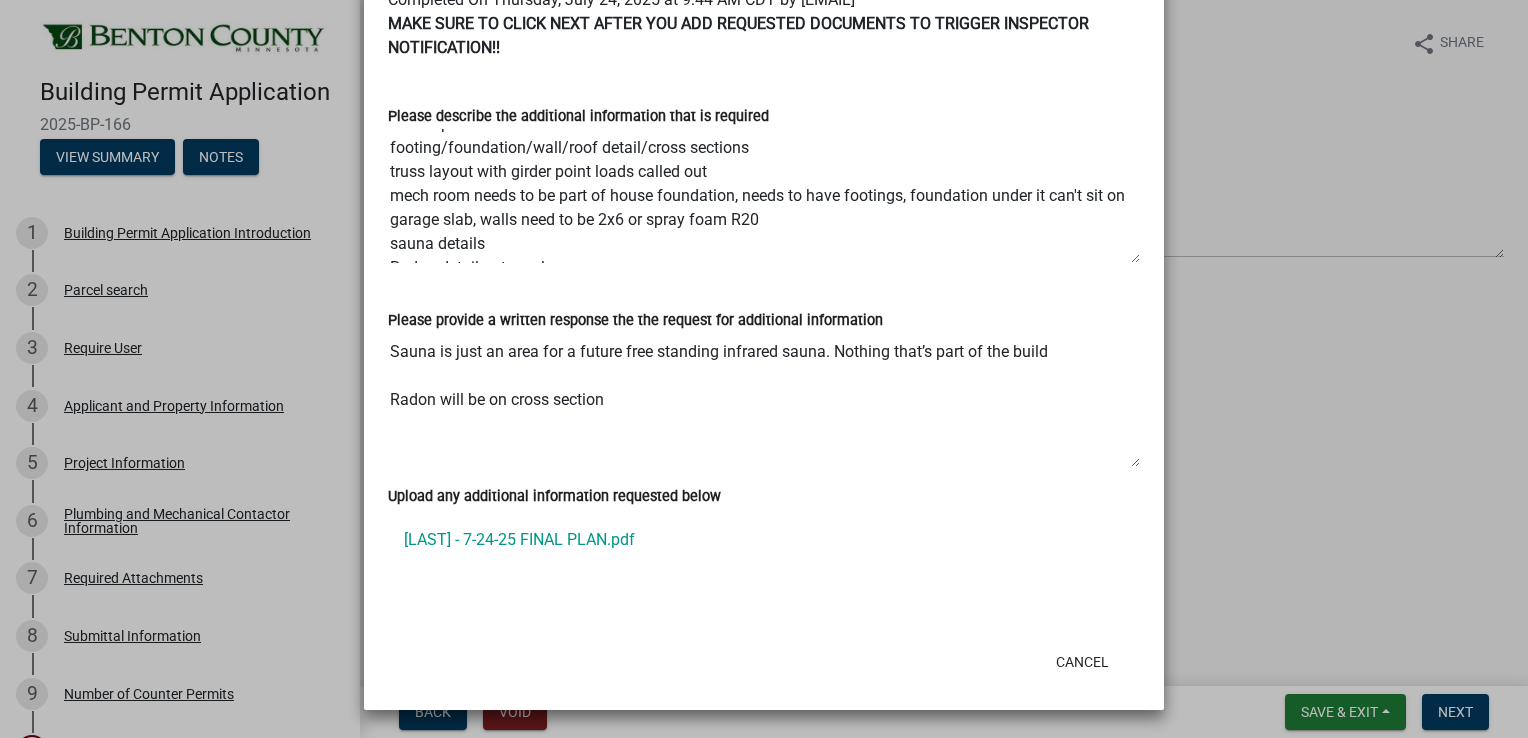 scroll, scrollTop: 0, scrollLeft: 0, axis: both 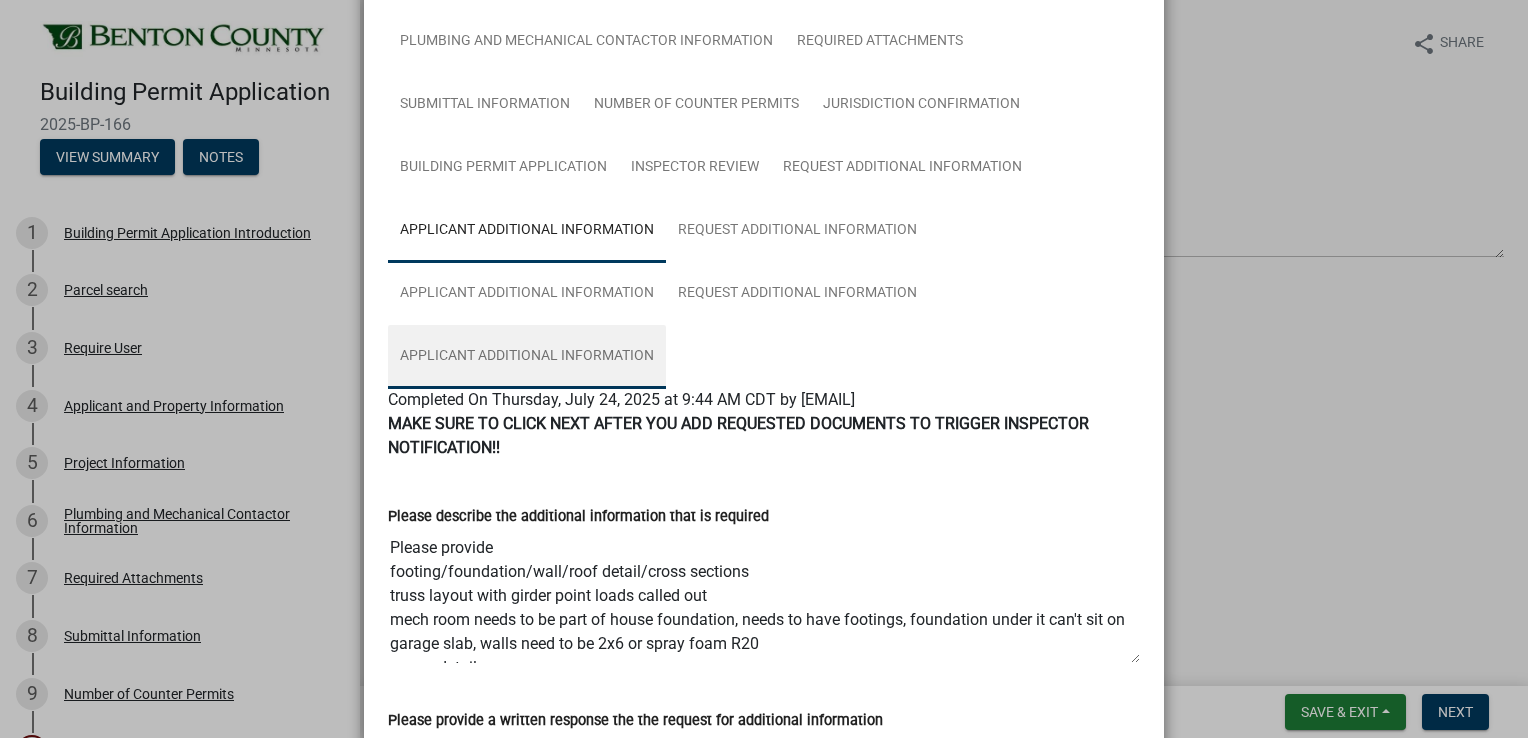 click on "Applicant Additional Information" at bounding box center [527, 357] 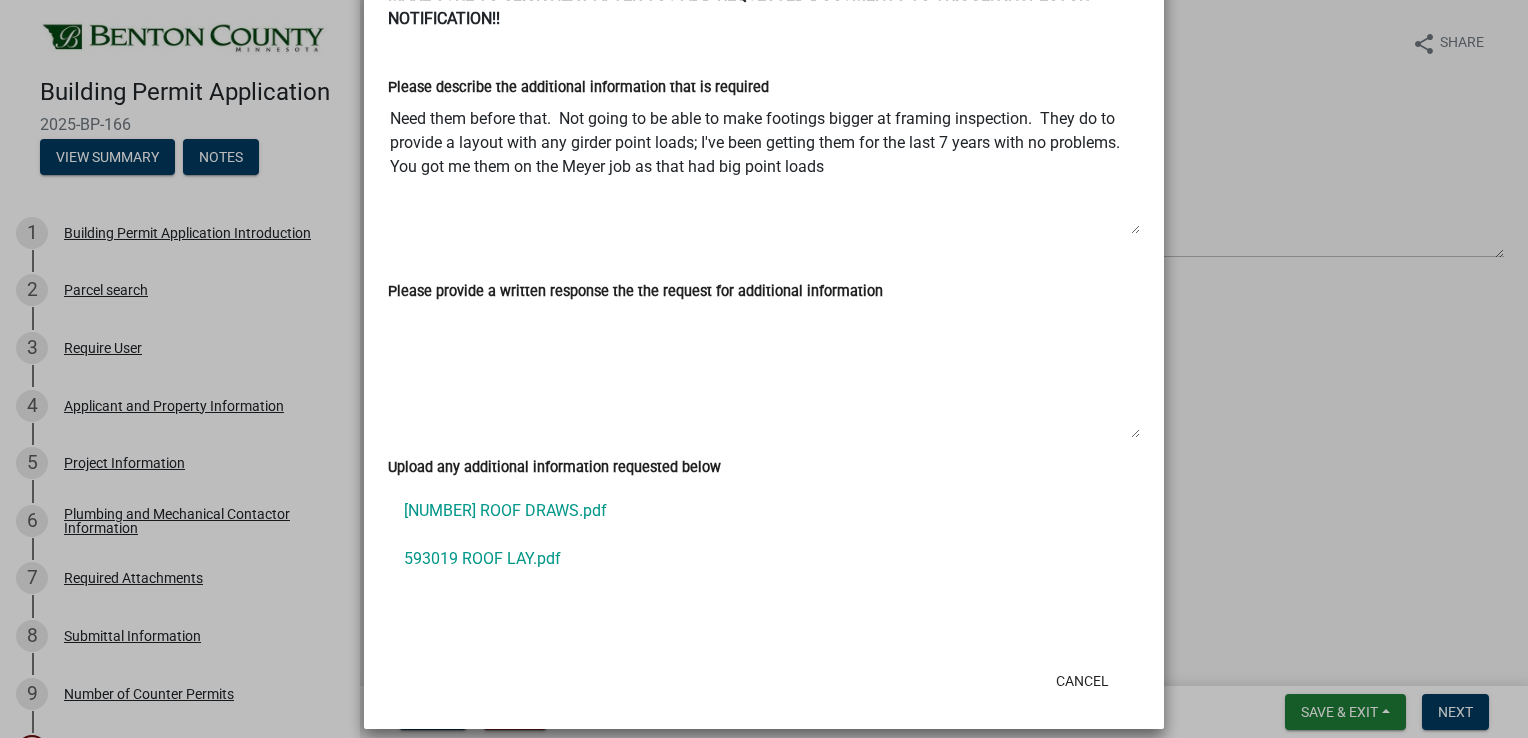 scroll, scrollTop: 696, scrollLeft: 0, axis: vertical 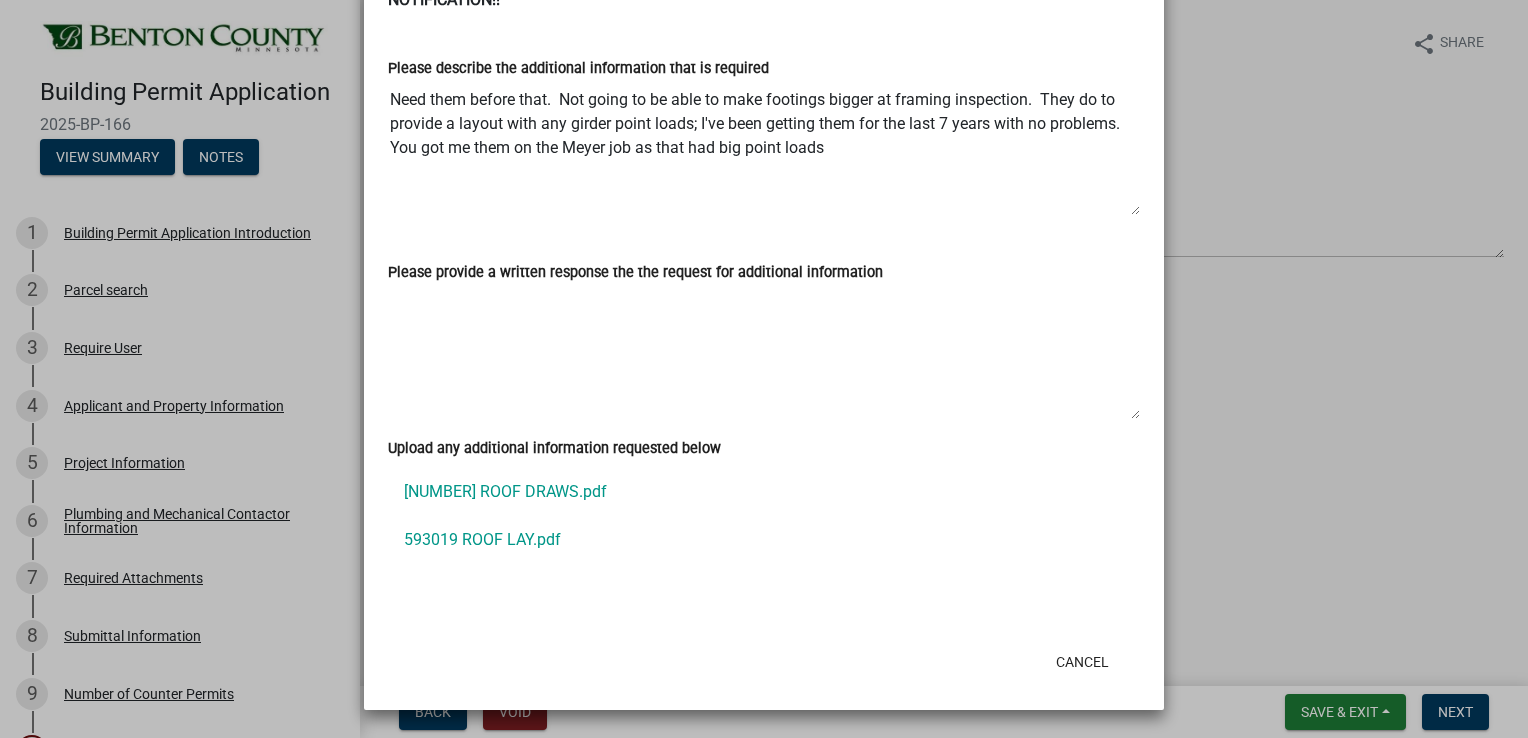 click on "593019 ROOF DRAWS.pdf" 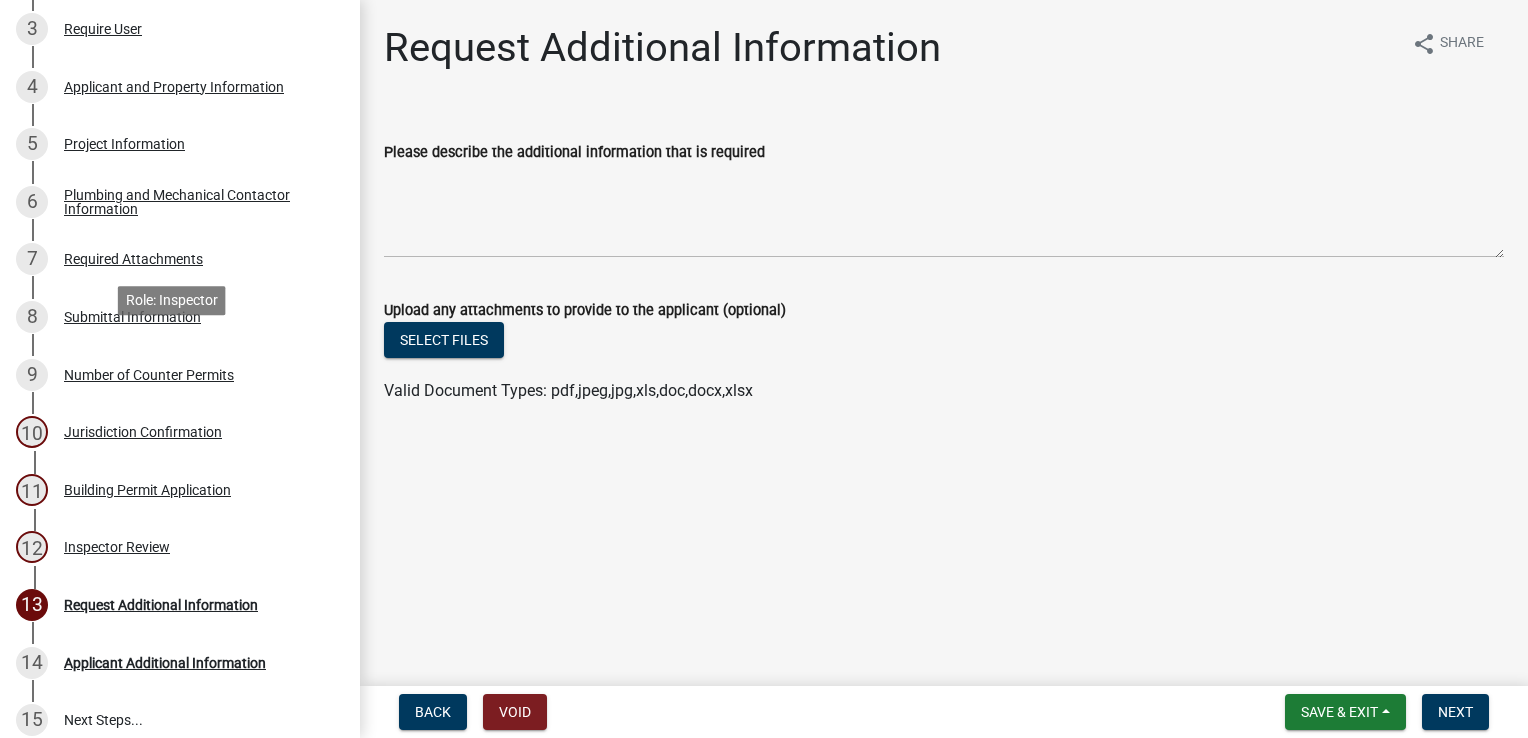 scroll, scrollTop: 497, scrollLeft: 0, axis: vertical 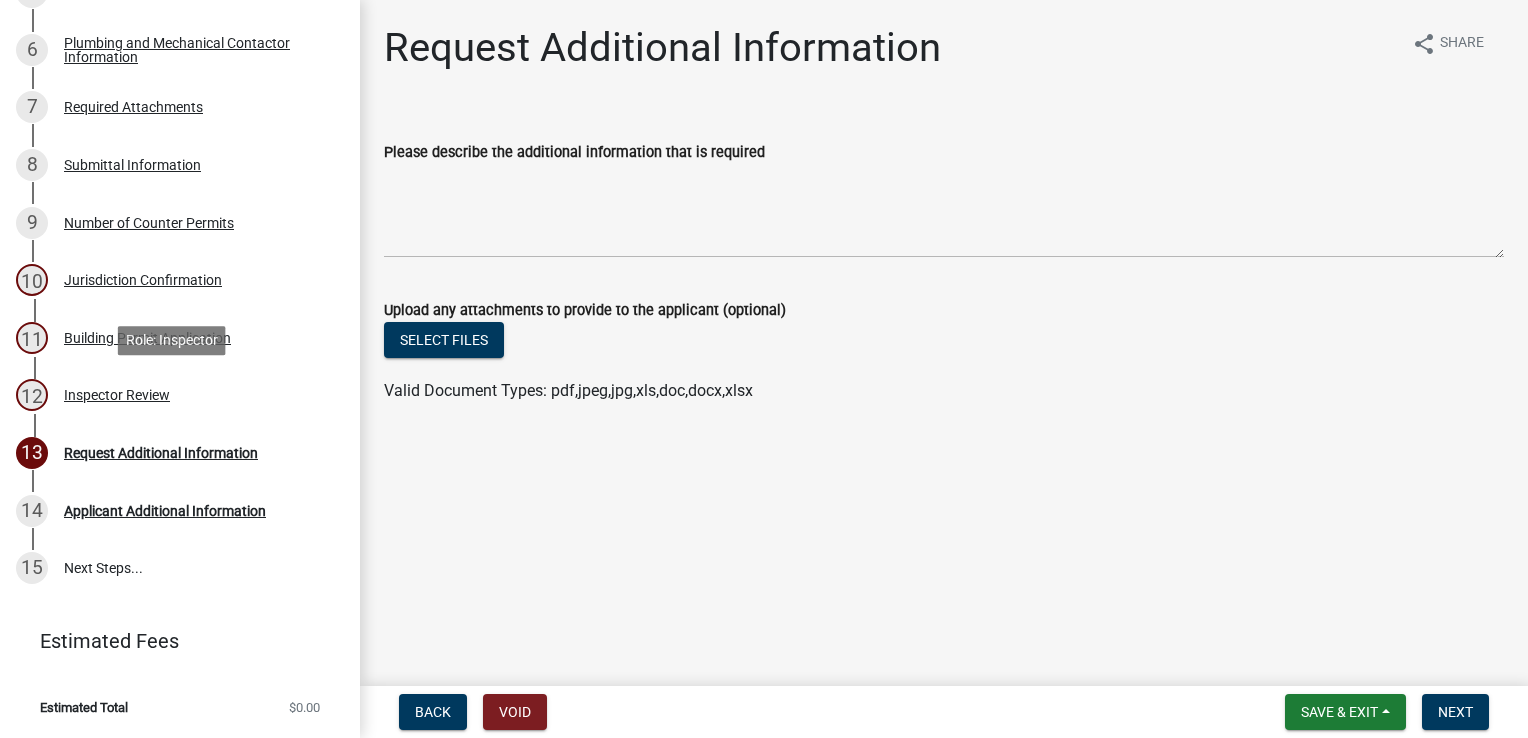 click on "Inspector Review" at bounding box center (117, 395) 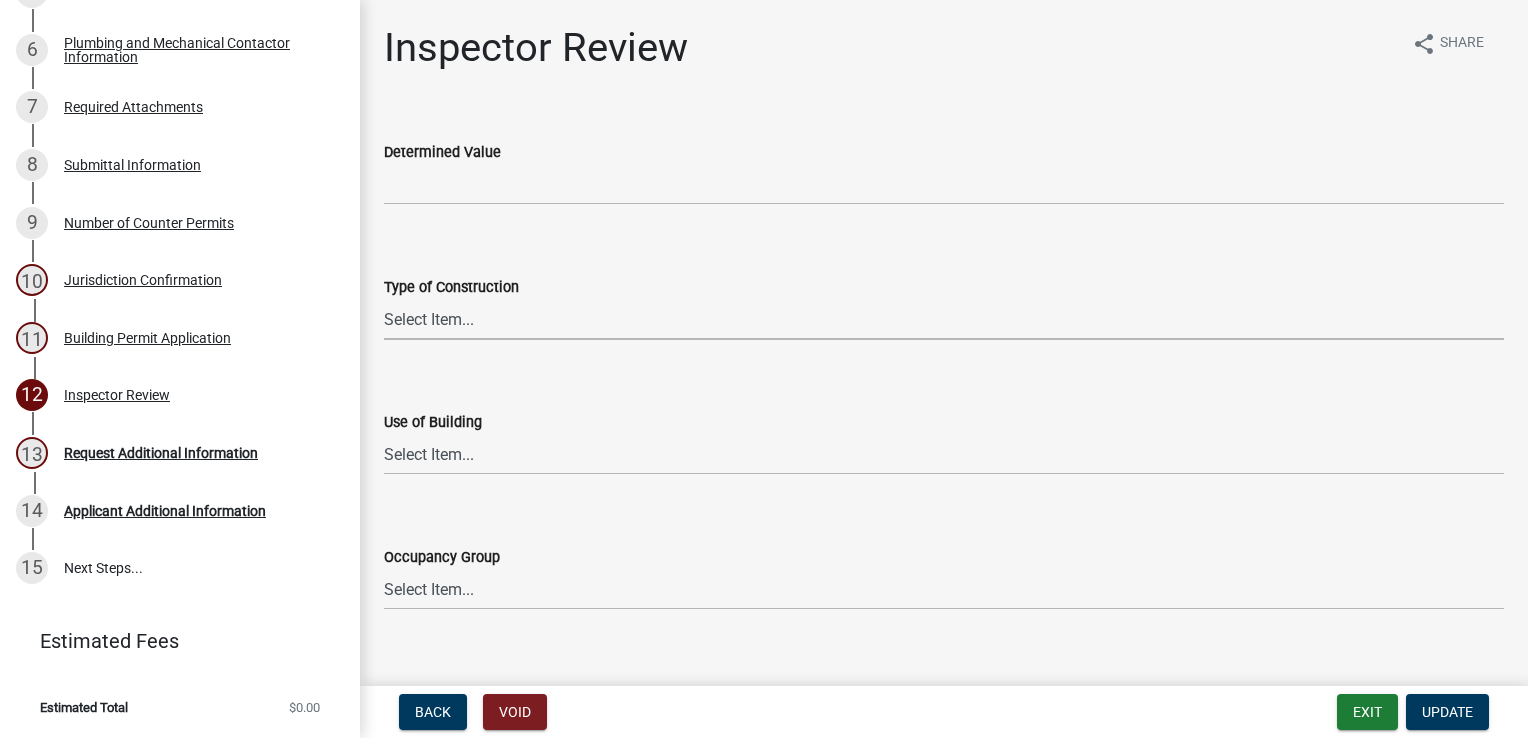 click on "Select Item...   I-A   I-B   II-A   II-B   III-A   III-B   IV   V-A   V-B" at bounding box center (944, 319) 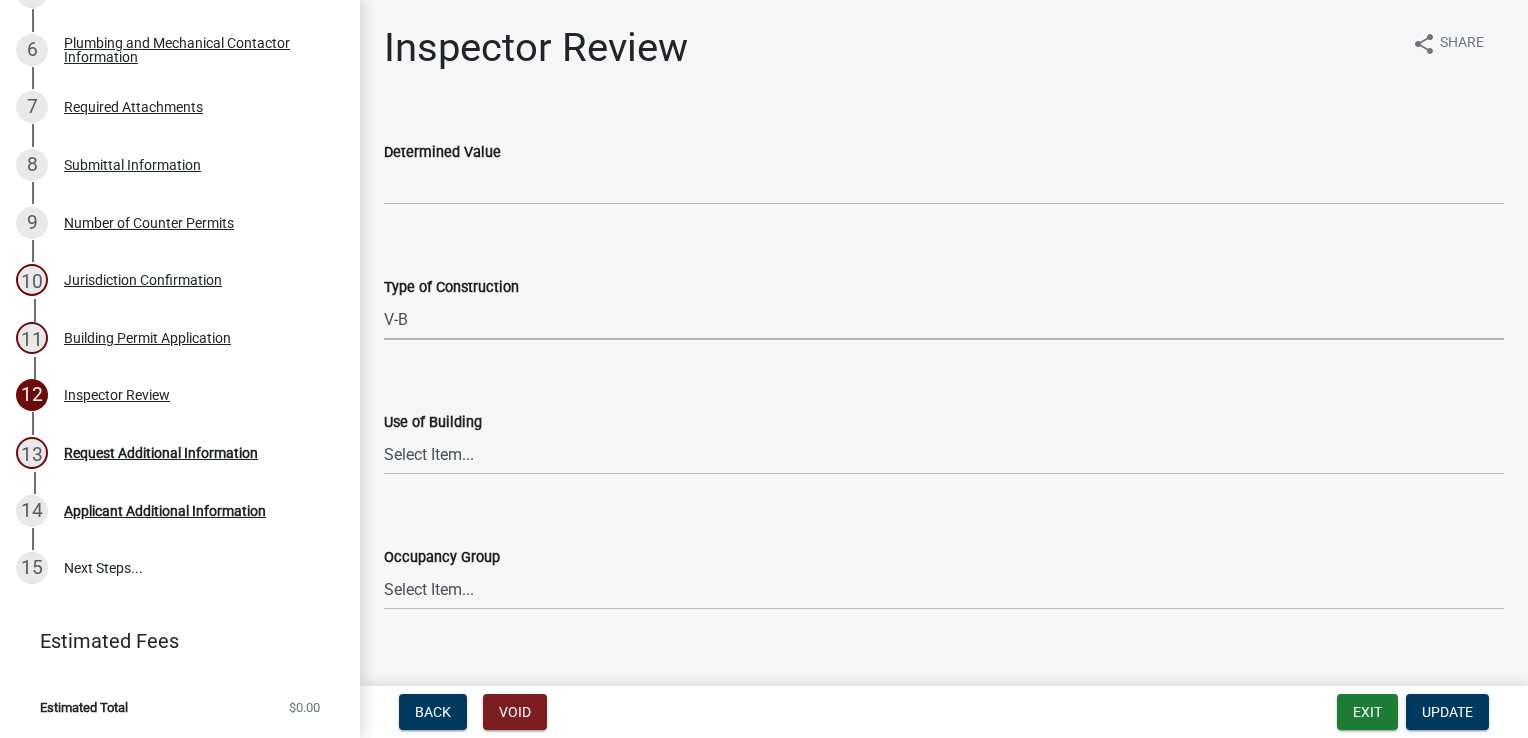 click on "Select Item...   I-A   I-B   II-A   II-B   III-A   III-B   IV   V-A   V-B" at bounding box center [944, 319] 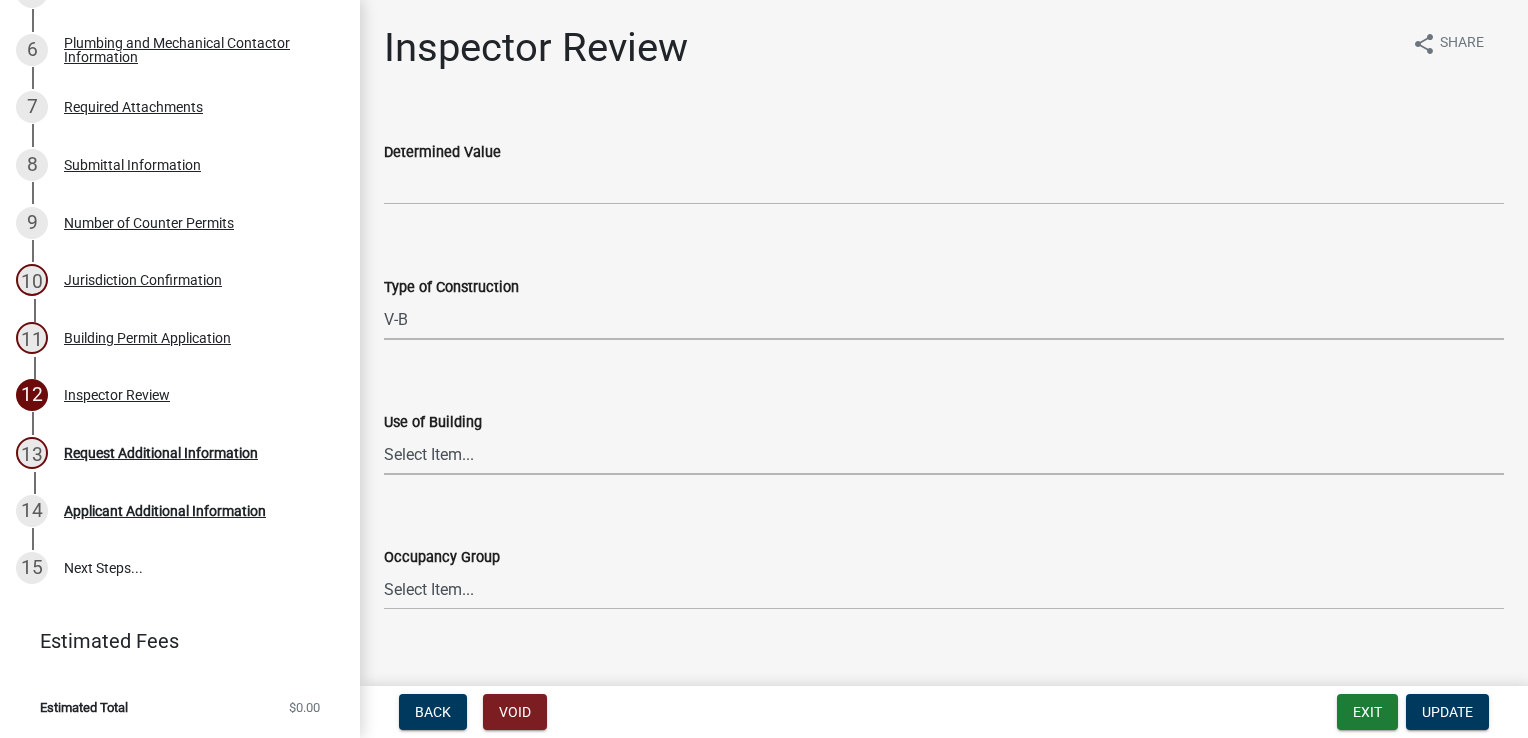 drag, startPoint x: 412, startPoint y: 467, endPoint x: 423, endPoint y: 466, distance: 11.045361 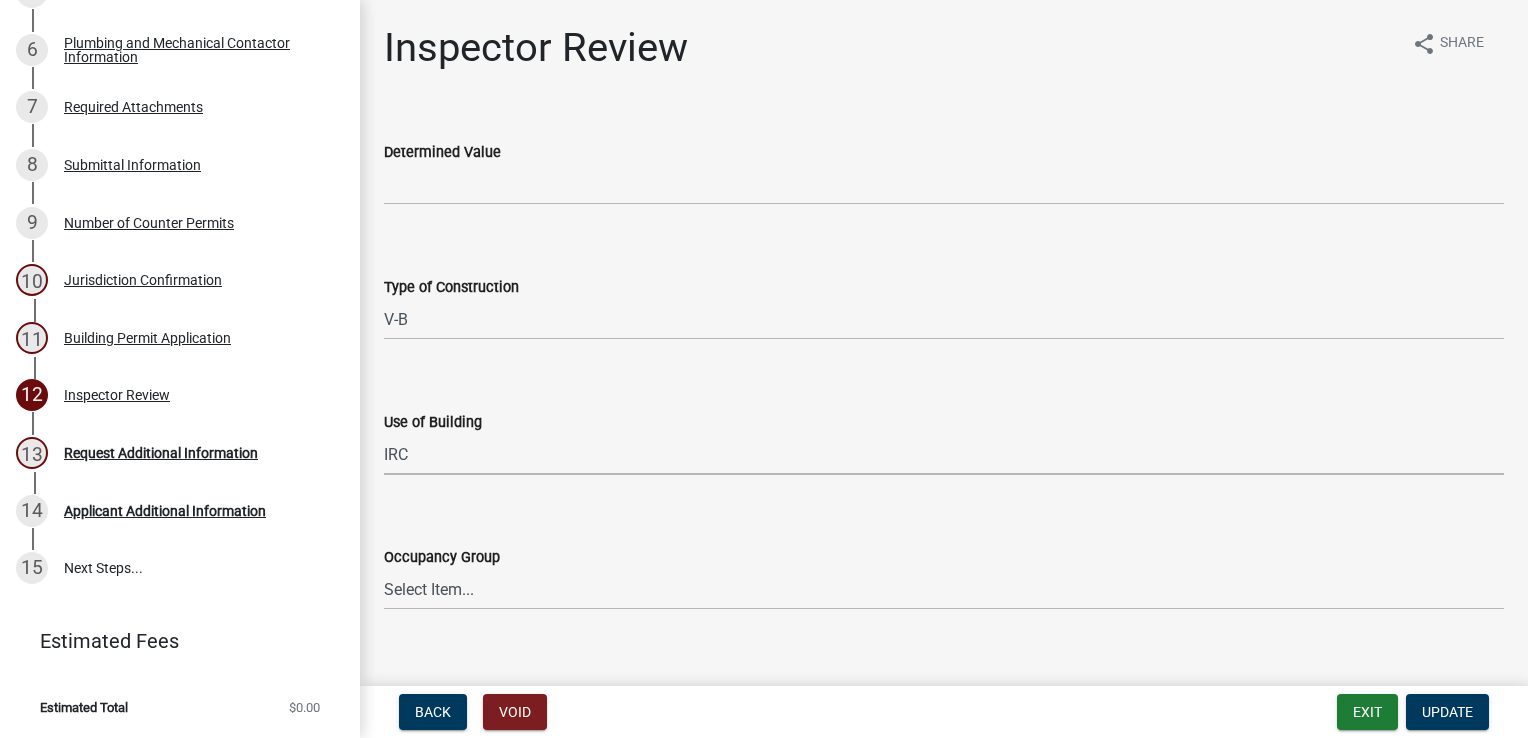 click on "Select Item...   IBC   IRC" at bounding box center (944, 454) 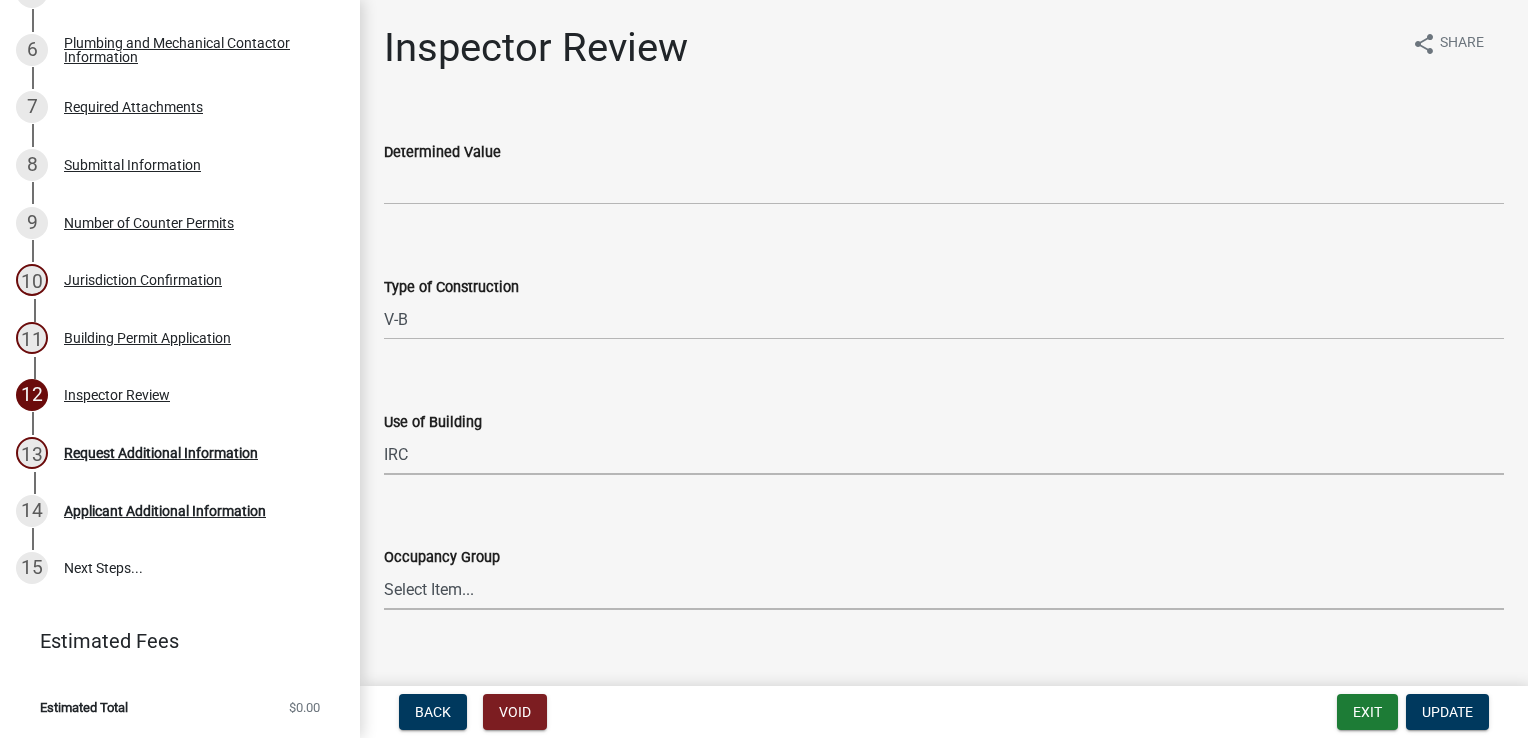 click on "Select Item...   IRC 1   IRC 2   IRC 3   IRC 4   A-1   A-2   A-3   A-4   B   F-1   F-2   H-1   H-2   H-3   H-4   H-5   I-1   I-2   I-3   I-4   M   R-1   R-2   R-3   R-4   S-1   S-2   U" at bounding box center (944, 589) 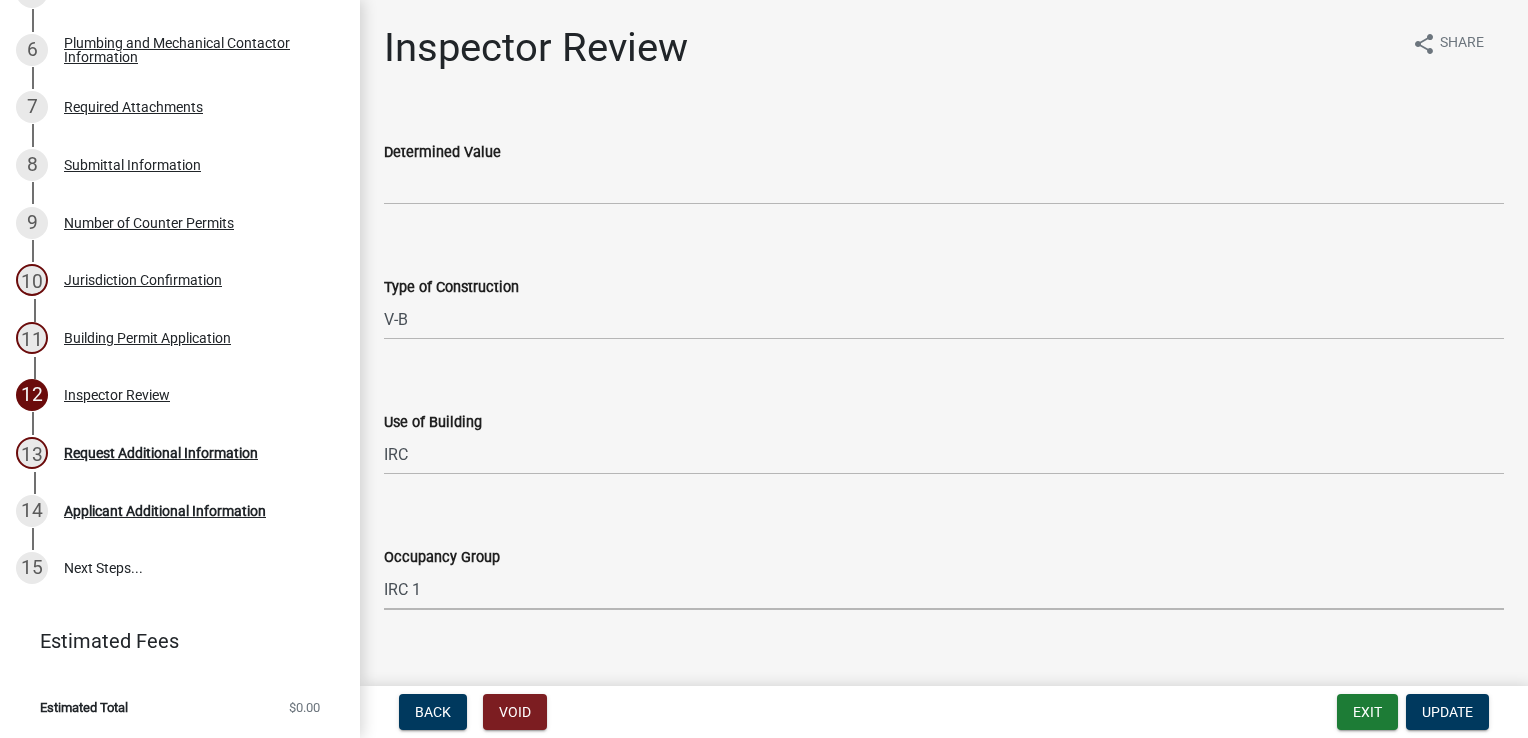click on "Select Item...   IRC 1   IRC 2   IRC 3   IRC 4   A-1   A-2   A-3   A-4   B   F-1   F-2   H-1   H-2   H-3   H-4   H-5   I-1   I-2   I-3   I-4   M   R-1   R-2   R-3   R-4   S-1   S-2   U" at bounding box center (944, 589) 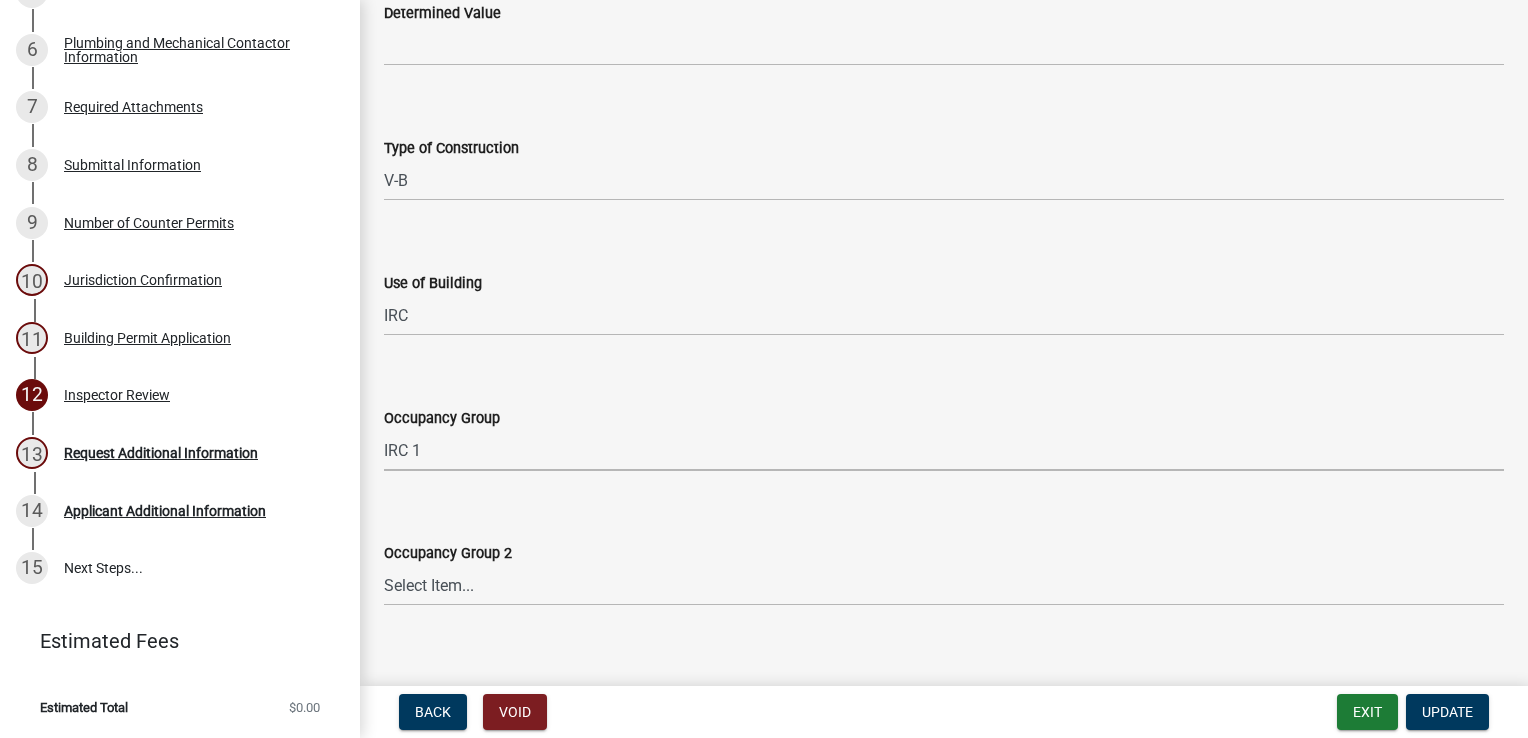scroll, scrollTop: 400, scrollLeft: 0, axis: vertical 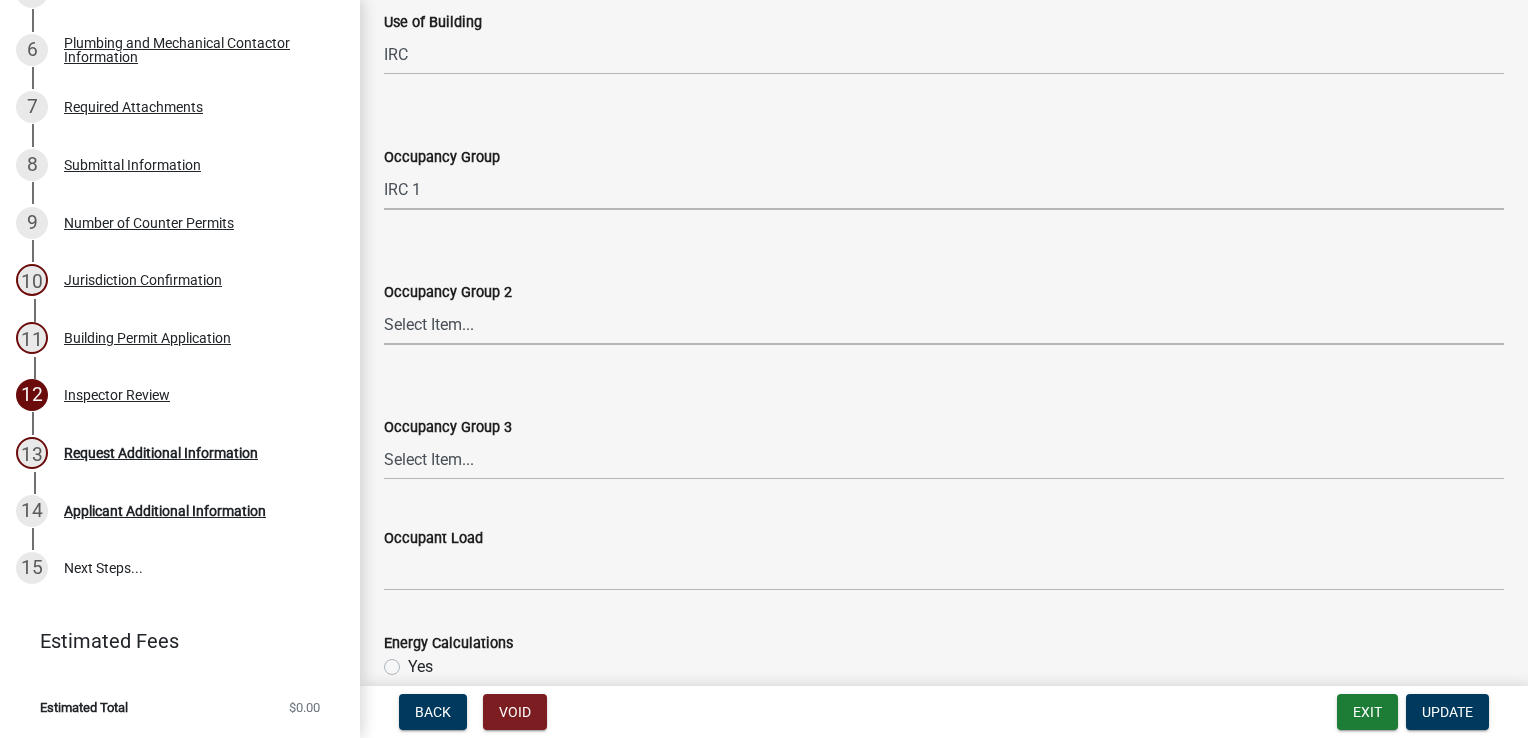 click on "Select Item...   N/A   IRC 1   IRC 2   IRC 3   IRC 4   A-1   A-2   A-3   A-4   B   F-1   F-2   H-1   H-2   H-3   H-4   H-5   I-1   I-2   I-3   I-4   M   R-1   R-2   R-3   R-4   S-1   S-2   U" at bounding box center [944, 324] 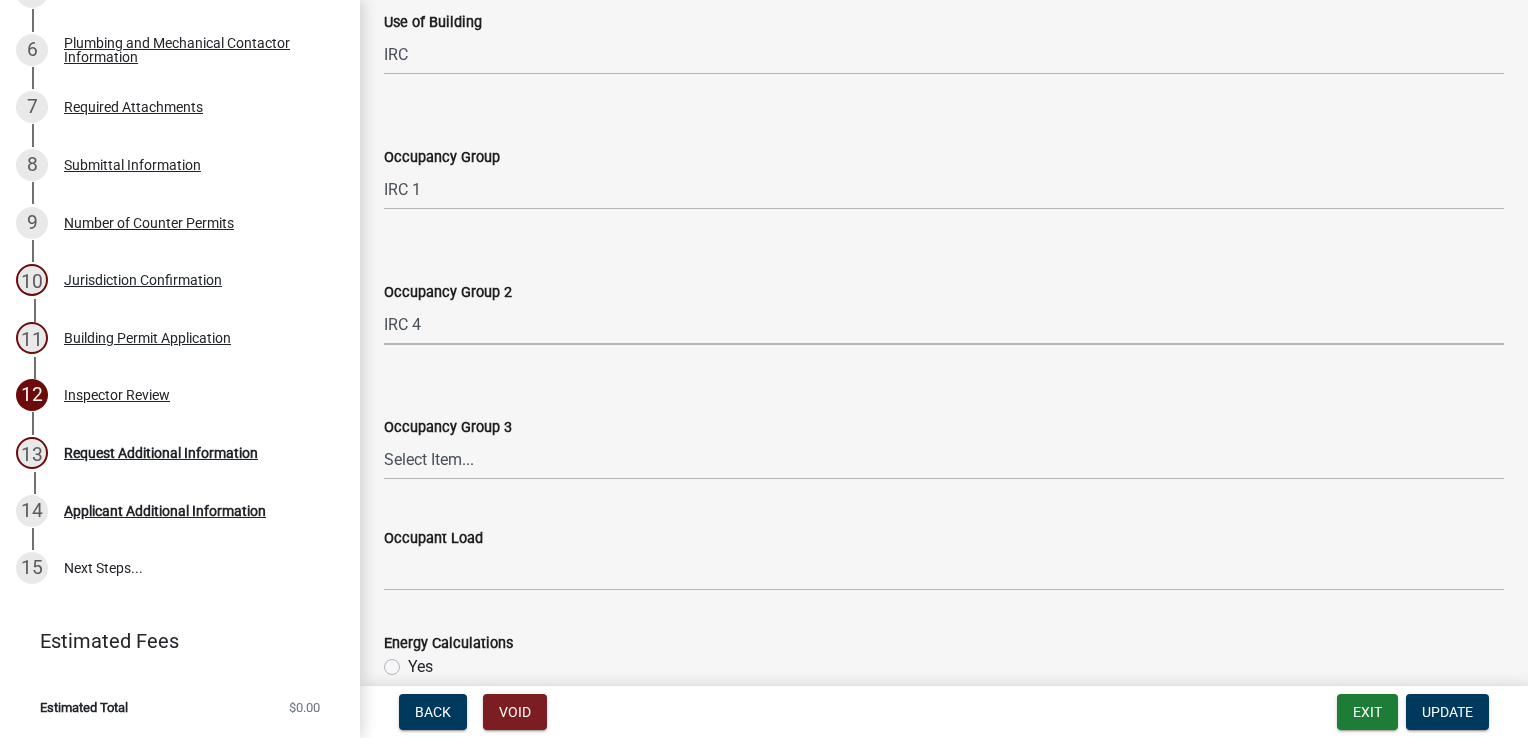 click on "Select Item...   N/A   IRC 1   IRC 2   IRC 3   IRC 4   A-1   A-2   A-3   A-4   B   F-1   F-2   H-1   H-2   H-3   H-4   H-5   I-1   I-2   I-3   I-4   M   R-1   R-2   R-3   R-4   S-1   S-2   U" at bounding box center [944, 324] 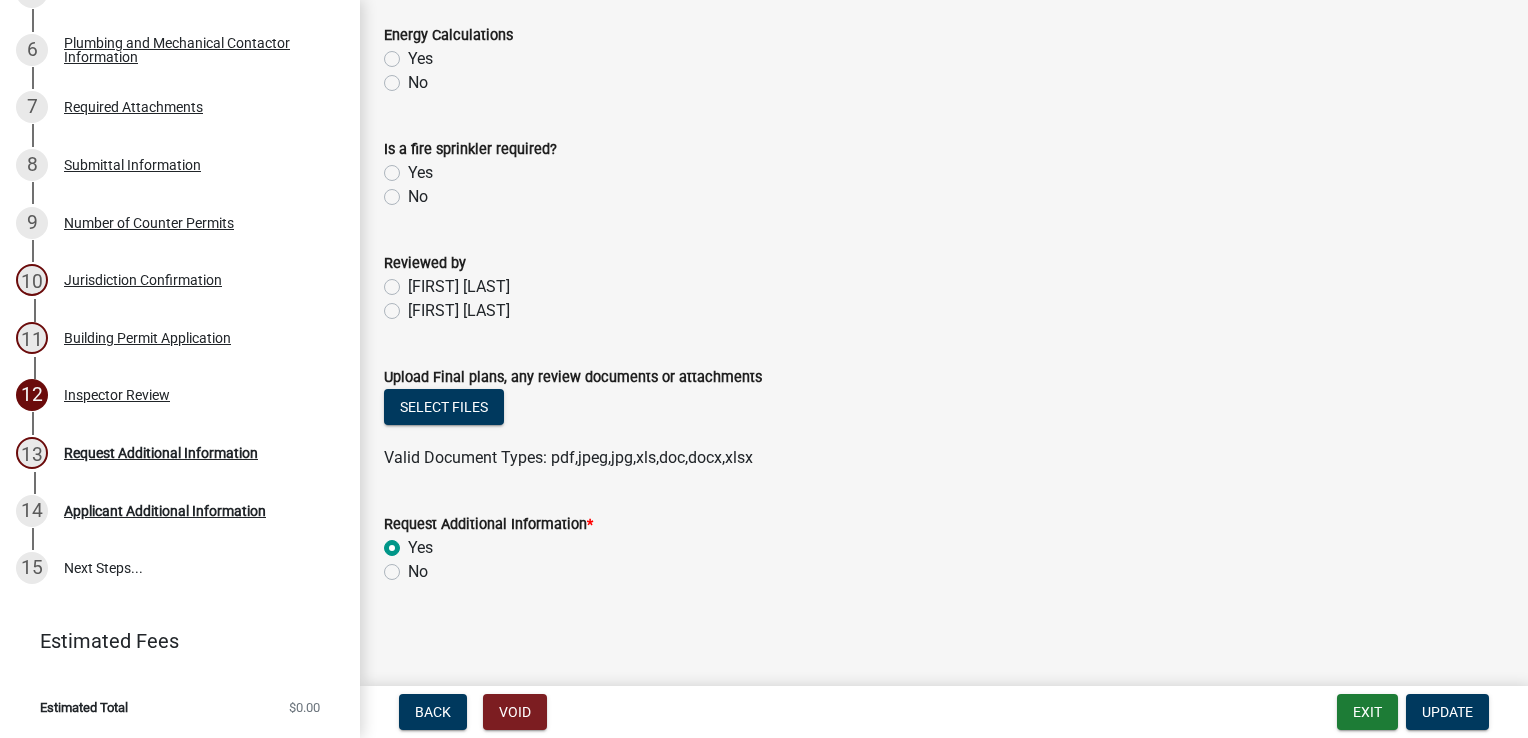 scroll, scrollTop: 1009, scrollLeft: 0, axis: vertical 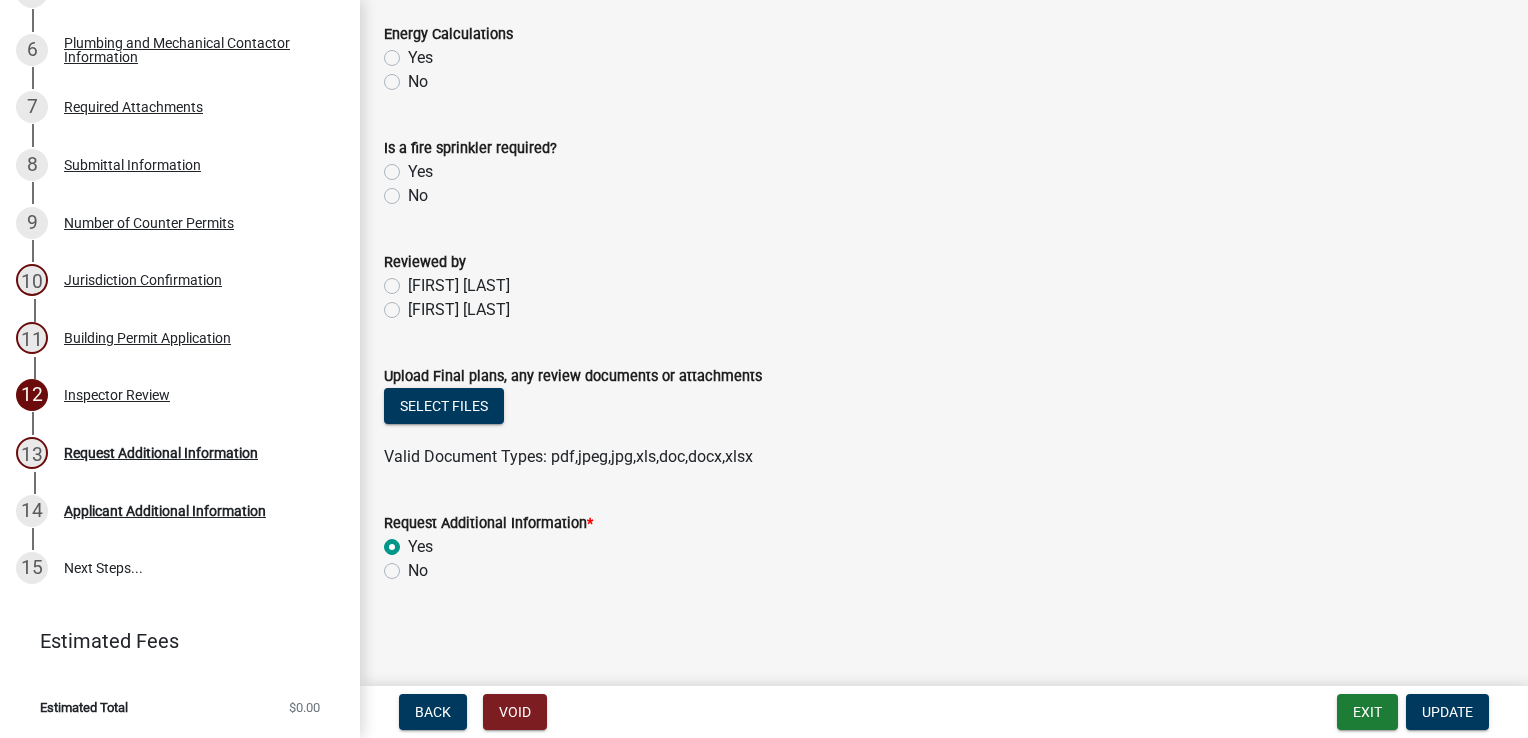 click on "Yes" 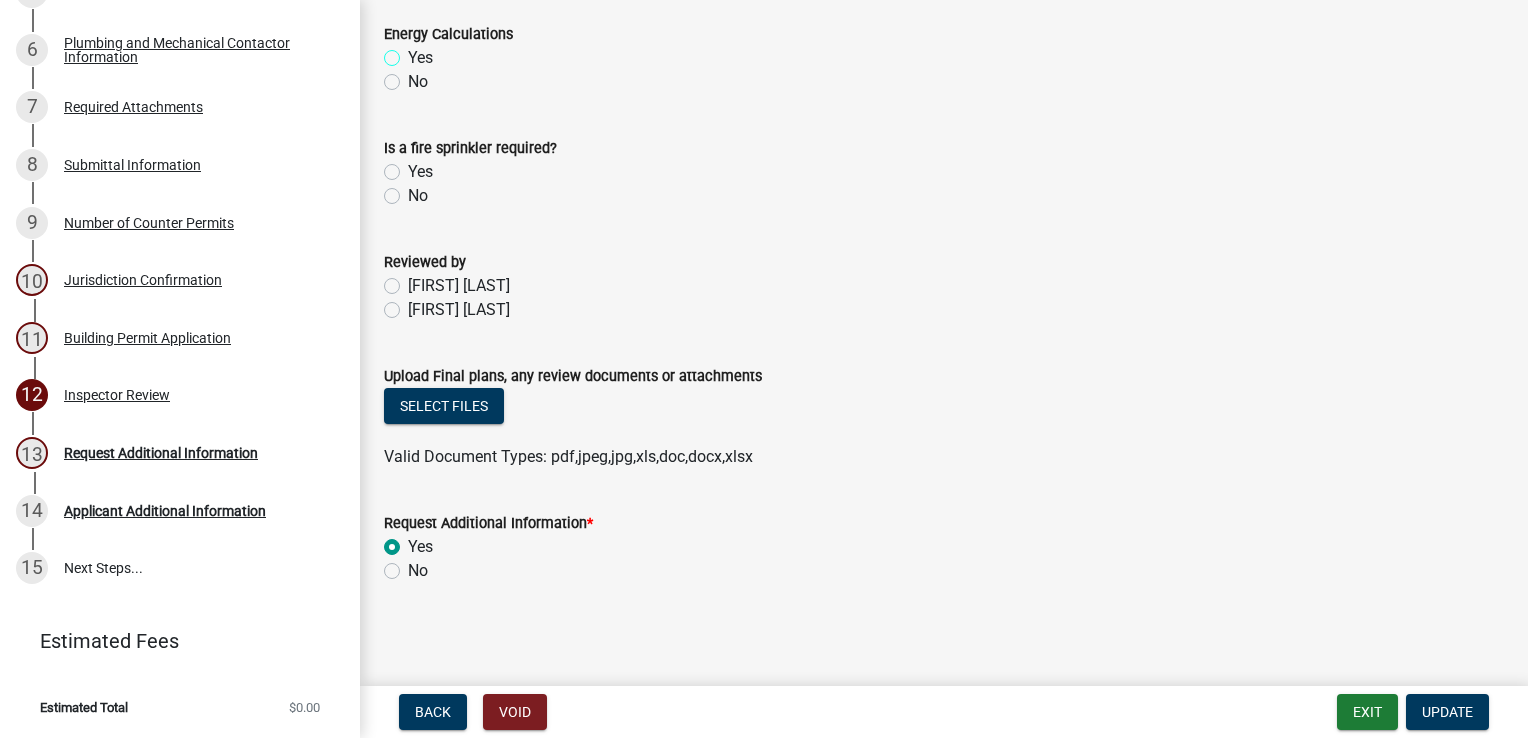 click on "Yes" at bounding box center [414, 52] 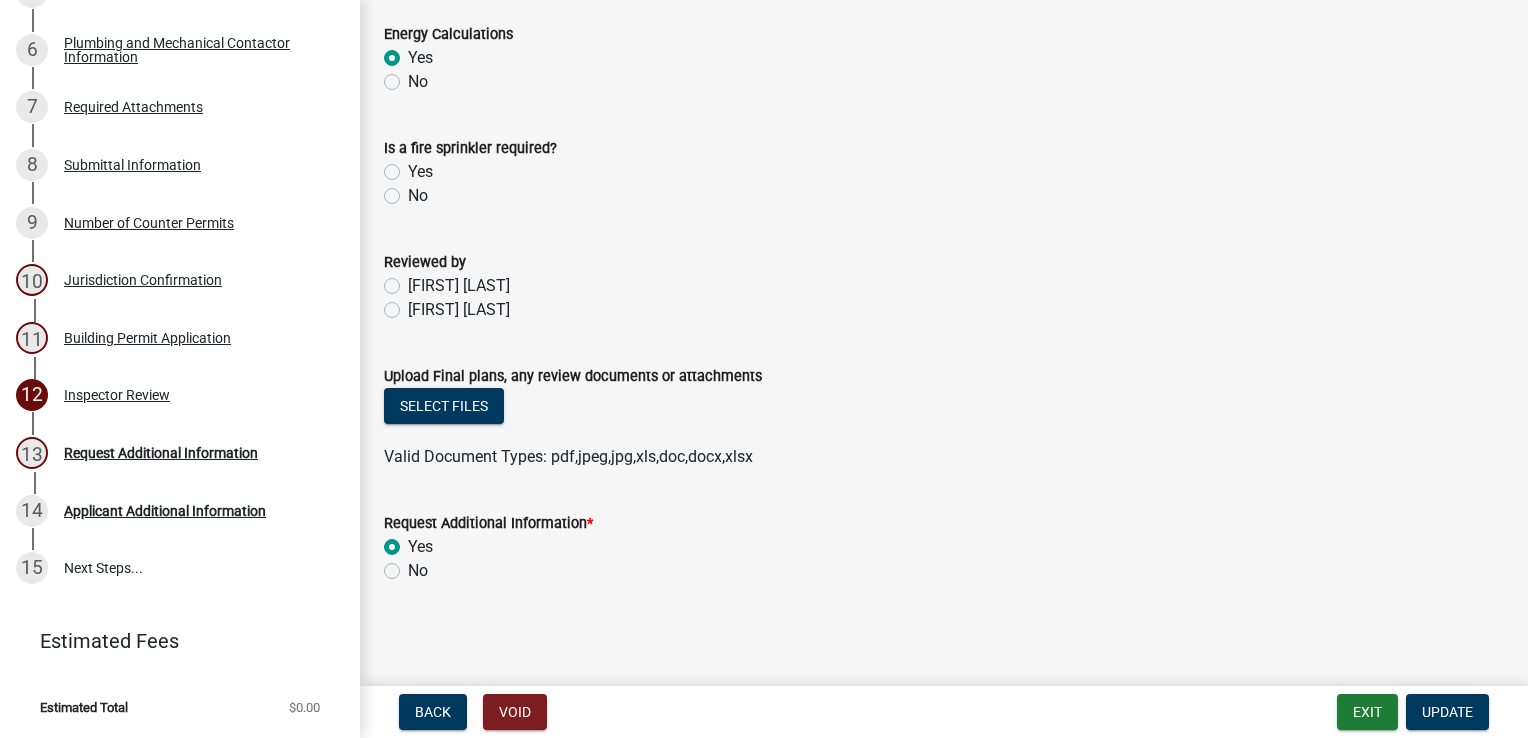 radio on "true" 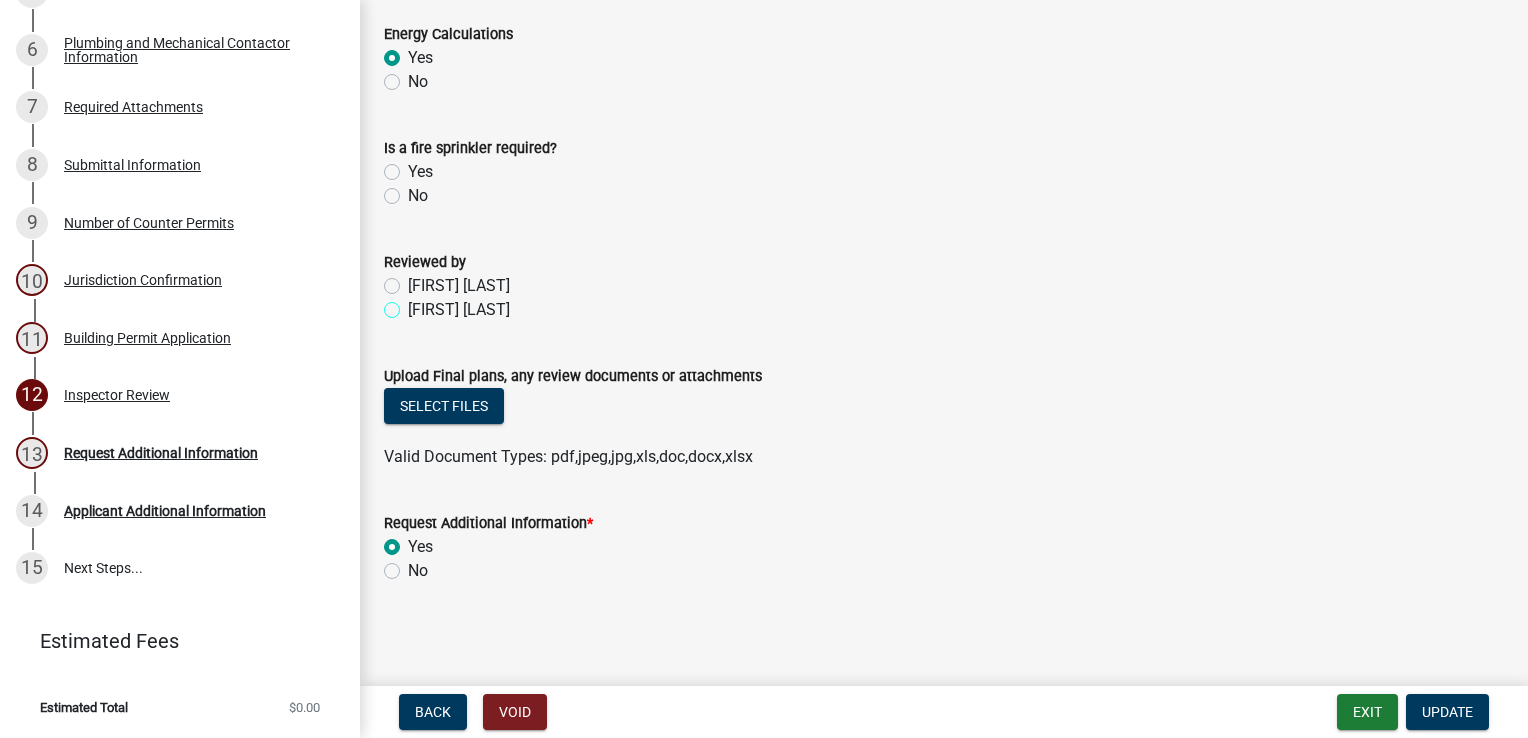 click on "[FIRST] [LAST]" at bounding box center [414, 304] 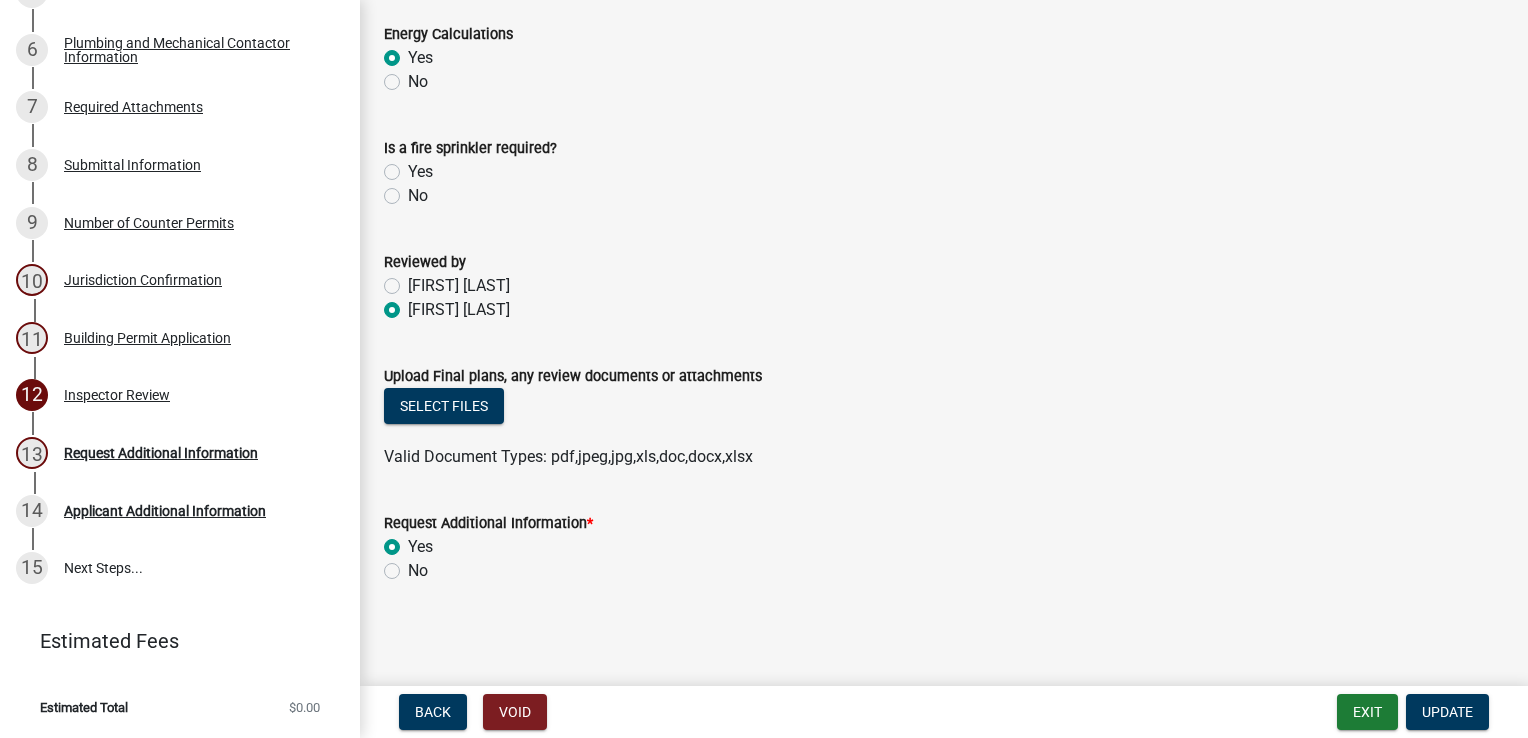 radio on "true" 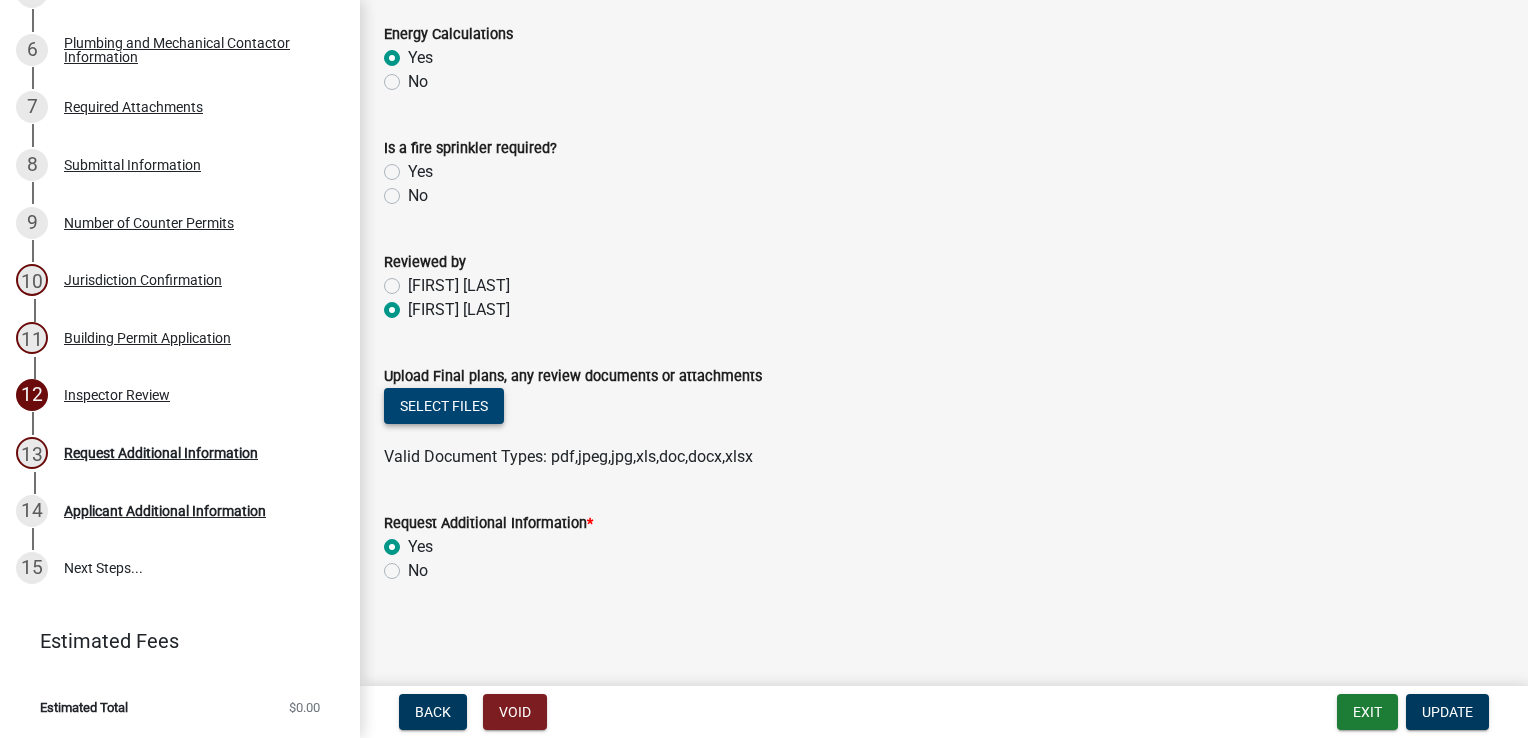 click on "Select files" 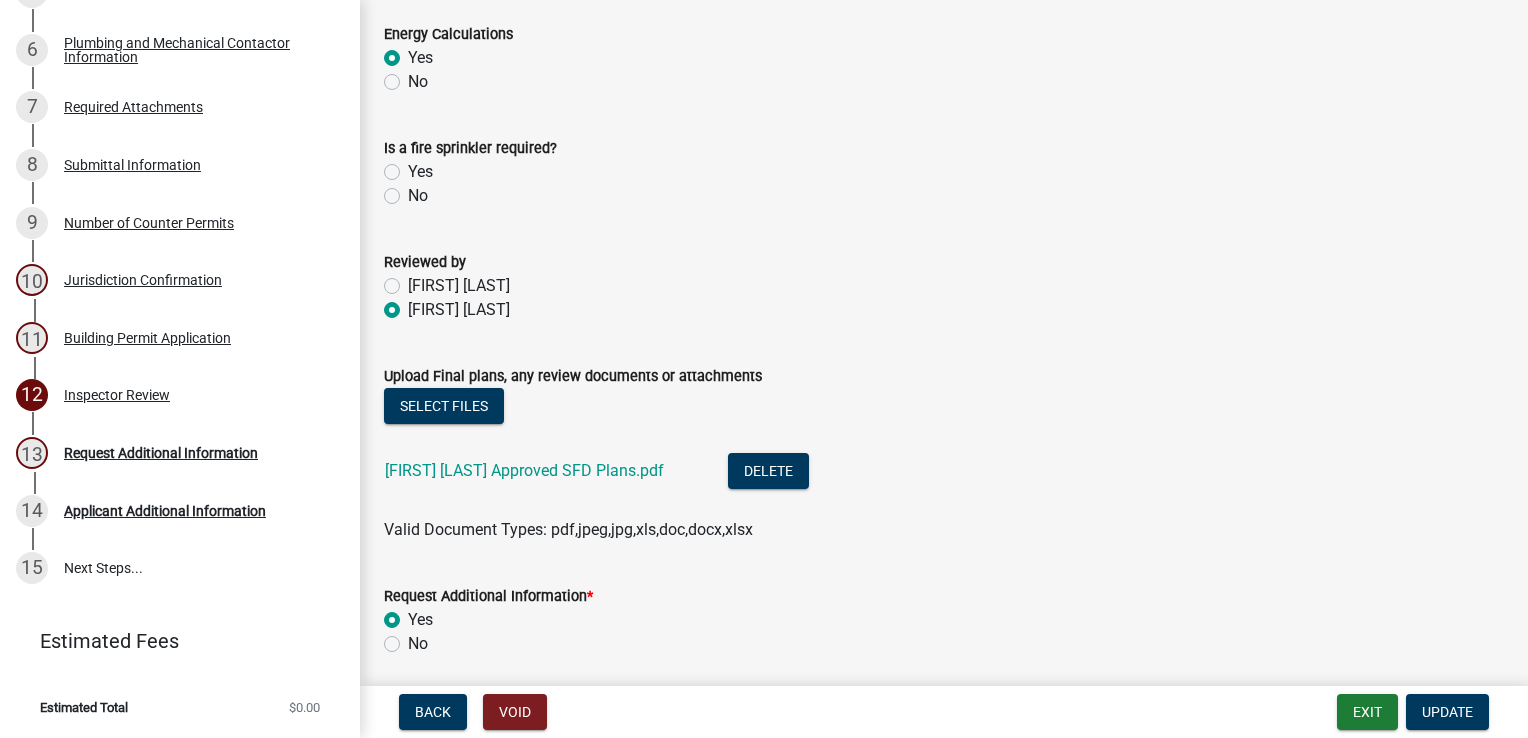 drag, startPoint x: 390, startPoint y: 641, endPoint x: 424, endPoint y: 626, distance: 37.161808 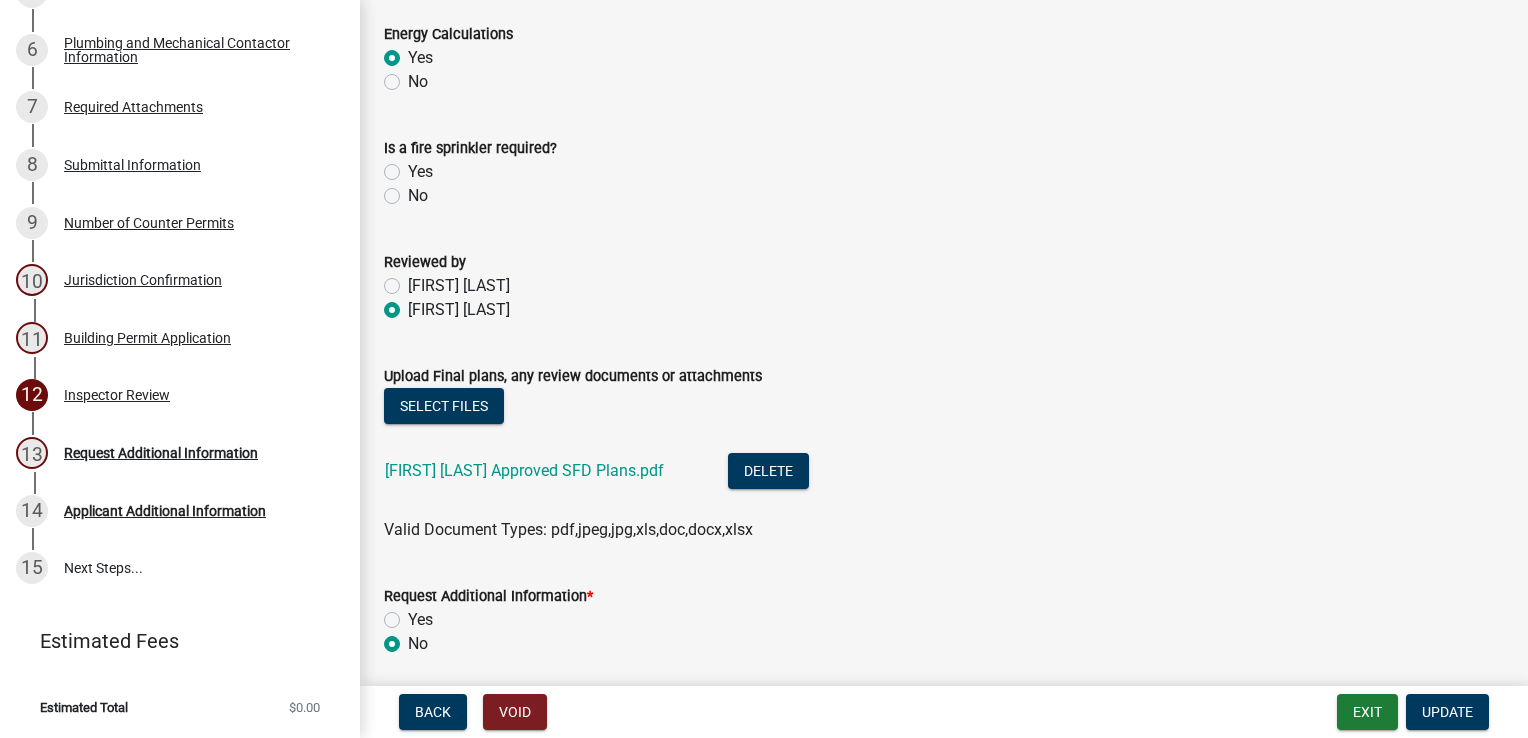 radio on "true" 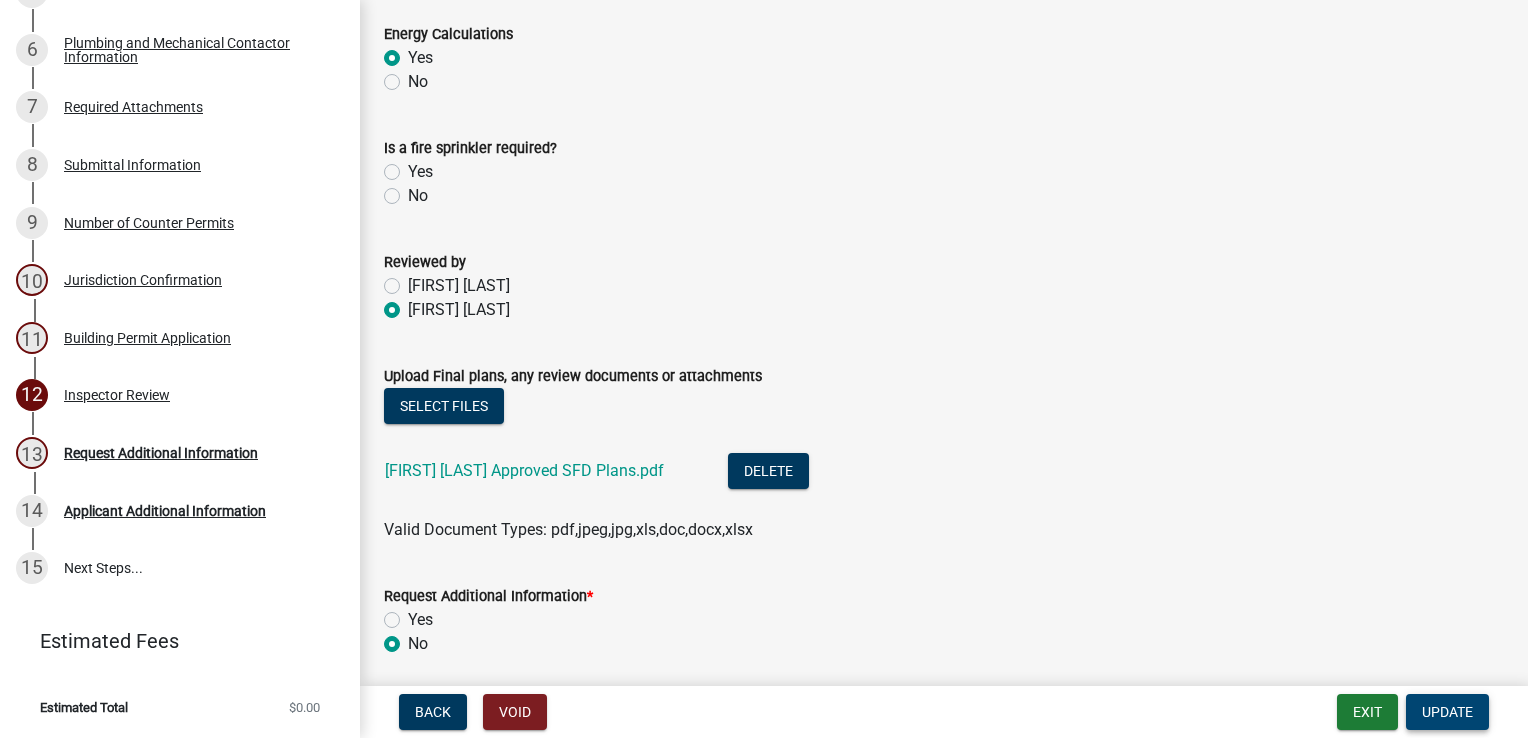 click on "Update" at bounding box center (1447, 712) 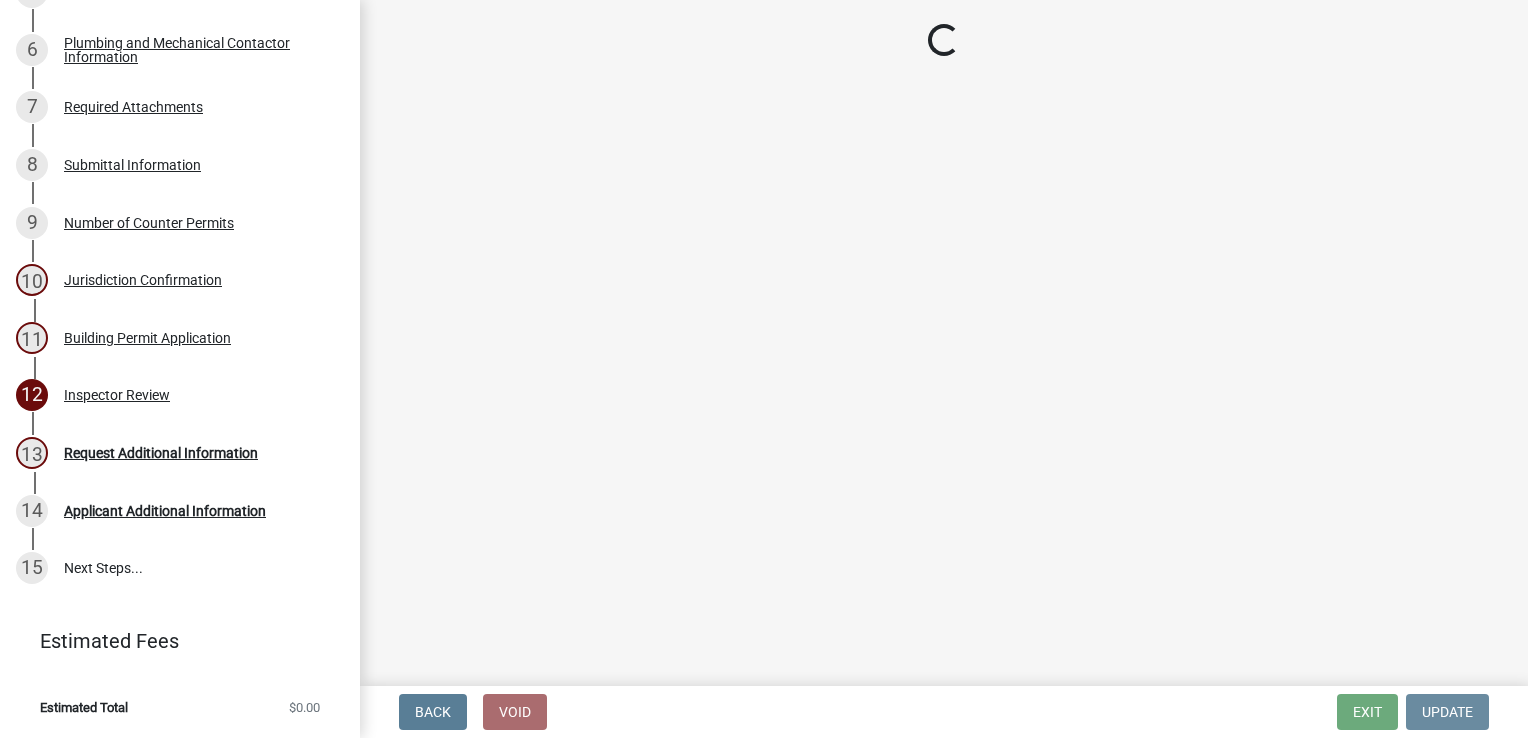 scroll, scrollTop: 0, scrollLeft: 0, axis: both 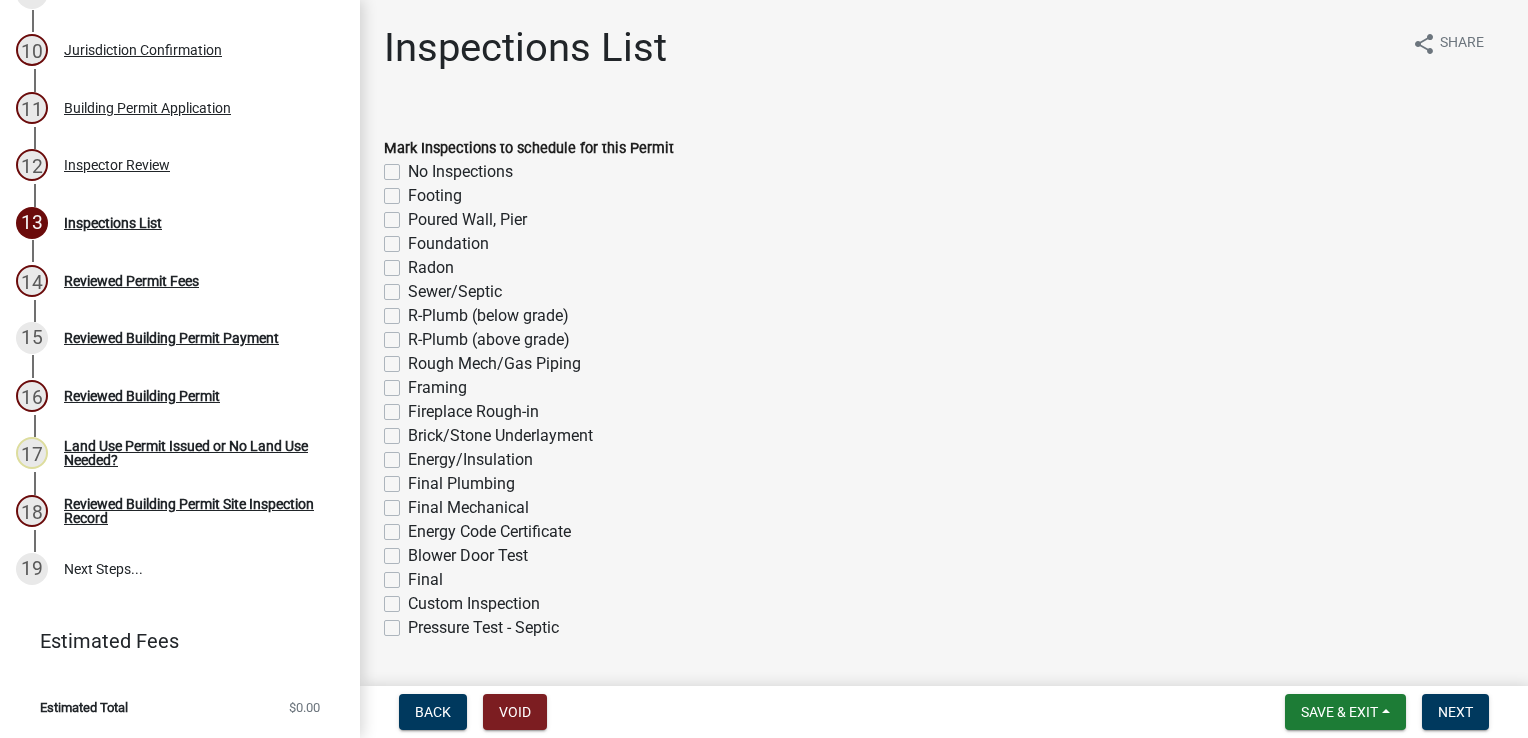 click on "Footing" 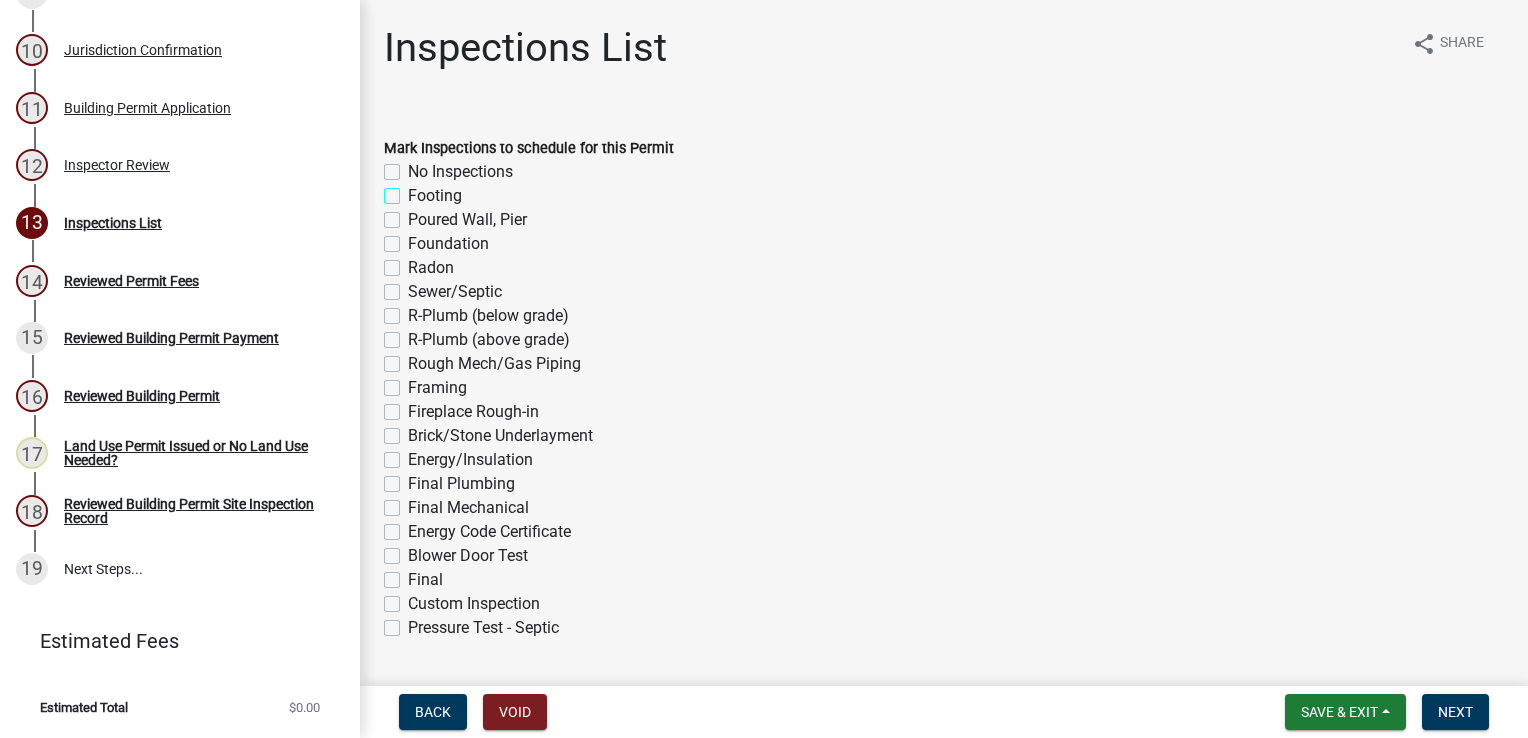 click on "Footing" at bounding box center [414, 190] 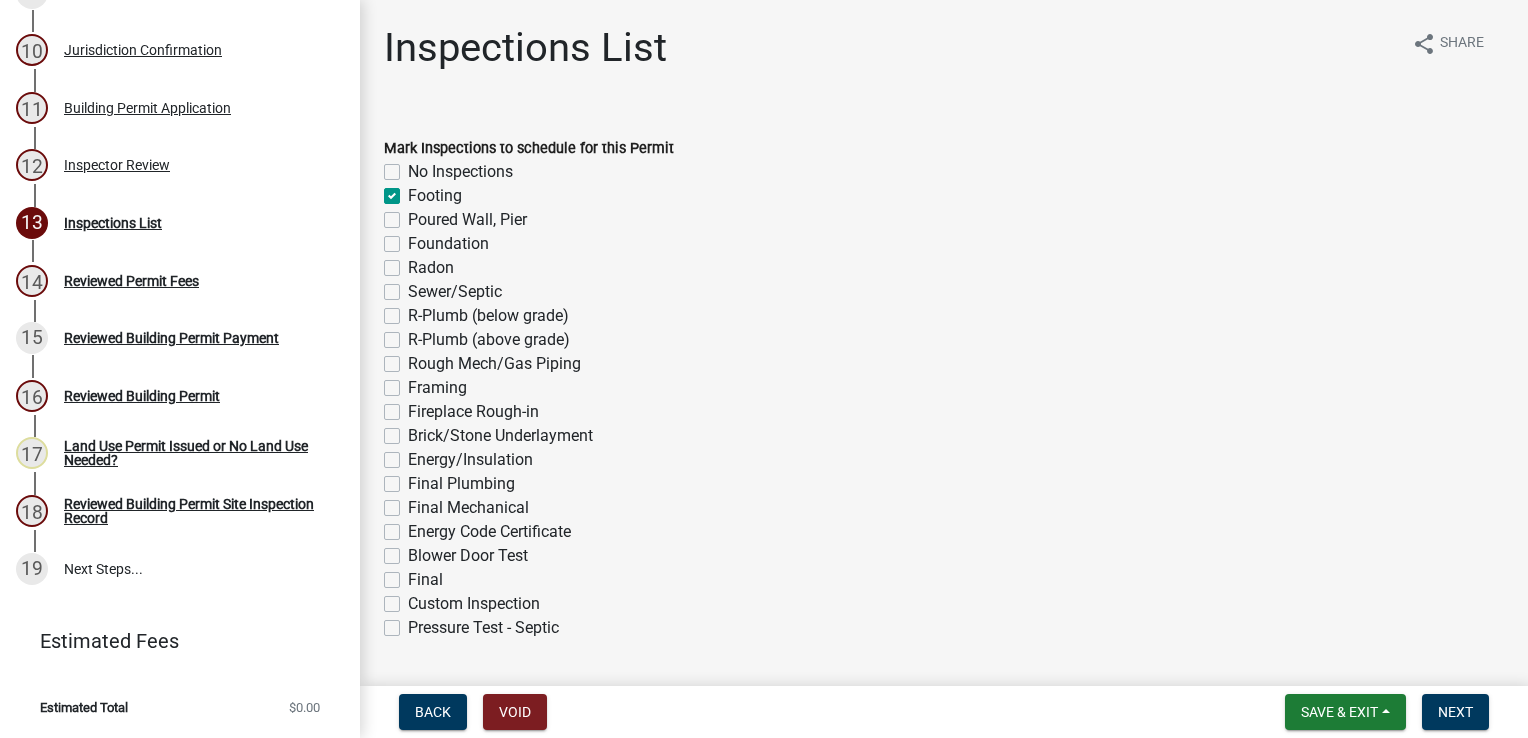 checkbox on "false" 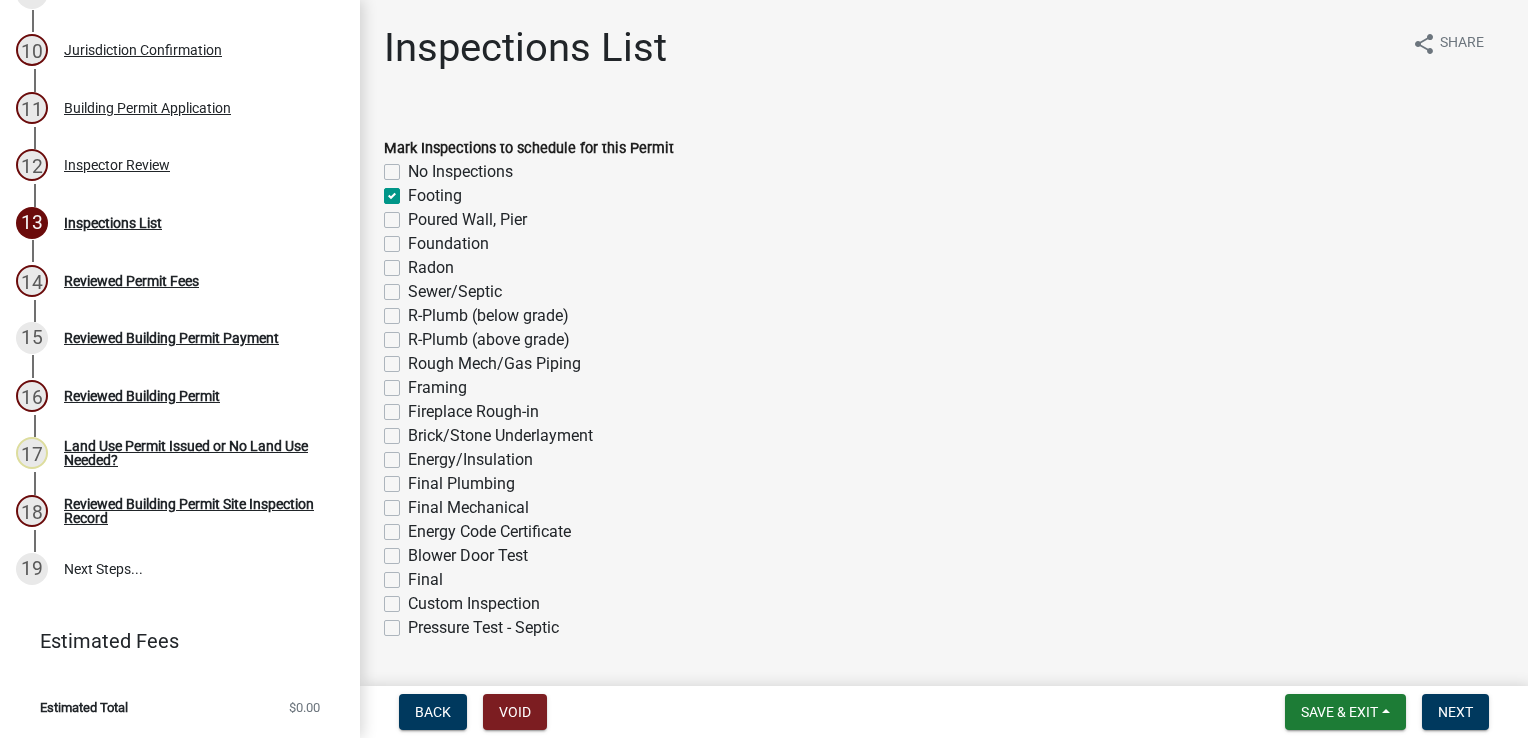 click on "Poured Wall, Pier" 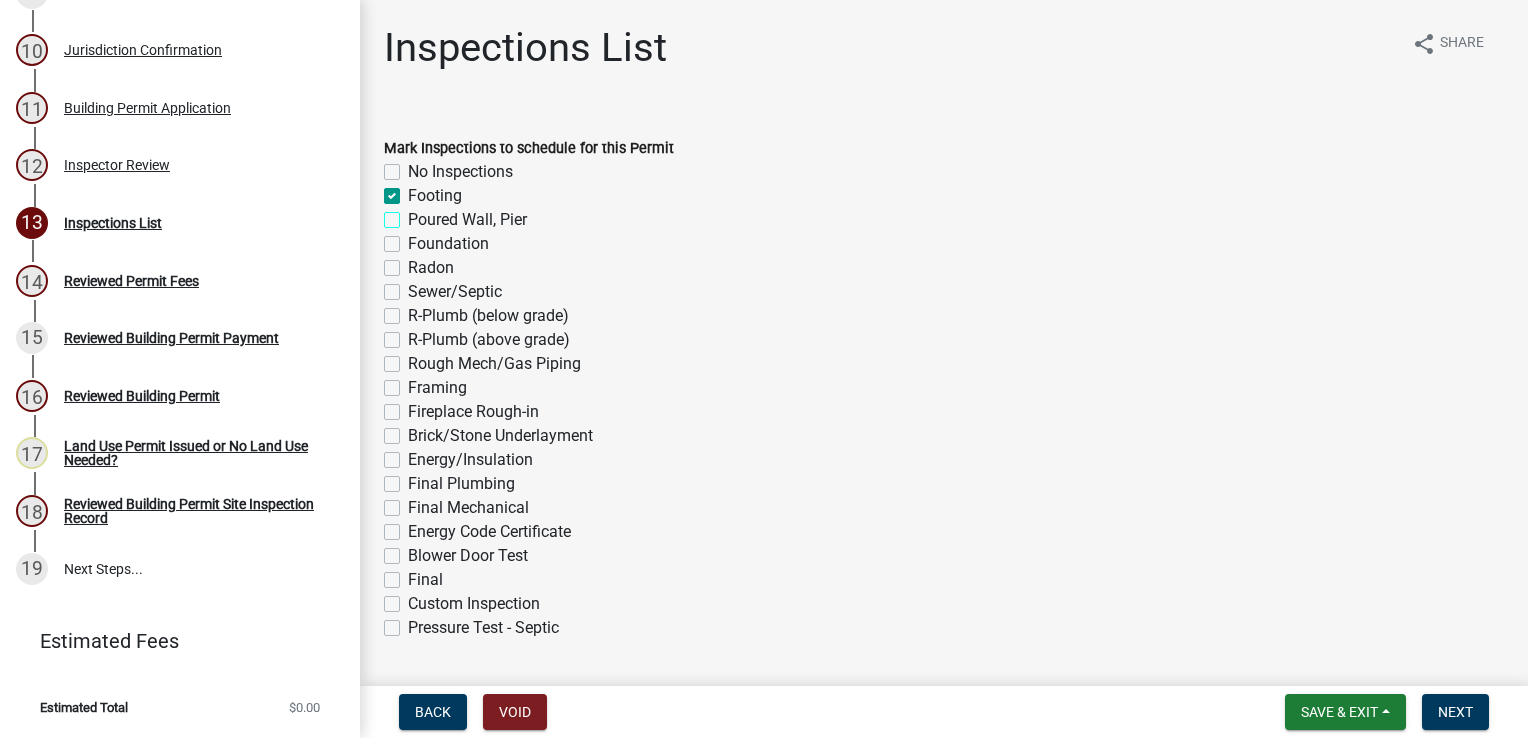 click on "Poured Wall, Pier" at bounding box center (414, 214) 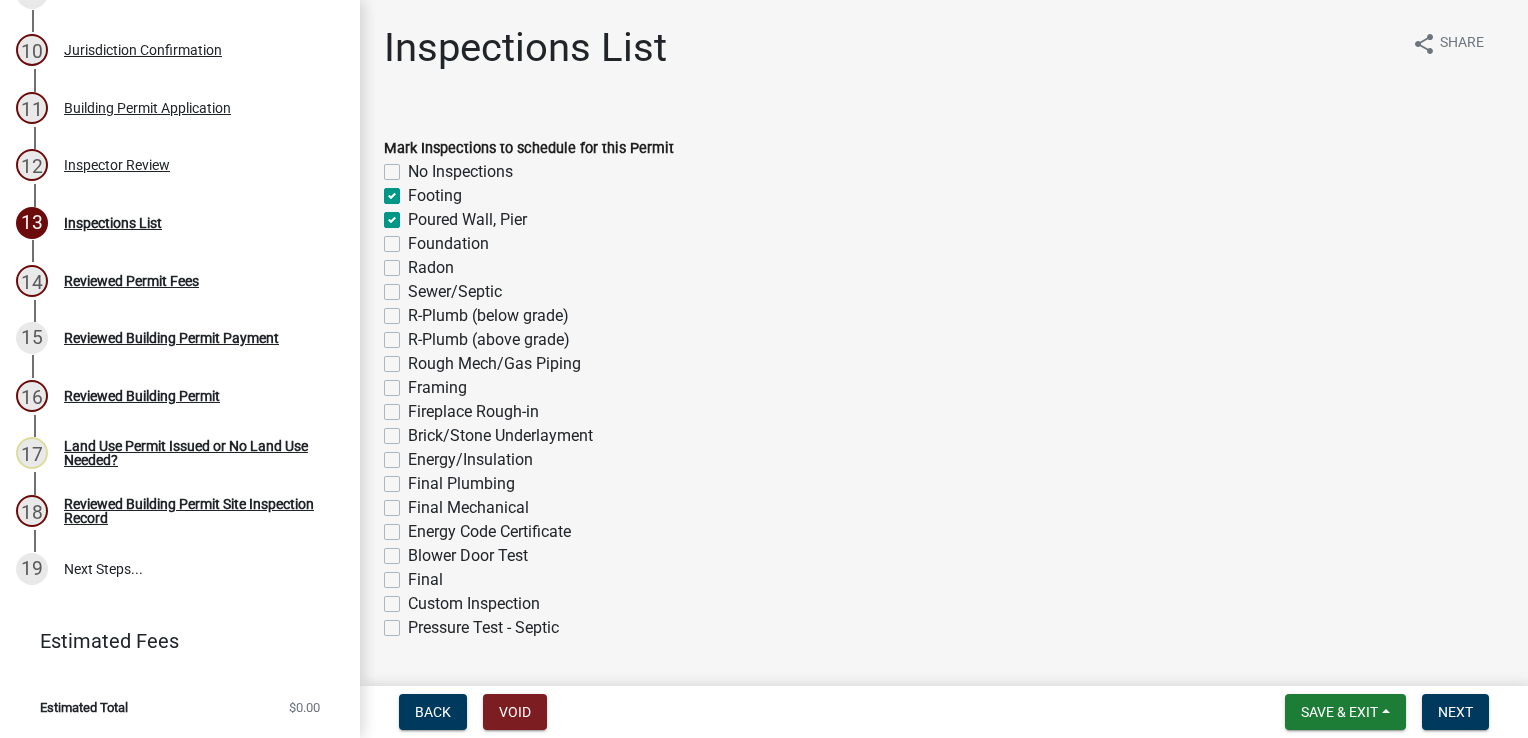 checkbox on "false" 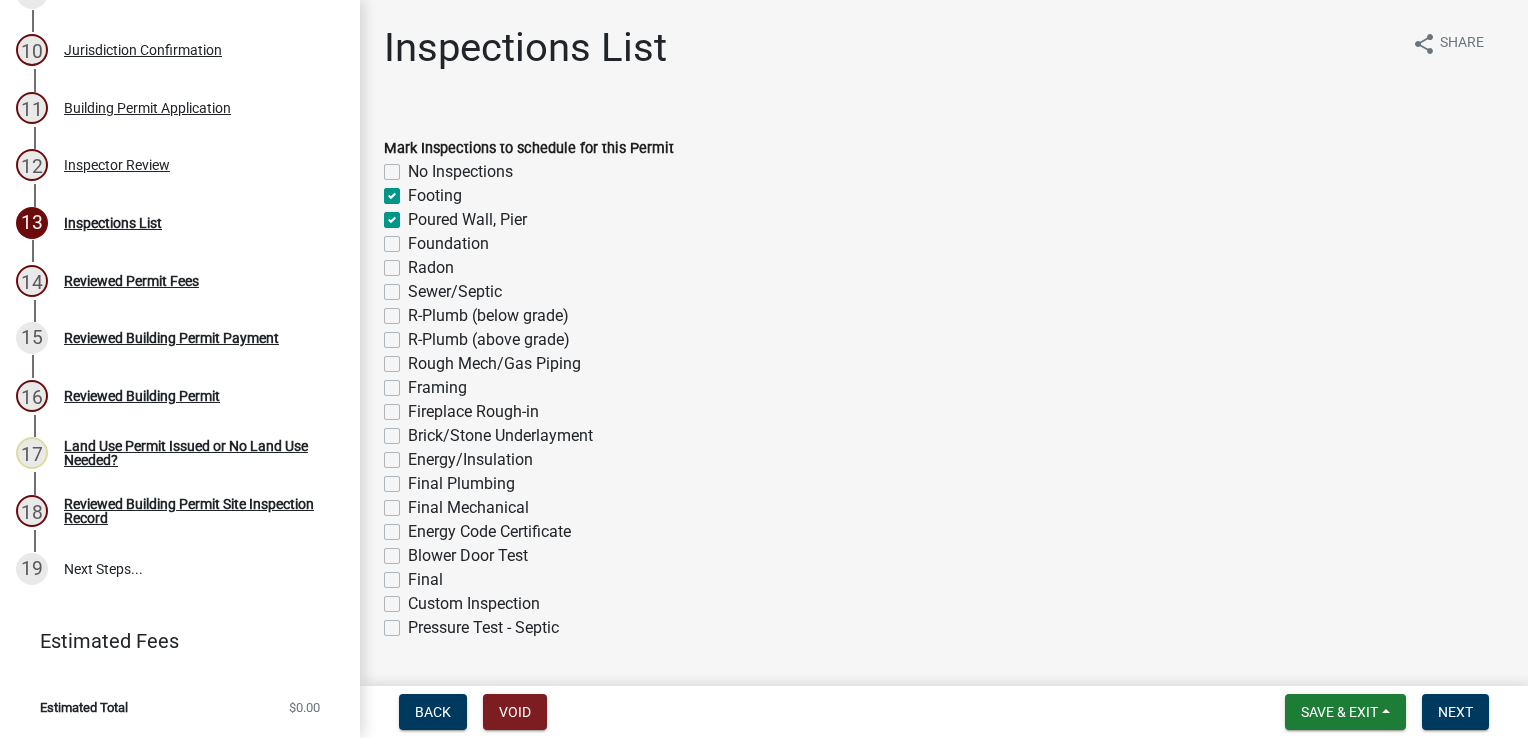 click on "Foundation" 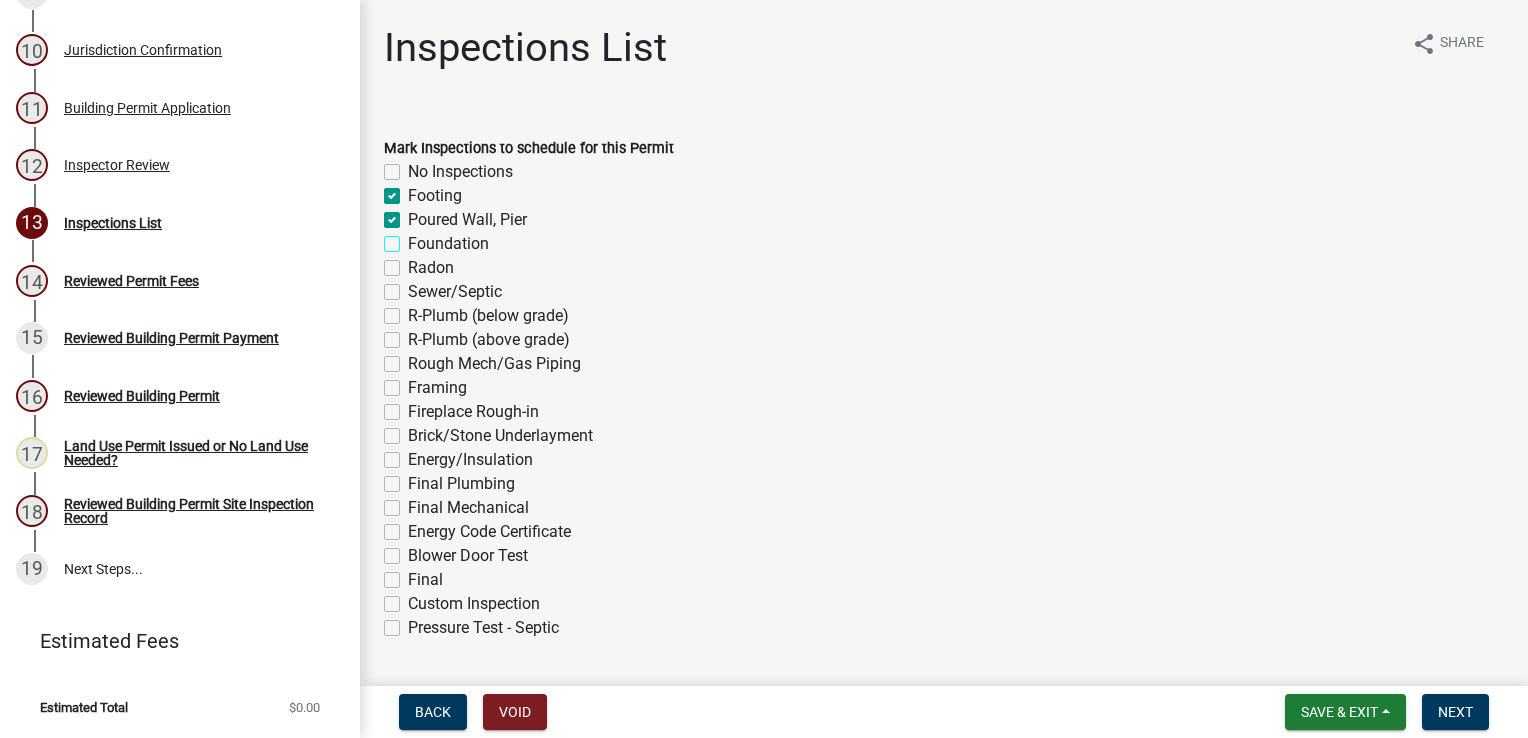 checkbox on "true" 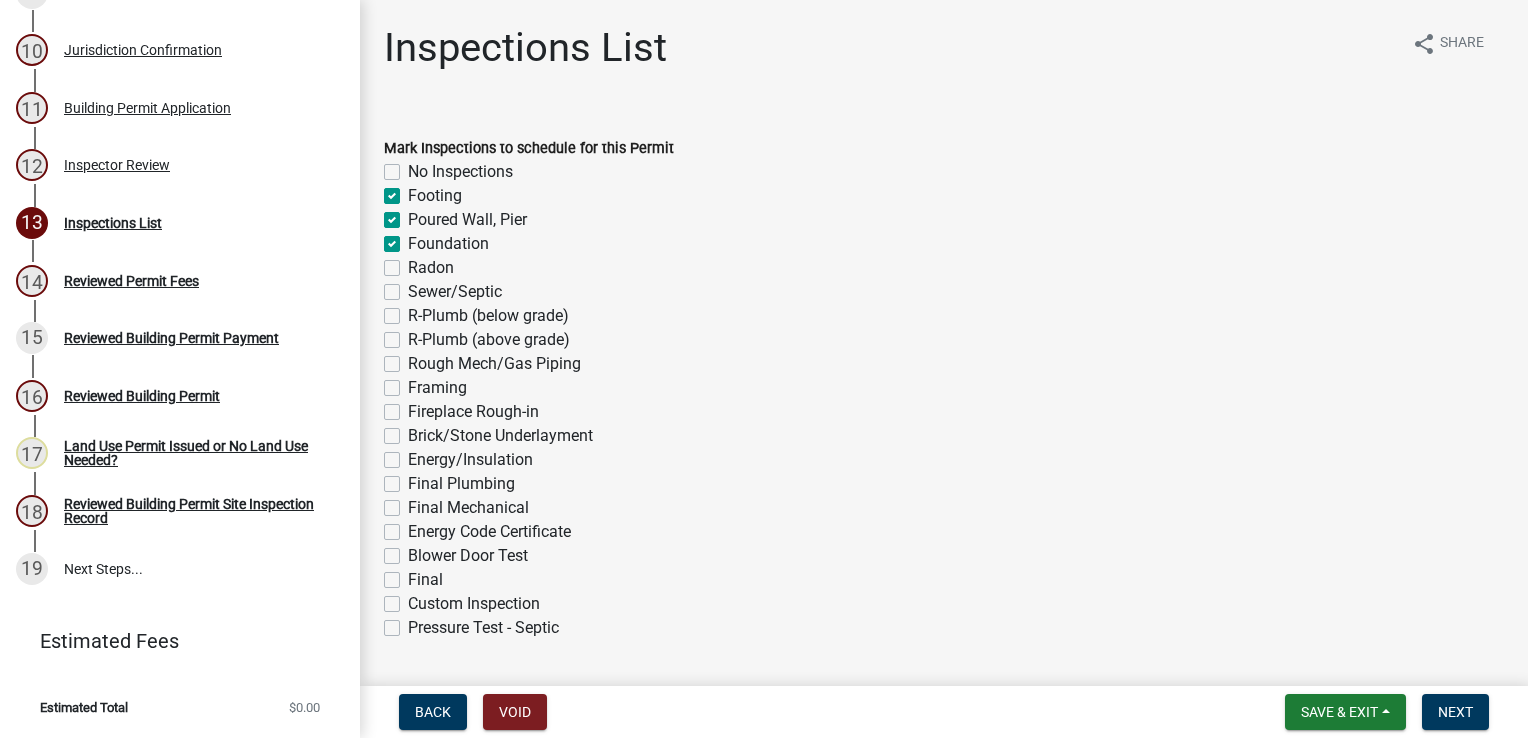 checkbox on "false" 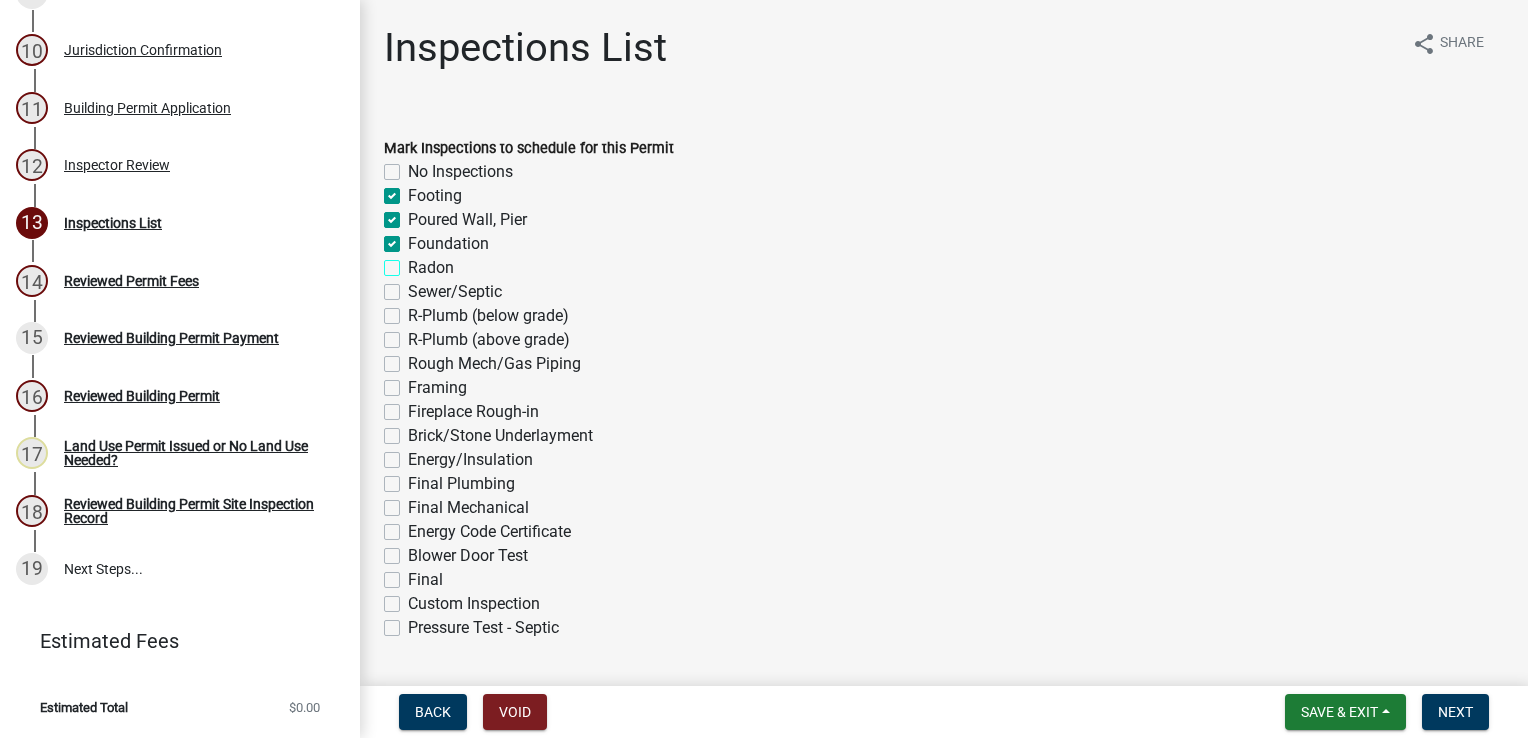 checkbox on "true" 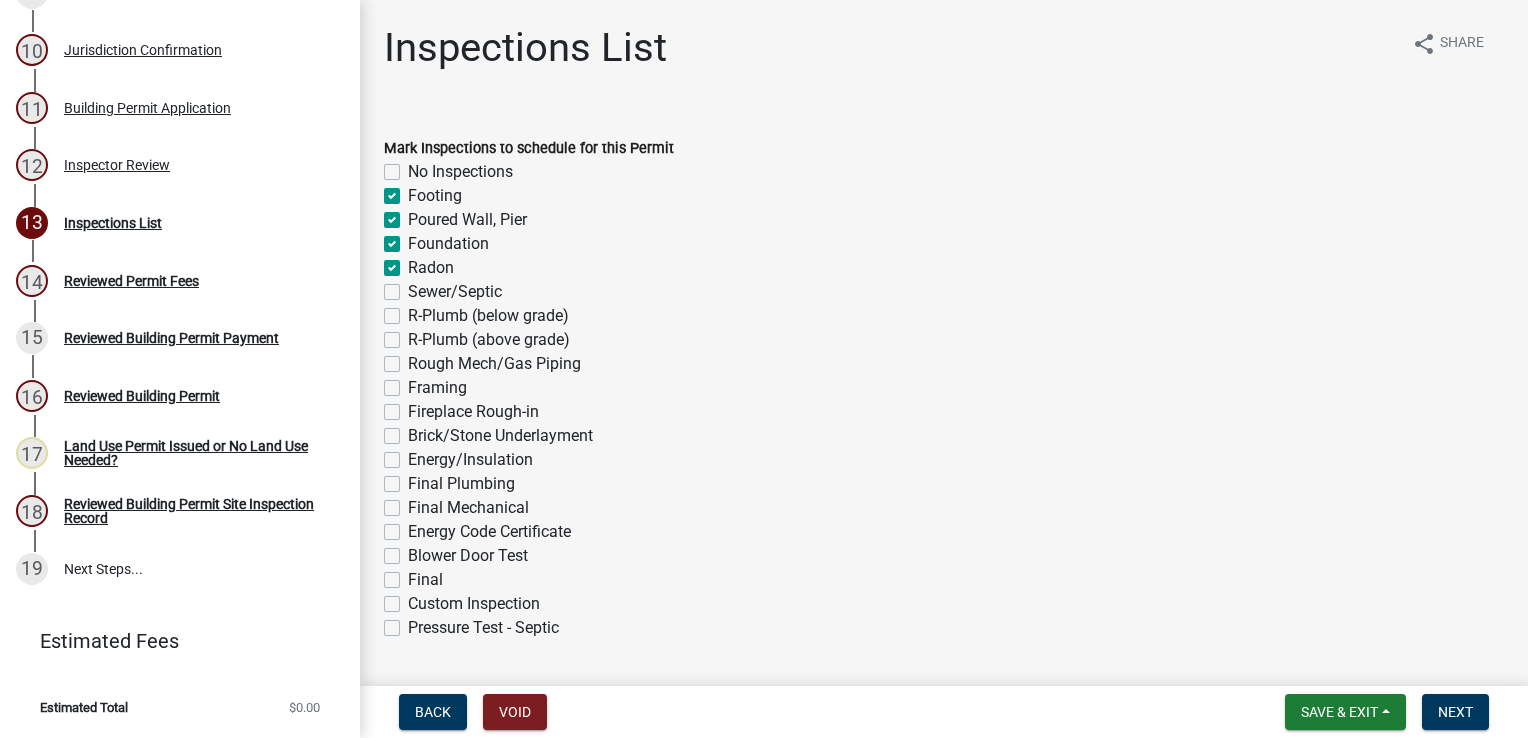 checkbox on "false" 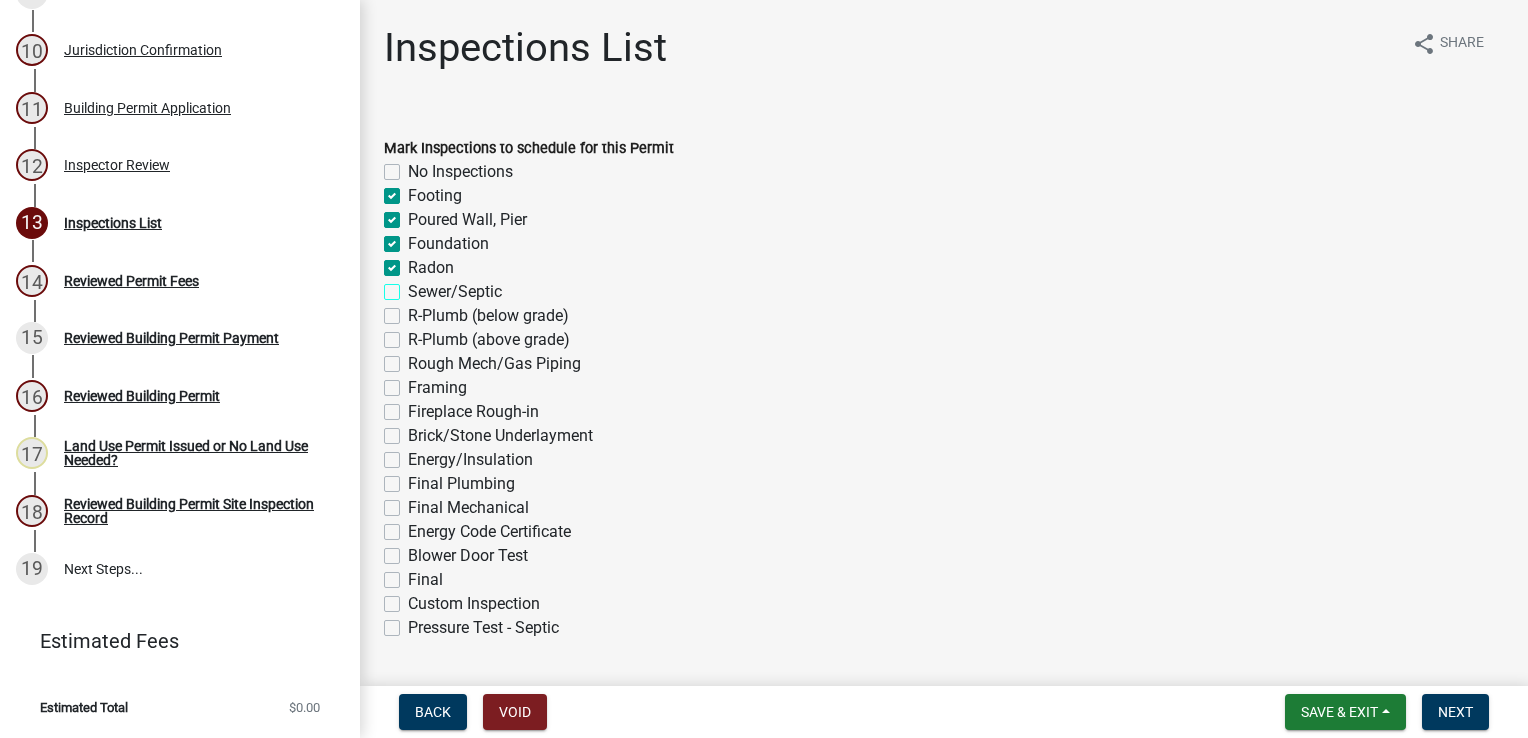 click on "Sewer/Septic" at bounding box center (414, 286) 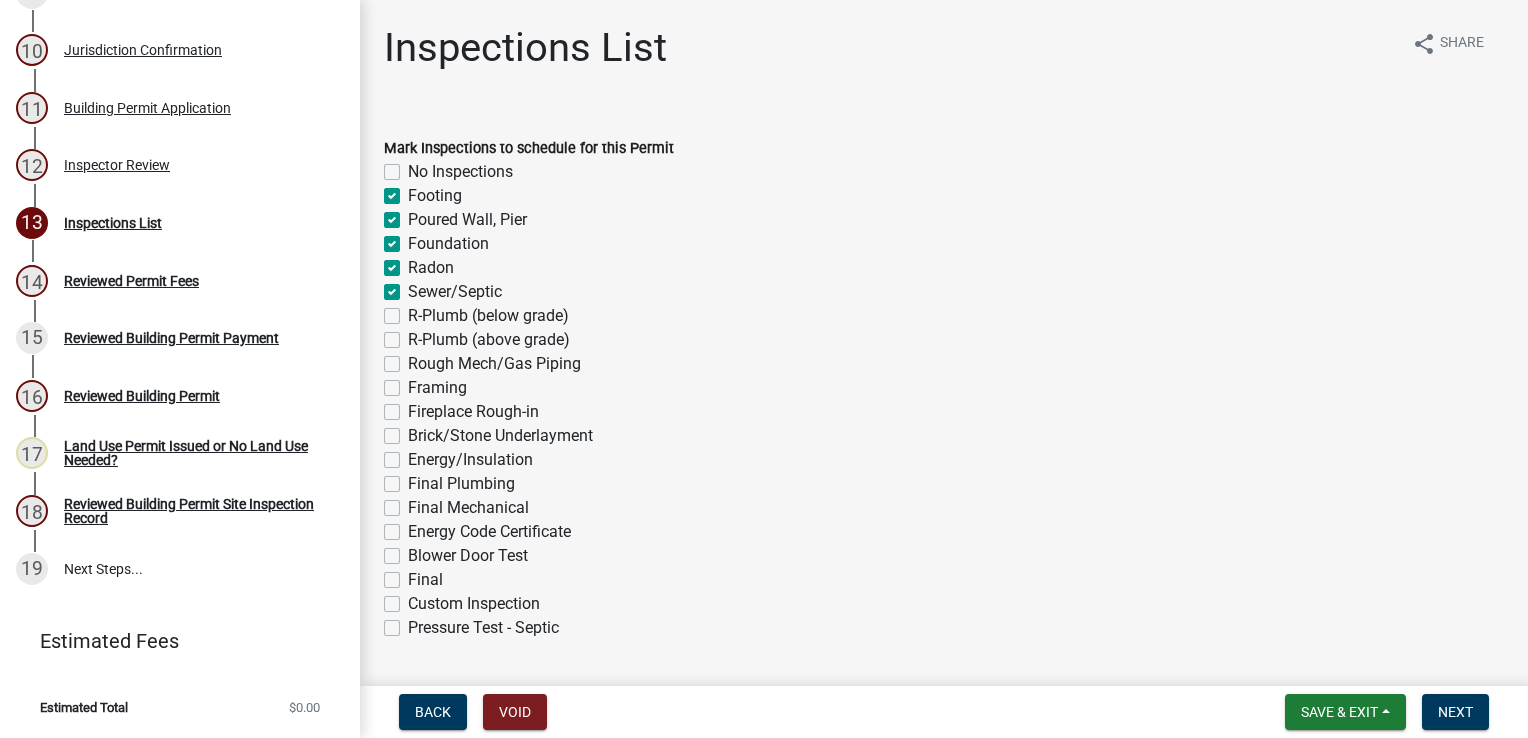 checkbox on "false" 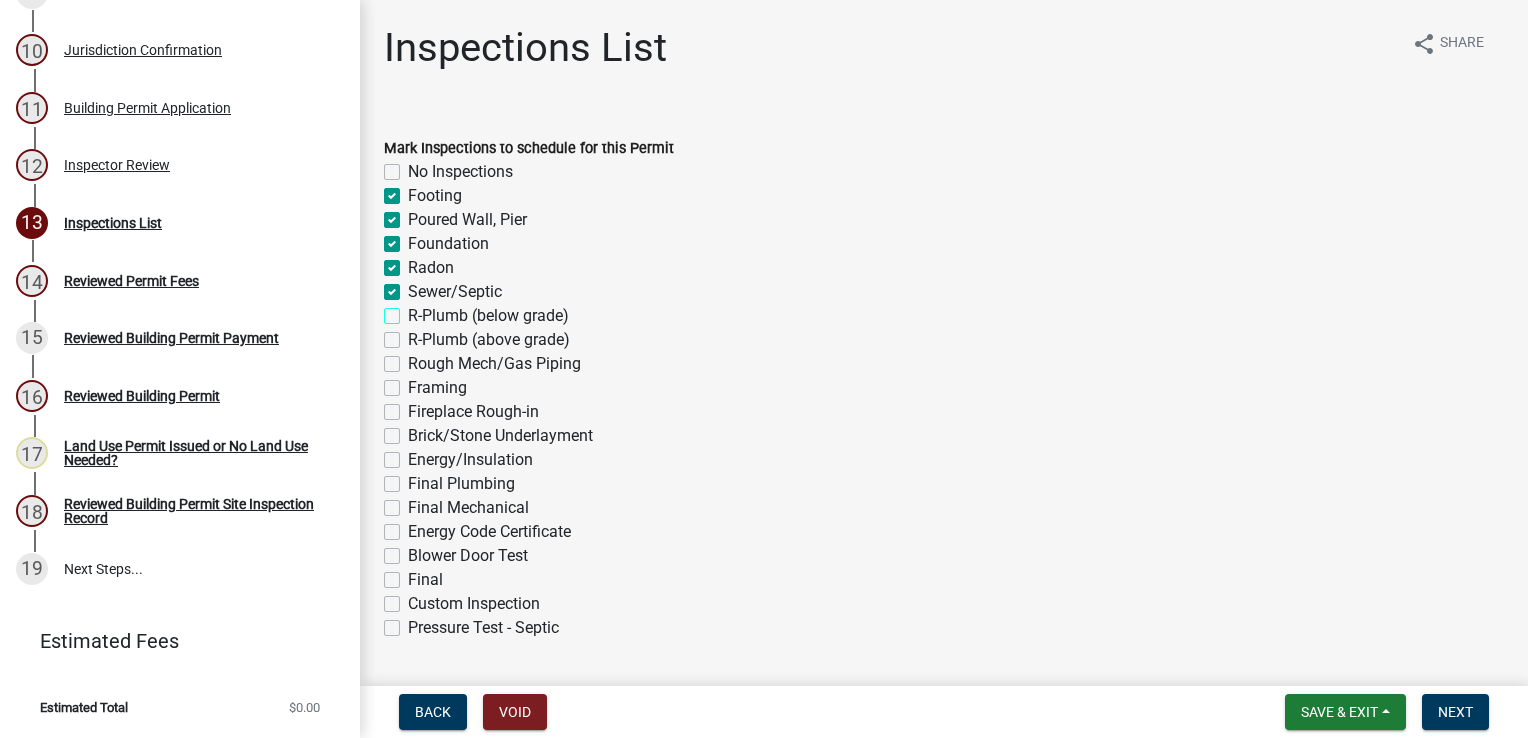 click on "R-Plumb (below grade)" at bounding box center (414, 310) 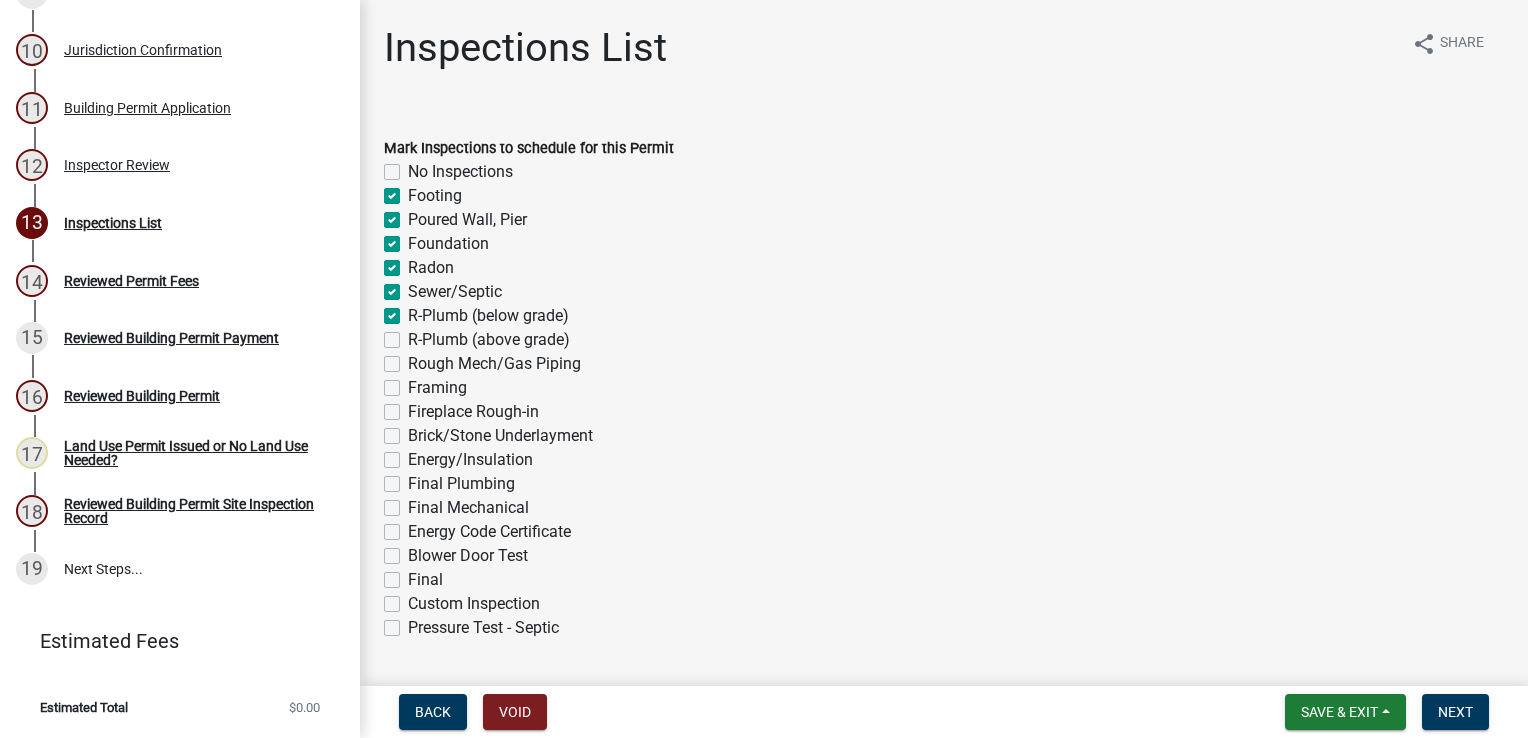 checkbox on "false" 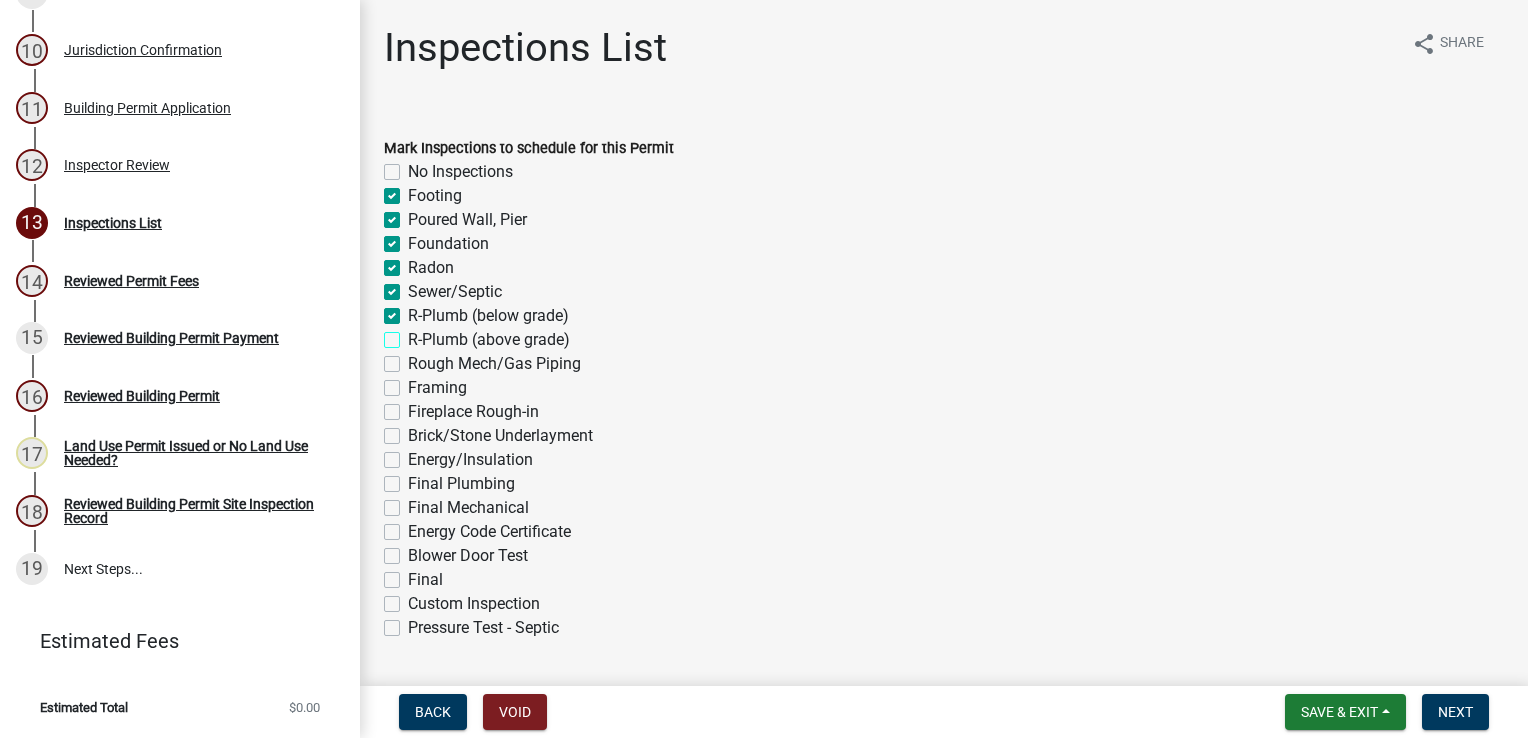 checkbox on "true" 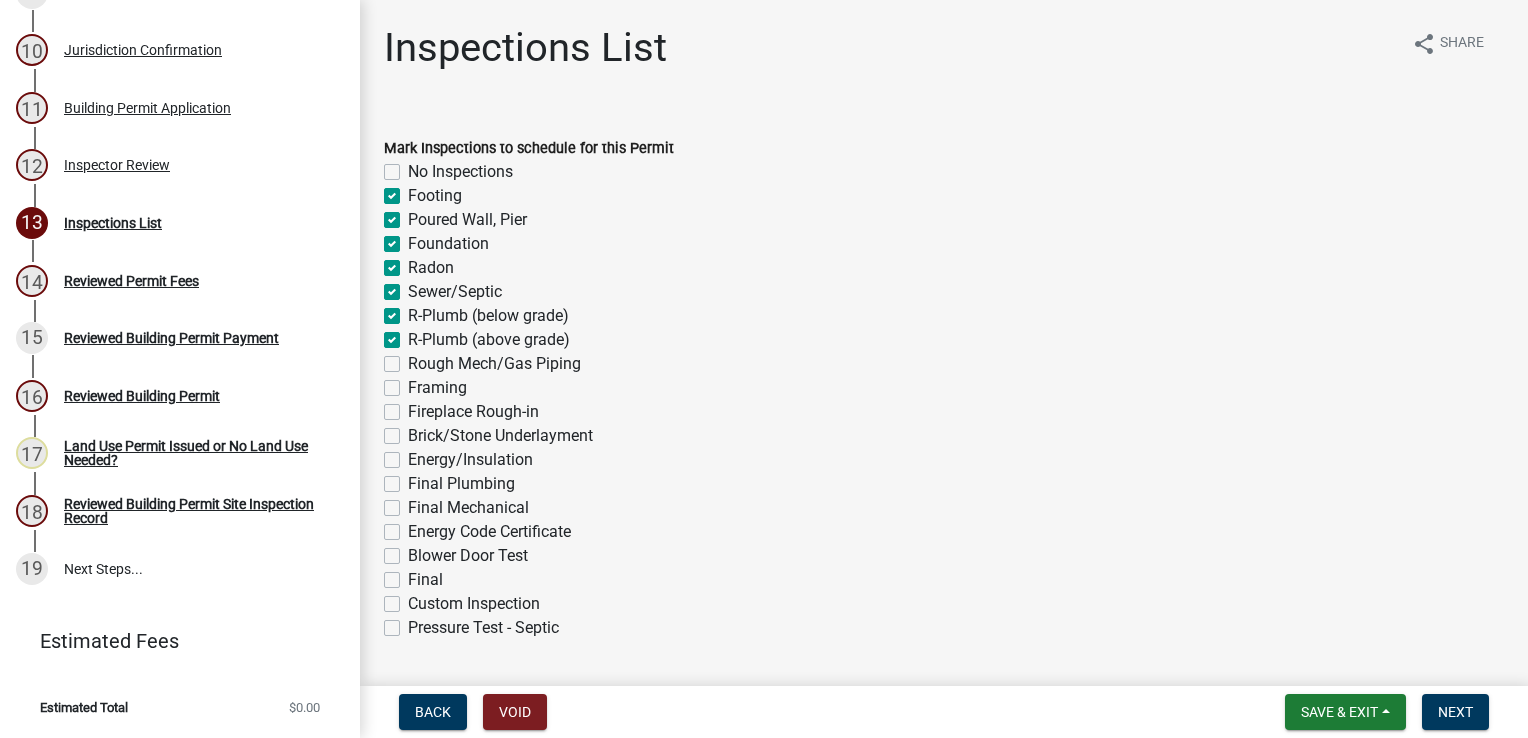 checkbox on "false" 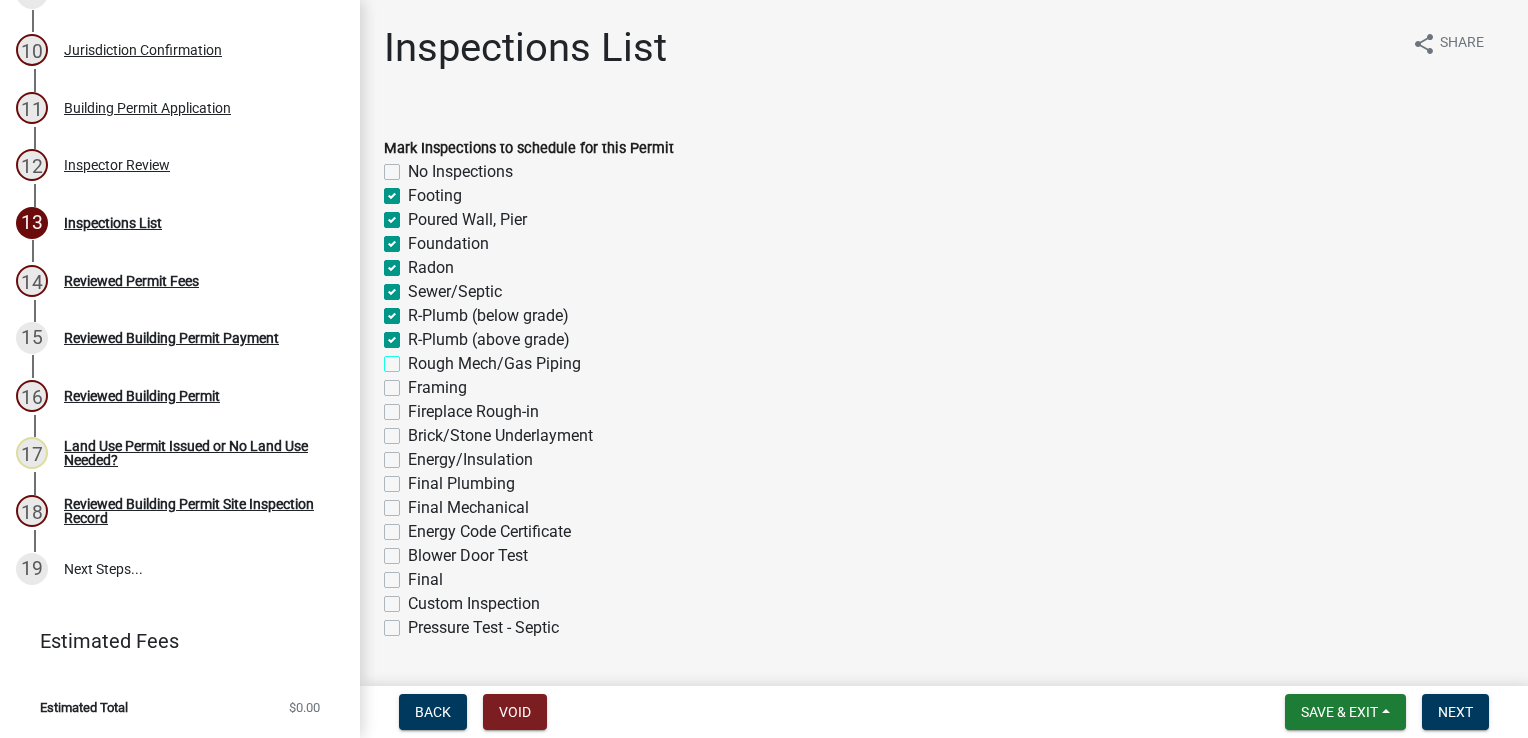 click on "Rough Mech/Gas Piping" at bounding box center (414, 358) 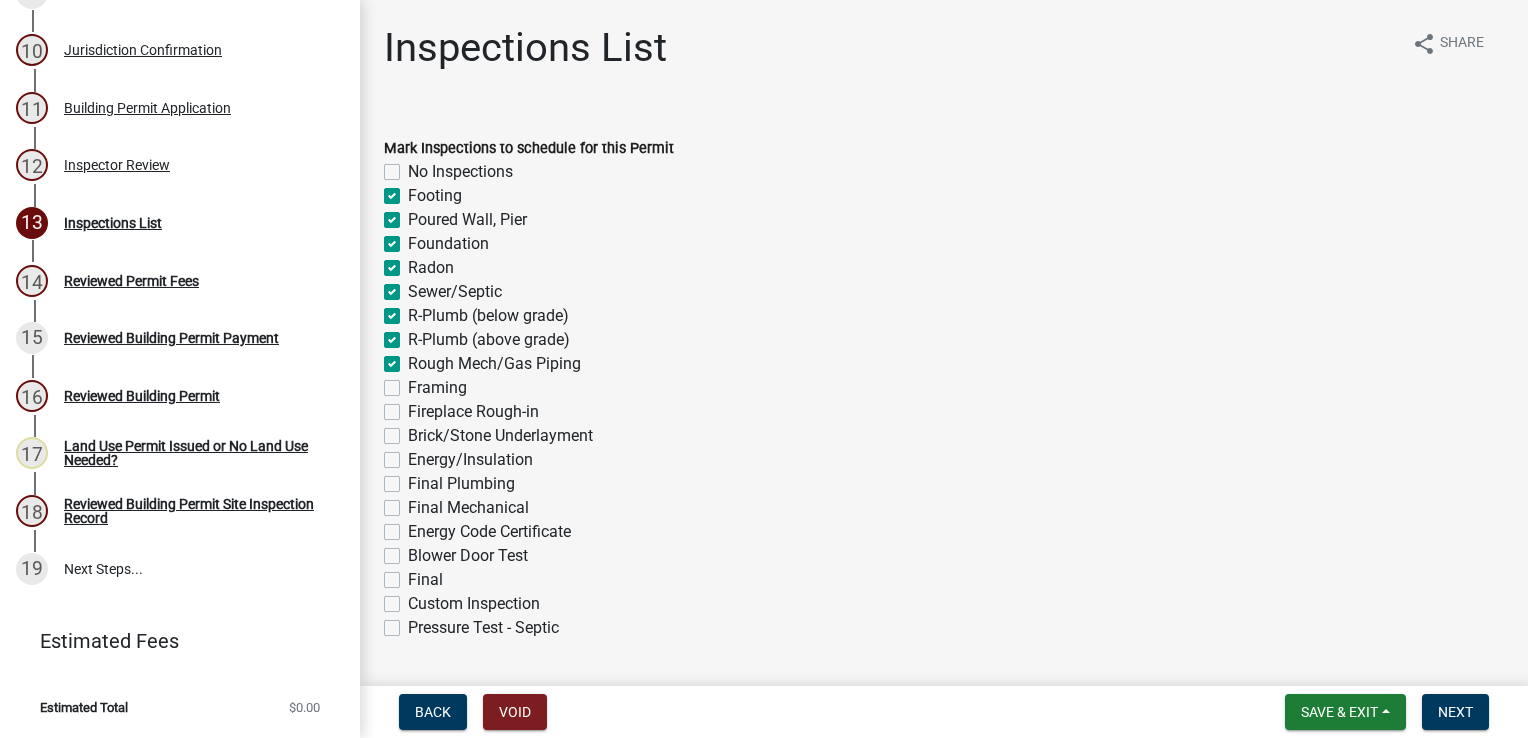 checkbox on "false" 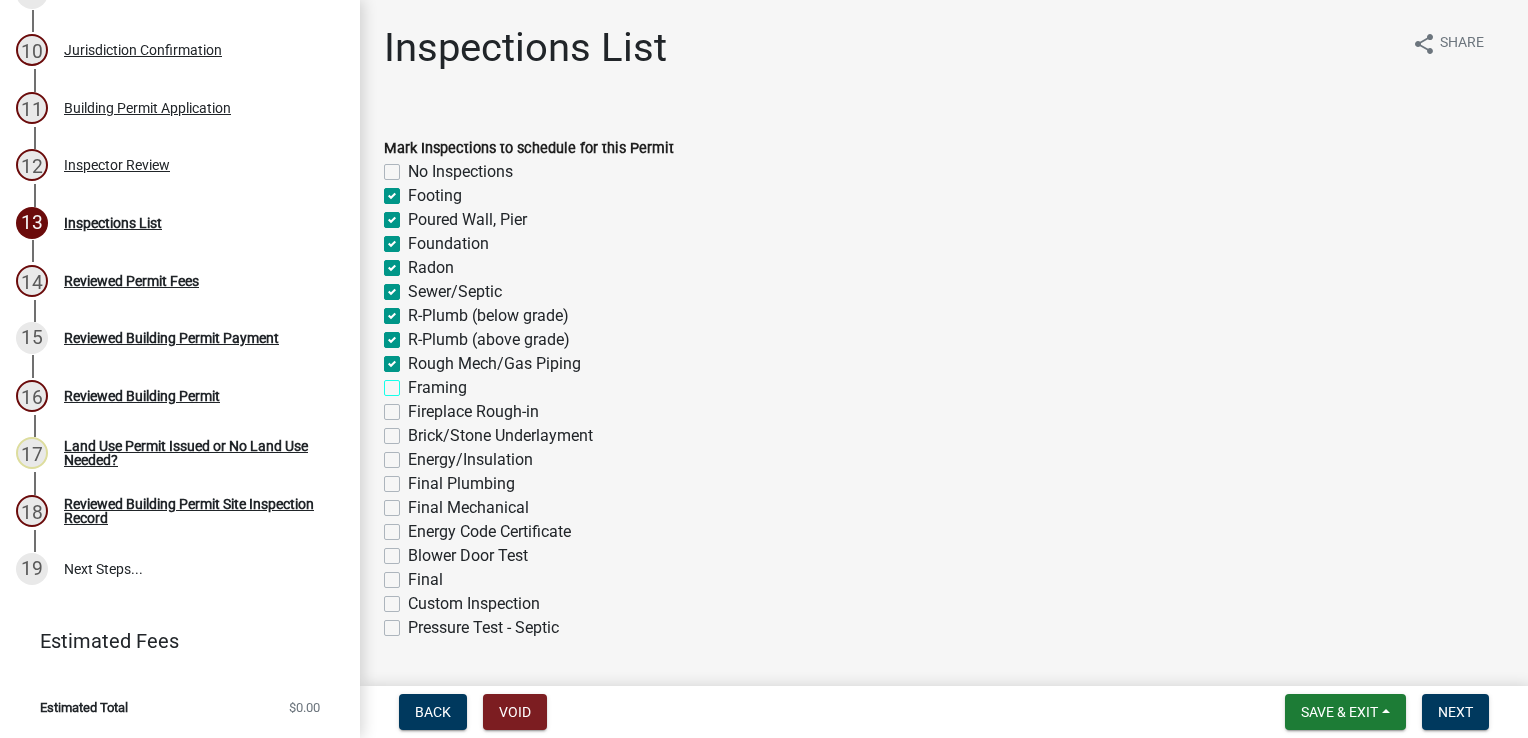 checkbox on "true" 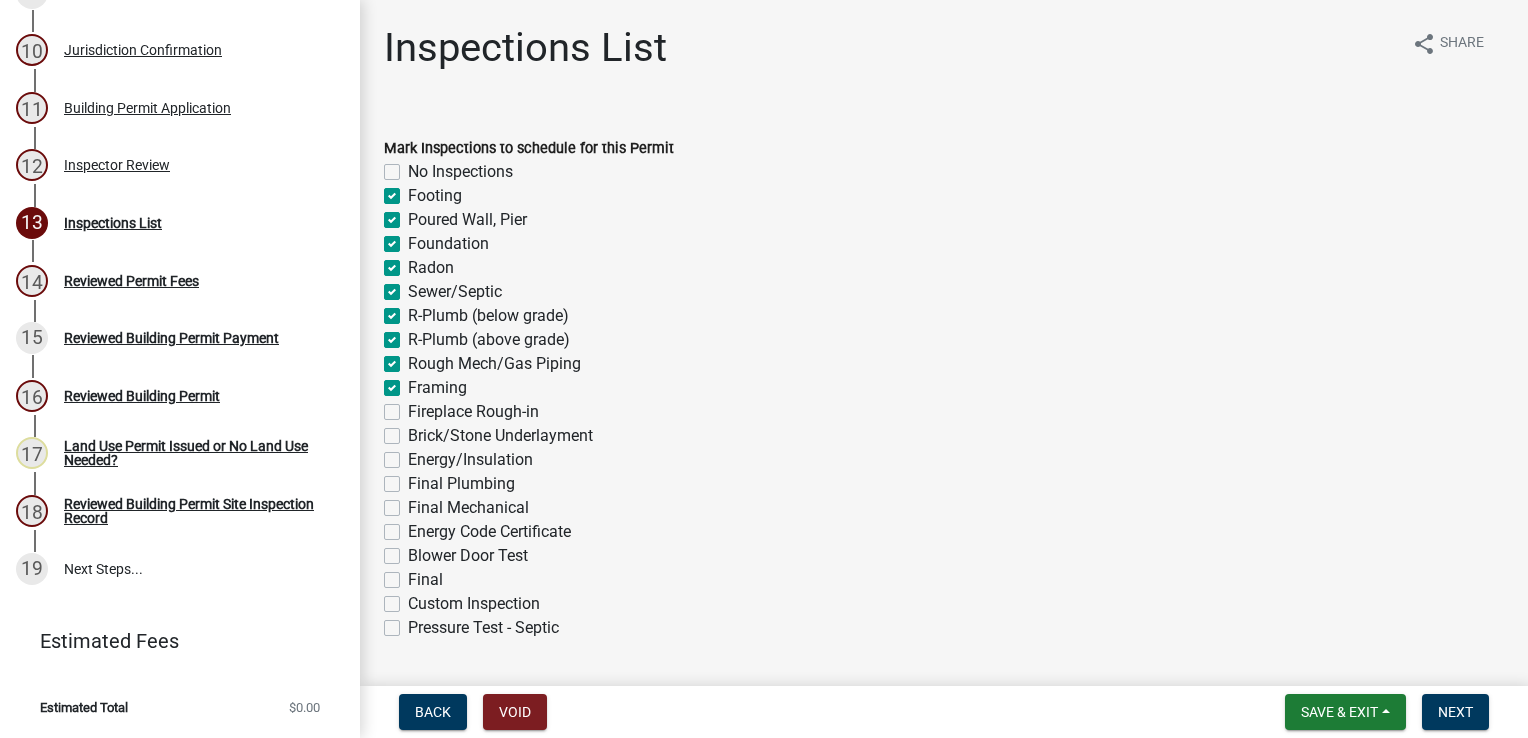 checkbox on "false" 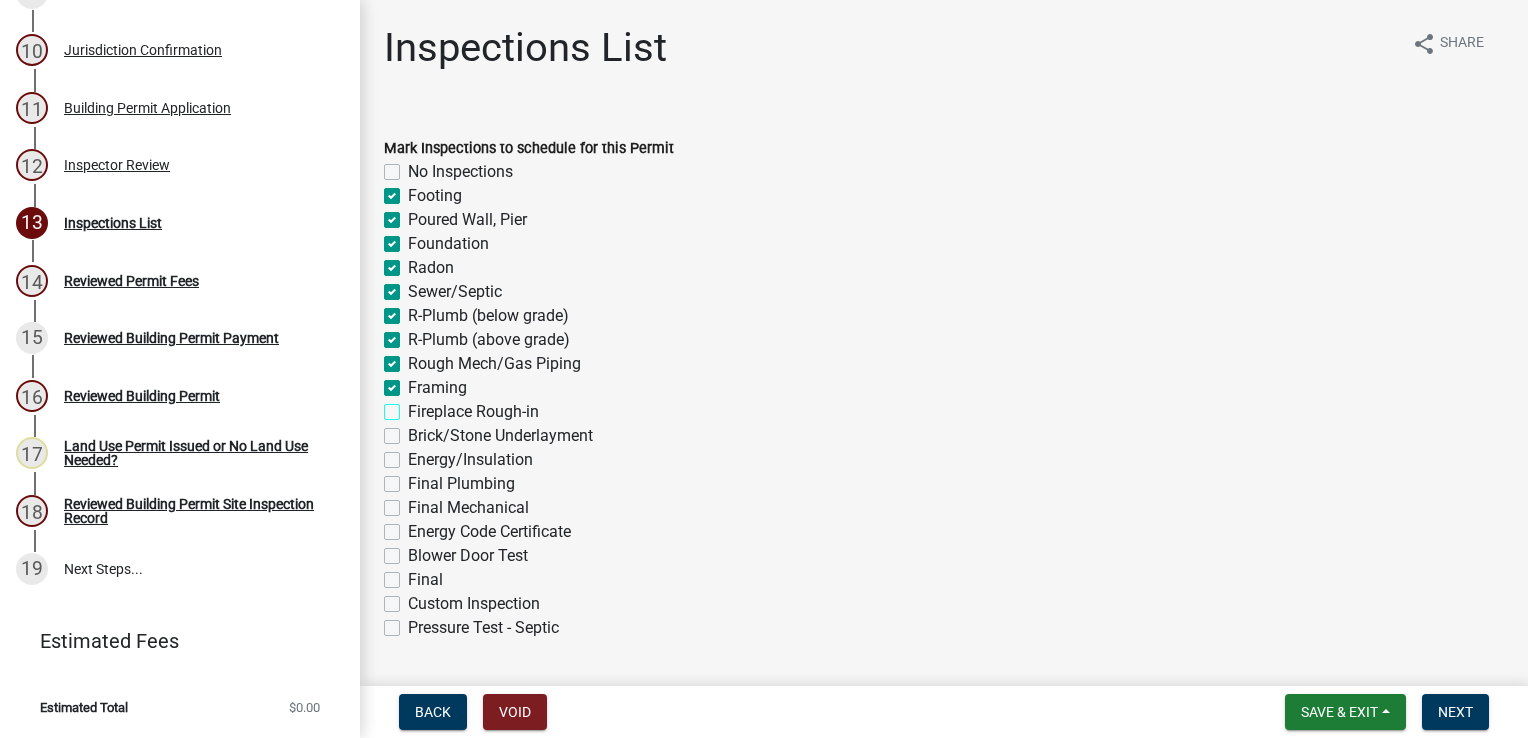 click on "Fireplace Rough-in" at bounding box center (414, 406) 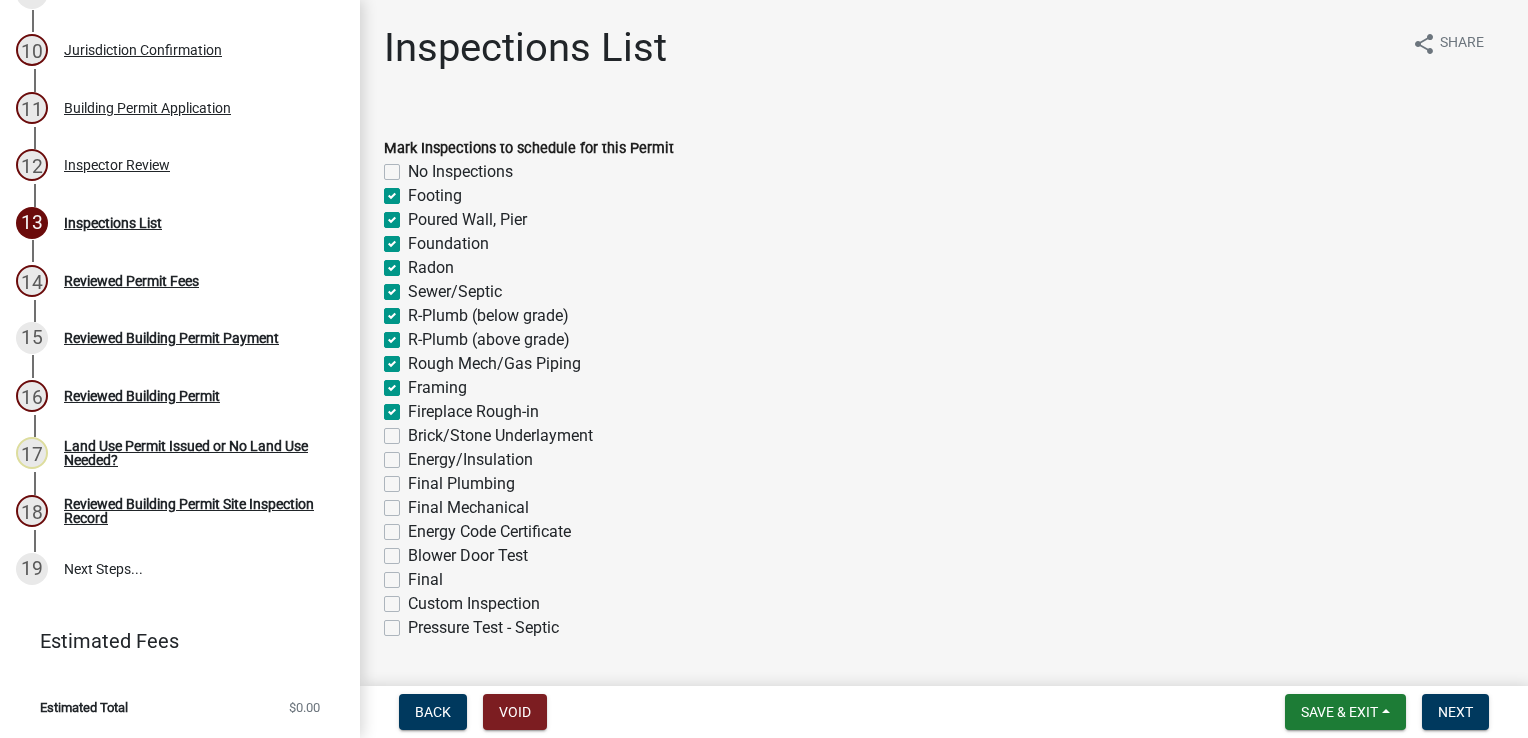 checkbox on "false" 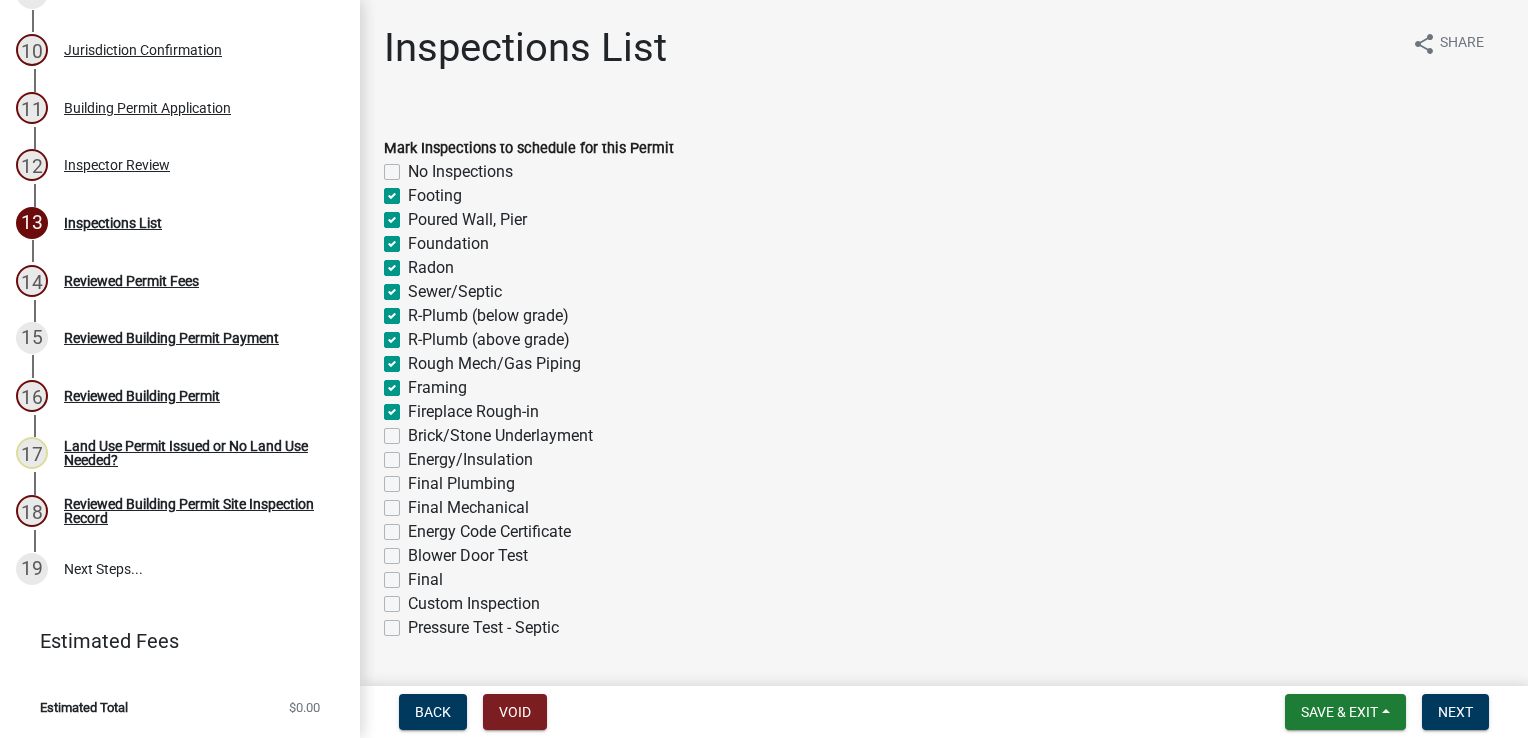 click on "Energy/Insulation" 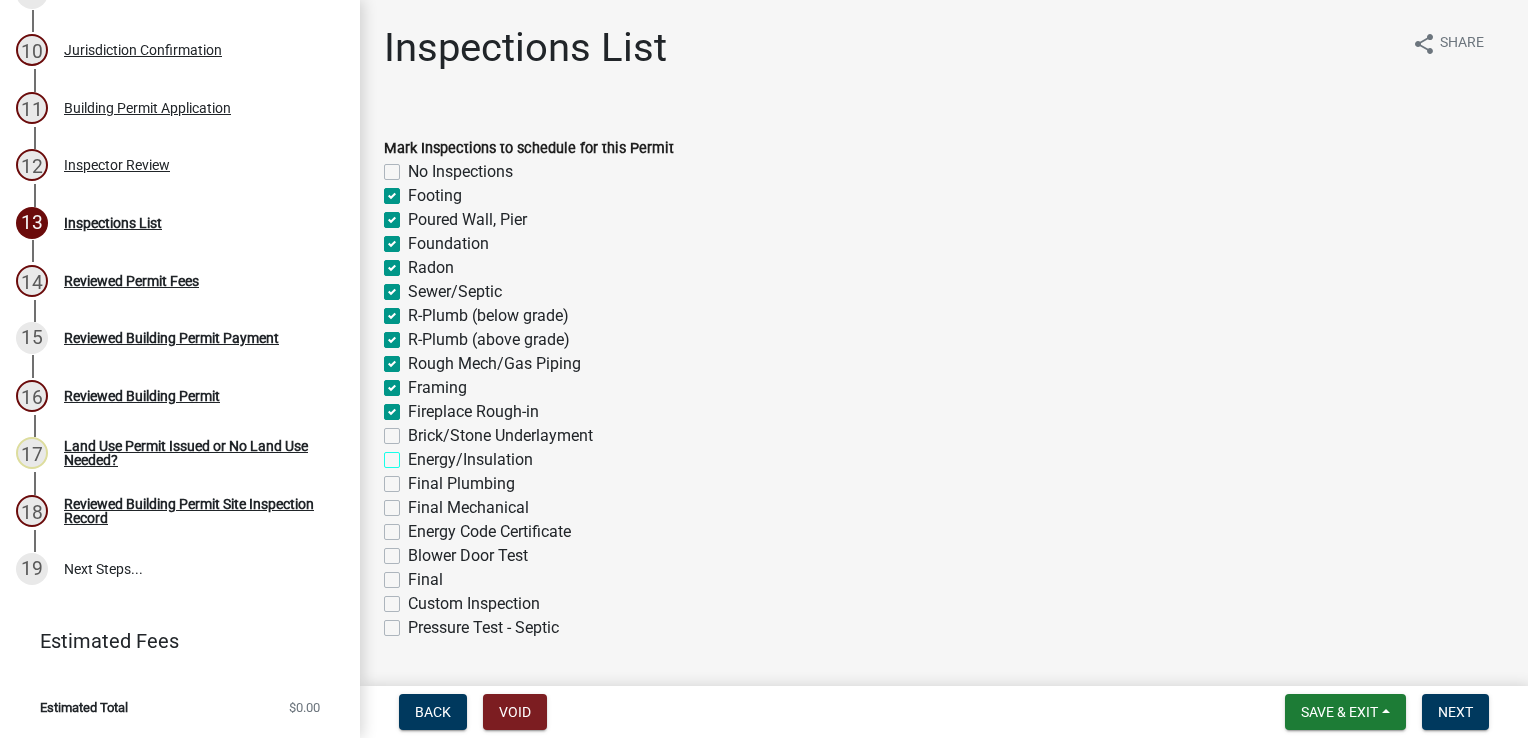click on "Energy/Insulation" at bounding box center (414, 454) 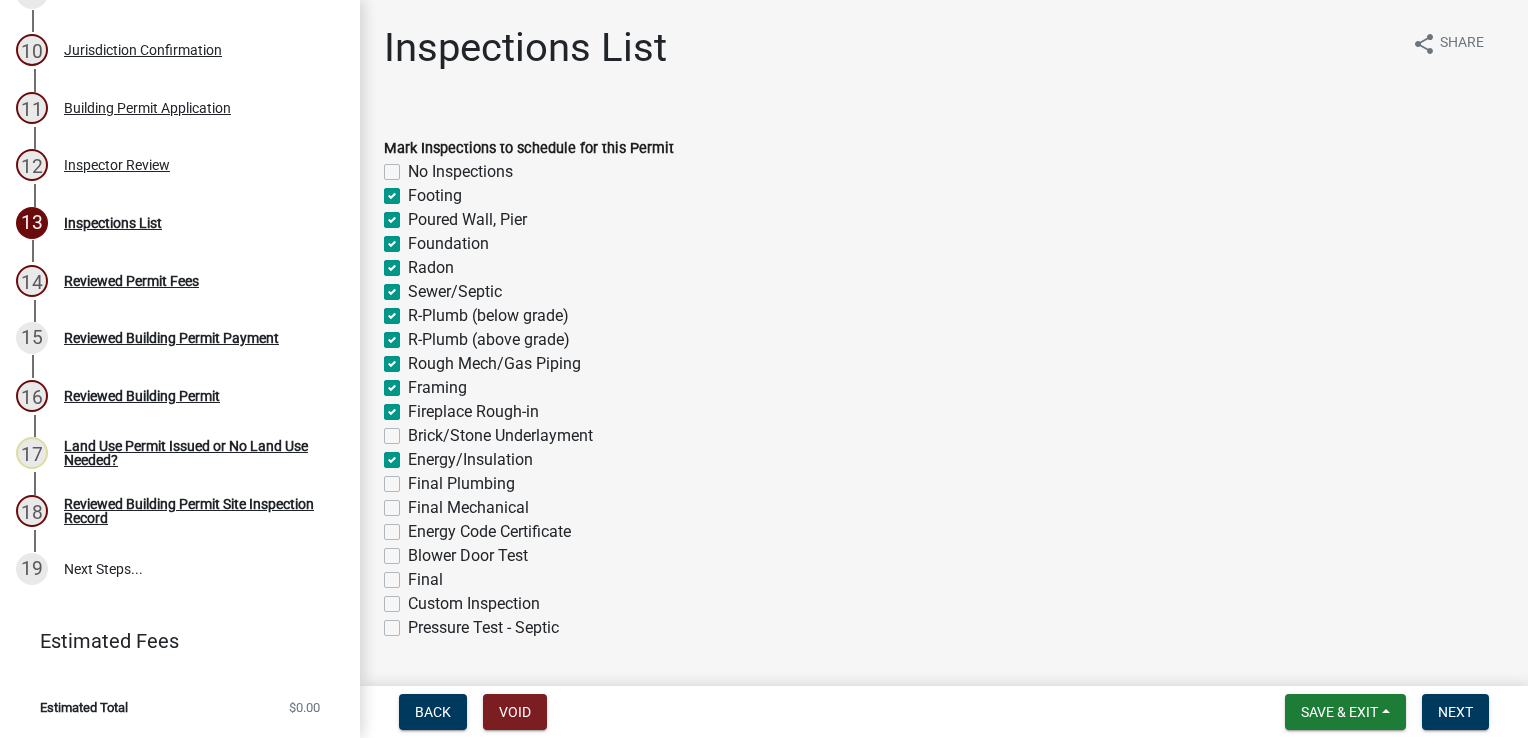 click on "Final Plumbing" 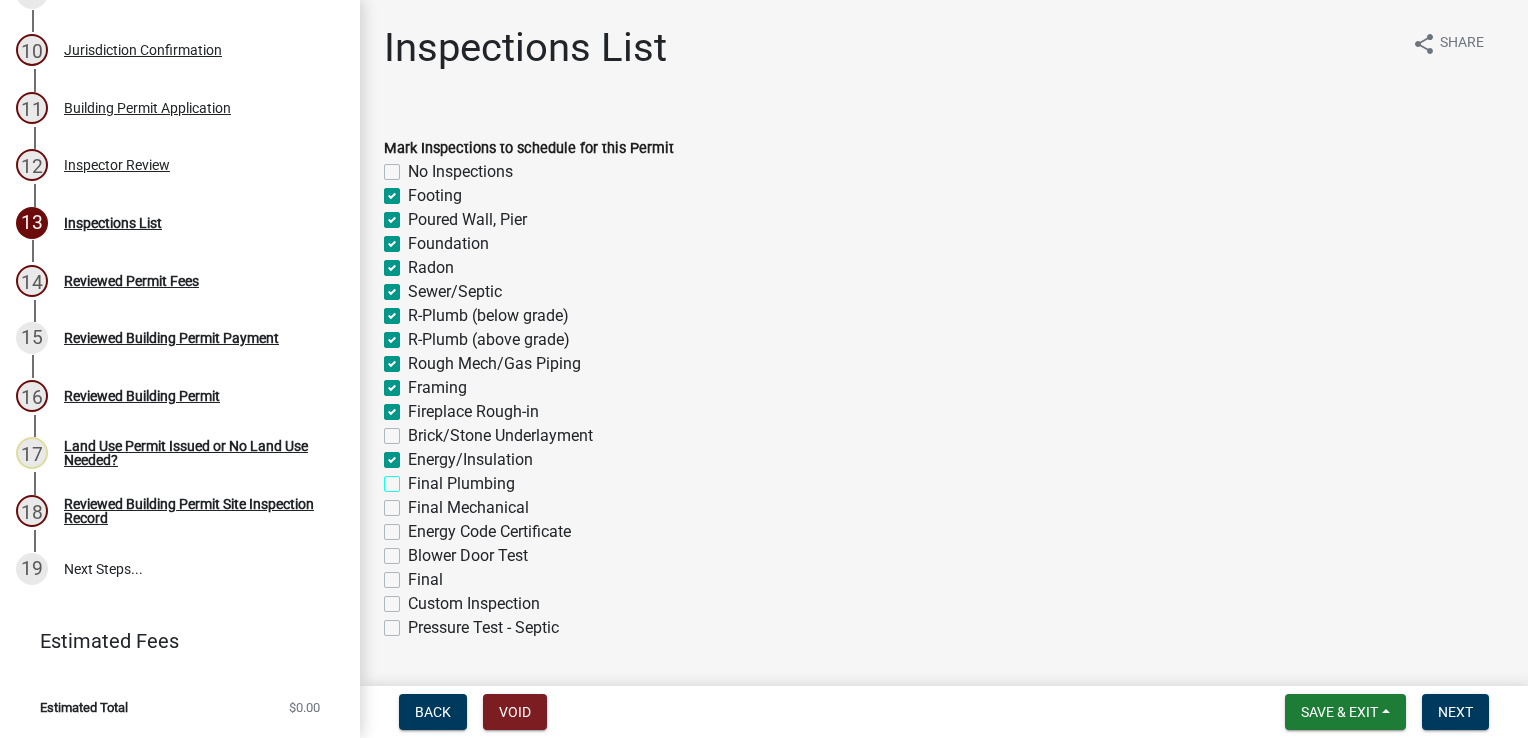 click on "Final Plumbing" at bounding box center (414, 478) 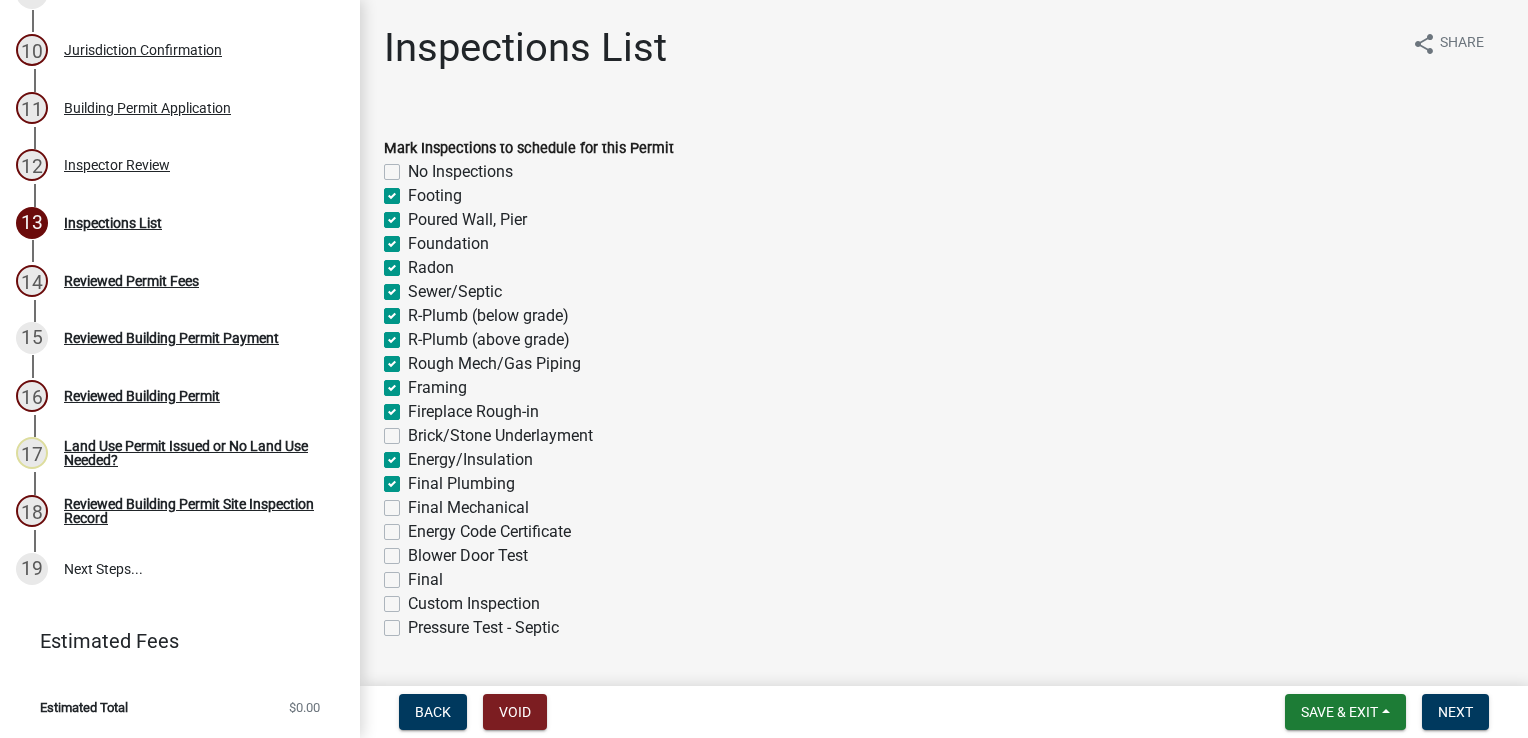 click on "Final Mechanical" 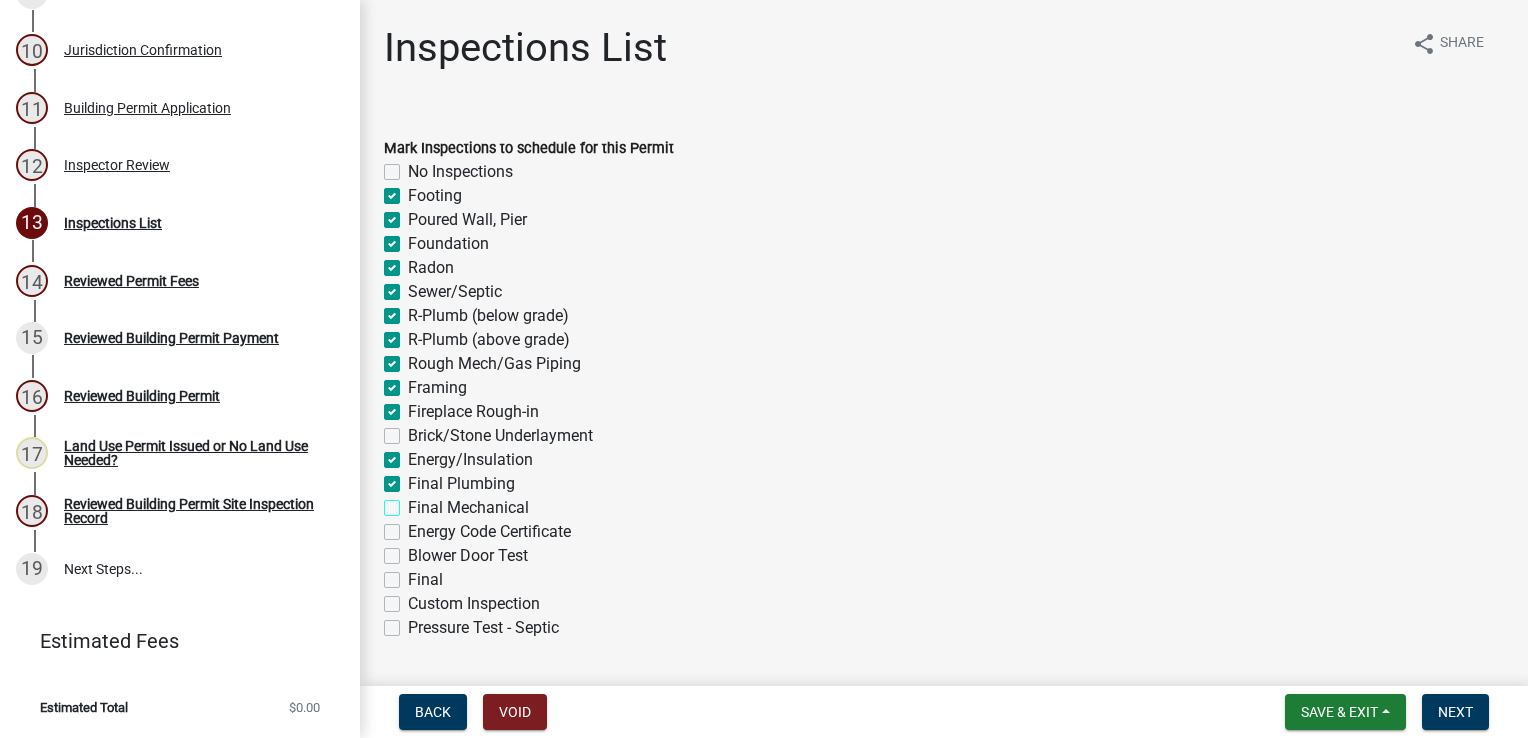 click on "Final Mechanical" at bounding box center [414, 502] 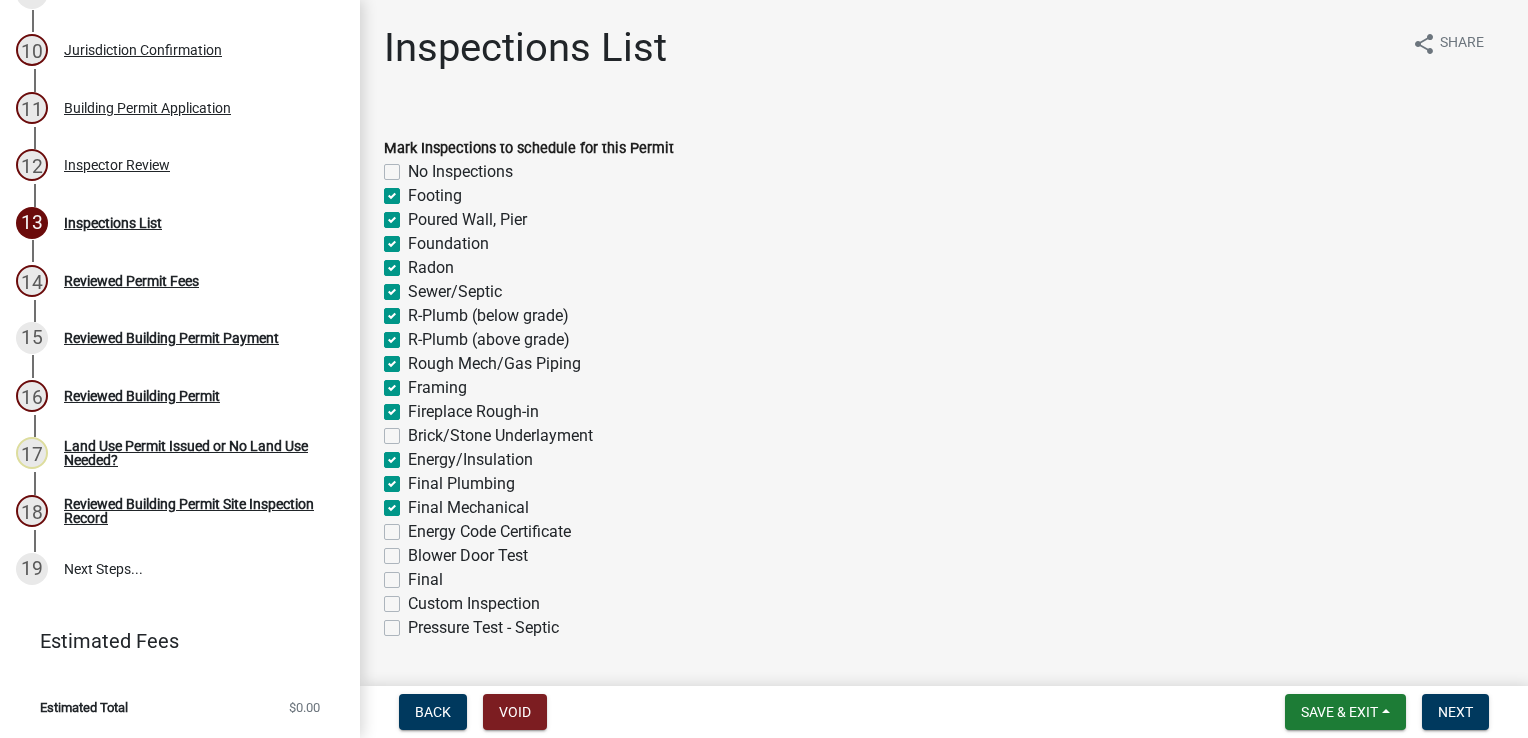 click on "Blower Door Test" 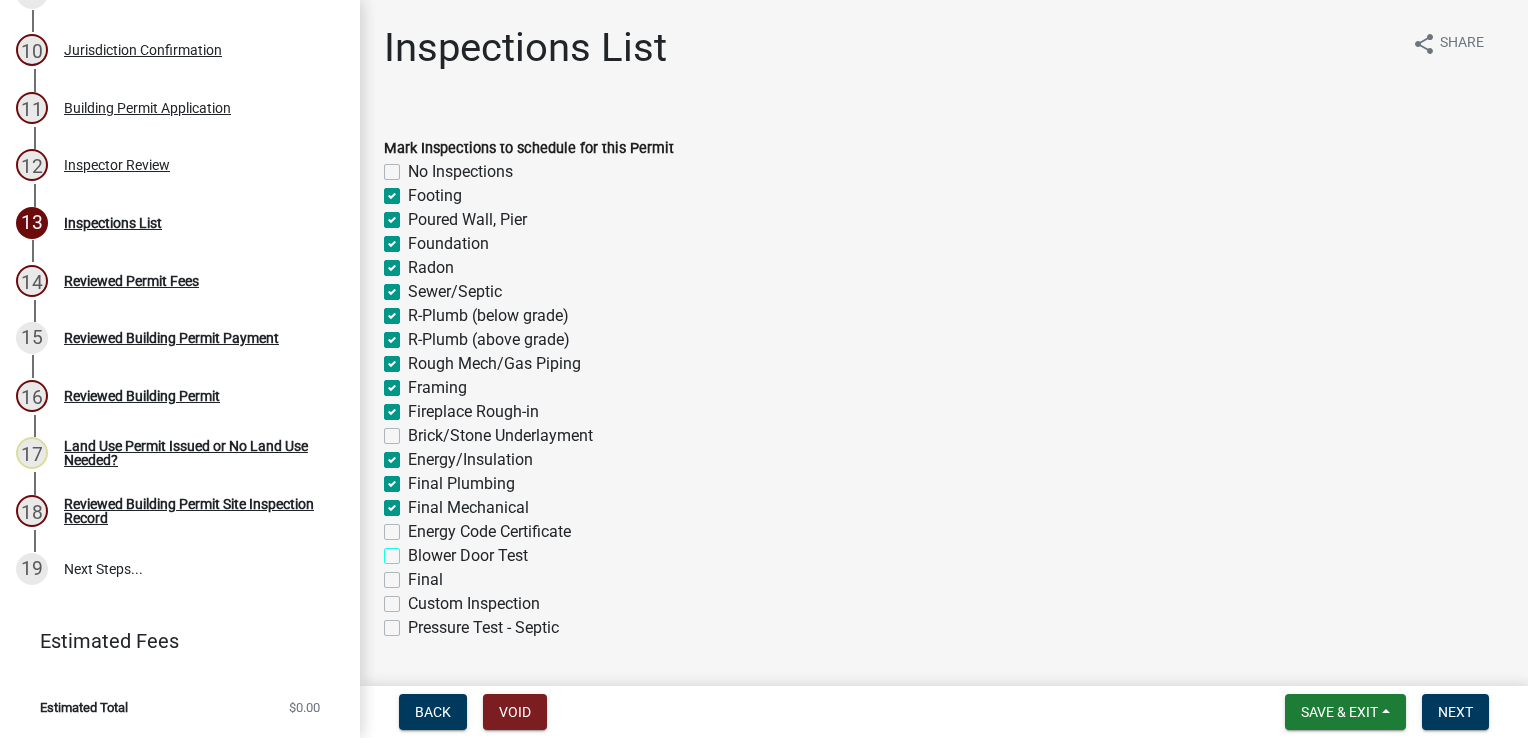 click on "Blower Door Test" at bounding box center (414, 550) 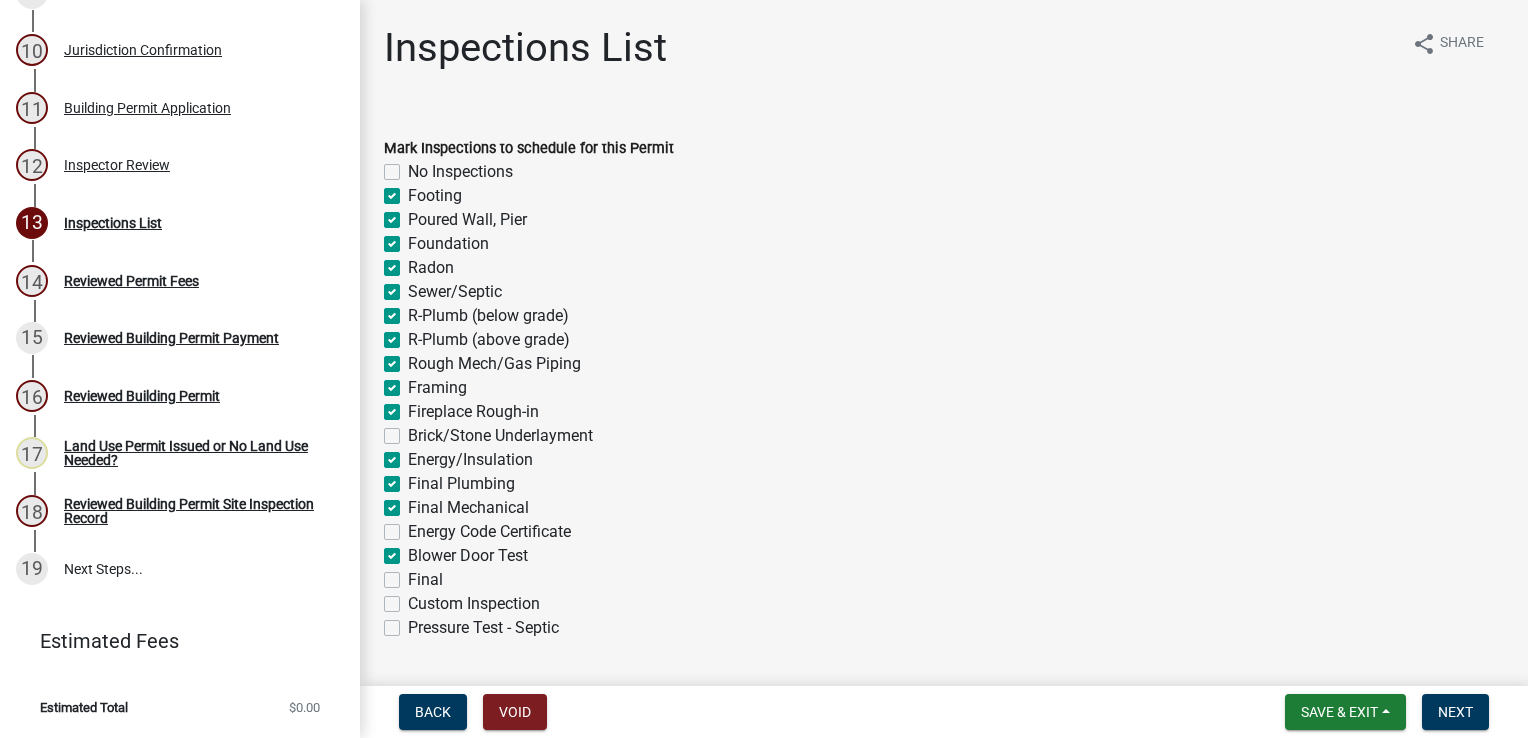 click on "Final" 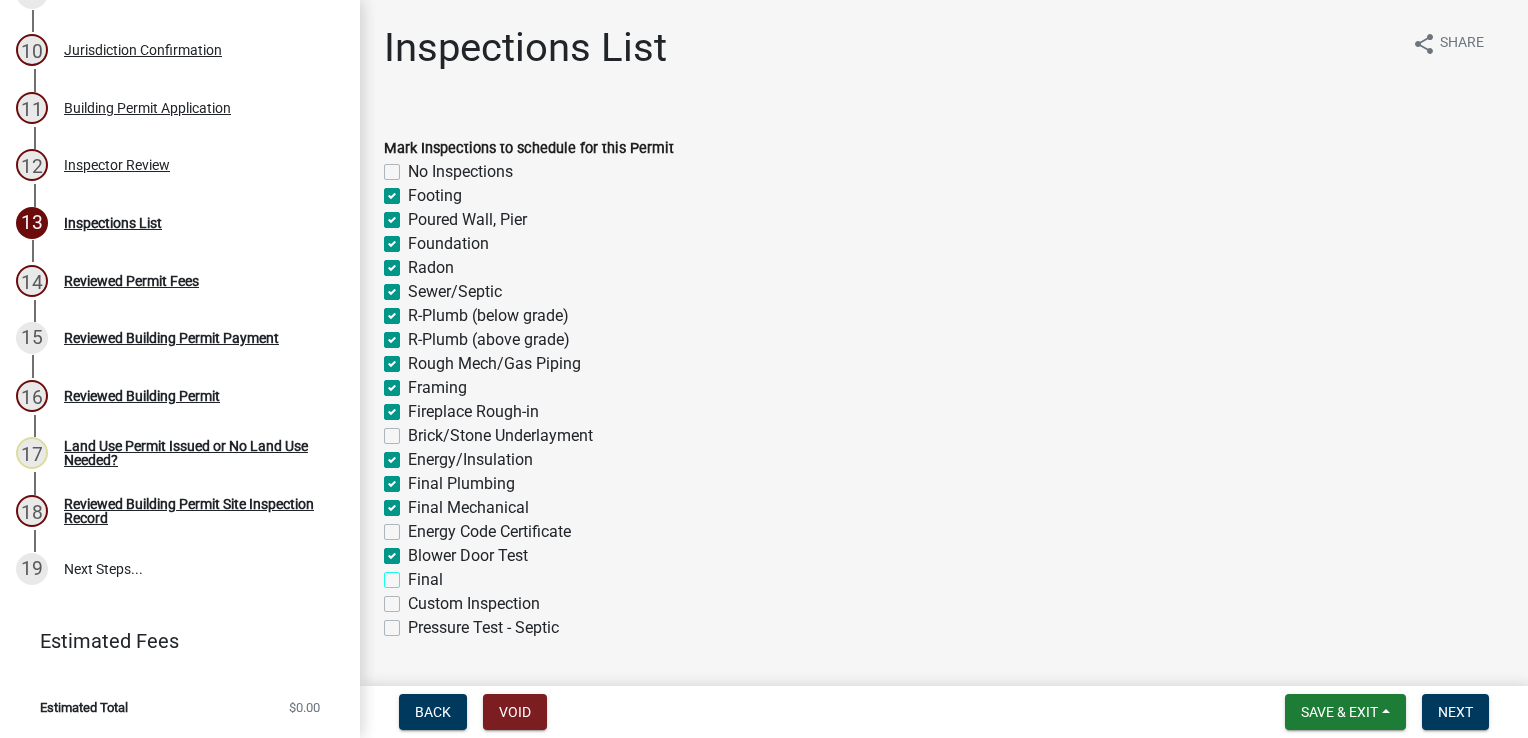 click on "Final" at bounding box center [414, 574] 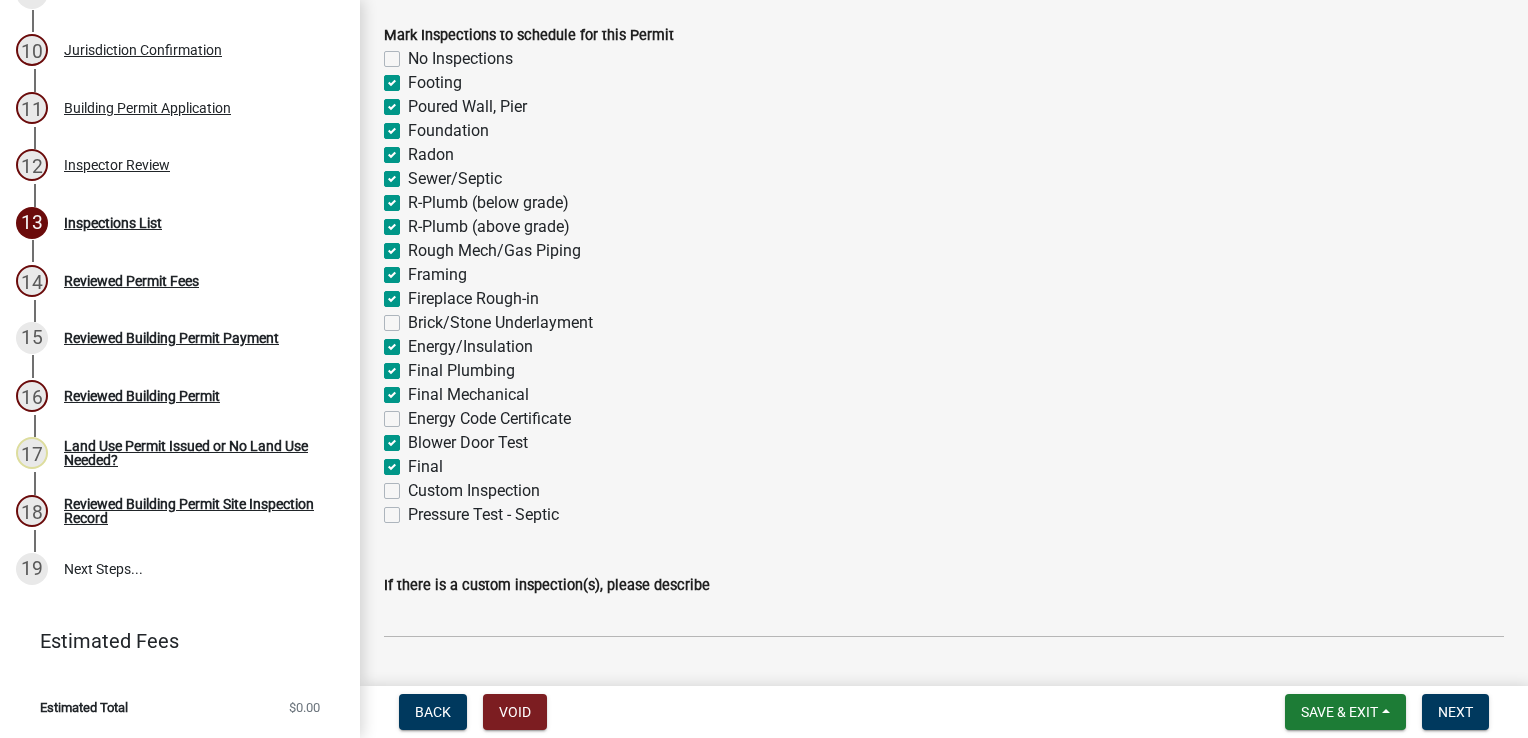 scroll, scrollTop: 246, scrollLeft: 0, axis: vertical 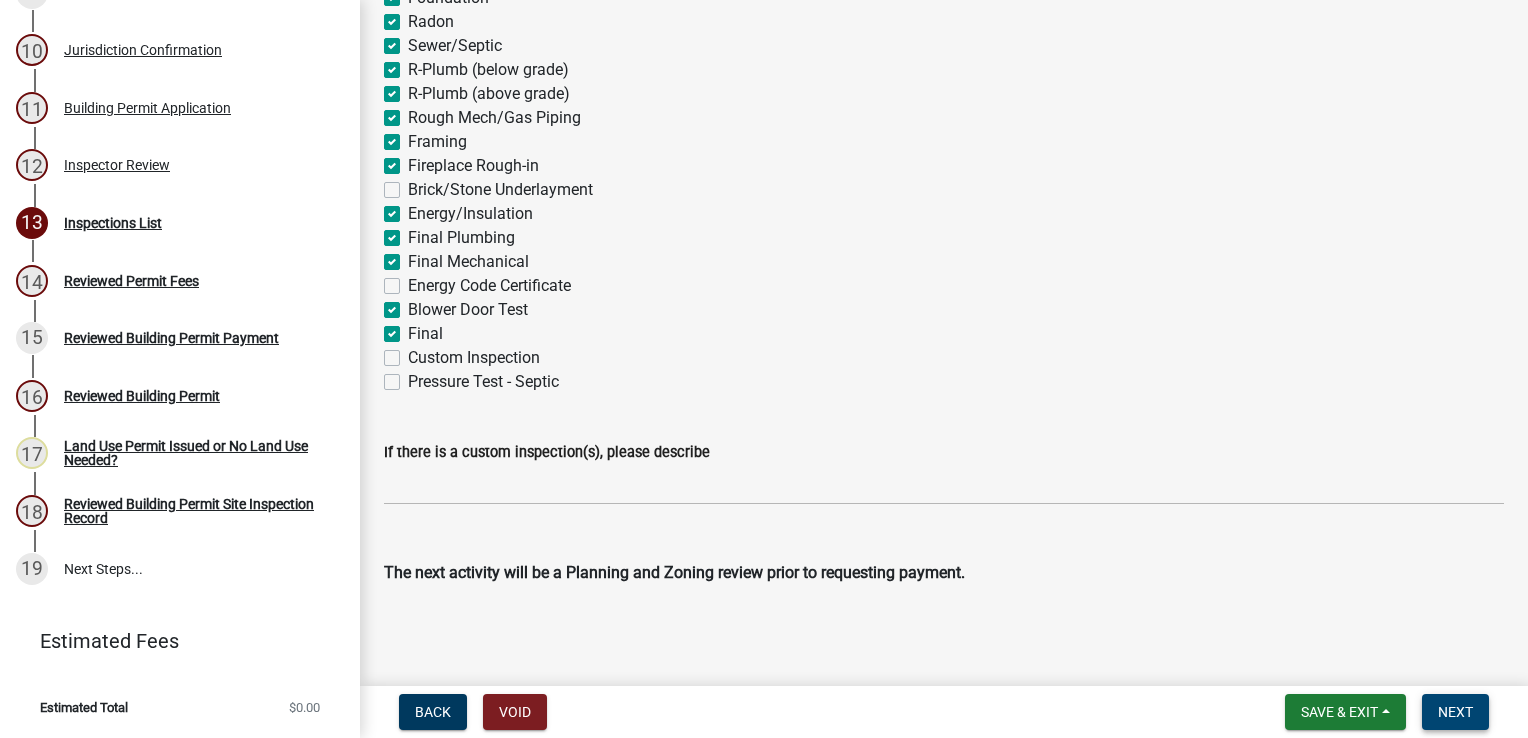 click on "Next" at bounding box center [1455, 712] 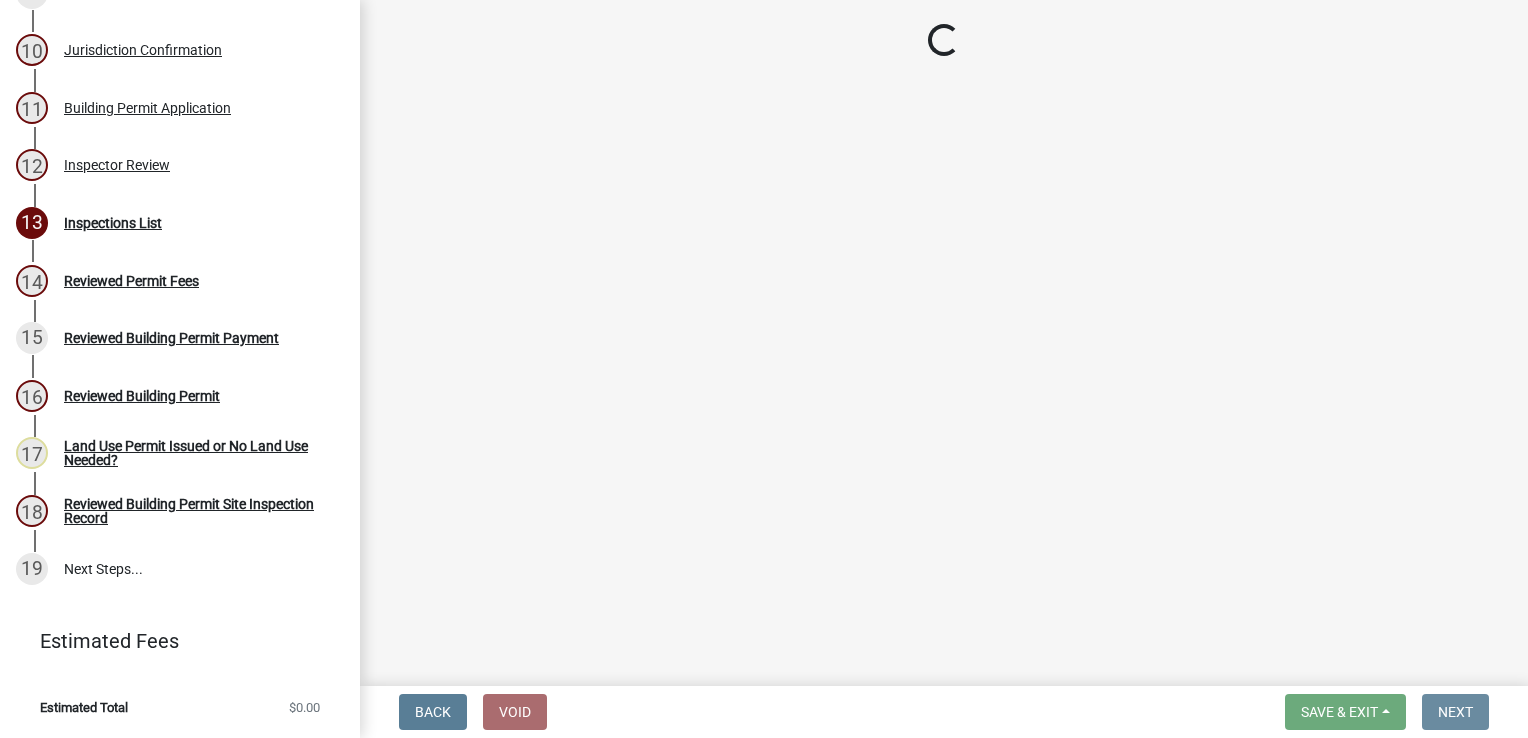 scroll, scrollTop: 0, scrollLeft: 0, axis: both 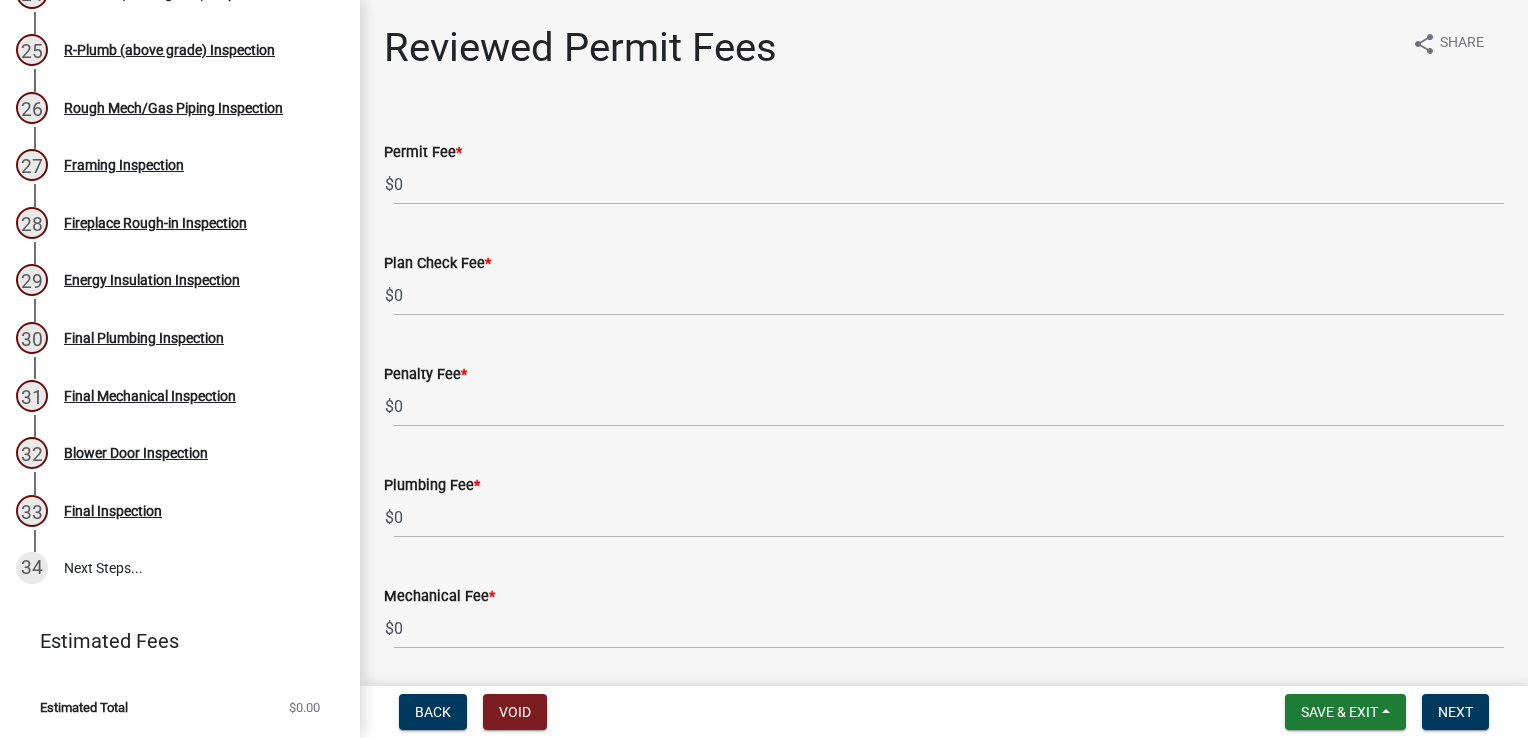 click on "Permit Fee  *" 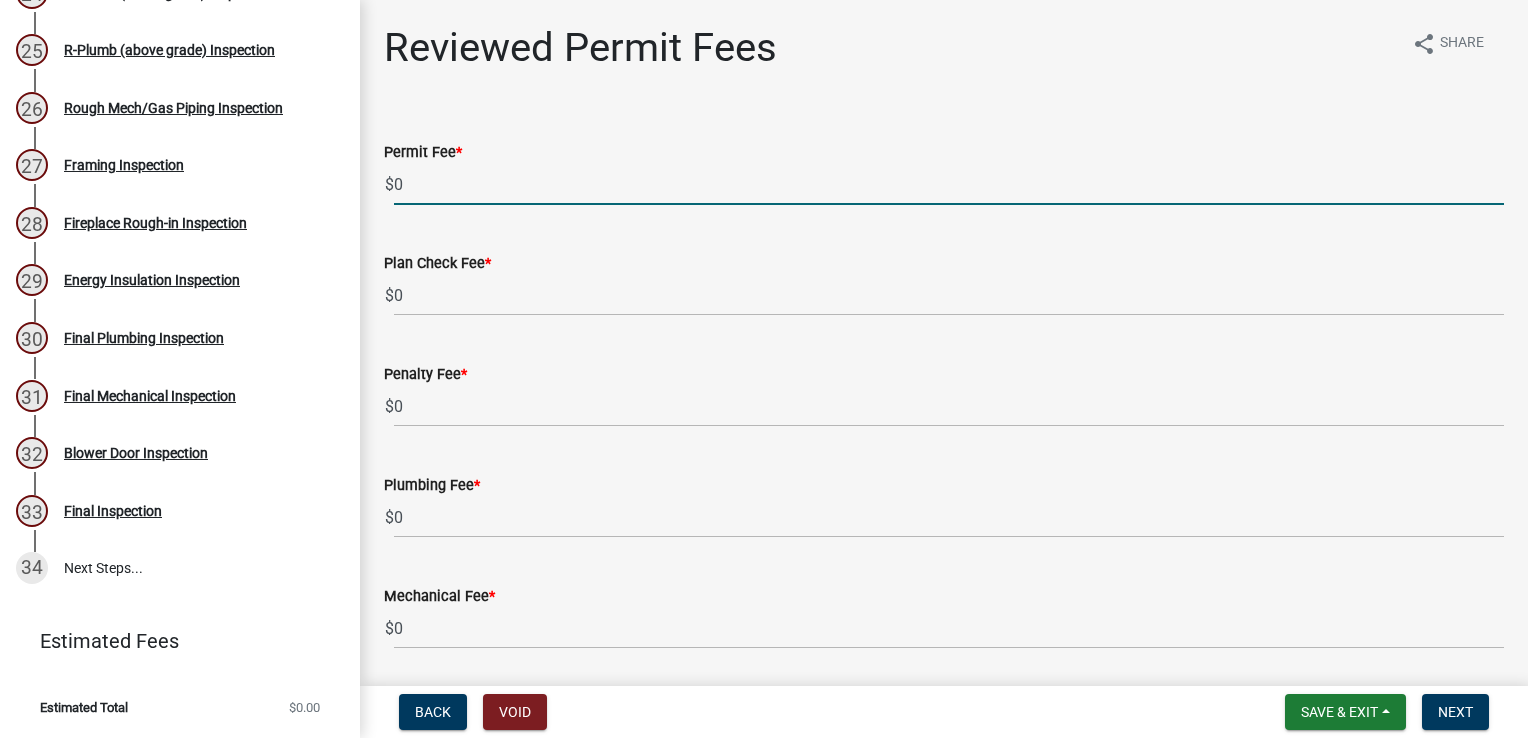click on "0" at bounding box center (949, 184) 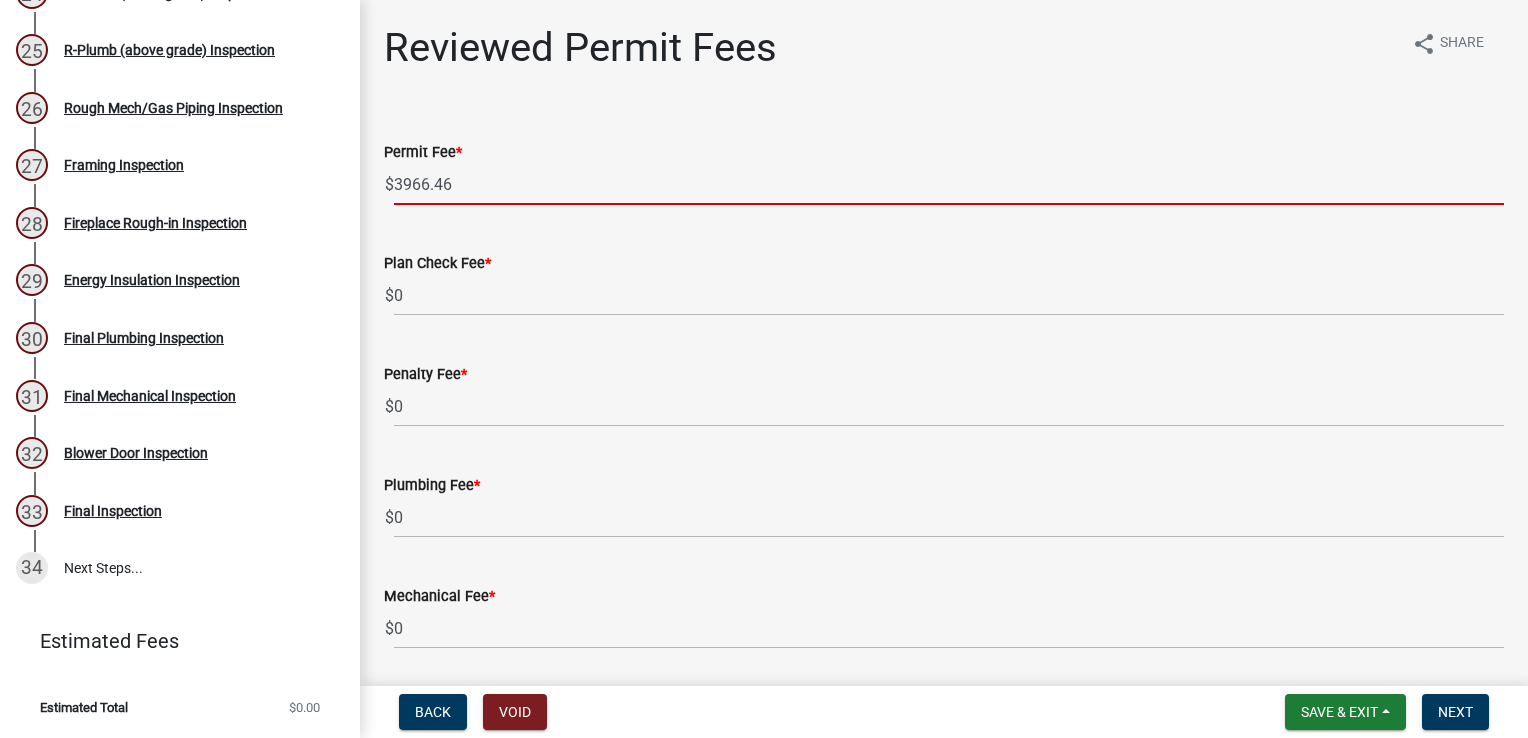 click on "Plan Check Fee  * $ 0" 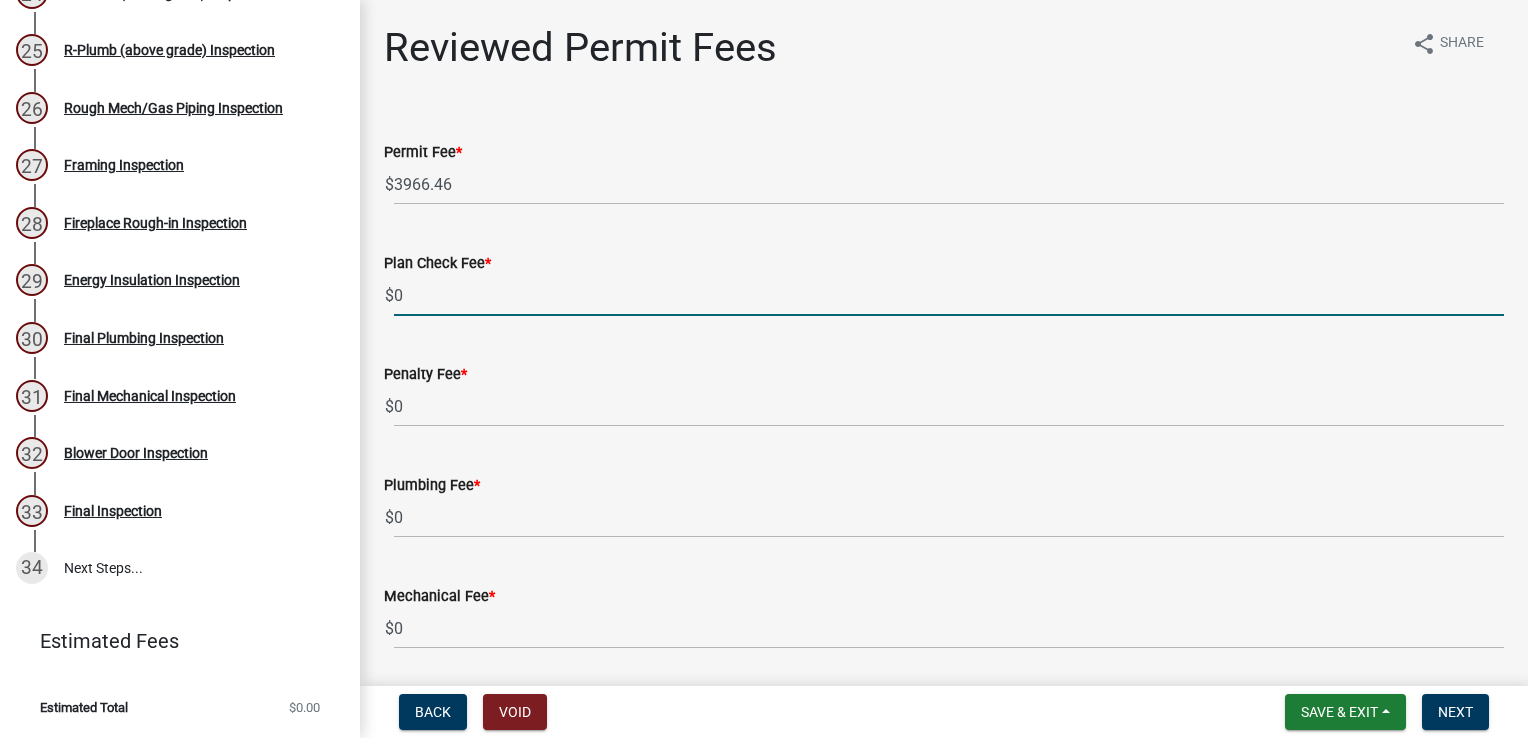 click on "0" at bounding box center [949, 295] 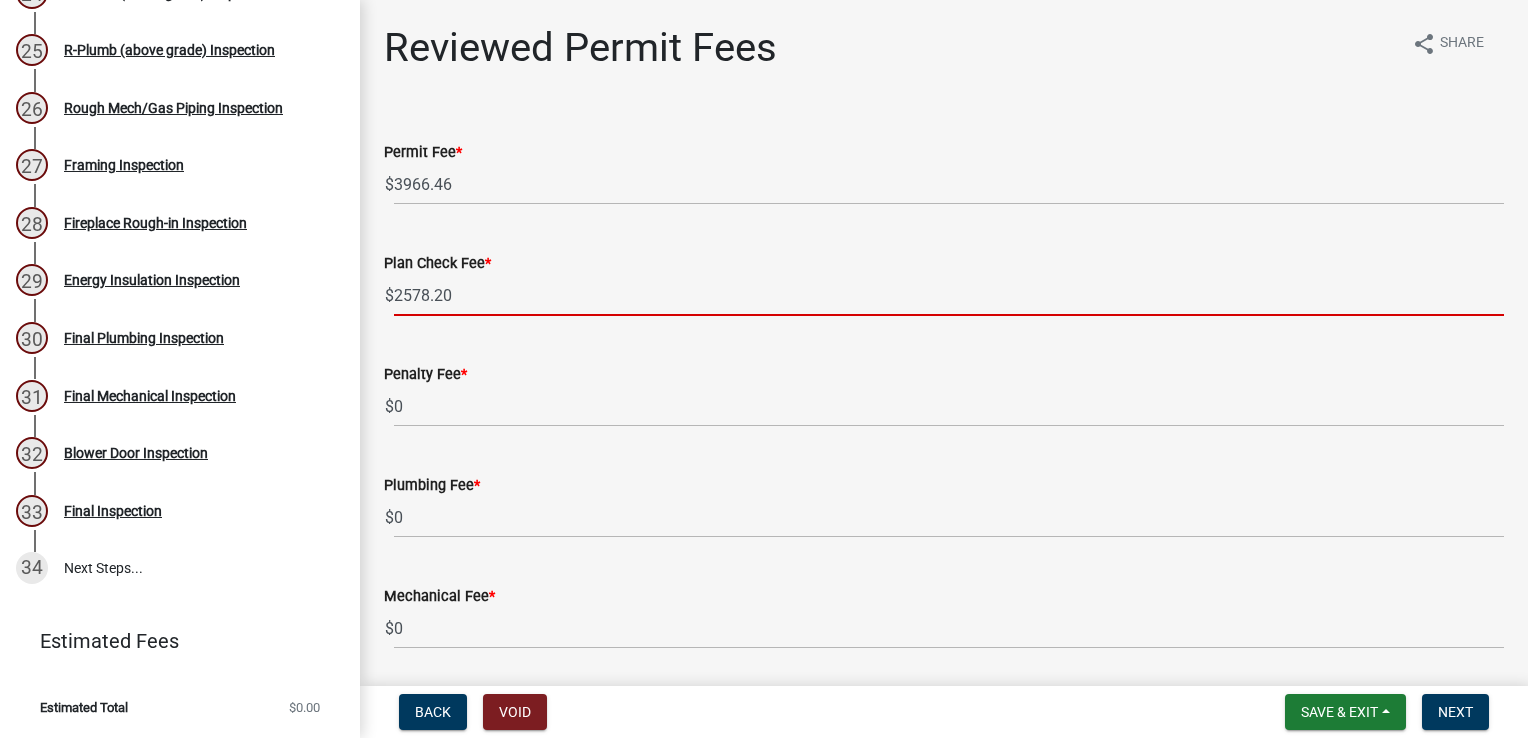 scroll, scrollTop: 288, scrollLeft: 0, axis: vertical 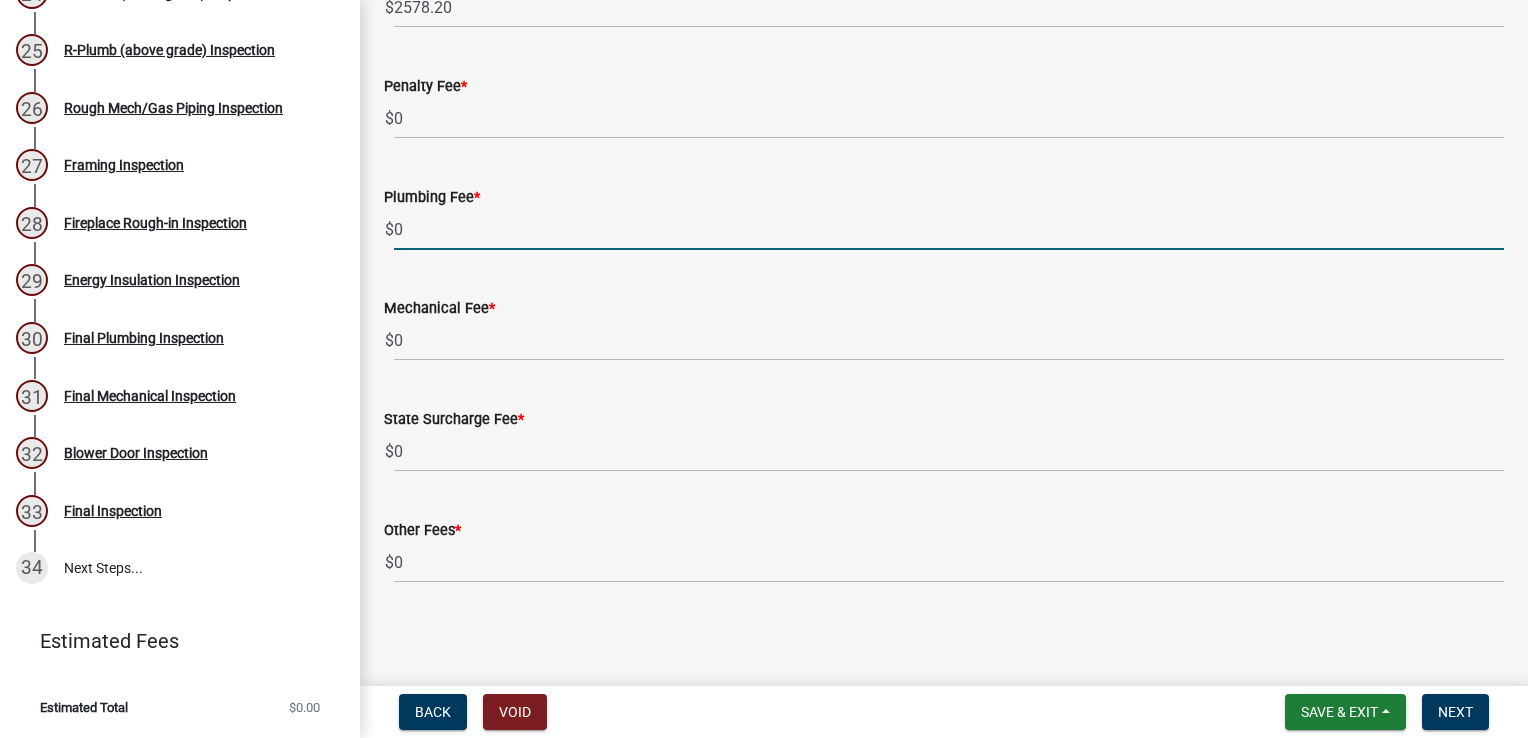 click on "0" at bounding box center [949, 229] 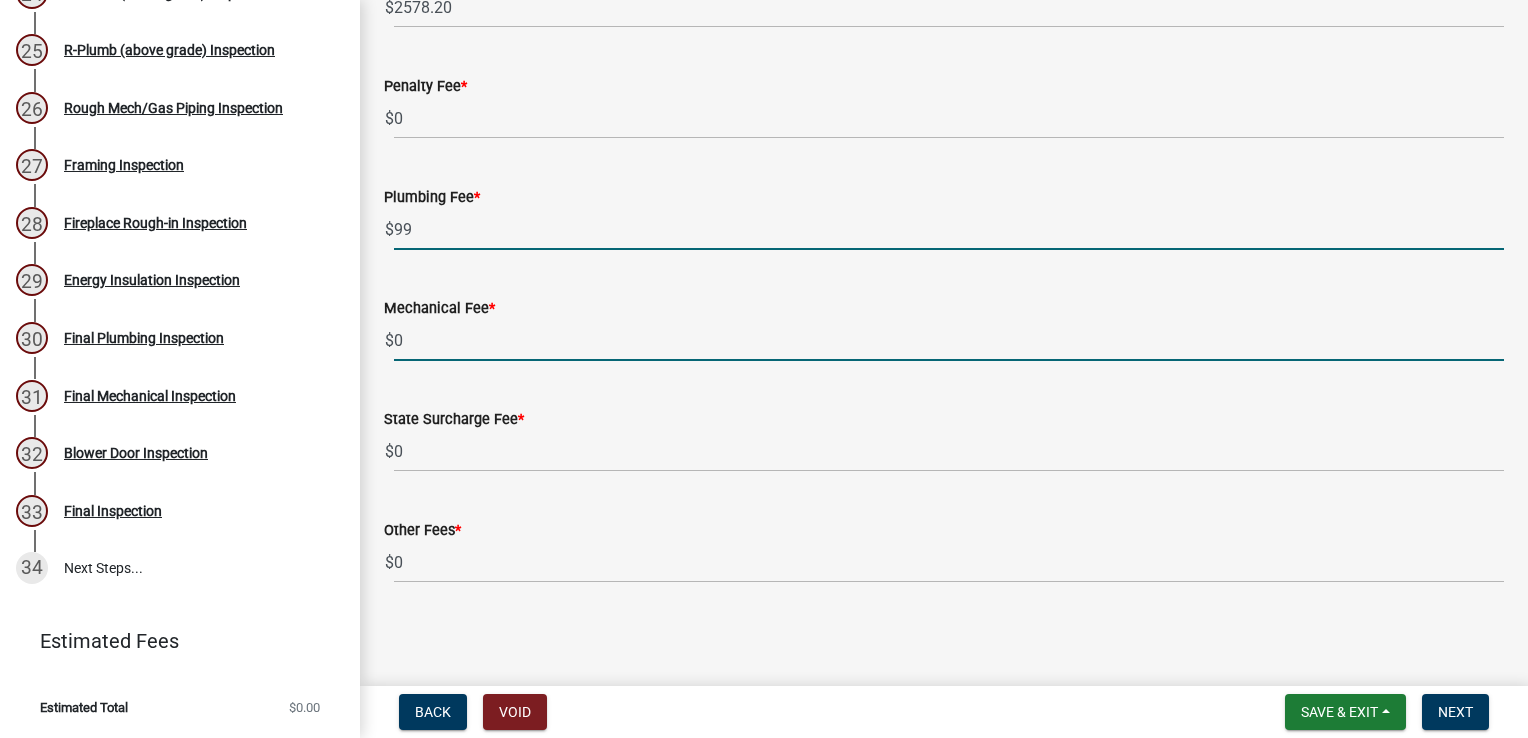 click on "0" at bounding box center (949, 340) 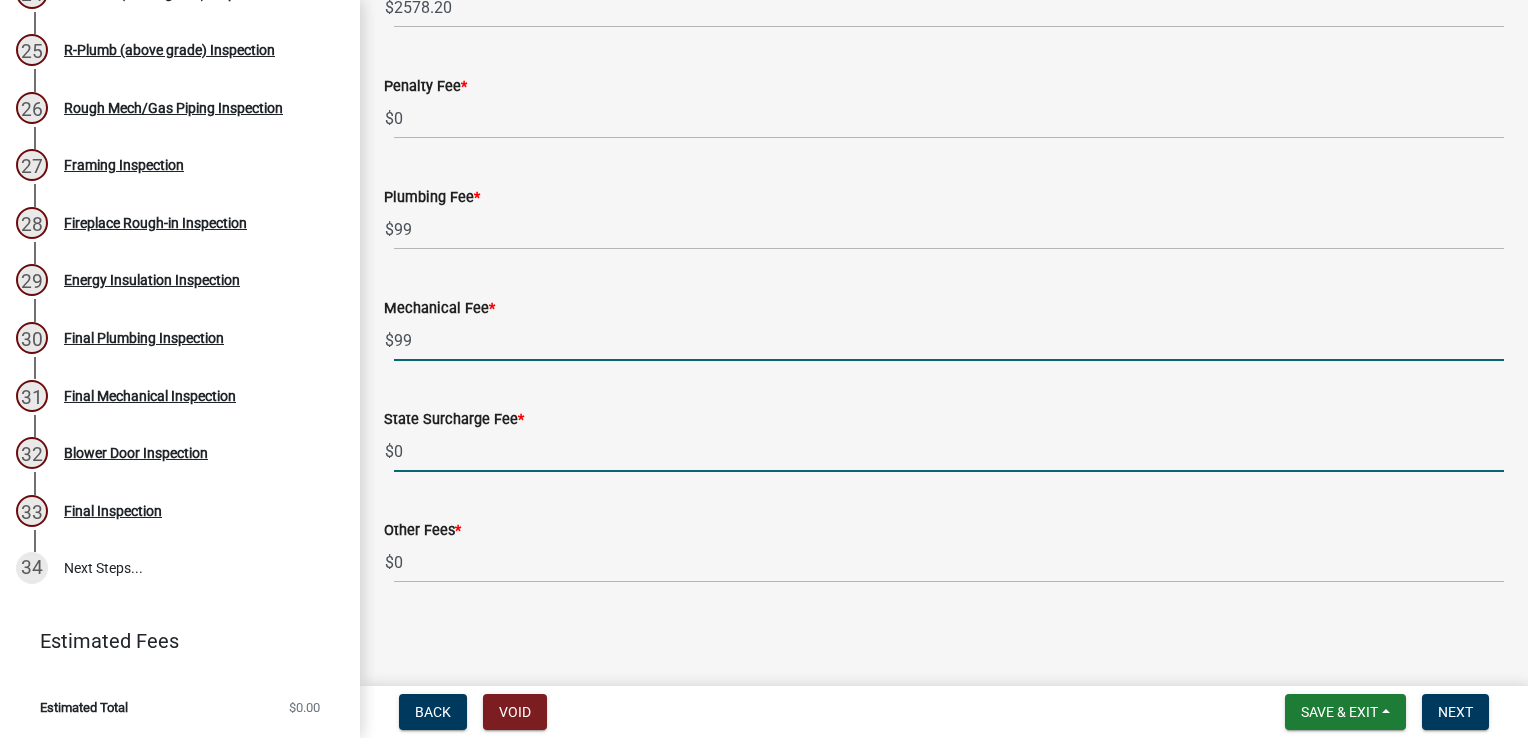 click on "0" at bounding box center (949, 451) 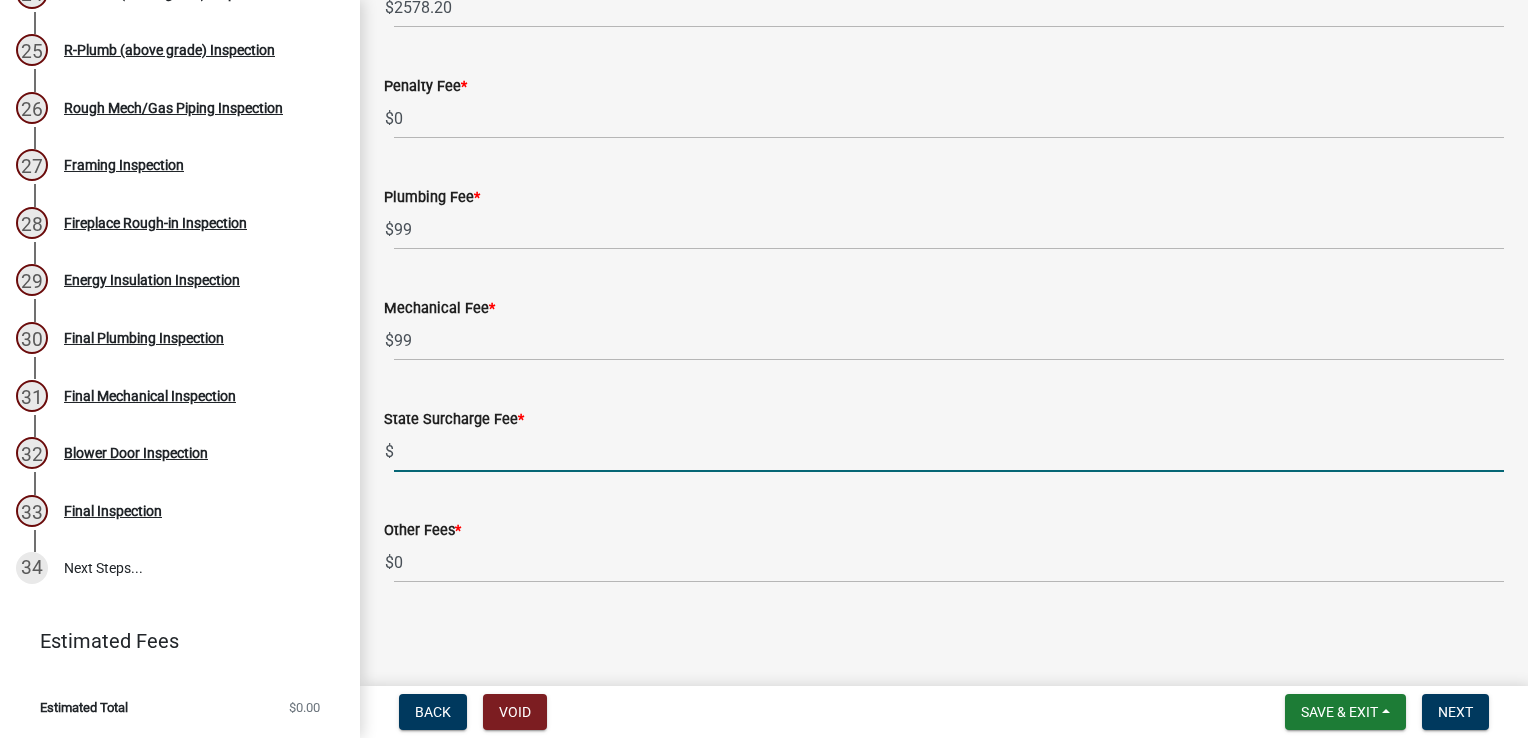 click on "State Surcharge Fee  *" at bounding box center [949, 451] 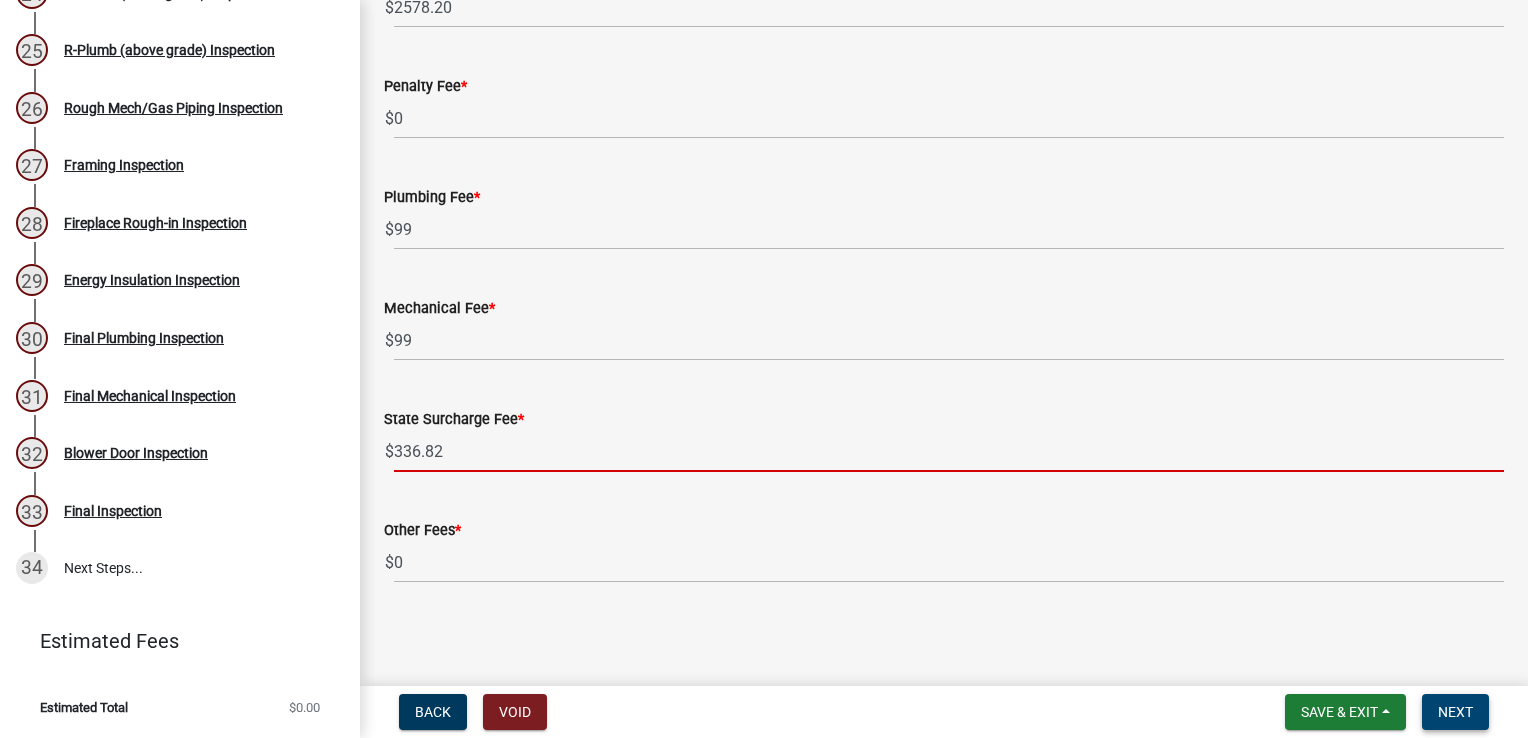 click on "Next" at bounding box center [1455, 712] 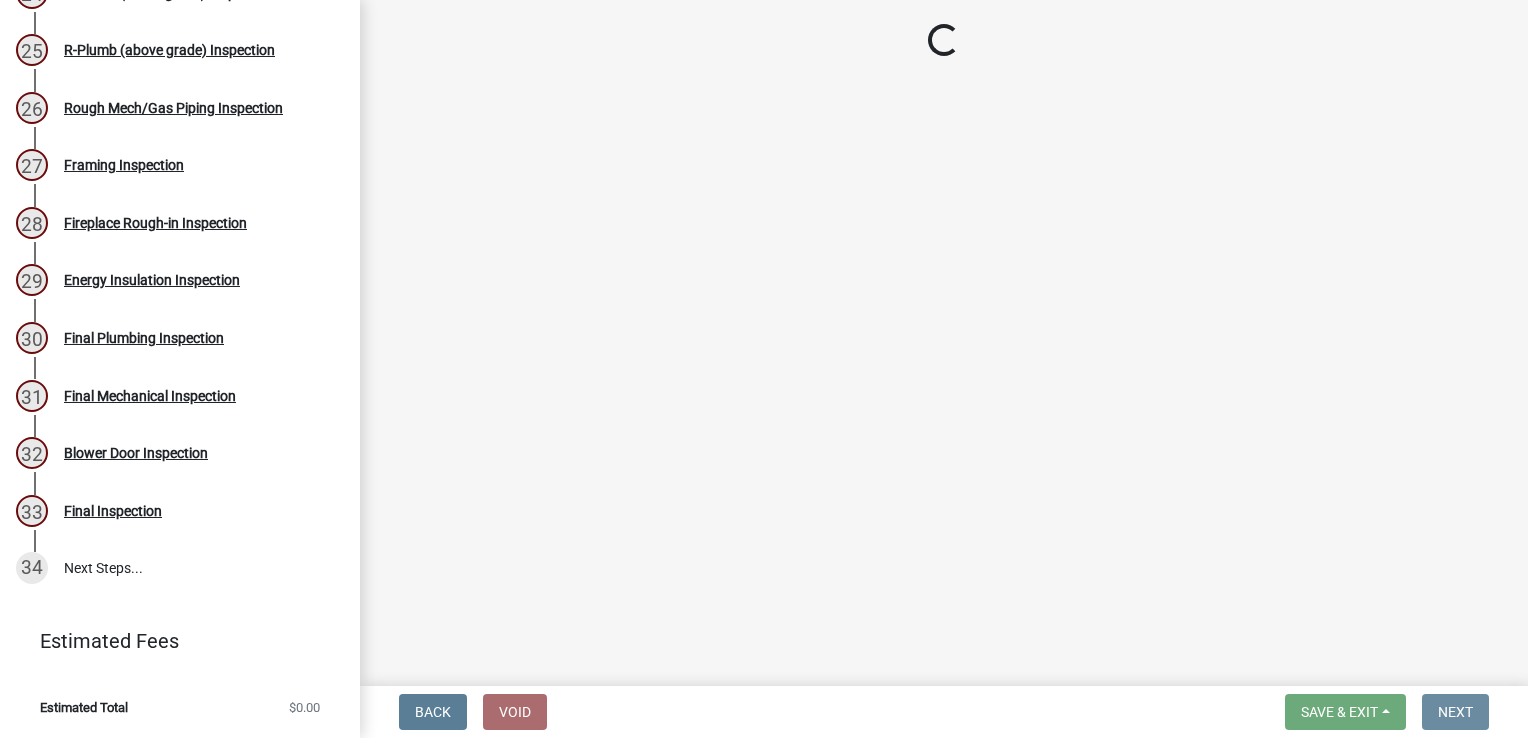 scroll, scrollTop: 0, scrollLeft: 0, axis: both 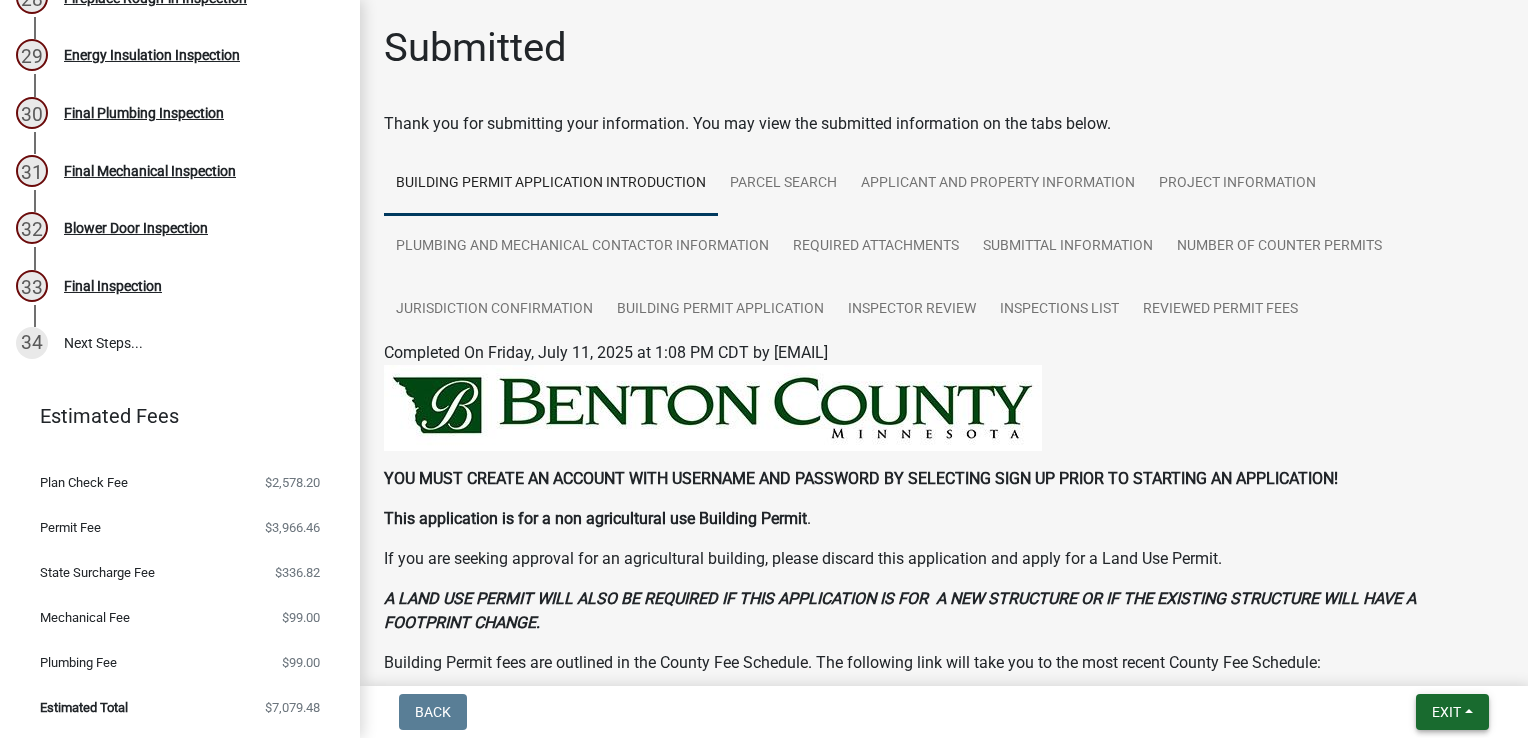 click on "Exit" at bounding box center [1452, 712] 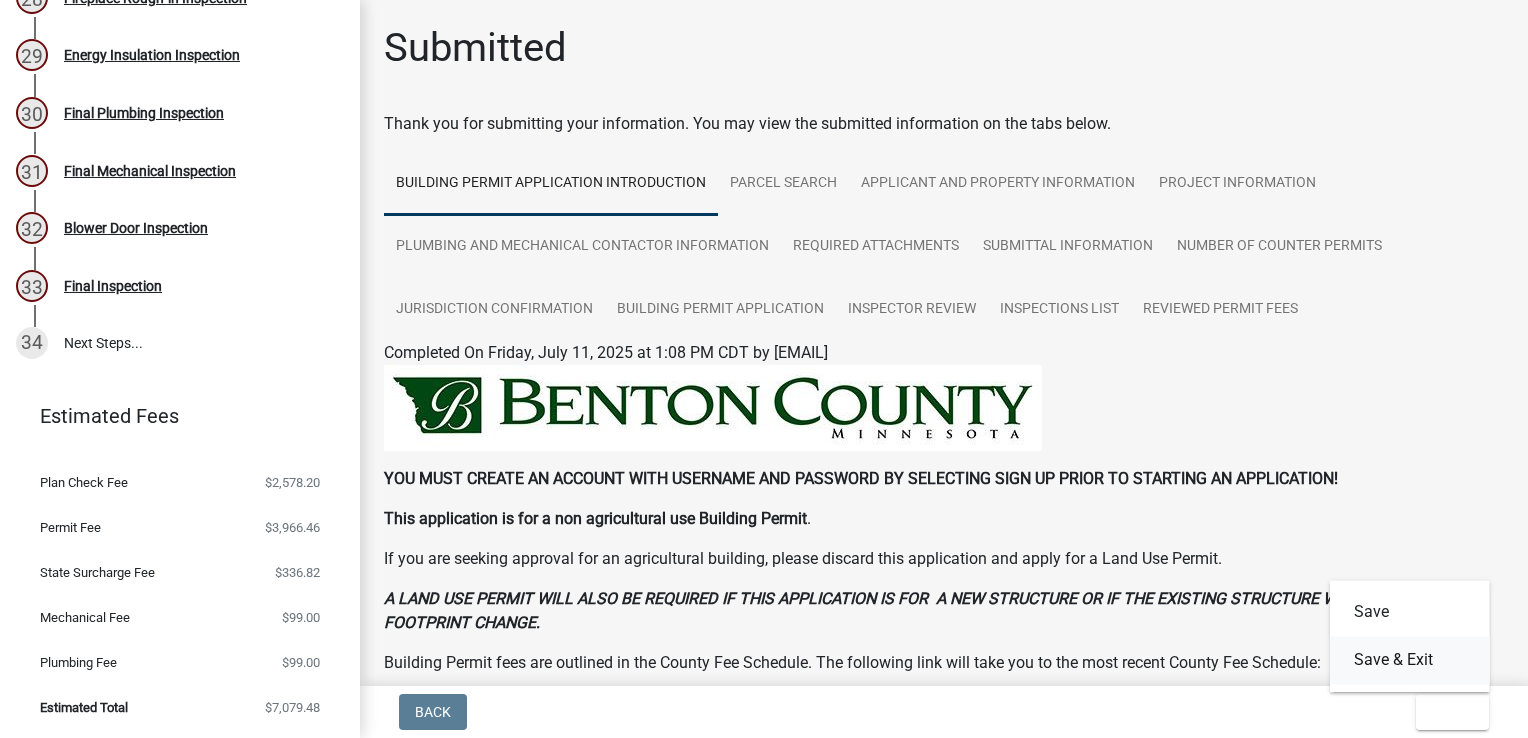 click on "Save & Exit" at bounding box center [1410, 660] 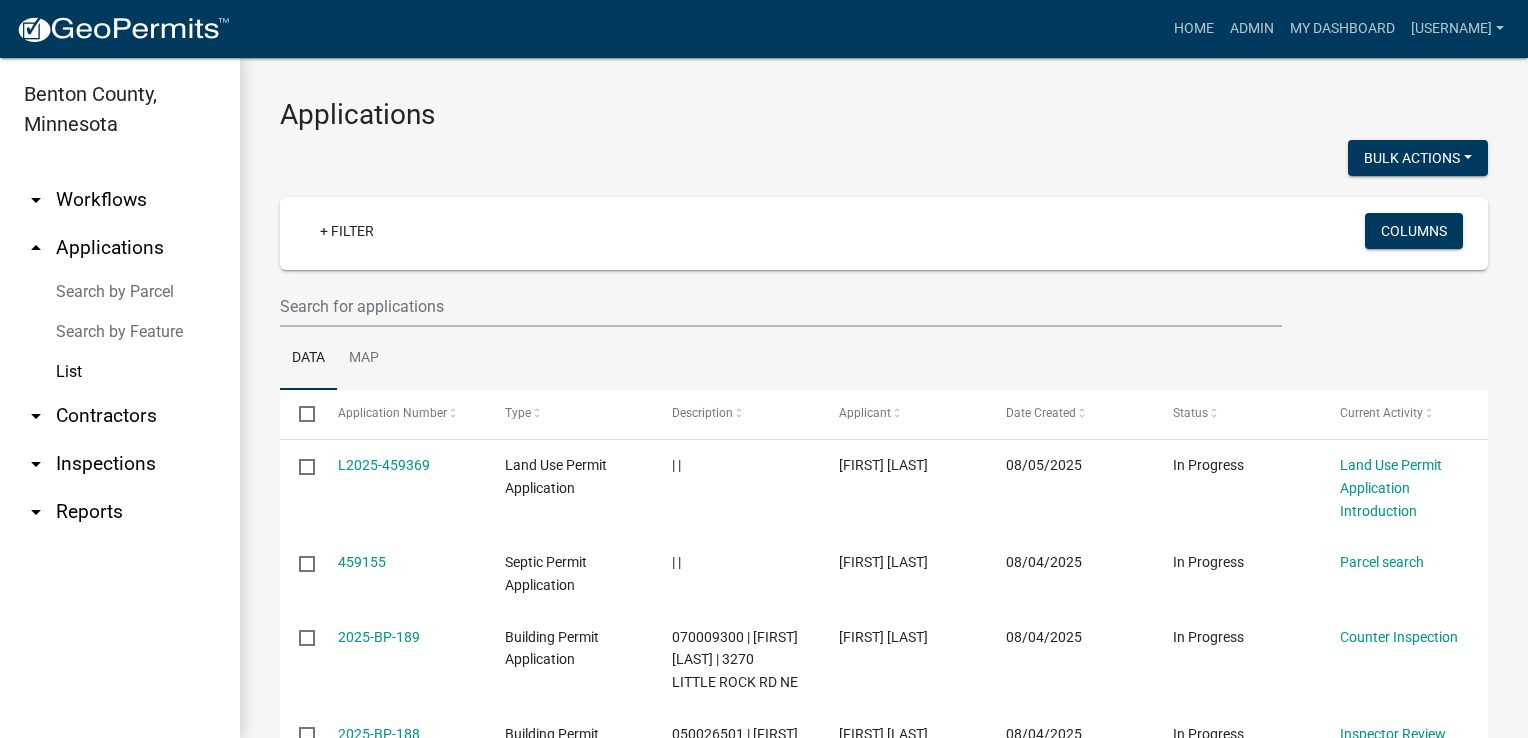 scroll, scrollTop: 600, scrollLeft: 0, axis: vertical 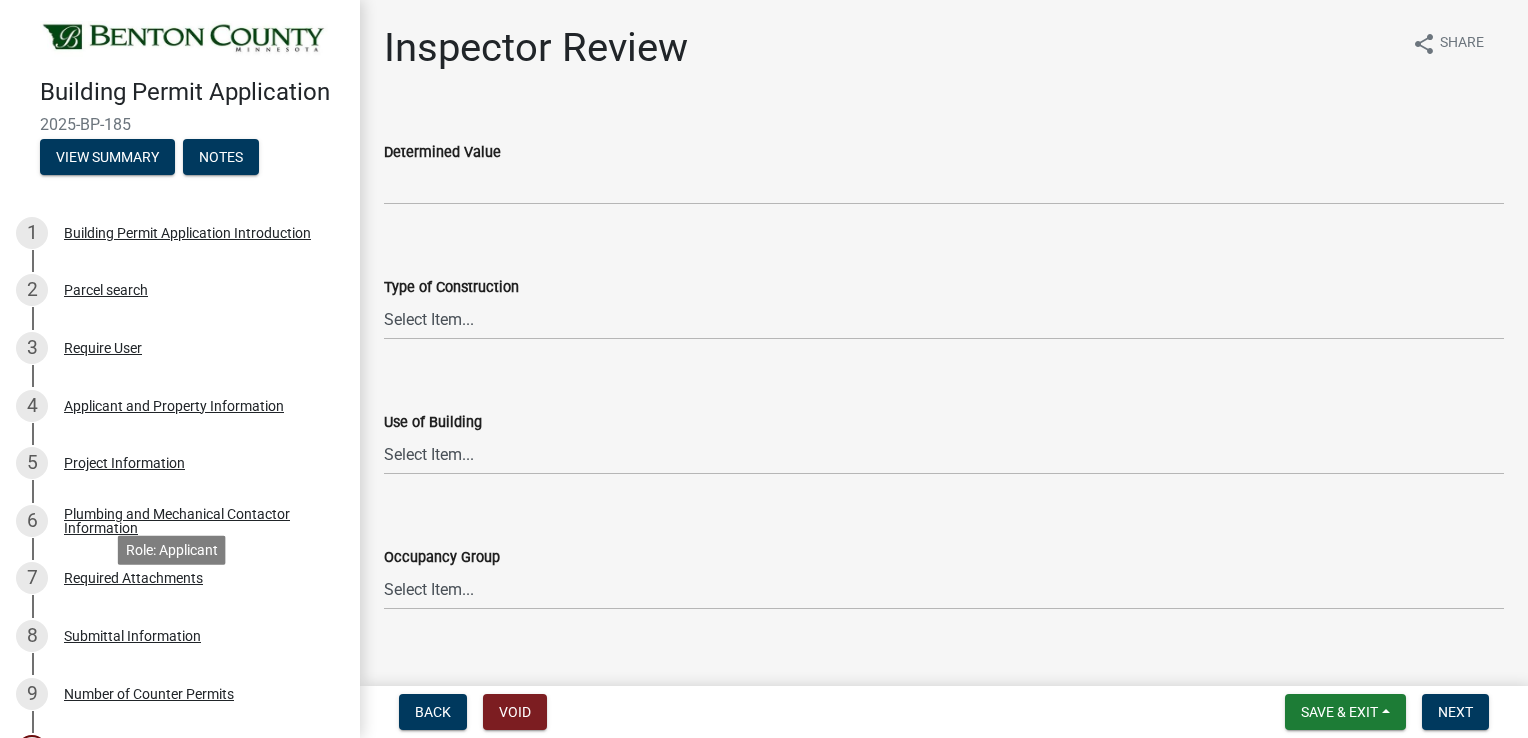 click on "Required Attachments" at bounding box center [133, 578] 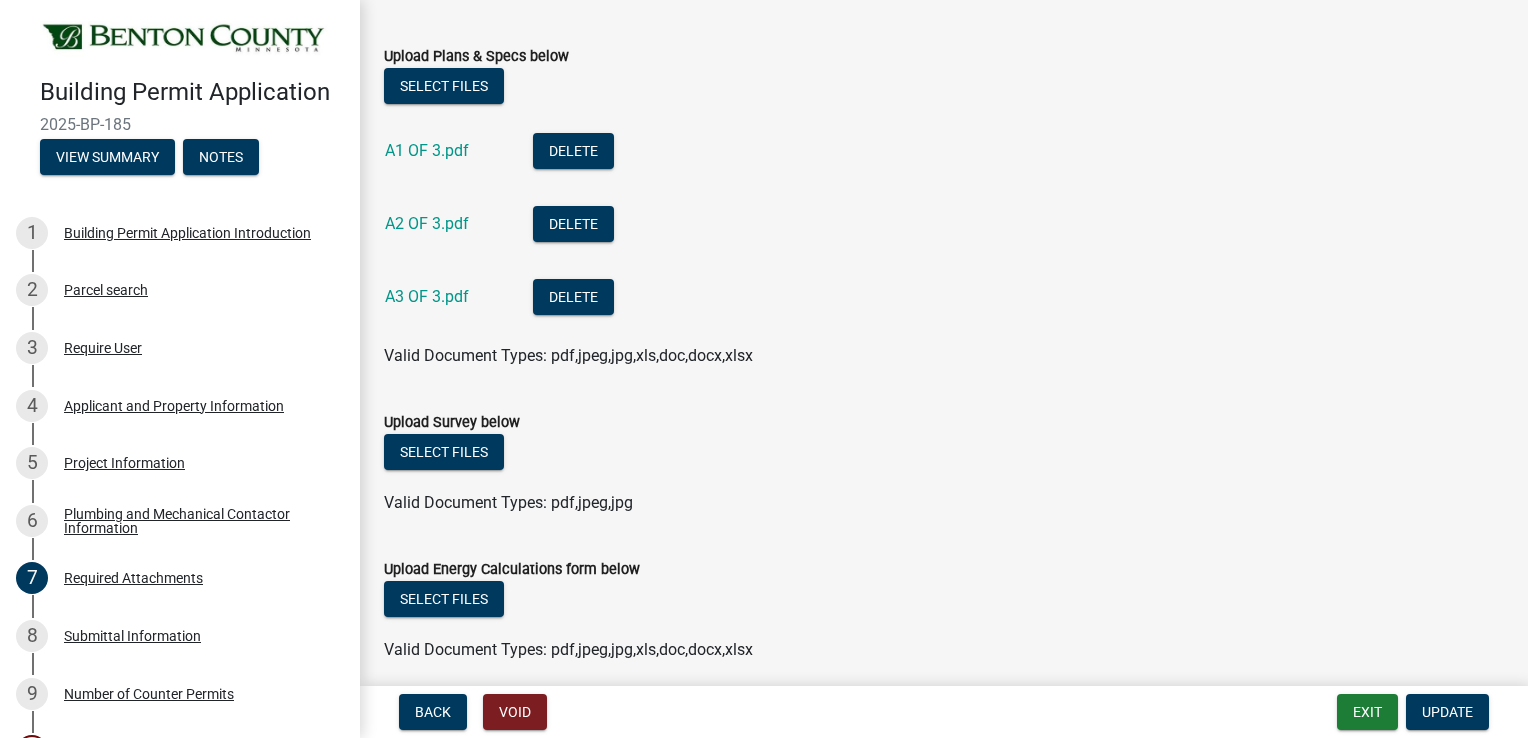scroll, scrollTop: 100, scrollLeft: 0, axis: vertical 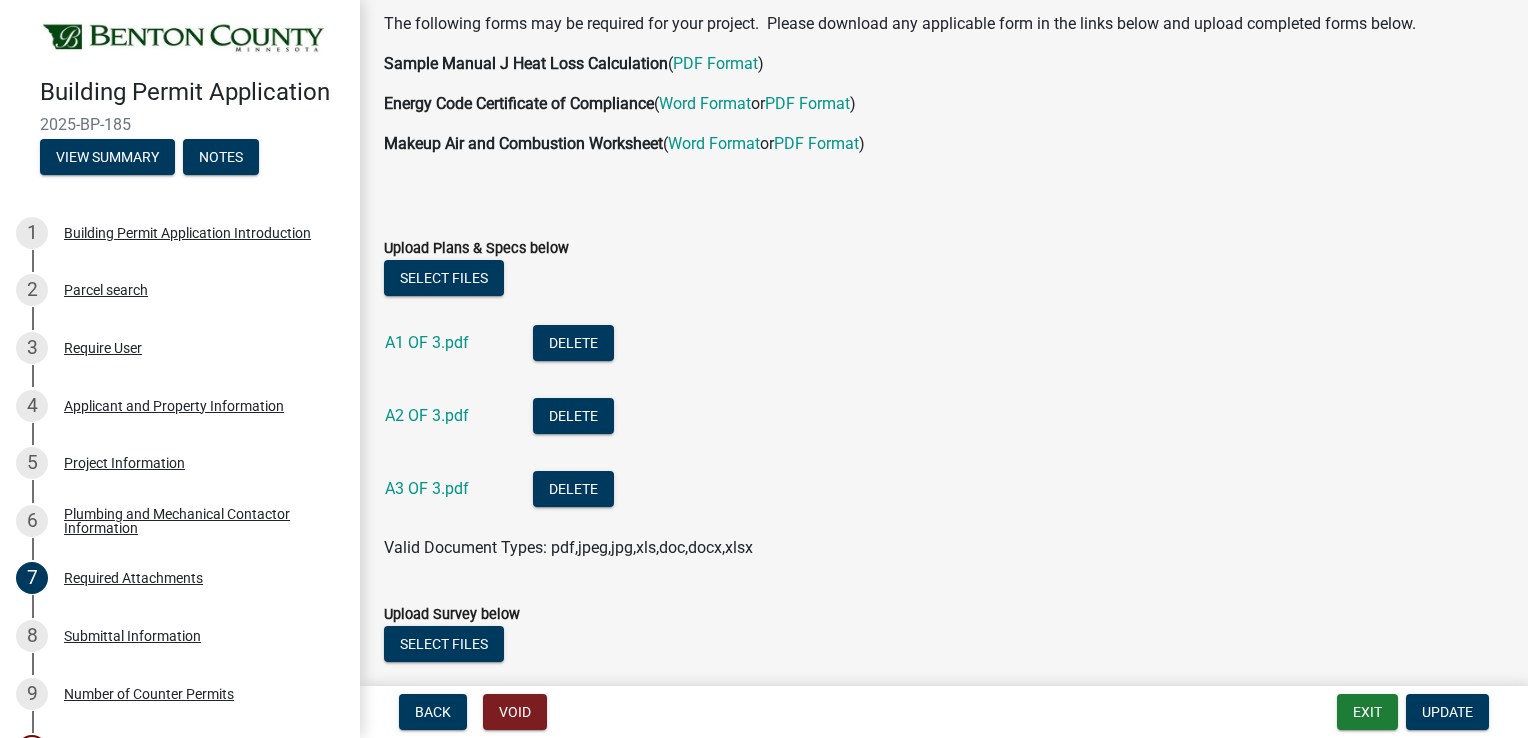 click on "A1 OF 3.pdf" 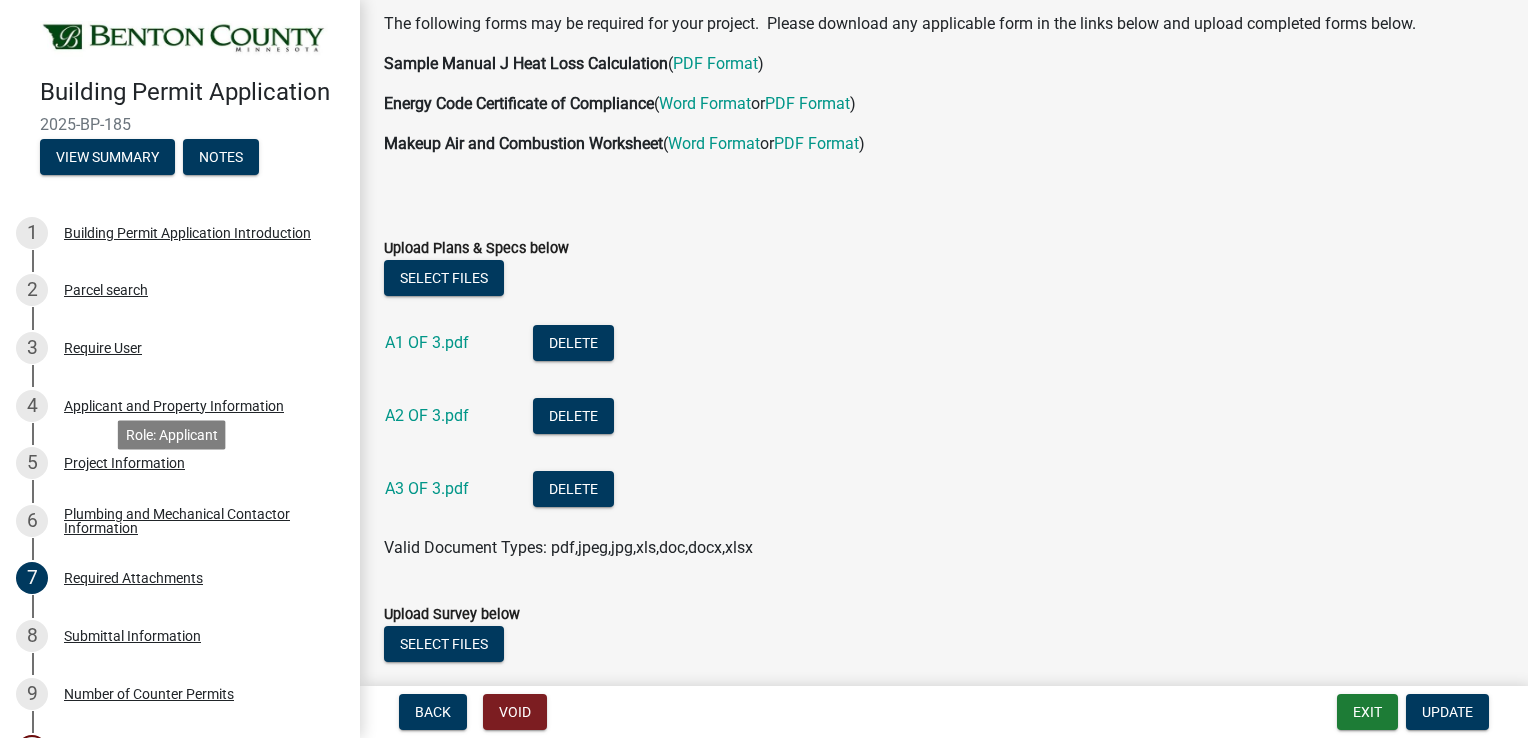 click on "Project Information" at bounding box center [124, 463] 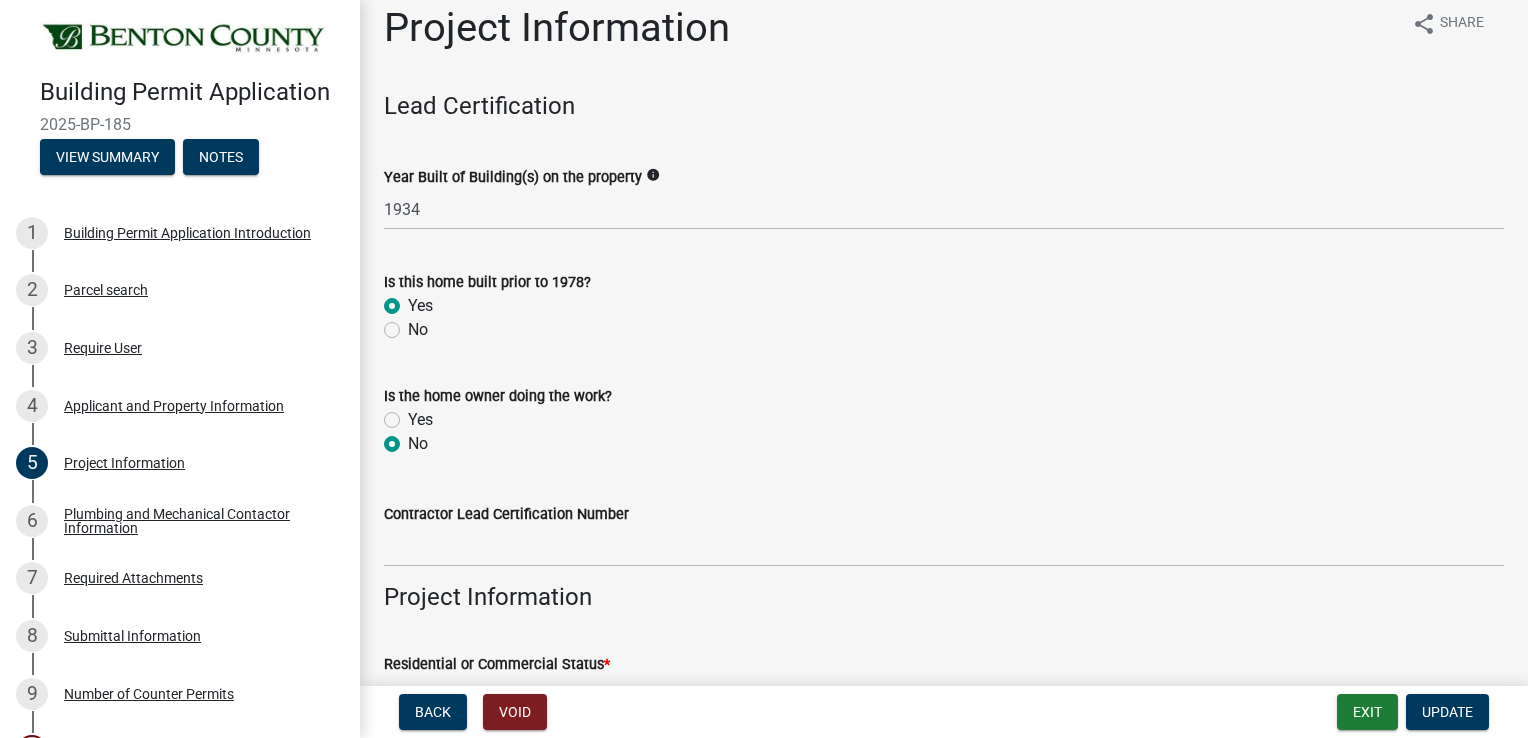 scroll, scrollTop: 0, scrollLeft: 0, axis: both 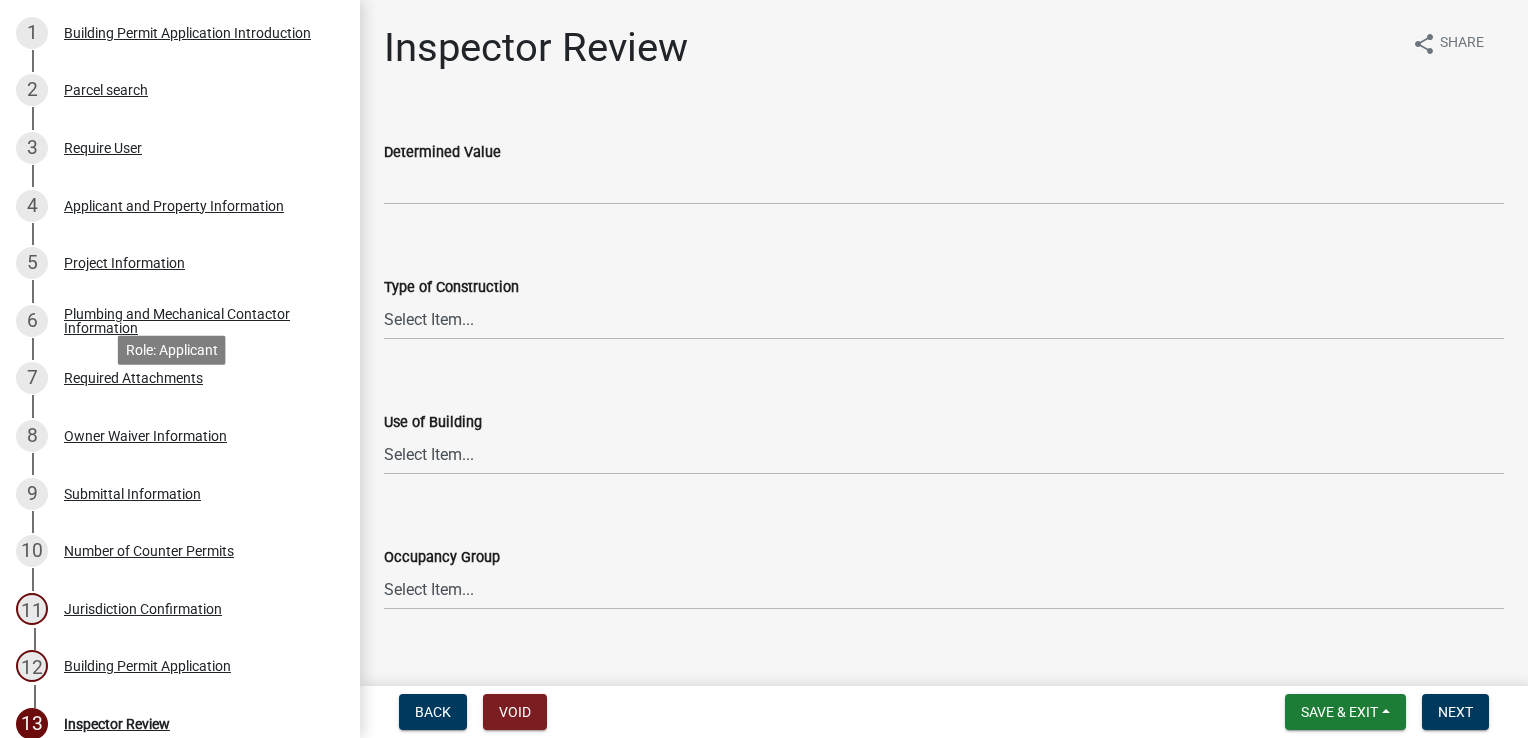 click on "Required Attachments" at bounding box center [133, 378] 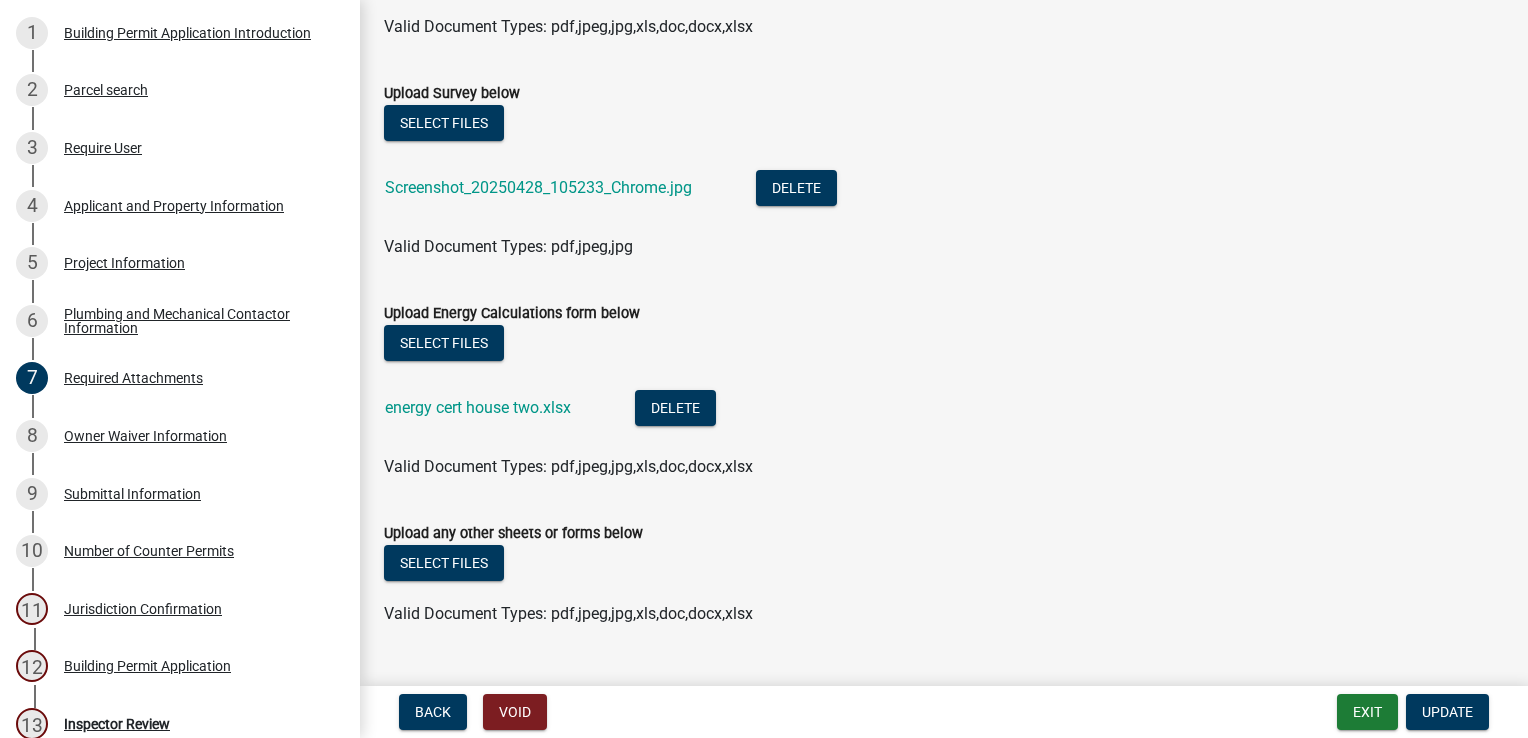 scroll, scrollTop: 500, scrollLeft: 0, axis: vertical 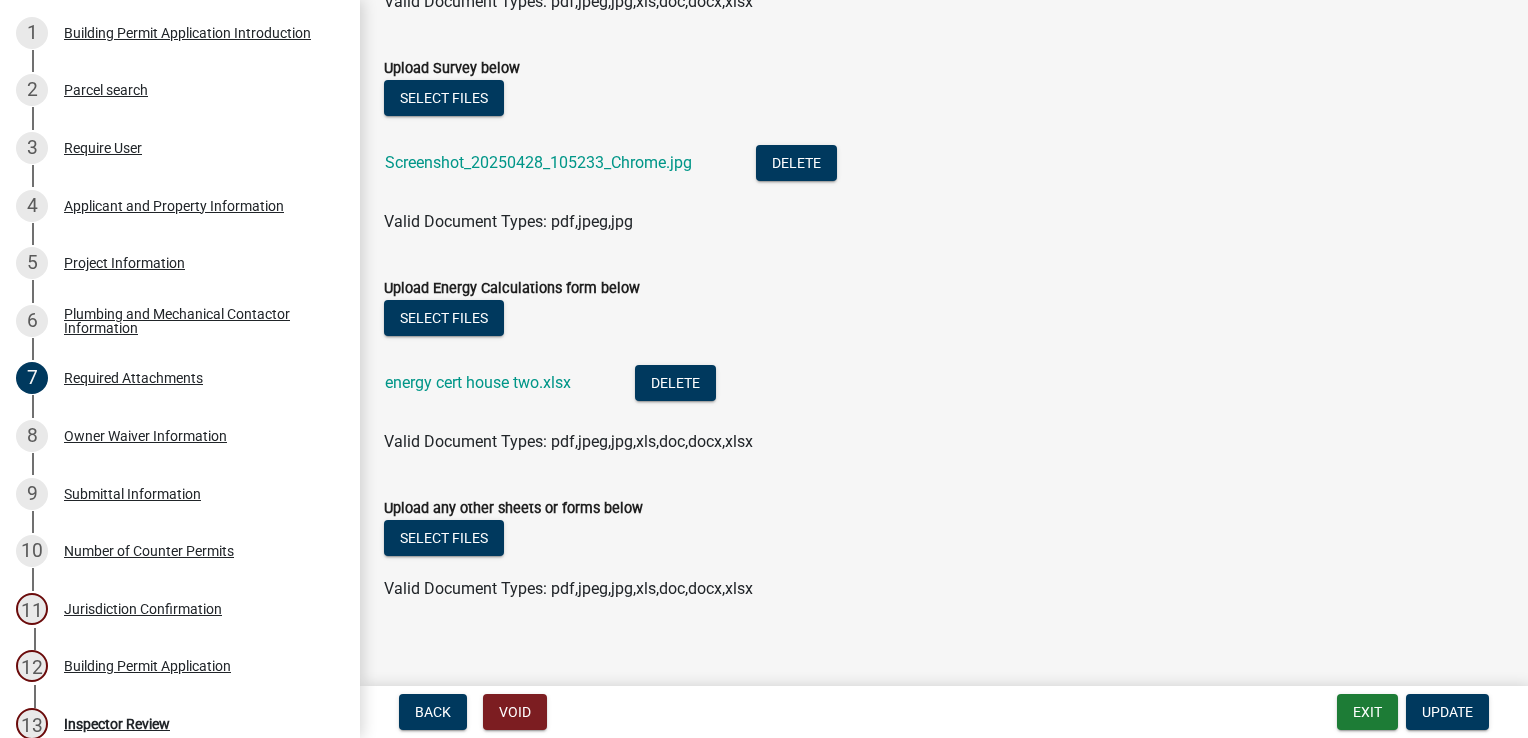 click on "Screenshot_20250428_105233_Chrome.jpg" 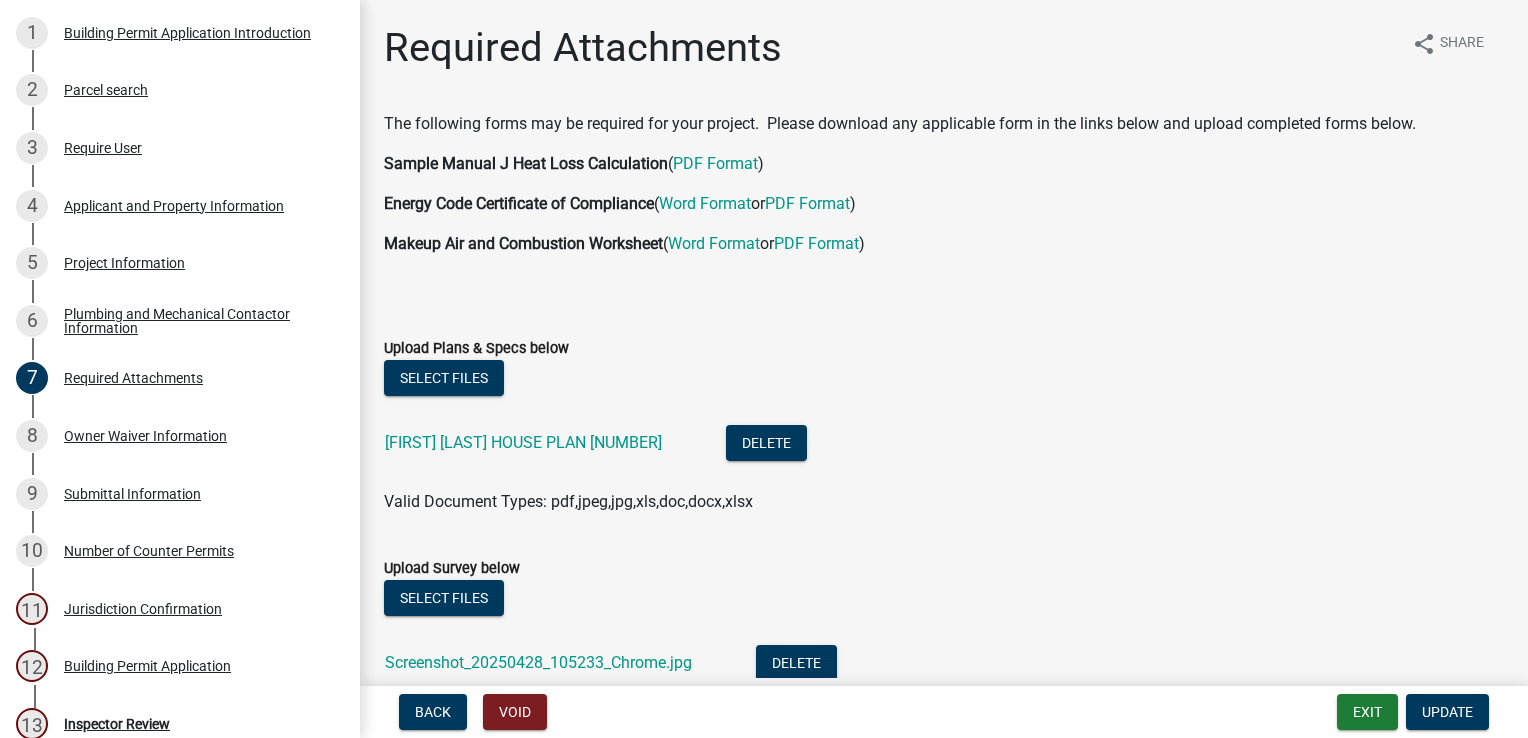 click on "[FIRST] [LAST] HOUSE PLAN [NUMBER]" 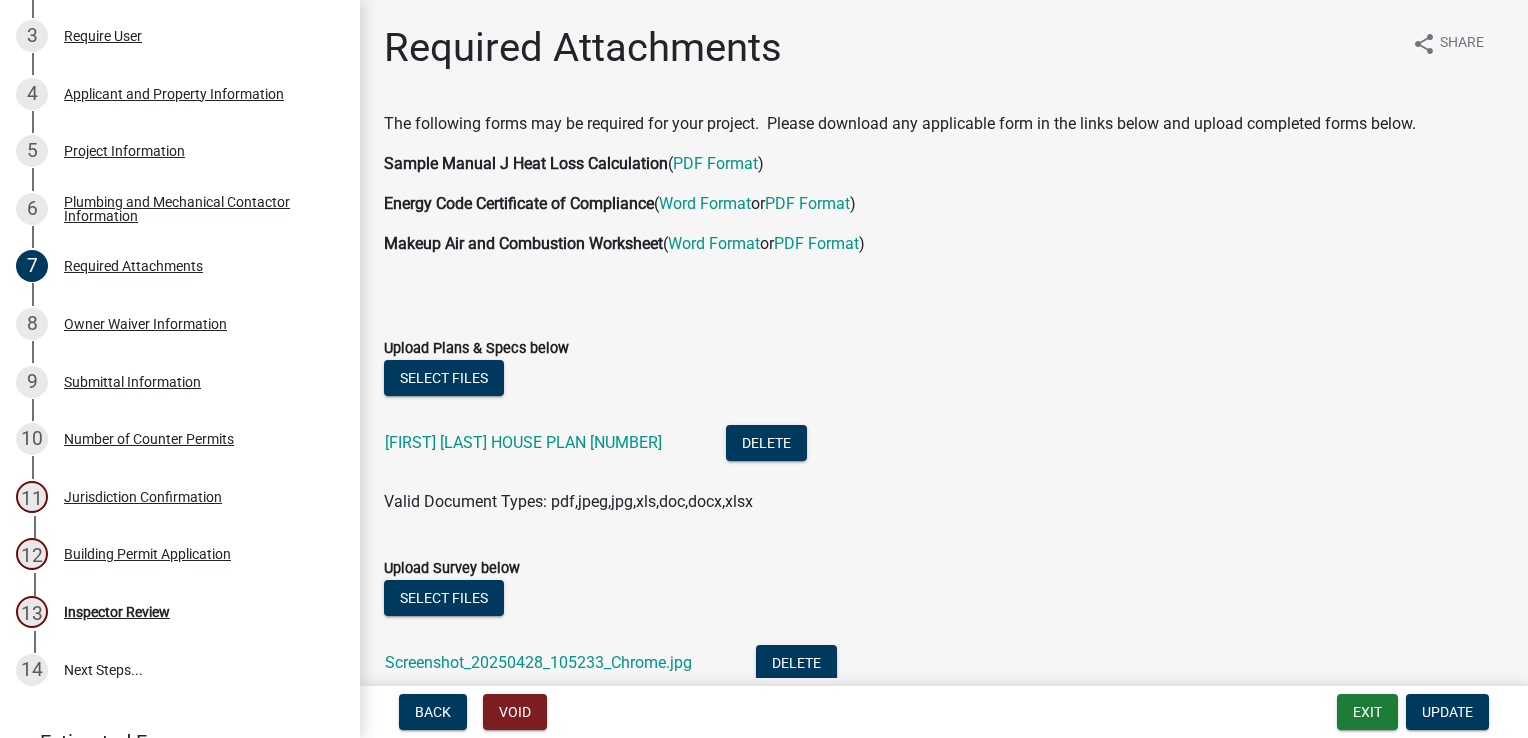 scroll, scrollTop: 440, scrollLeft: 0, axis: vertical 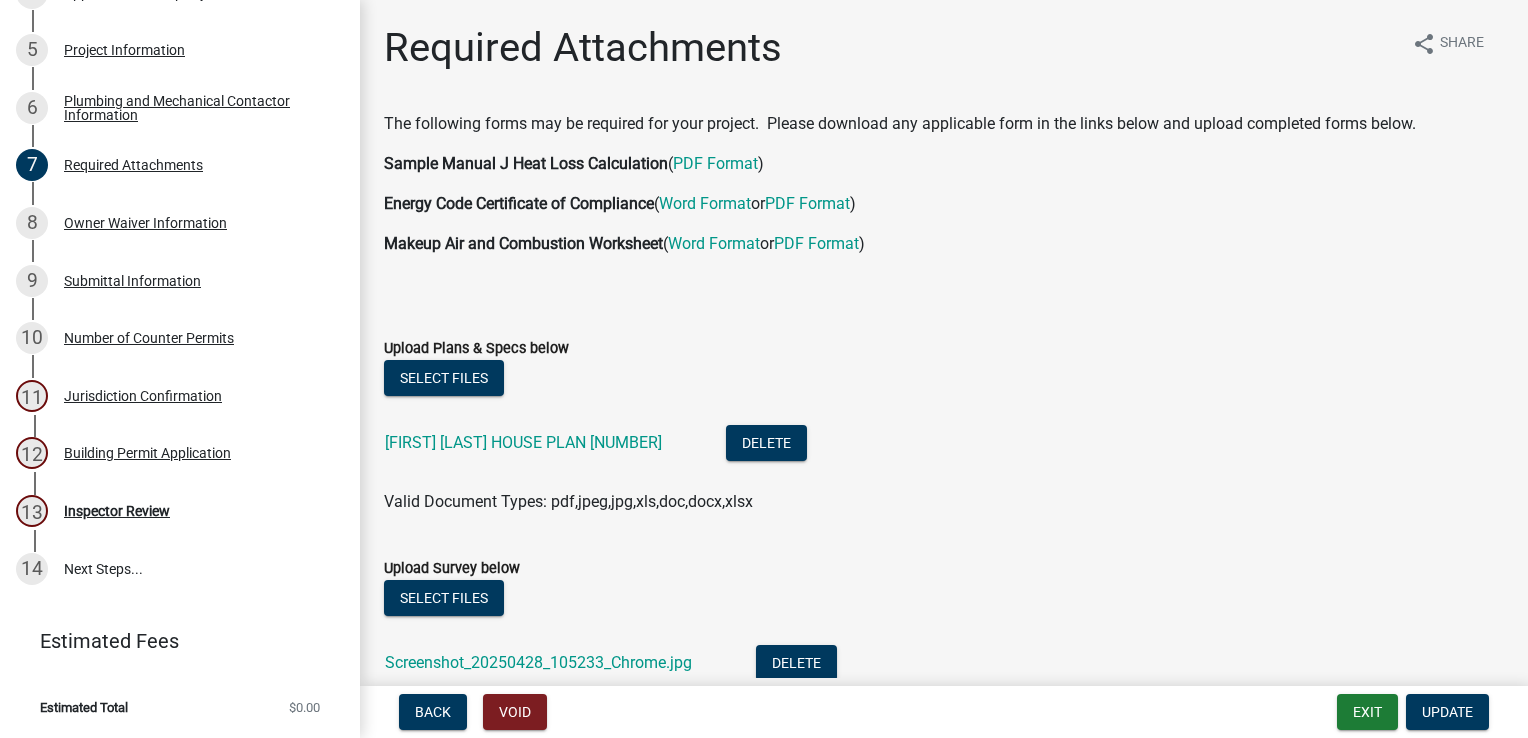 click on "Inspector Review" at bounding box center (117, 511) 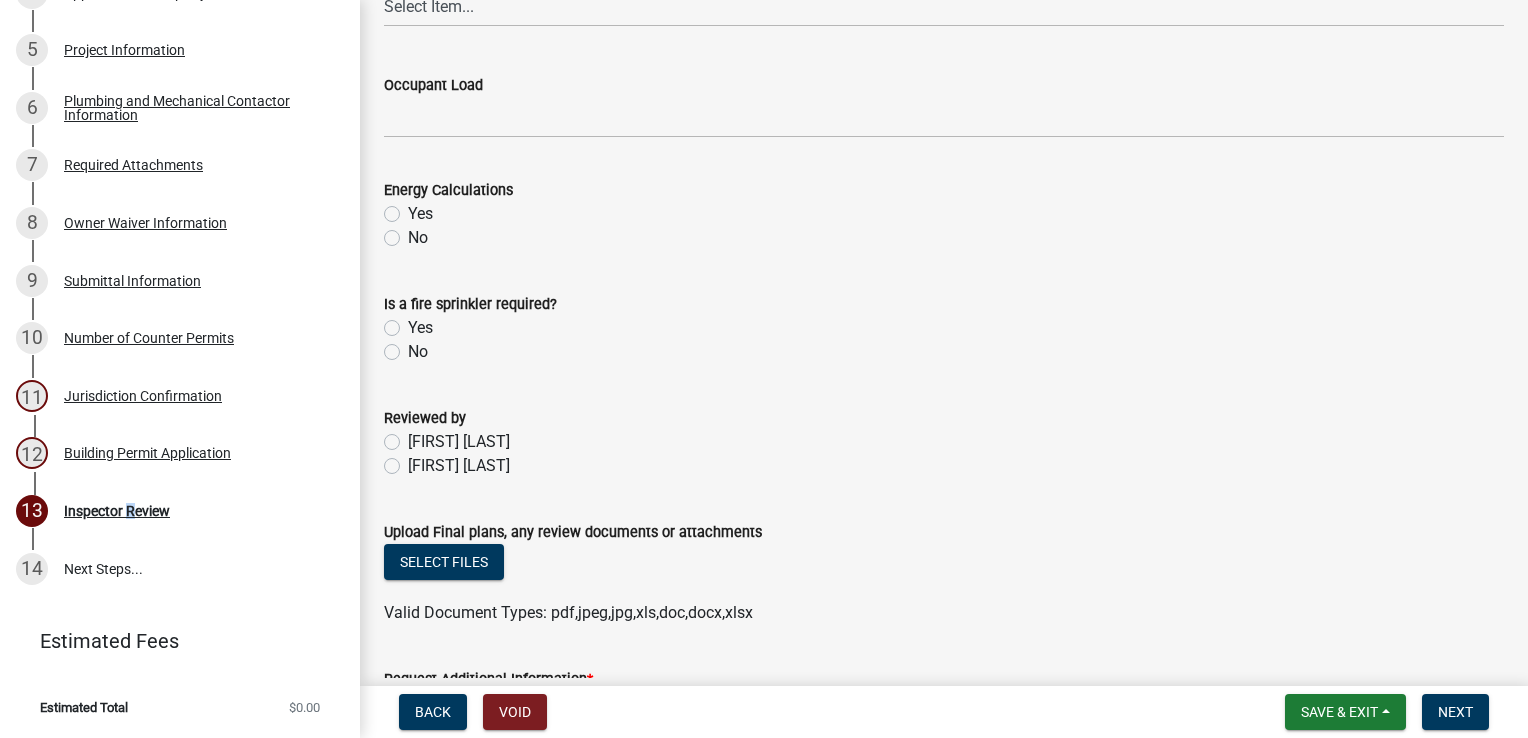 scroll, scrollTop: 1009, scrollLeft: 0, axis: vertical 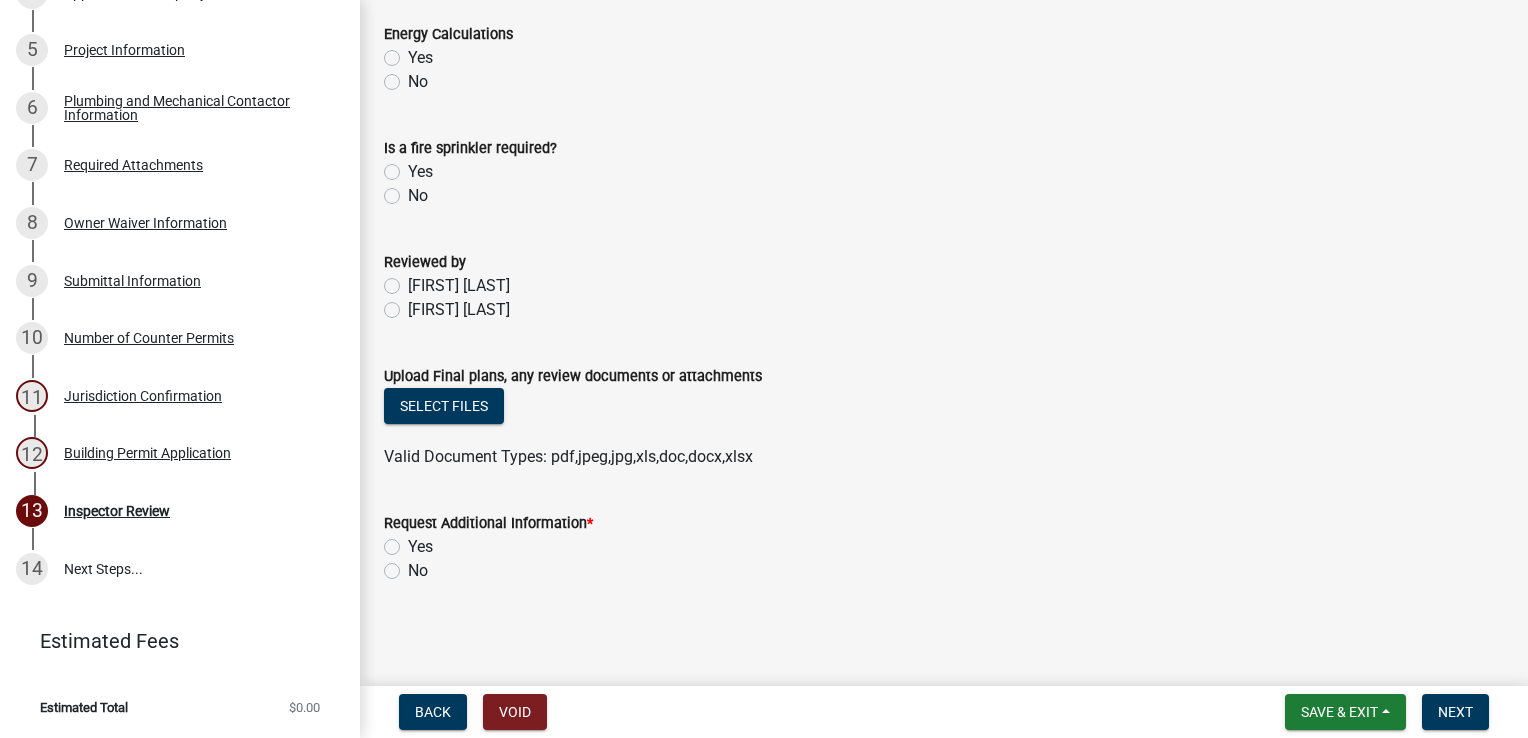 click on "Yes" 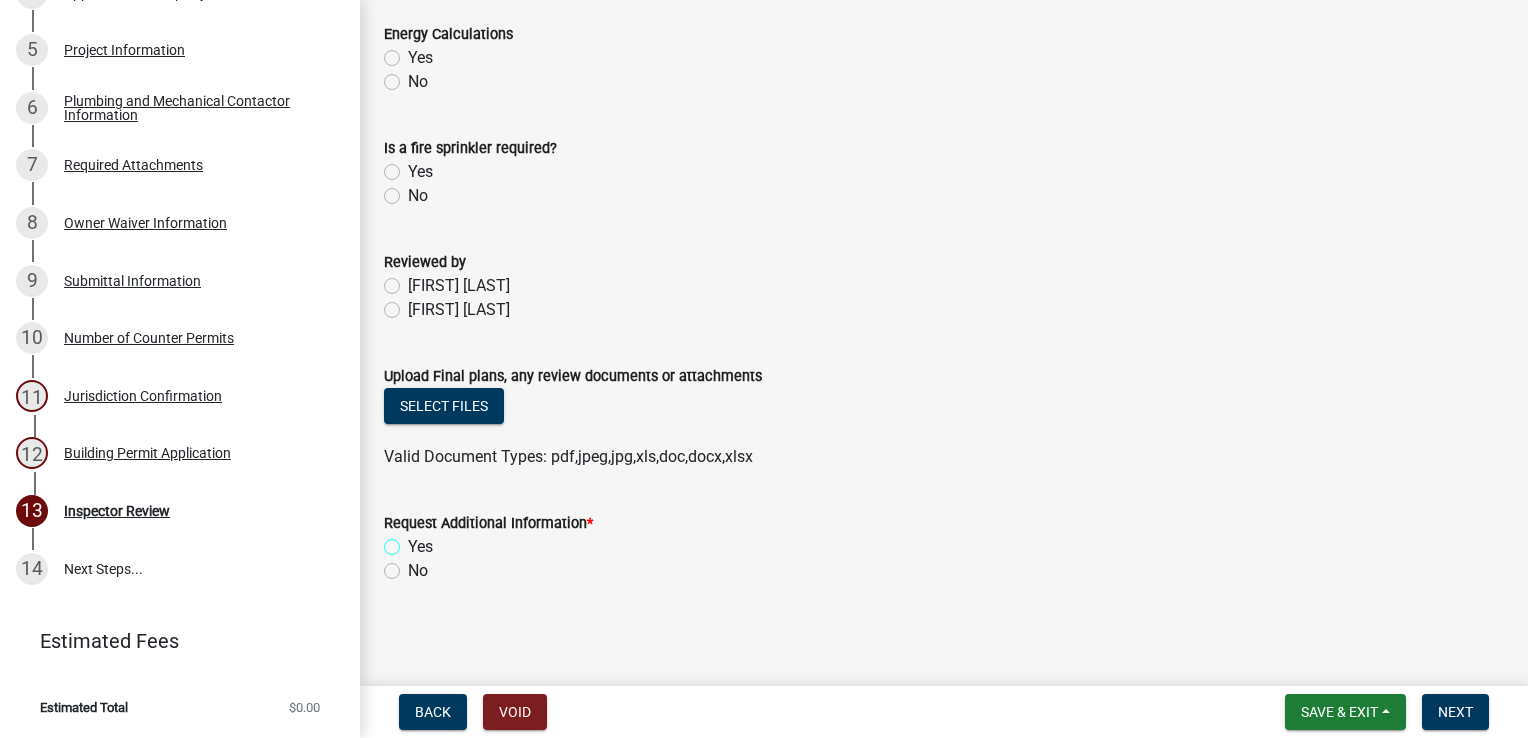 click on "Yes" at bounding box center [414, 541] 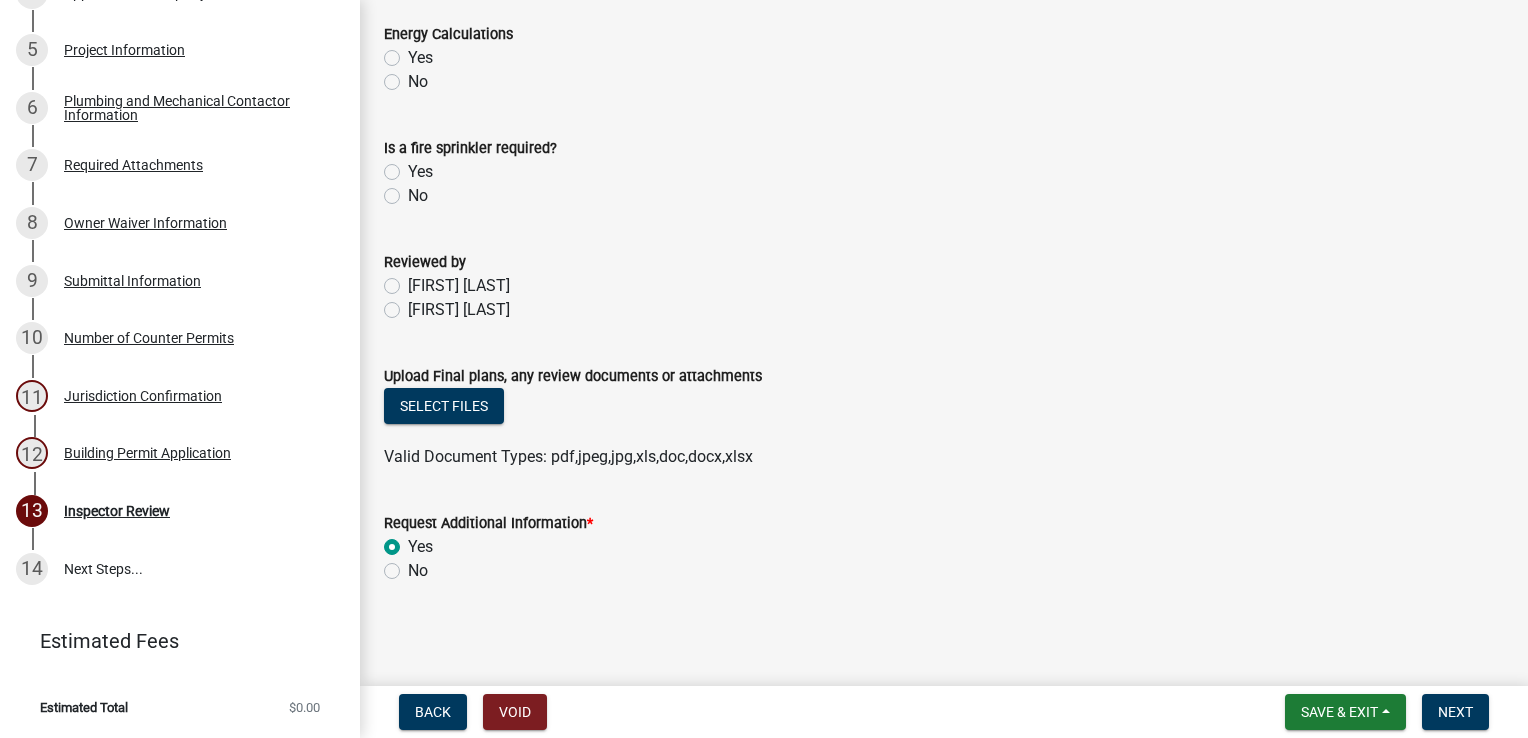 radio on "true" 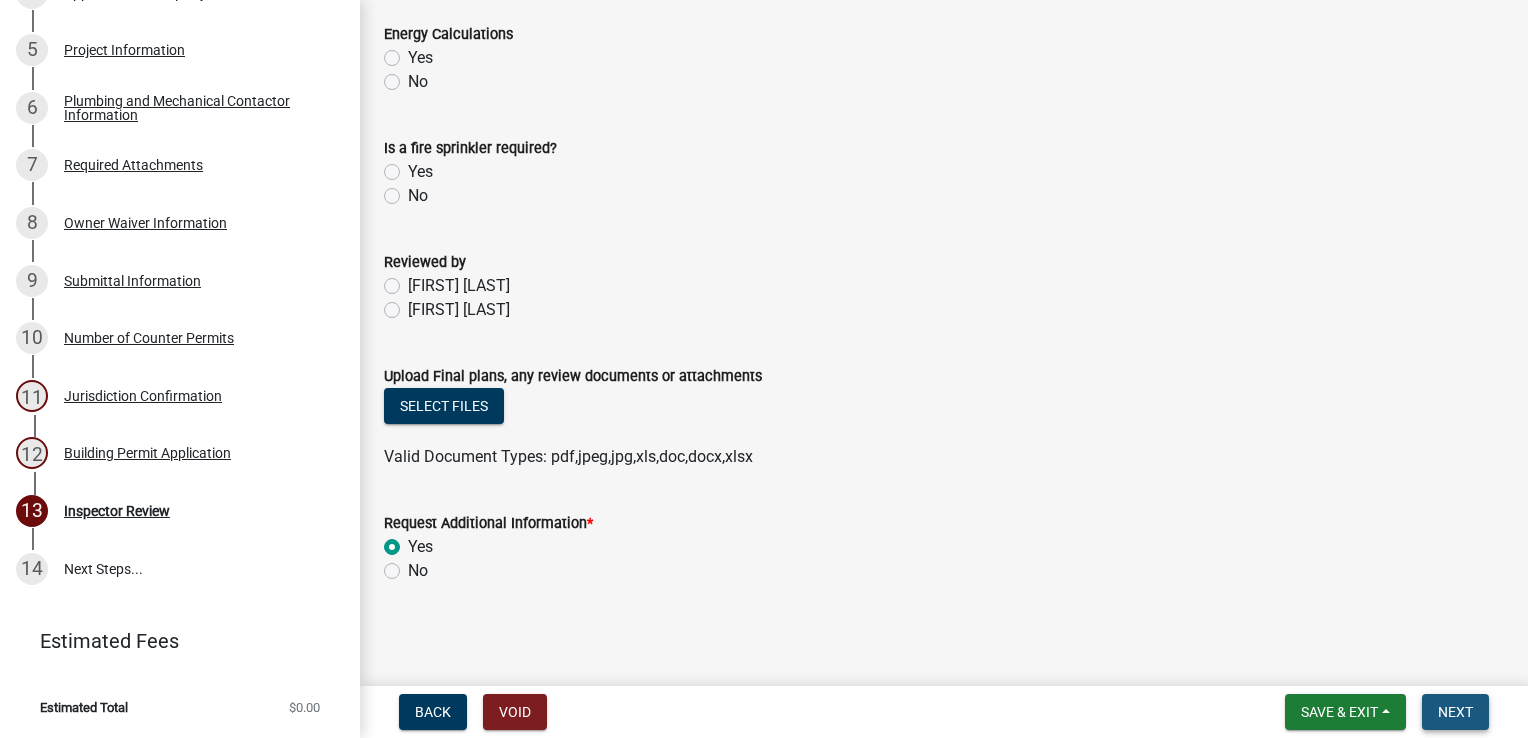 click on "Next" at bounding box center (1455, 712) 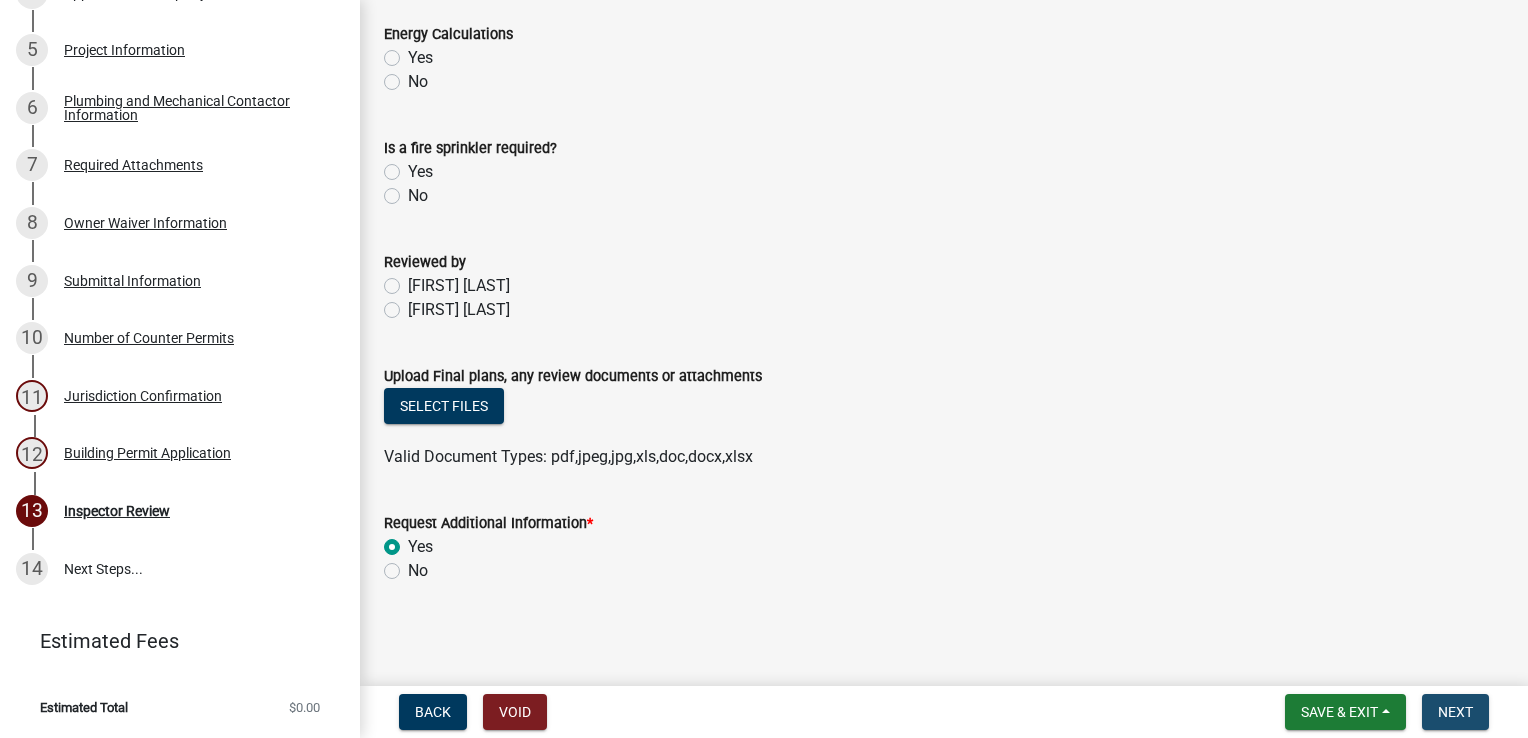 scroll, scrollTop: 0, scrollLeft: 0, axis: both 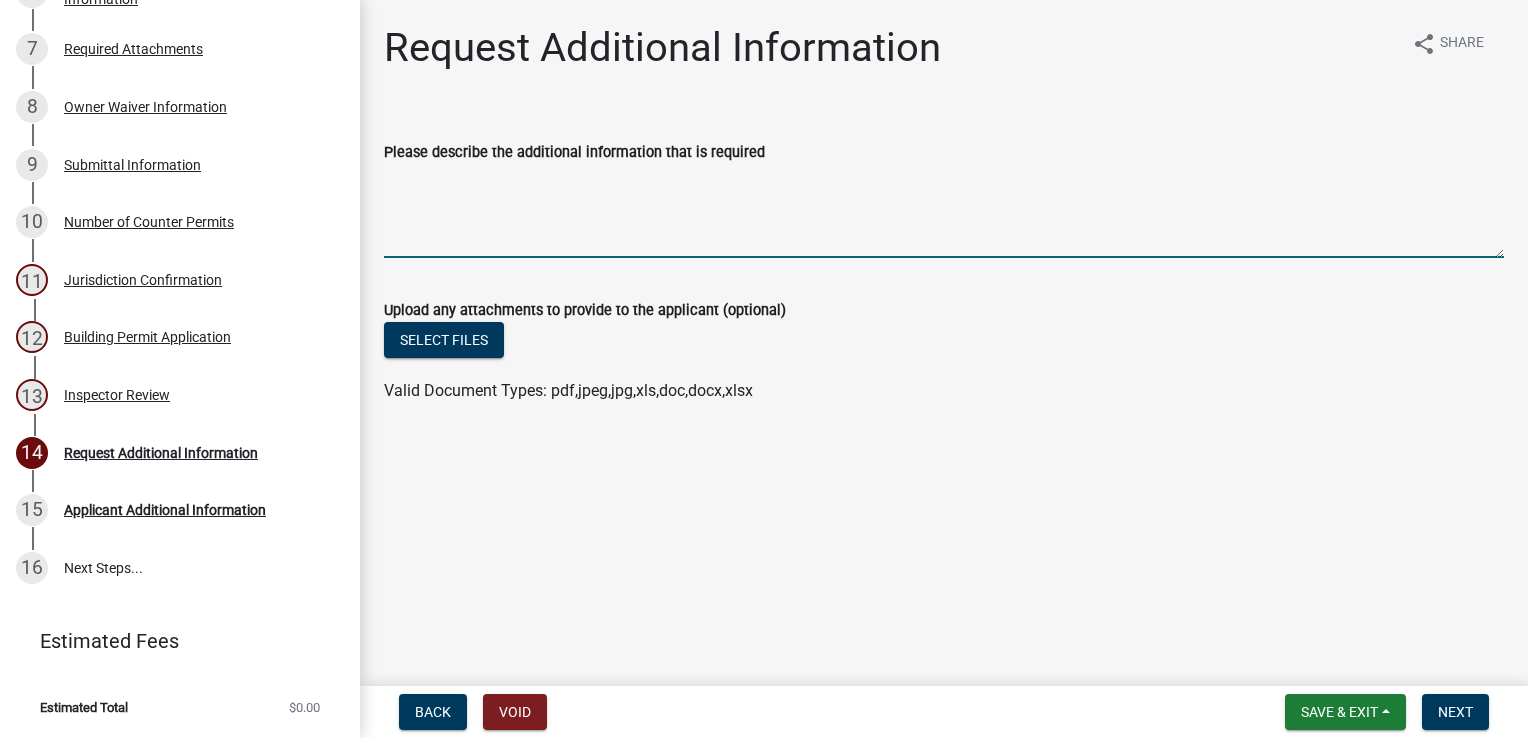click on "Please describe the additional information that is required" at bounding box center (944, 211) 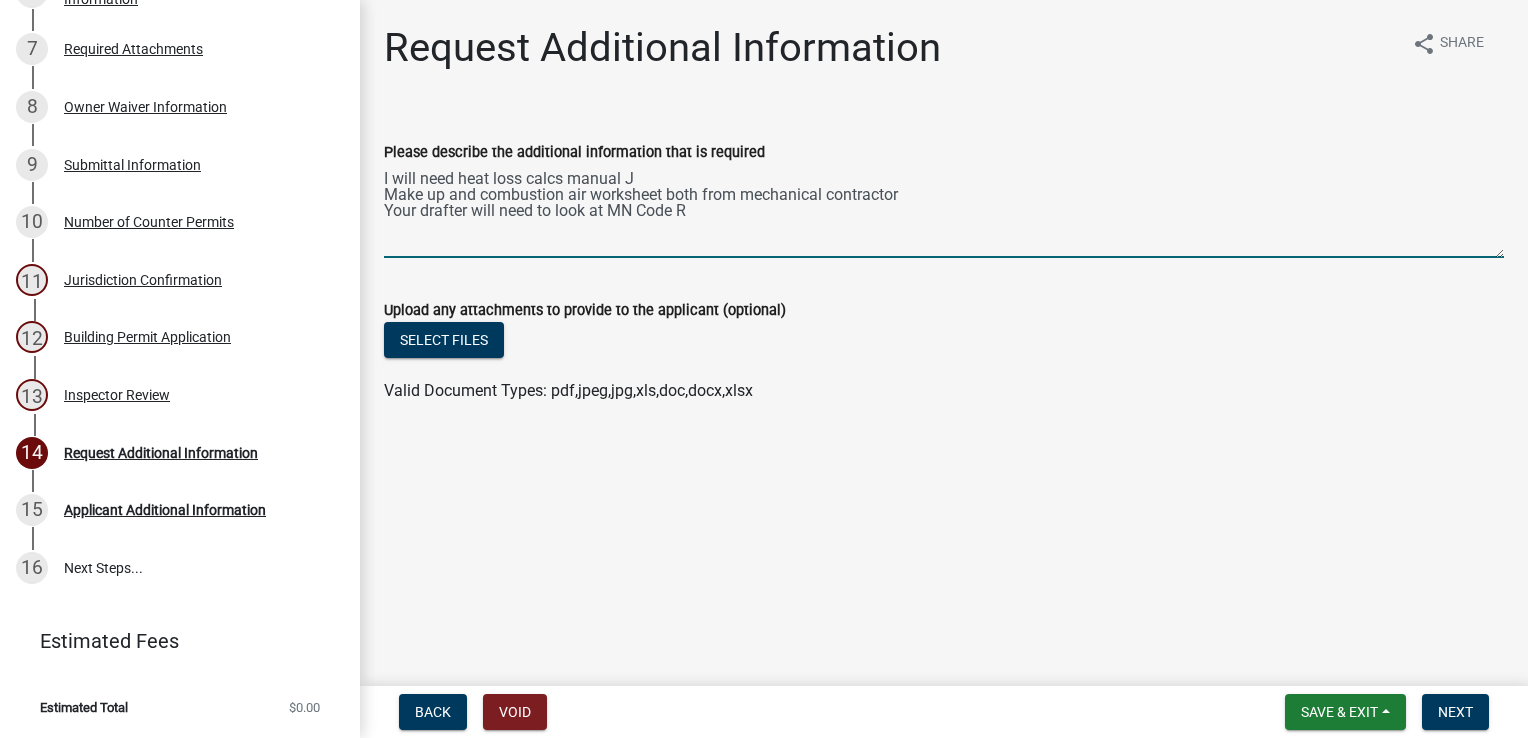 click on "I will need heat loss calcs manual J
Make up and combustion air worksheet both from mechanical contractor
Your drafter will need to look at MN Code R" at bounding box center [944, 211] 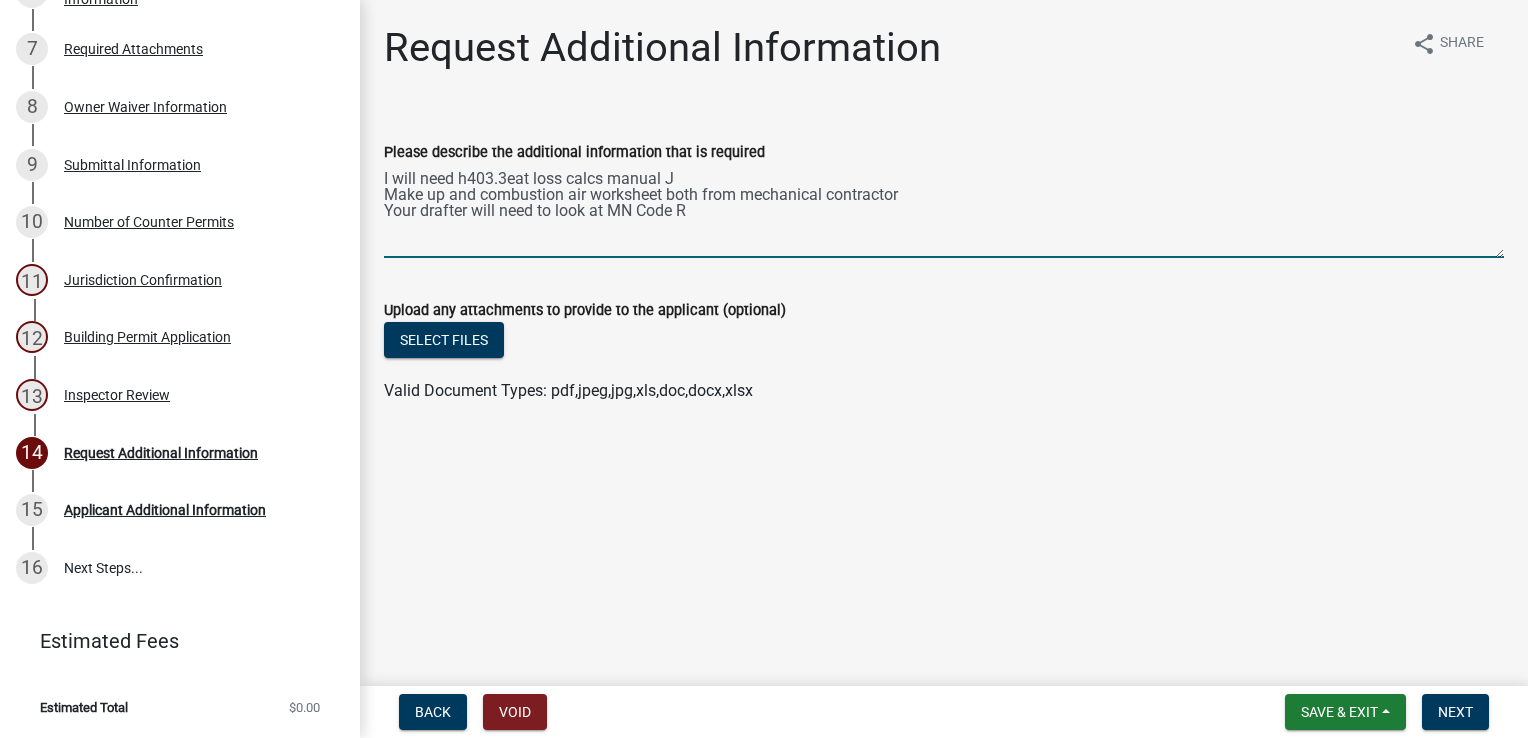 click on "I will need h403.3eat loss calcs manual J
Make up and combustion air worksheet both from mechanical contractor
Your drafter will need to look at MN Code R" at bounding box center [944, 211] 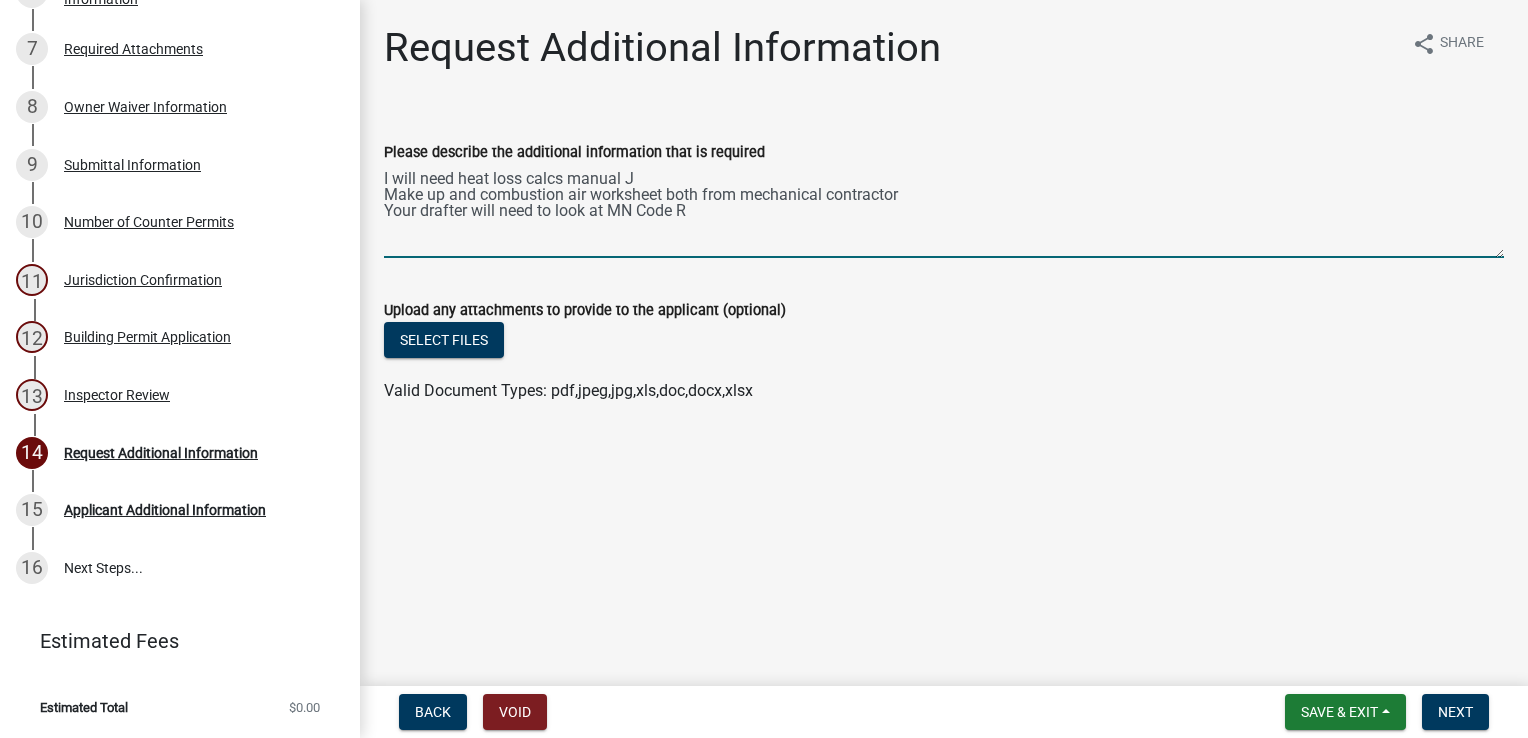 click on "I will need heat loss calcs manual J
Make up and combustion air worksheet both from mechanical contractor
Your drafter will need to look at MN Code R" at bounding box center [944, 211] 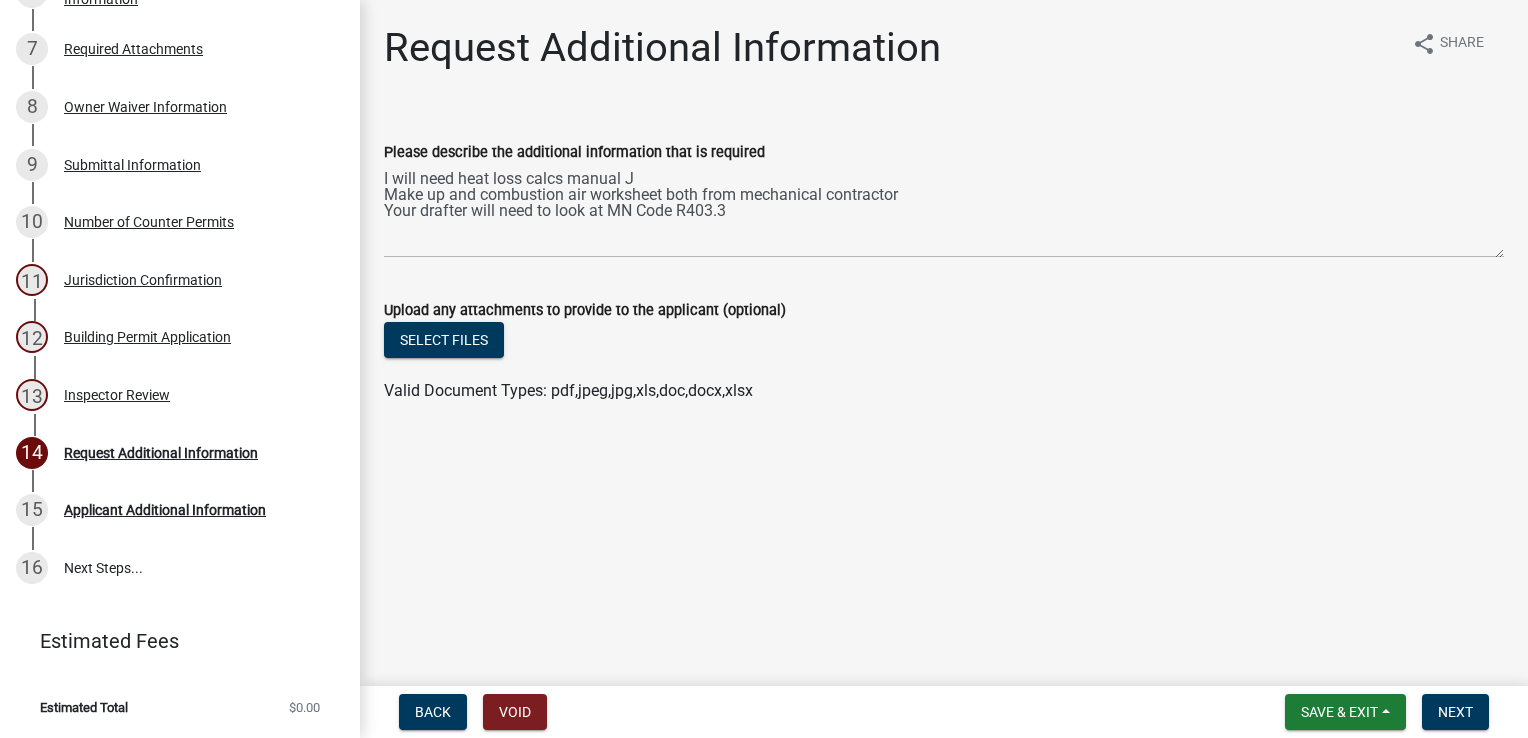 drag, startPoint x: 711, startPoint y: 135, endPoint x: 665, endPoint y: 136, distance: 46.010868 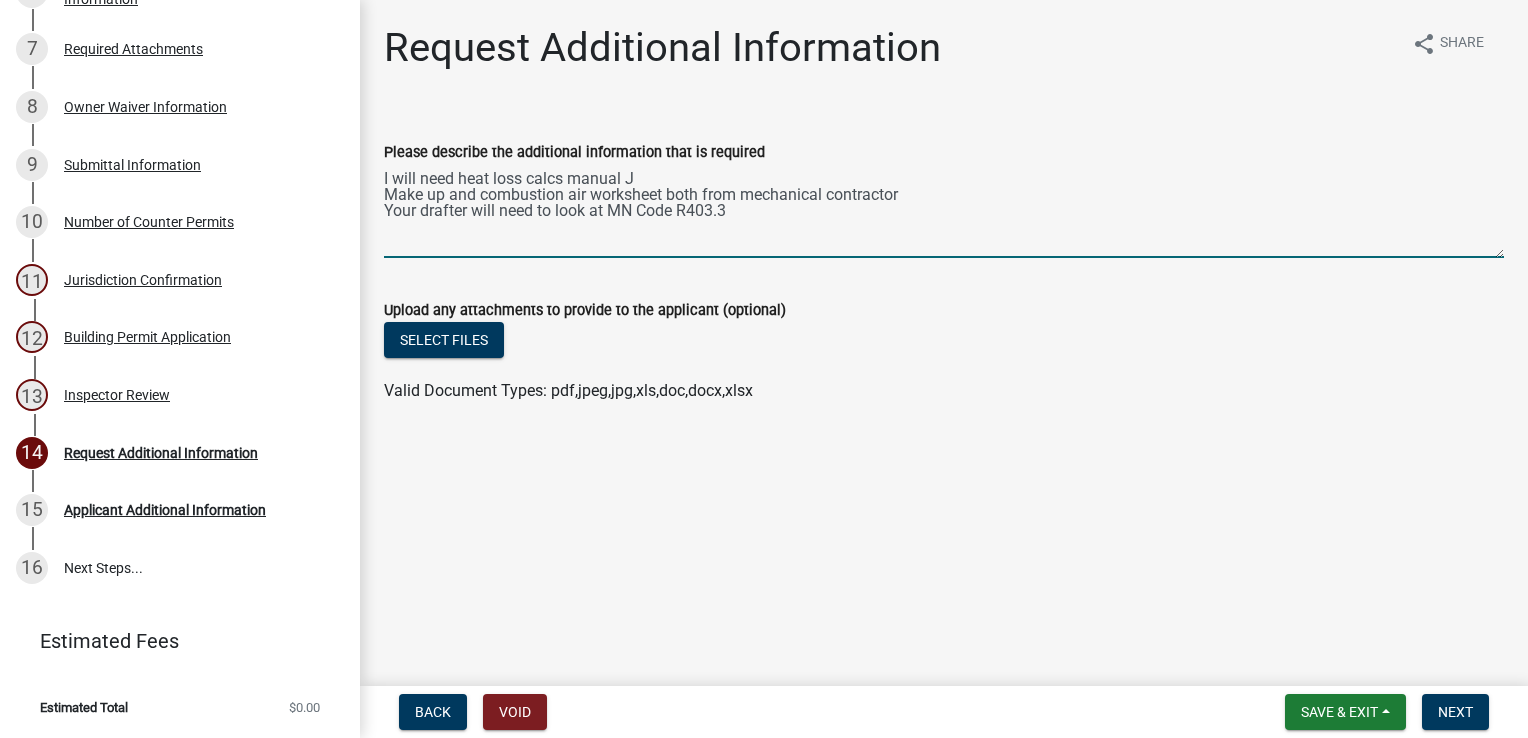 click on "I will need heat loss calcs manual J
Make up and combustion air worksheet both from mechanical contractor
Your drafter will need to look at MN Code R403.3" at bounding box center [944, 211] 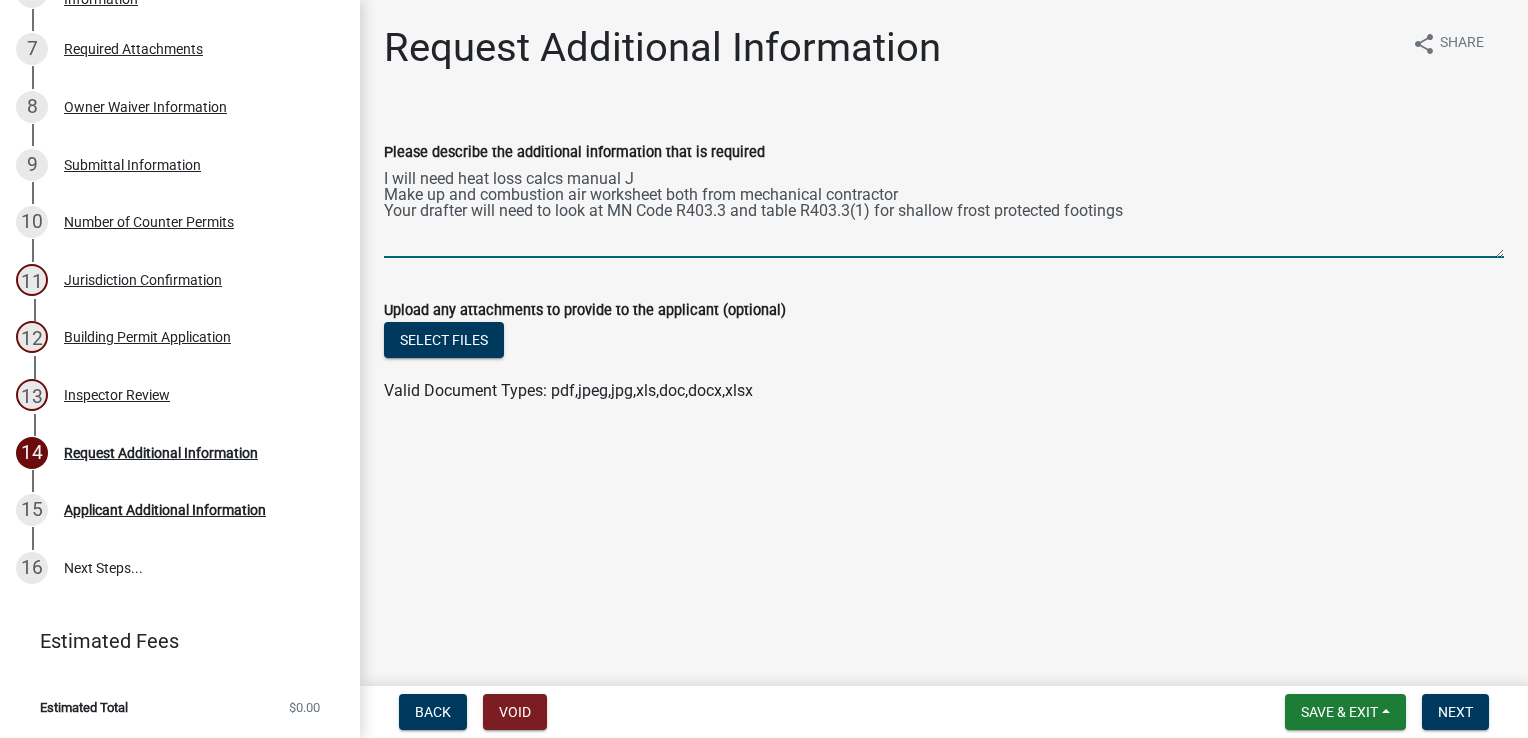 click on "I will need heat loss calcs manual J
Make up and combustion air worksheet both from mechanical contractor
Your drafter will need to look at MN Code R403.3 and table R403.3(1) for shallow frost protected footings" at bounding box center (944, 211) 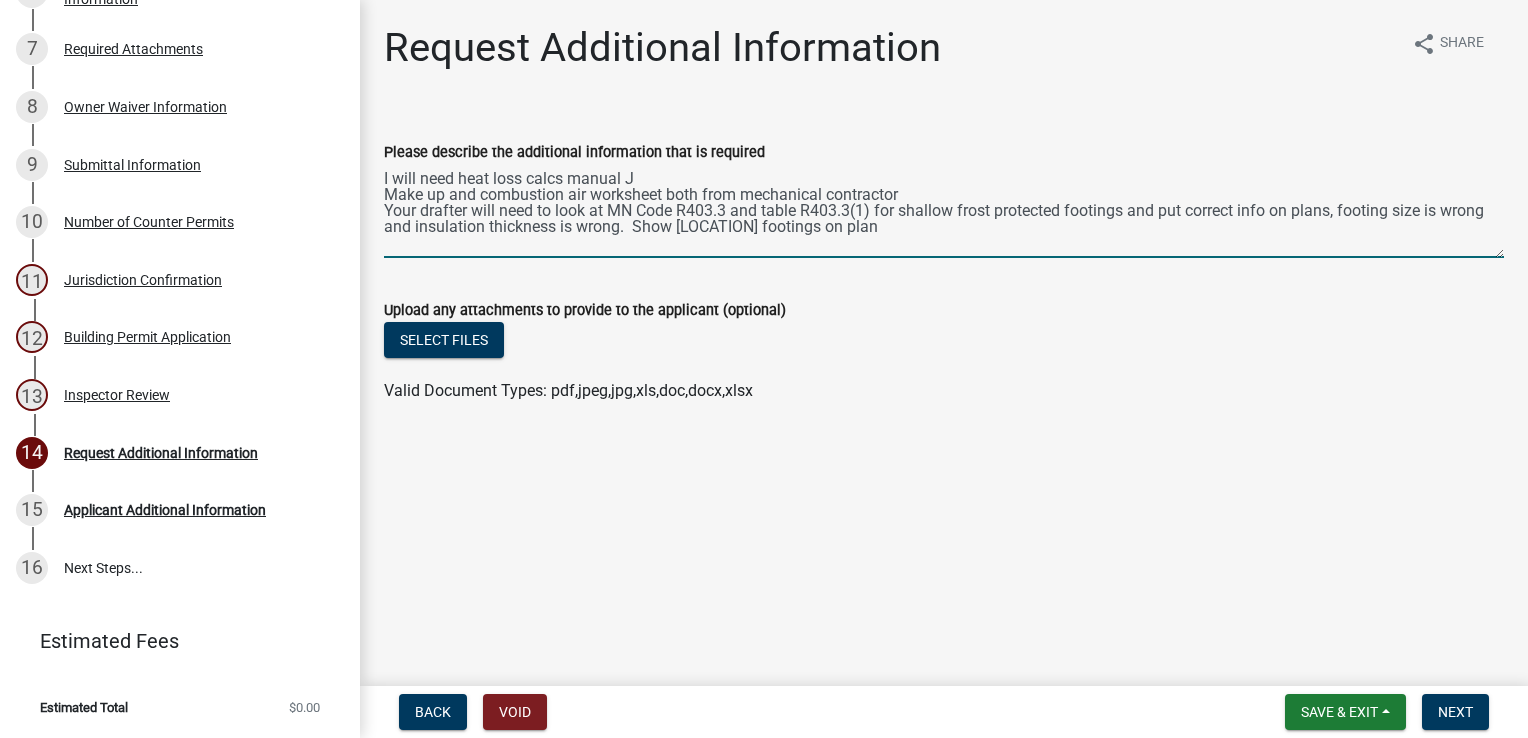 click on "I will need heat loss calcs manual J
Make up and combustion air worksheet both from mechanical contractor
Your drafter will need to look at MN Code R403.3 and table R403.3(1) for shallow frost protected footings and put correct info on plans, footing size is wrong and insulation thickness is wrong.  Show porch footings on plan" at bounding box center (944, 211) 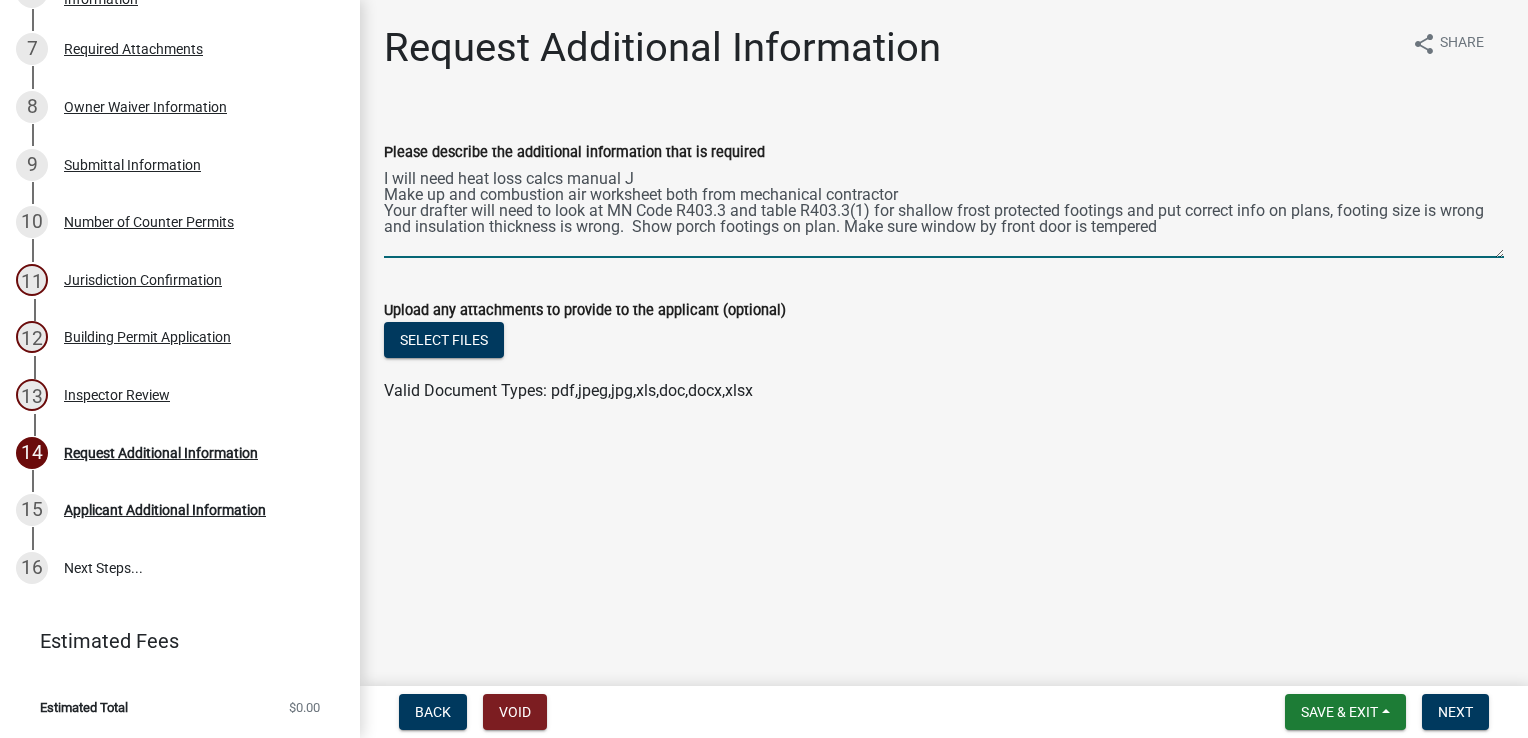 drag, startPoint x: 636, startPoint y: 180, endPoint x: 568, endPoint y: 182, distance: 68.0294 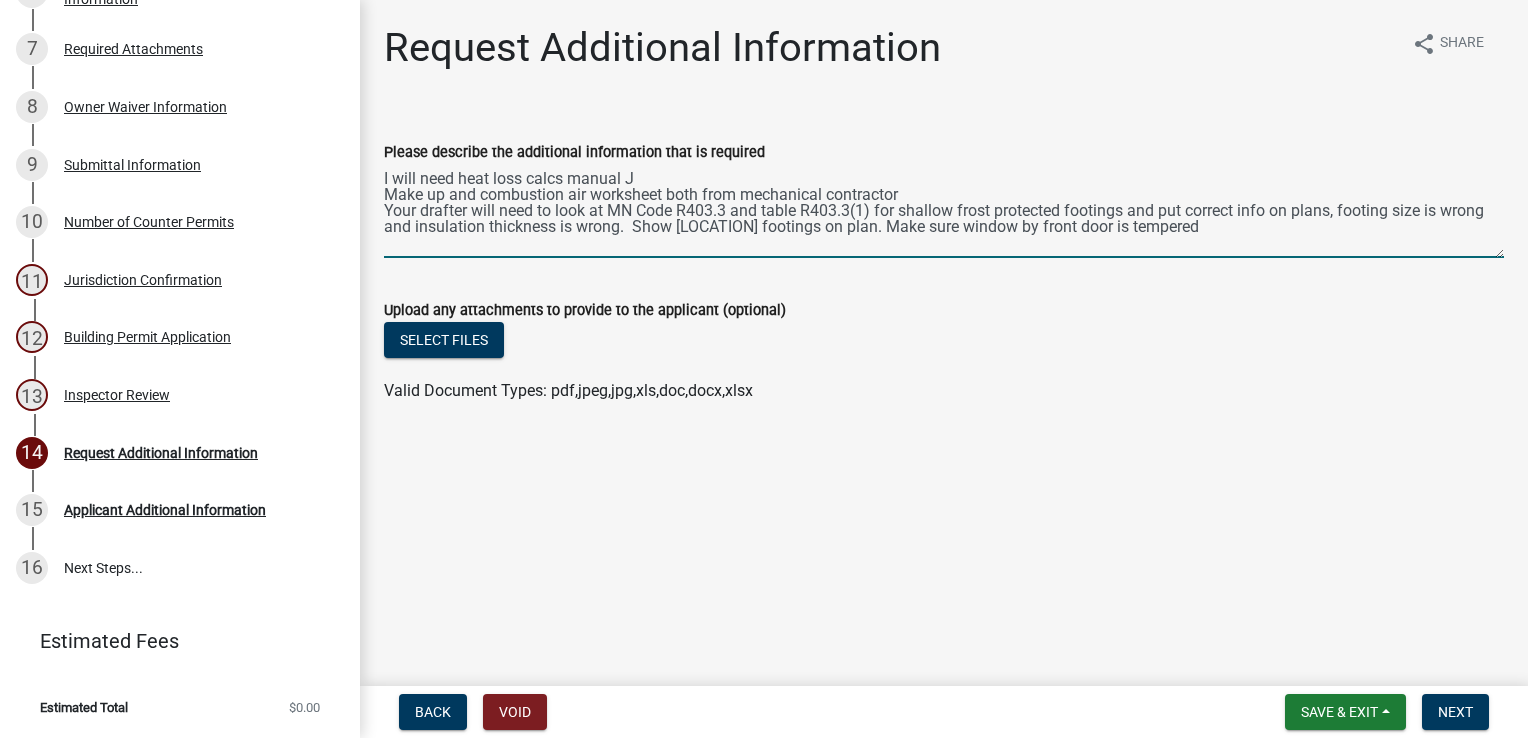 type on "I will need heat loss calcs manual J
Make up and combustion air worksheet both from mechanical contractor
Your drafter will need to look at MN Code R403.3 and table R403.3(1) for shallow frost protected footings and put correct info on plans, footing size is wrong and insulation thickness is wrong.  Show covered entry footings on plan. Make sure window by front door is tempered" 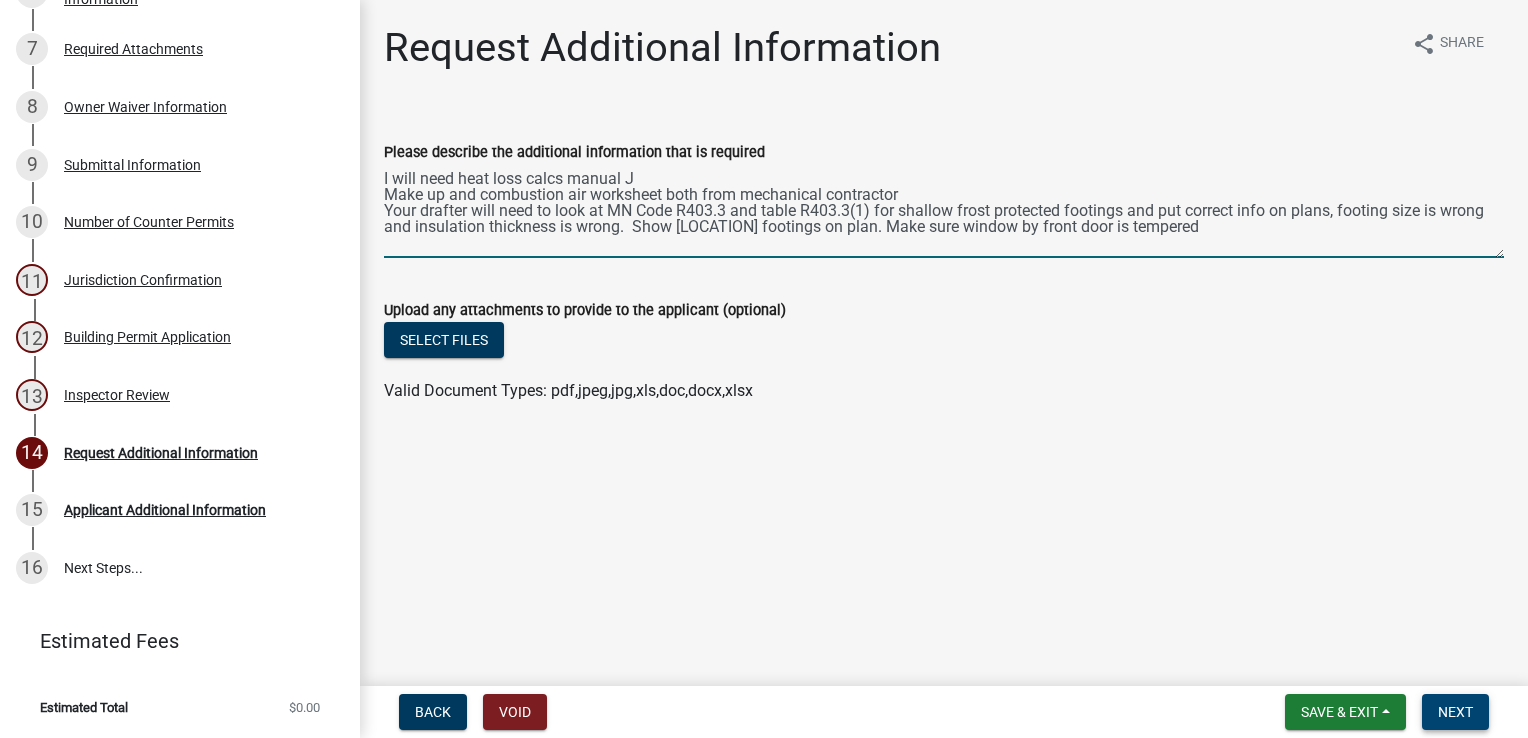 click on "Next" at bounding box center [1455, 712] 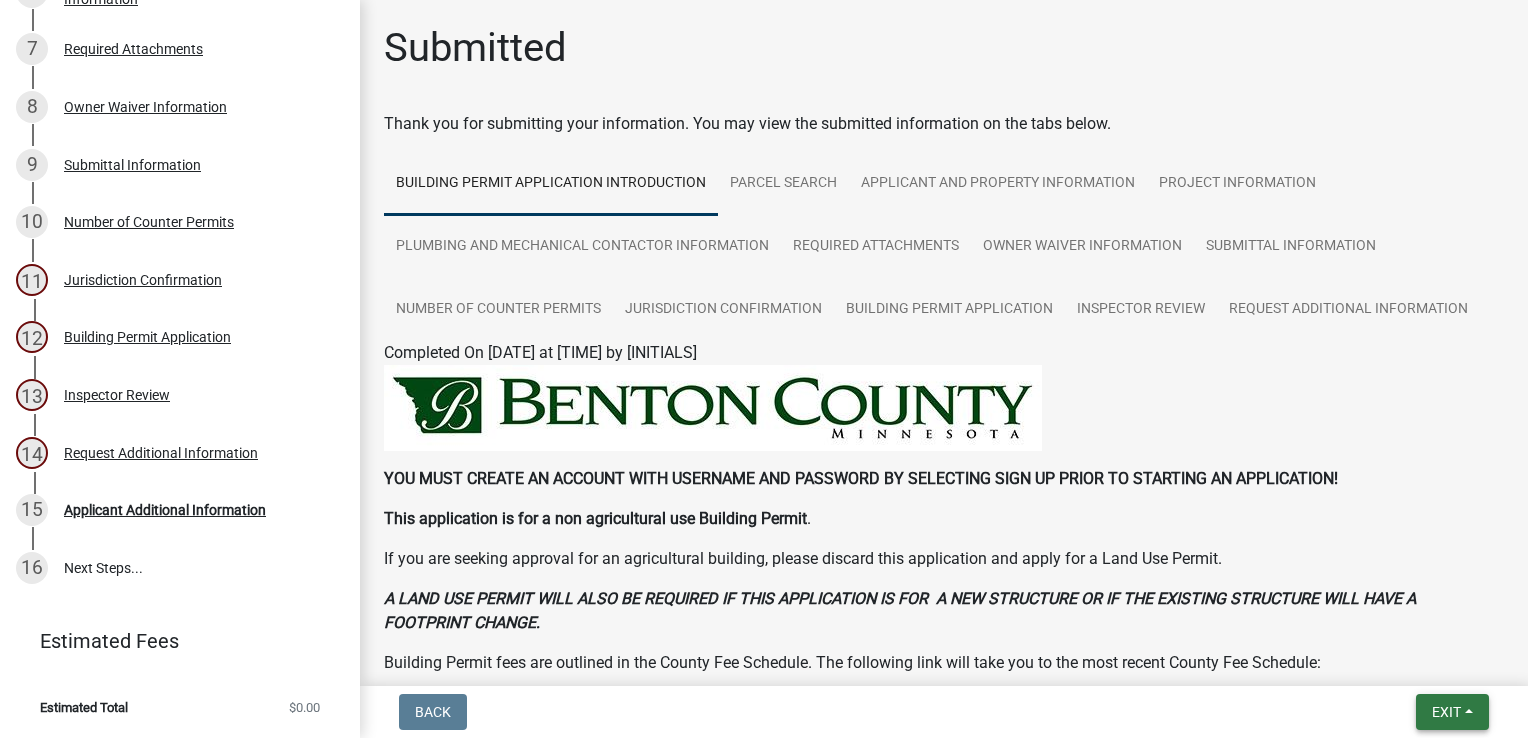 click on "Exit" at bounding box center (1446, 712) 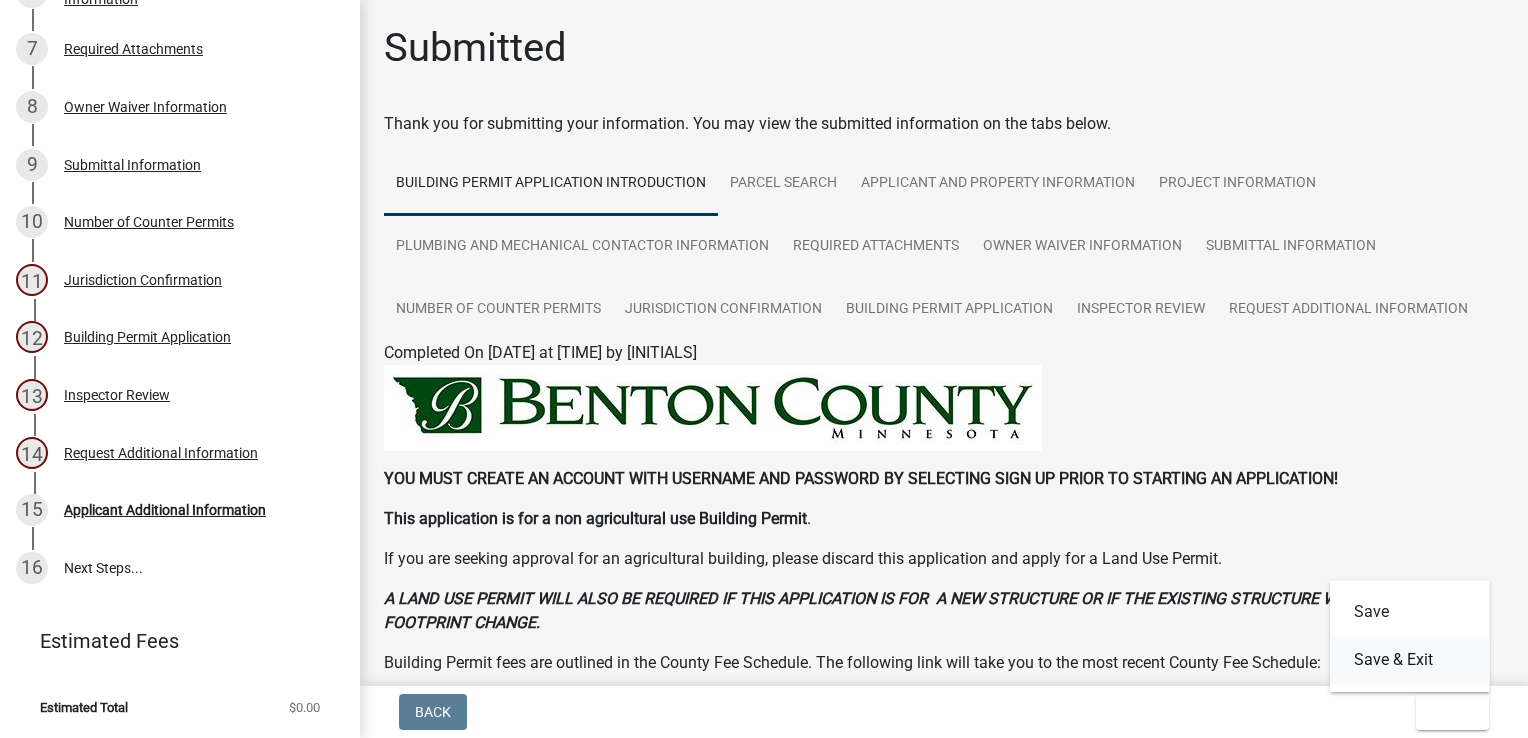 click on "Save & Exit" at bounding box center [1410, 660] 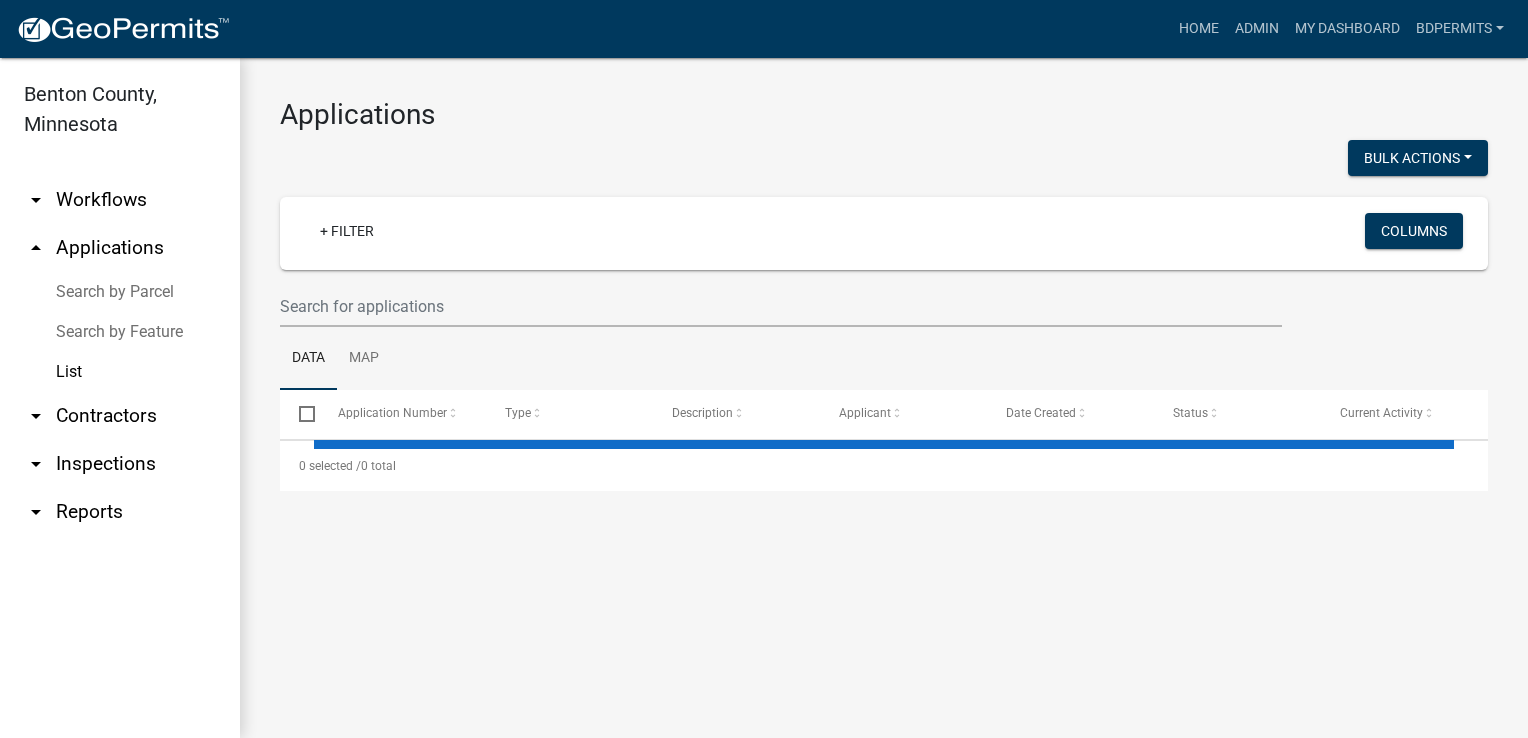 select on "3: 100" 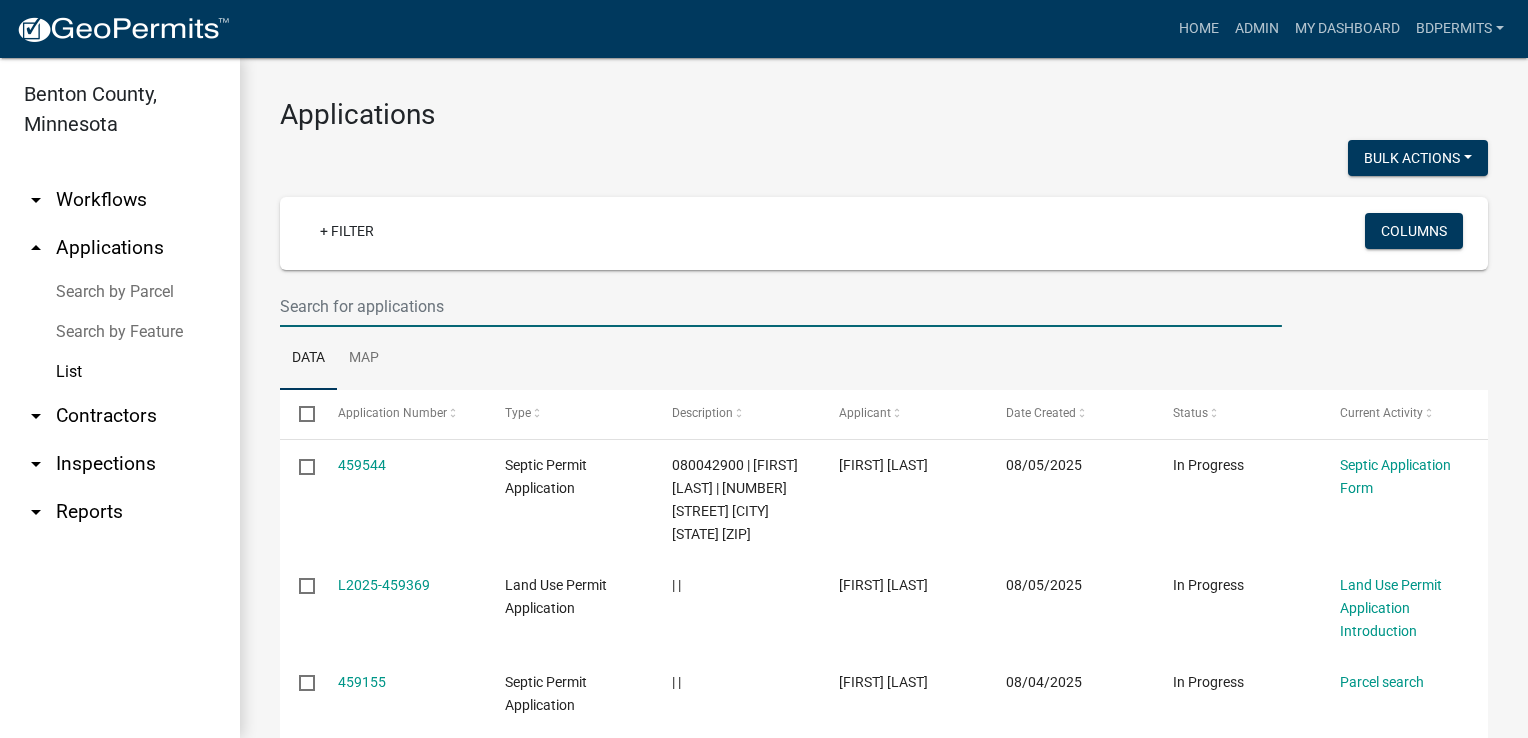 click at bounding box center [781, 306] 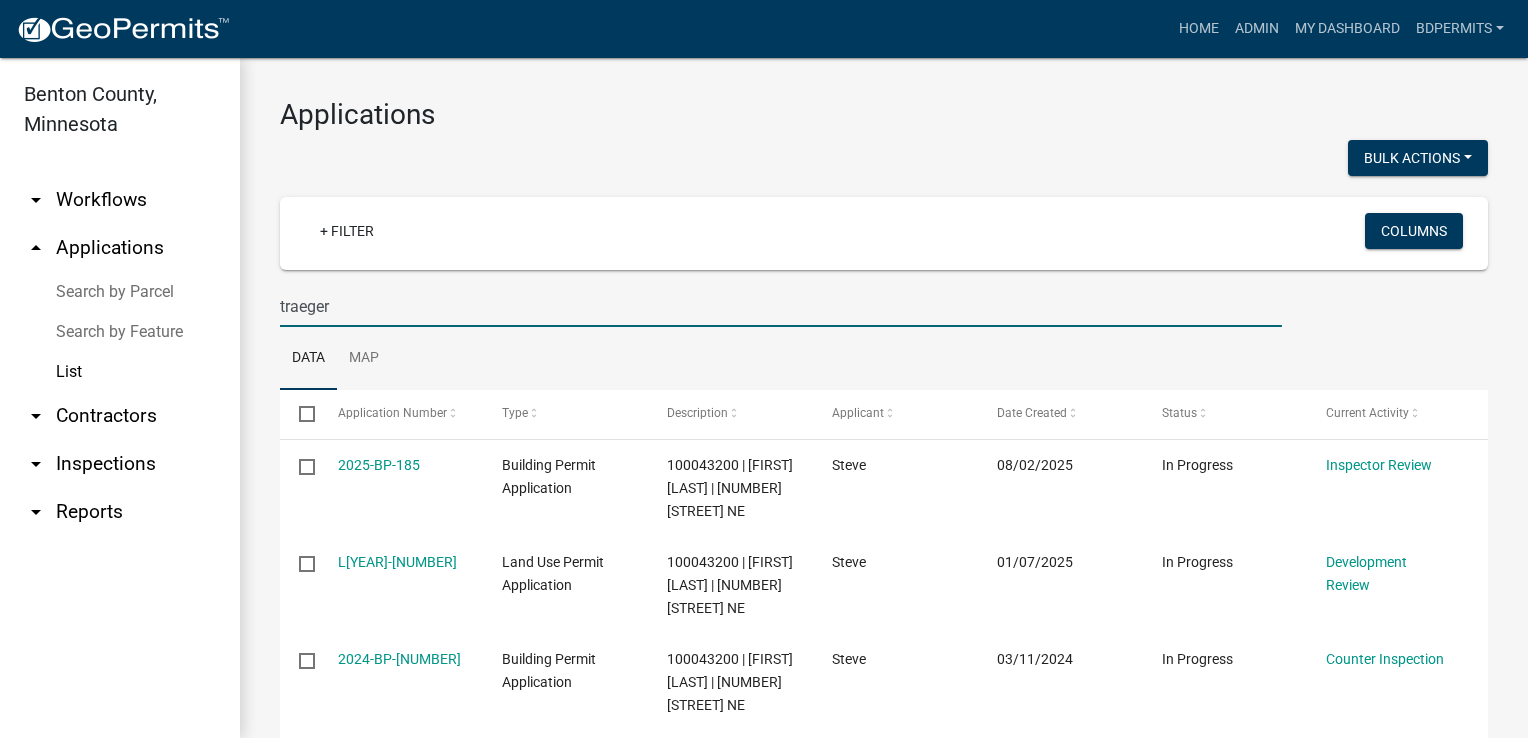 type on "traeger" 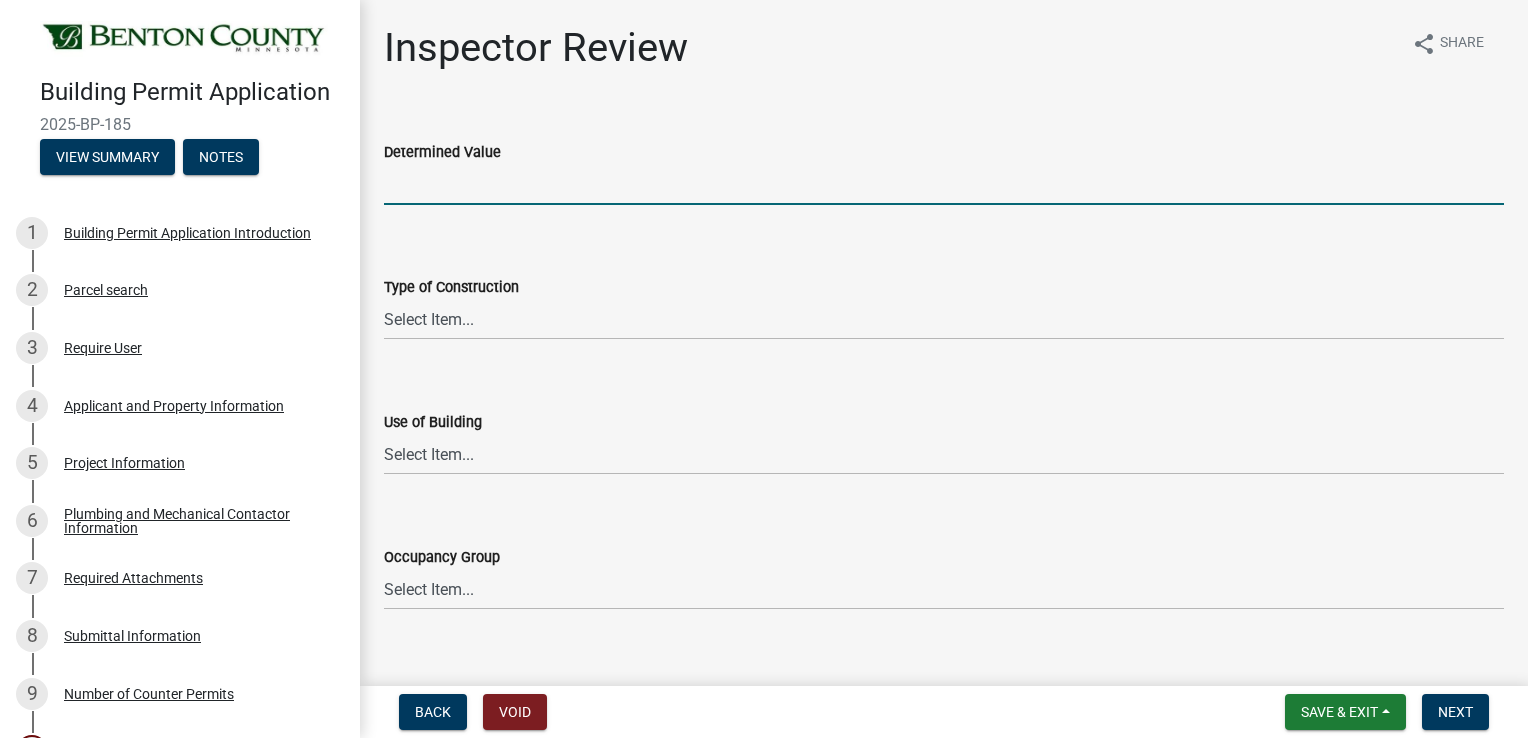 click 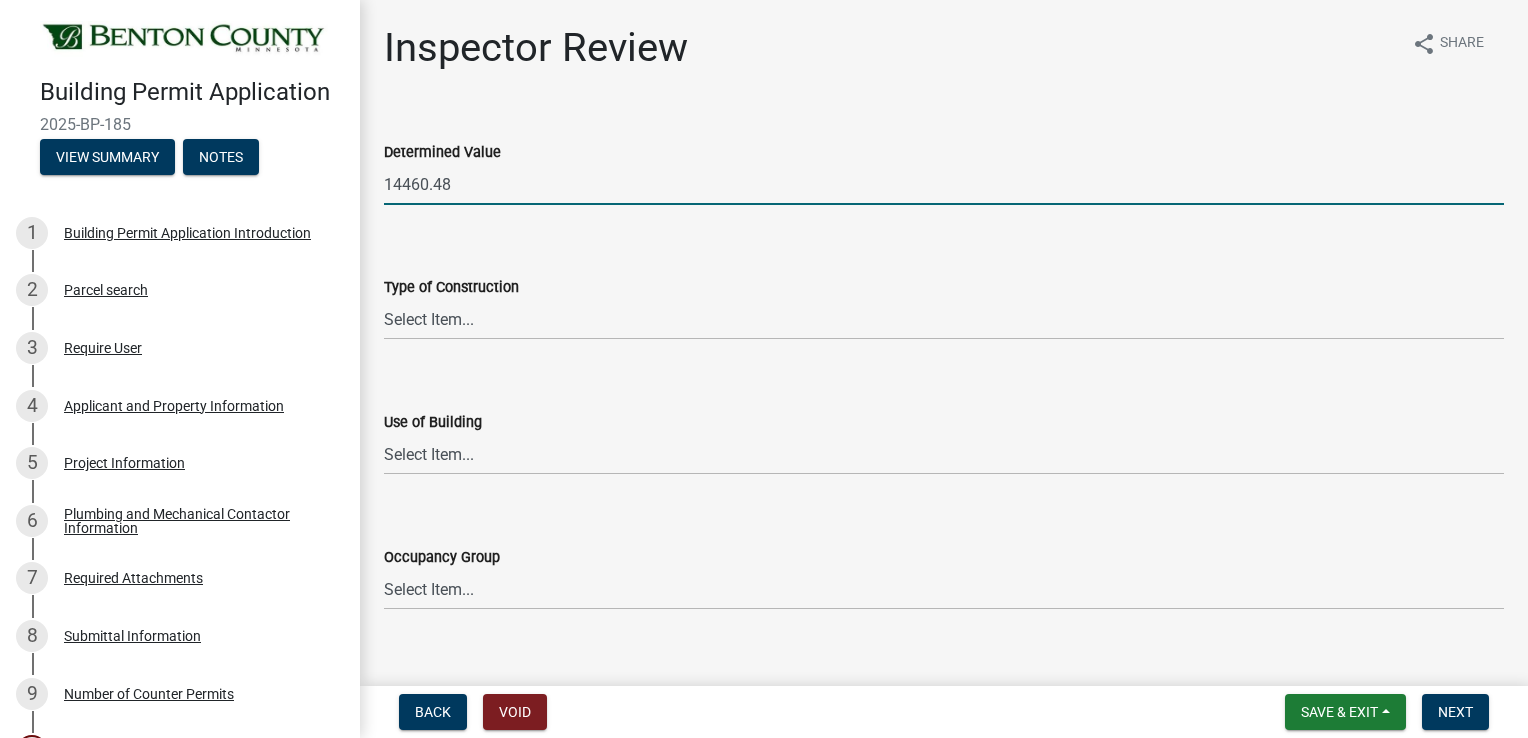 type on "14460.48" 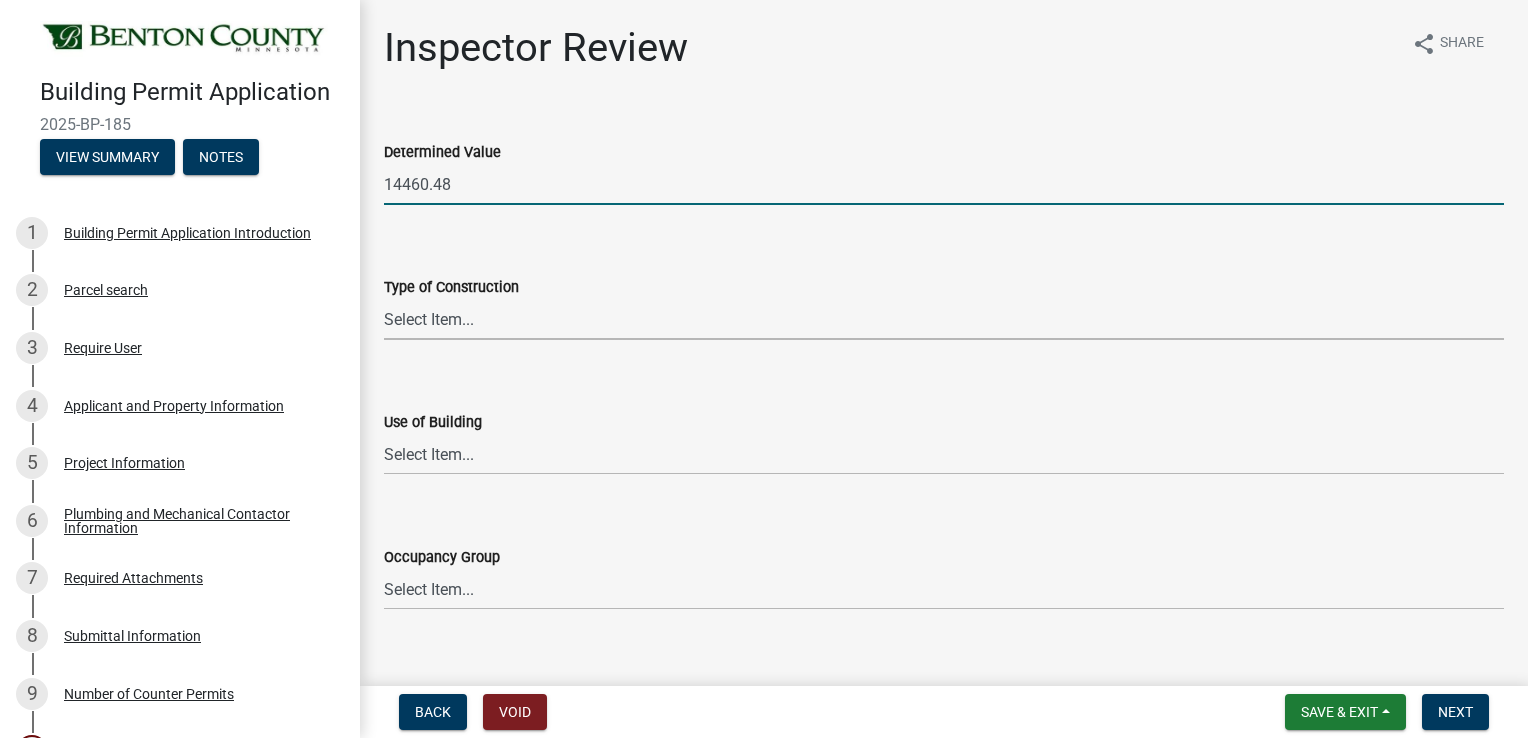 click on "Select Item...   I-A   I-B   II-A   II-B   III-A   III-B   IV   V-A   V-B" at bounding box center [944, 319] 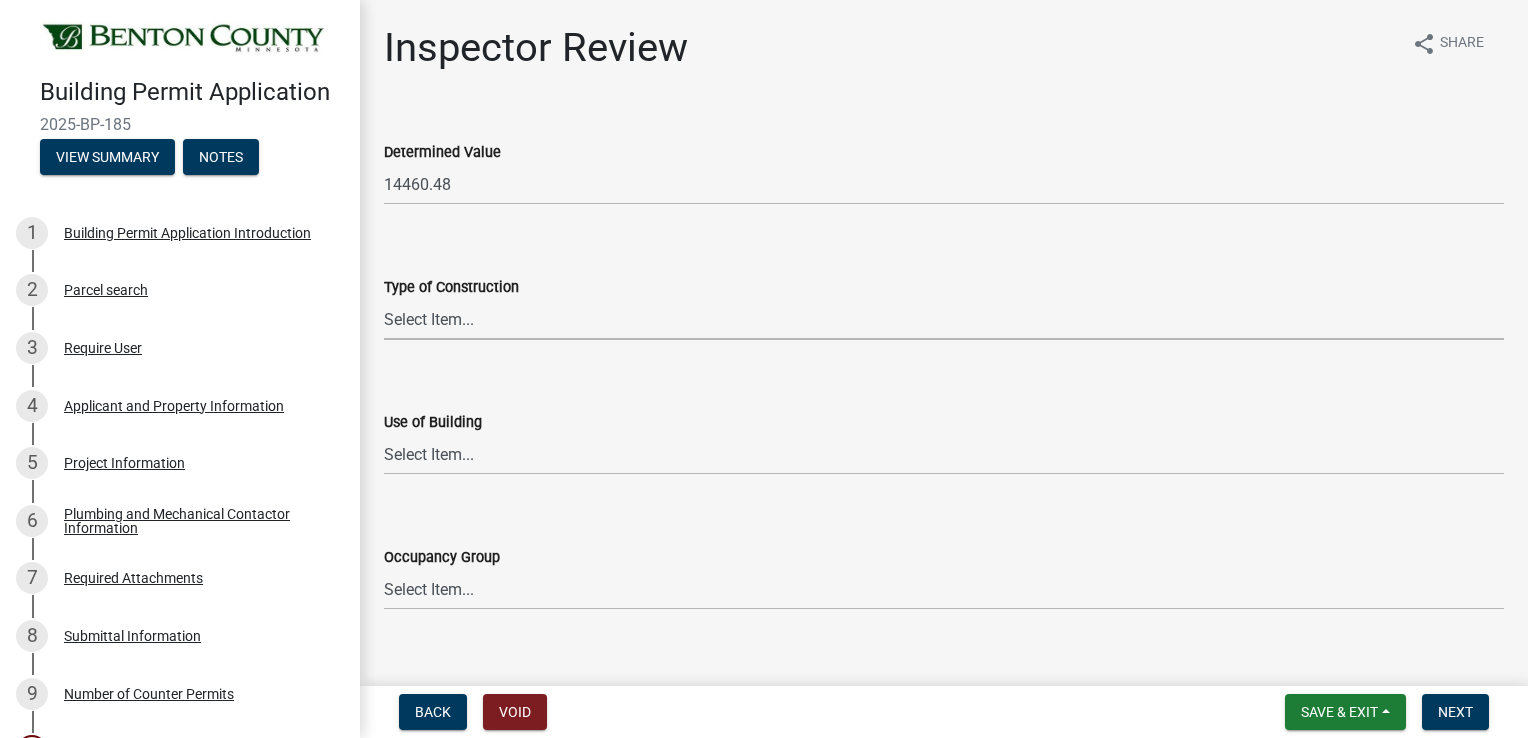 click on "Select Item...   I-A   I-B   II-A   II-B   III-A   III-B   IV   V-A   V-B" at bounding box center (944, 319) 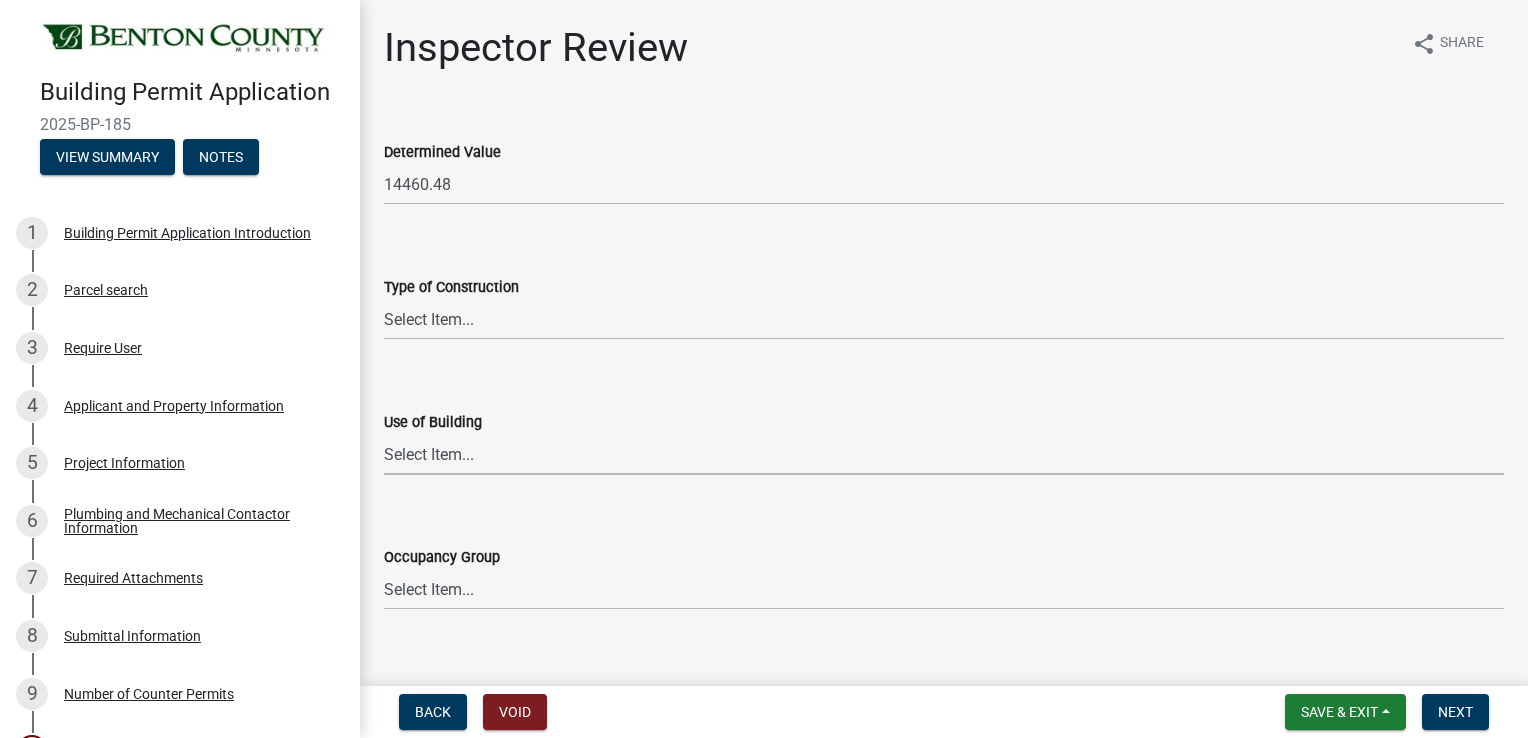 click on "Select Item...   IBC   IRC" at bounding box center (944, 454) 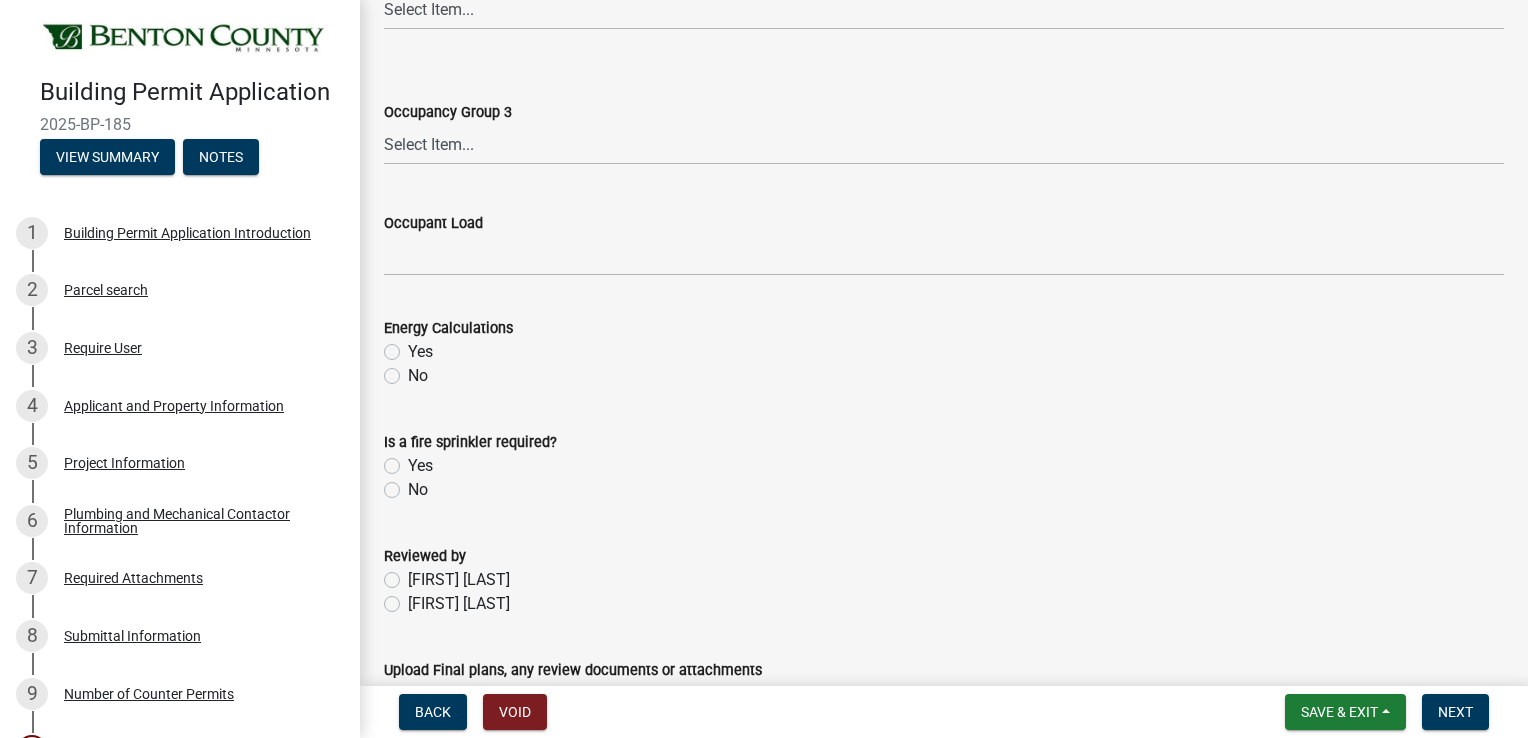 scroll, scrollTop: 800, scrollLeft: 0, axis: vertical 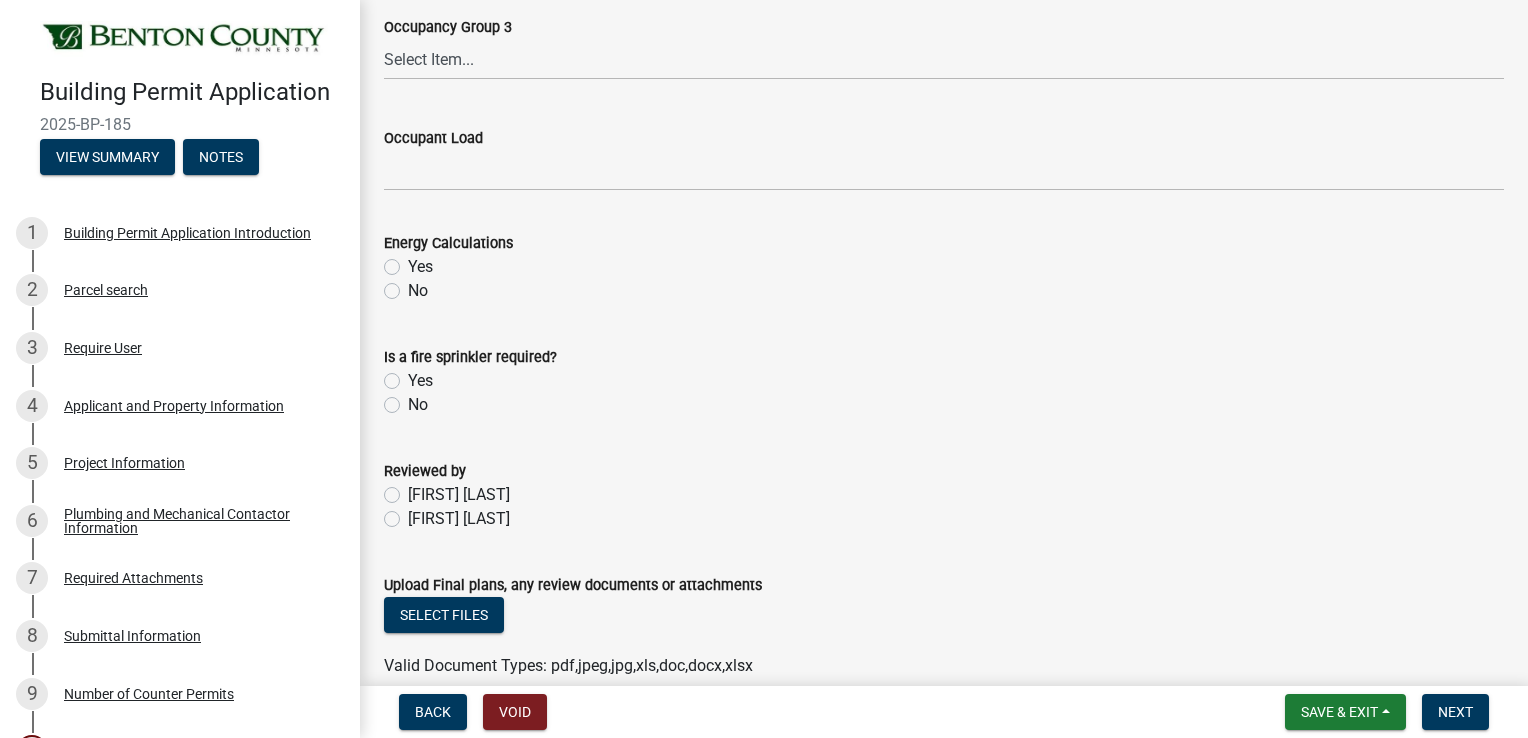 click on "[FIRST] [LAST]" 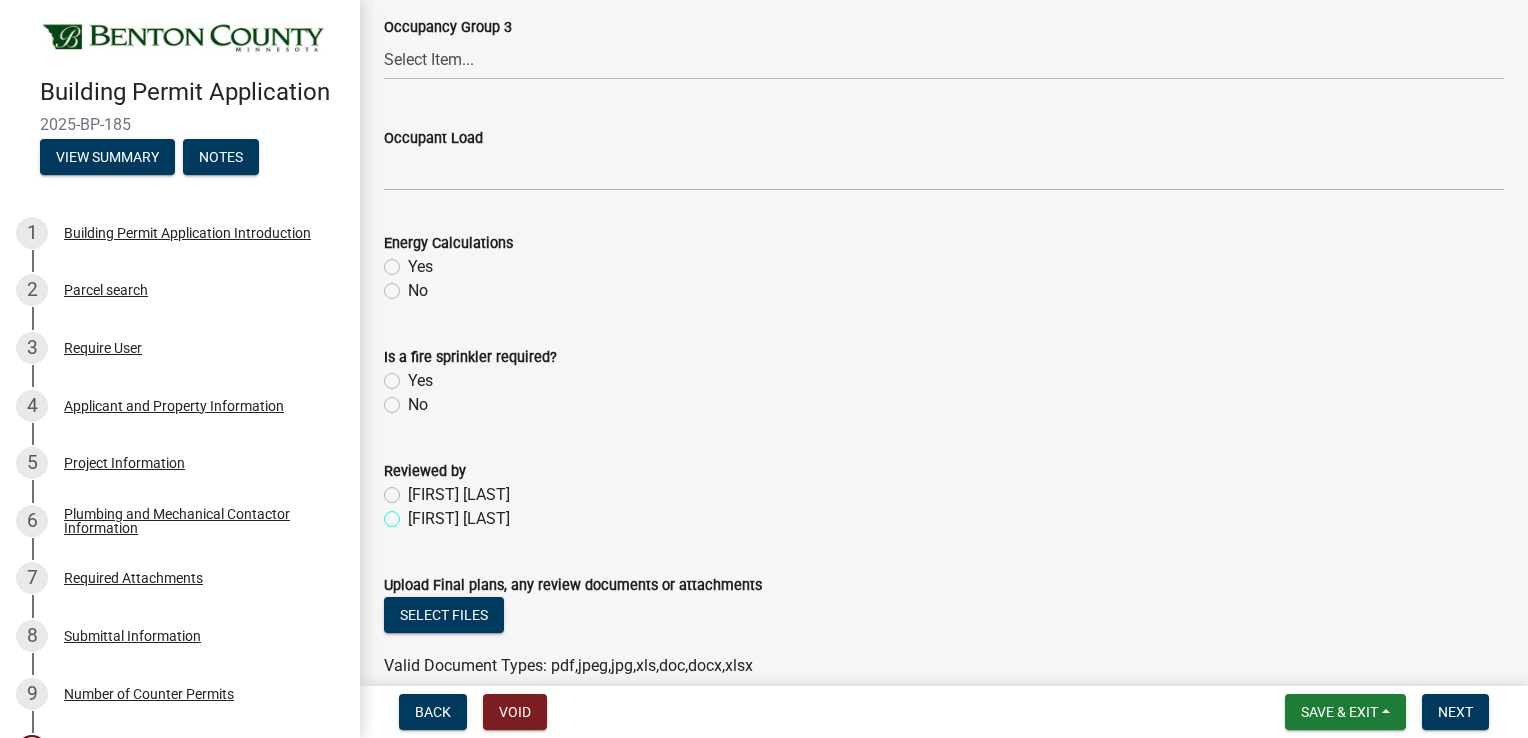 click on "[FIRST] [LAST]" at bounding box center [414, 513] 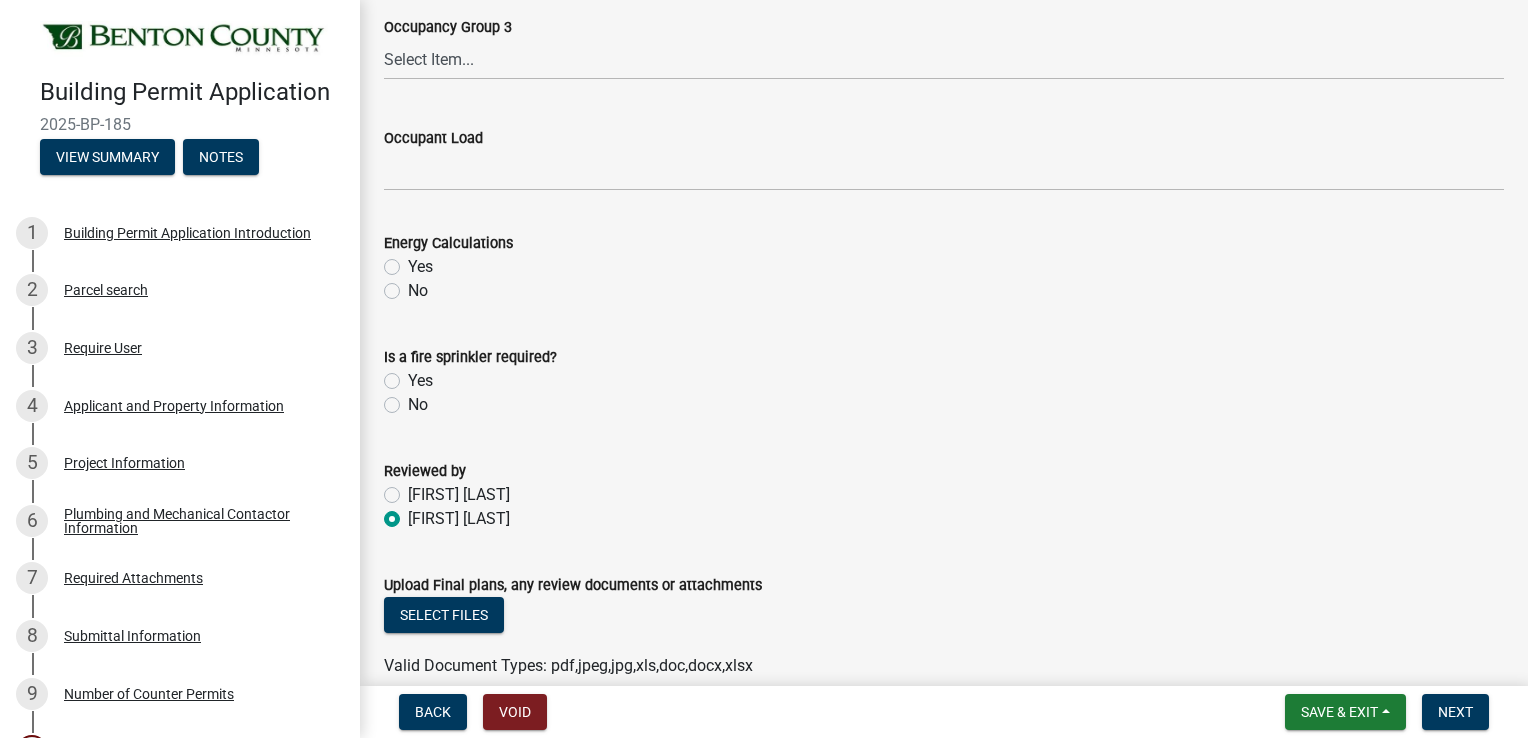 radio on "true" 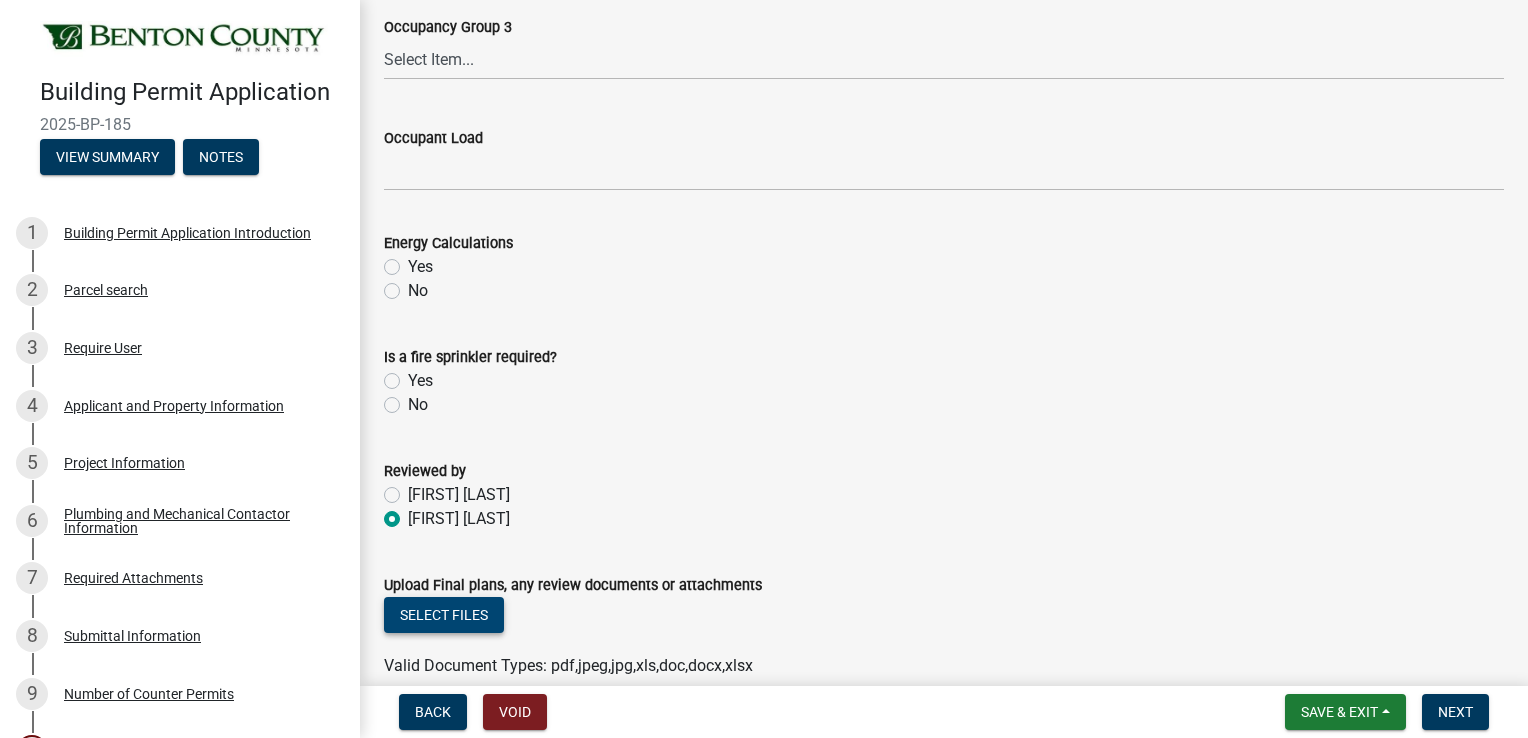 click on "Select files" 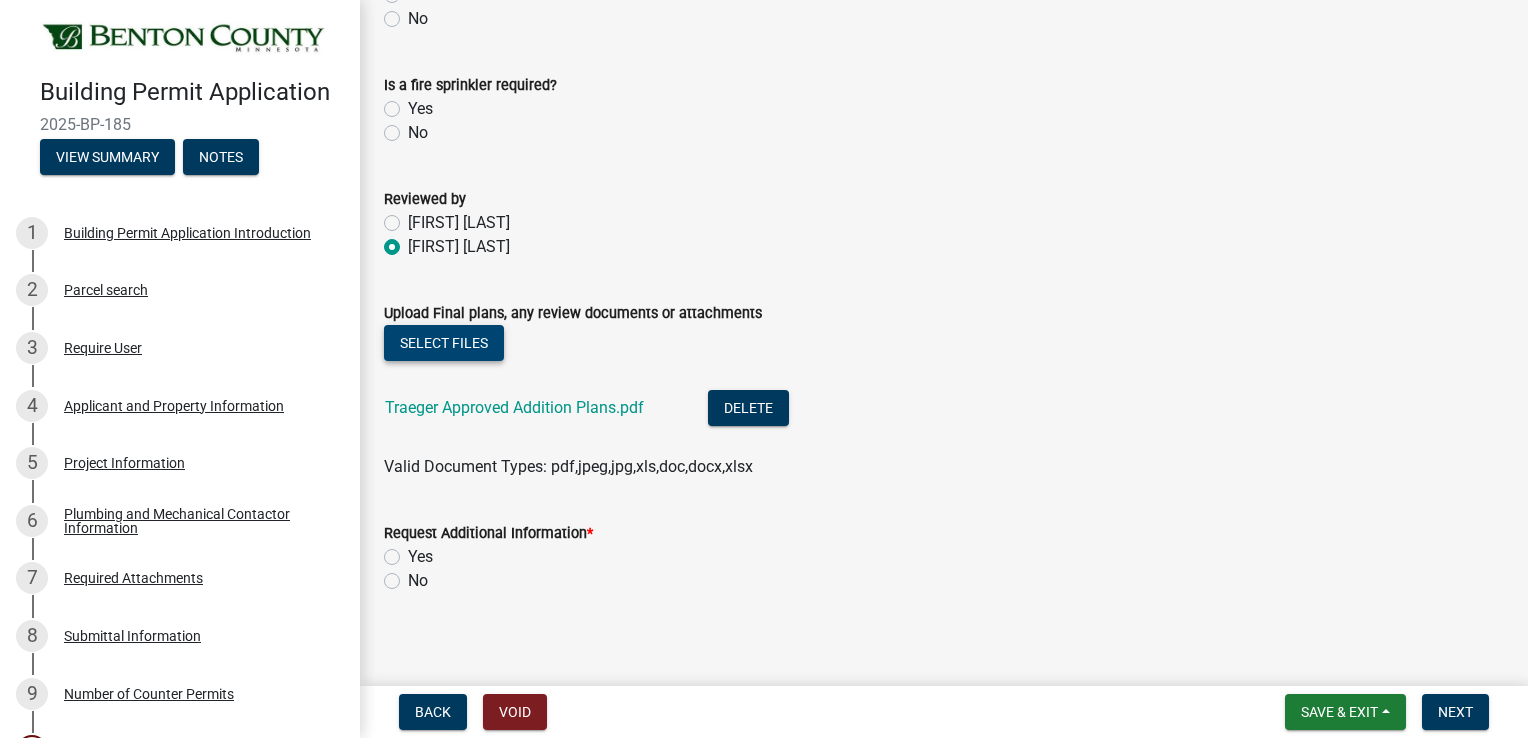 scroll, scrollTop: 1082, scrollLeft: 0, axis: vertical 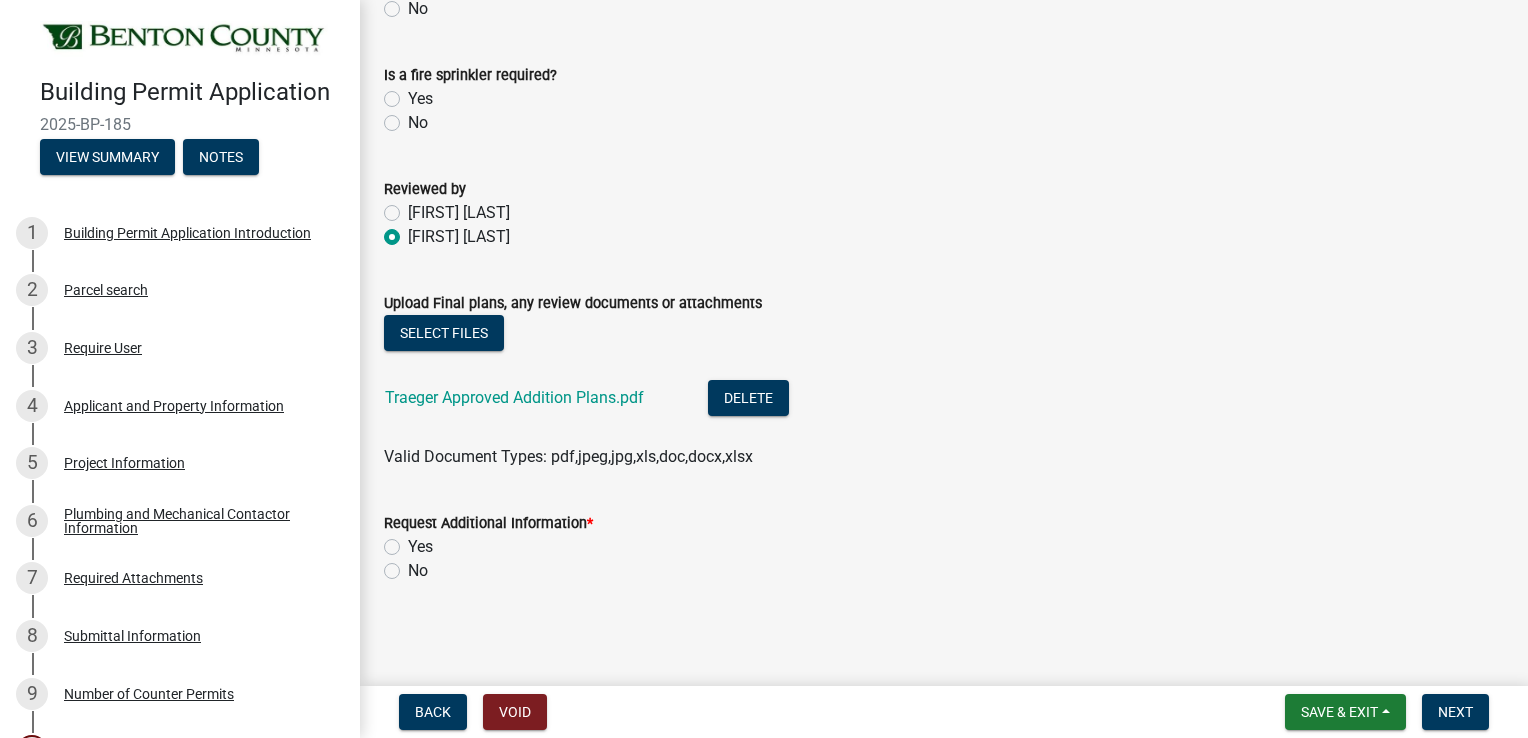 click on "No" 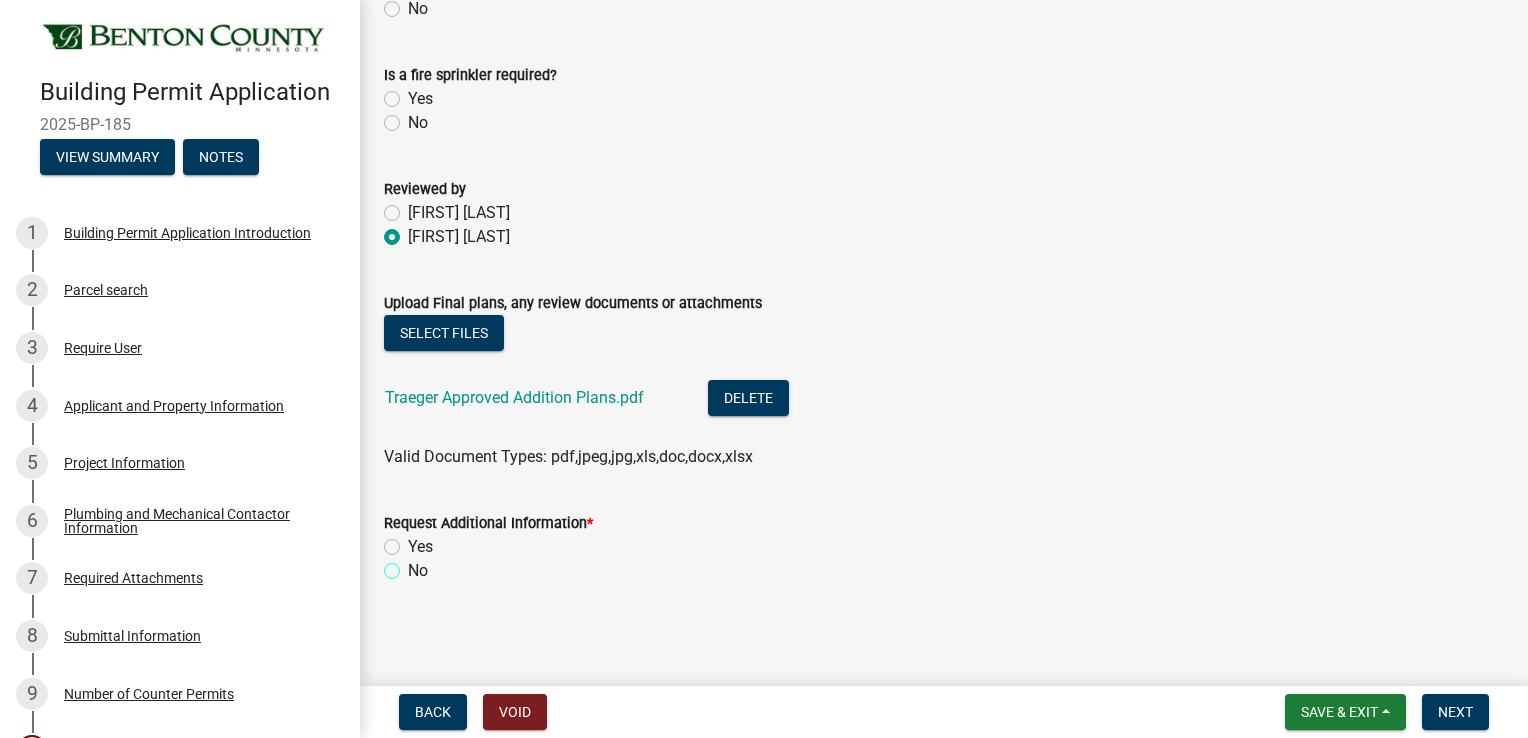 click on "No" at bounding box center [414, 565] 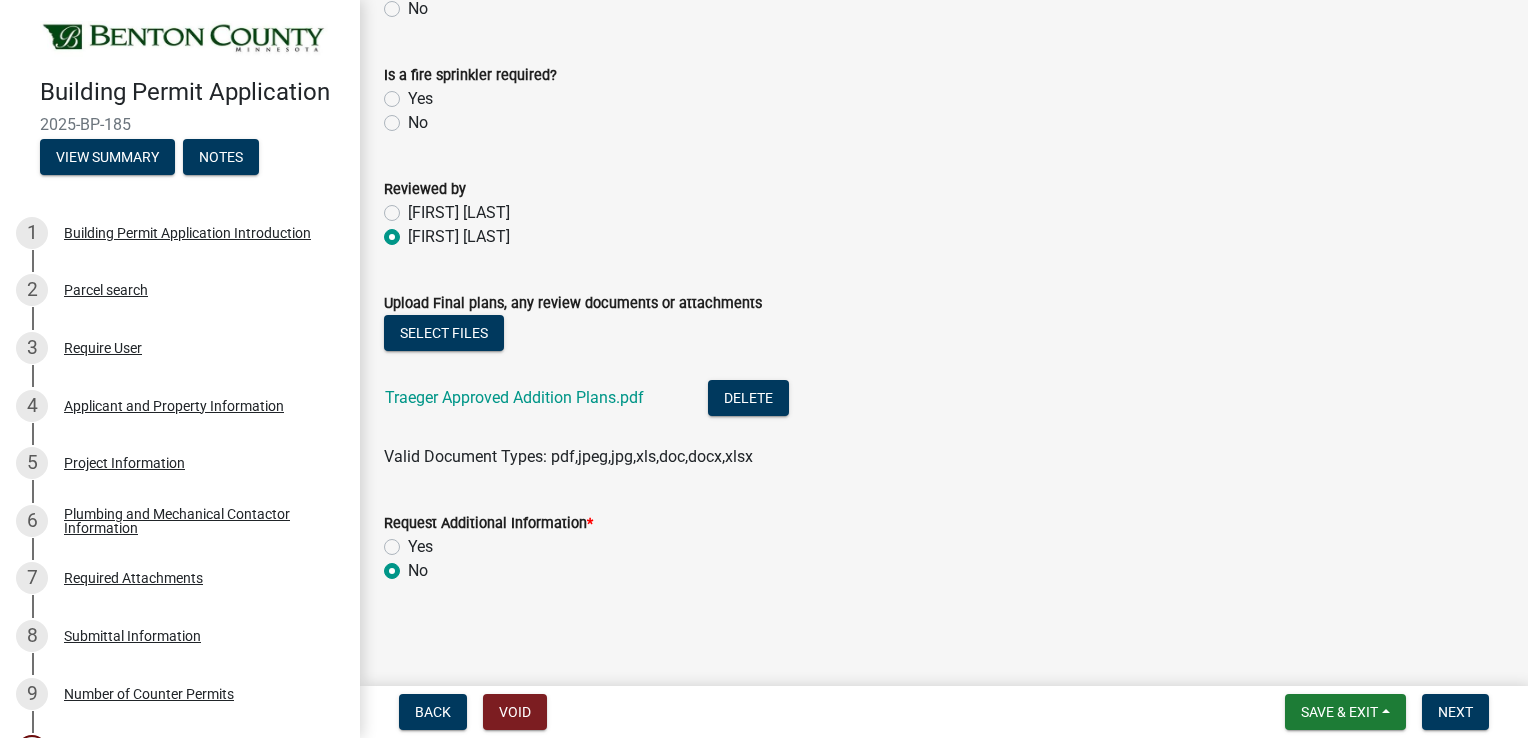 radio on "true" 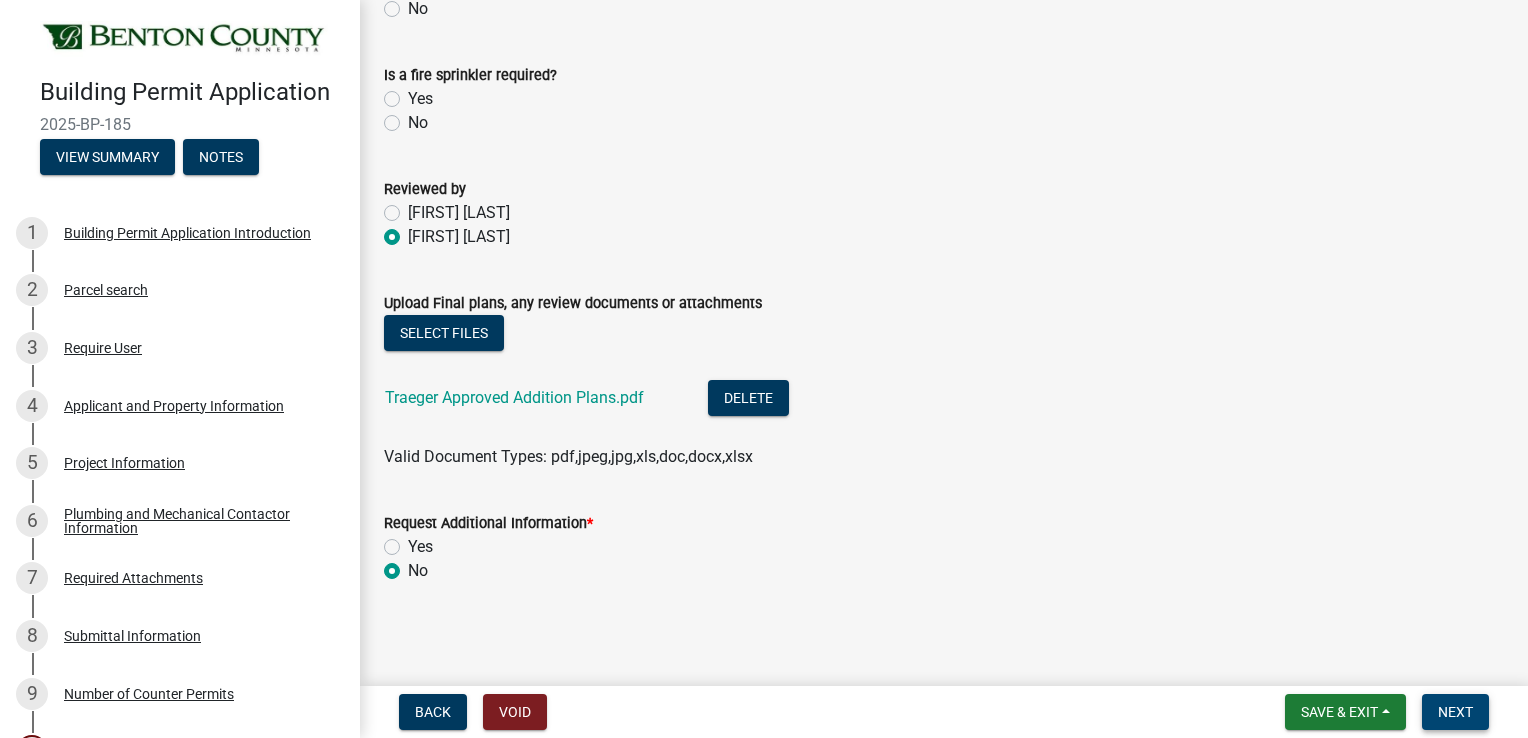 click on "Next" at bounding box center (1455, 712) 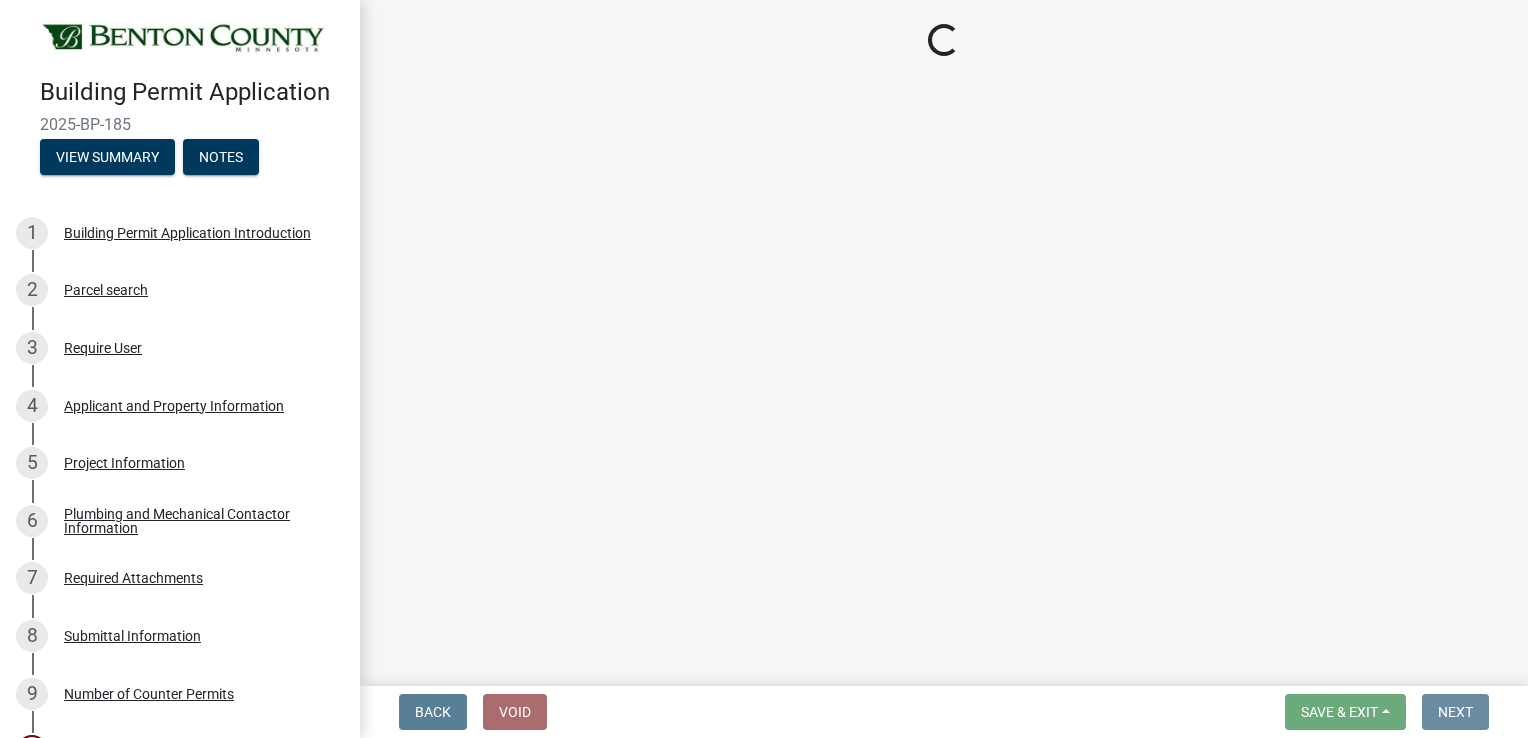 scroll, scrollTop: 0, scrollLeft: 0, axis: both 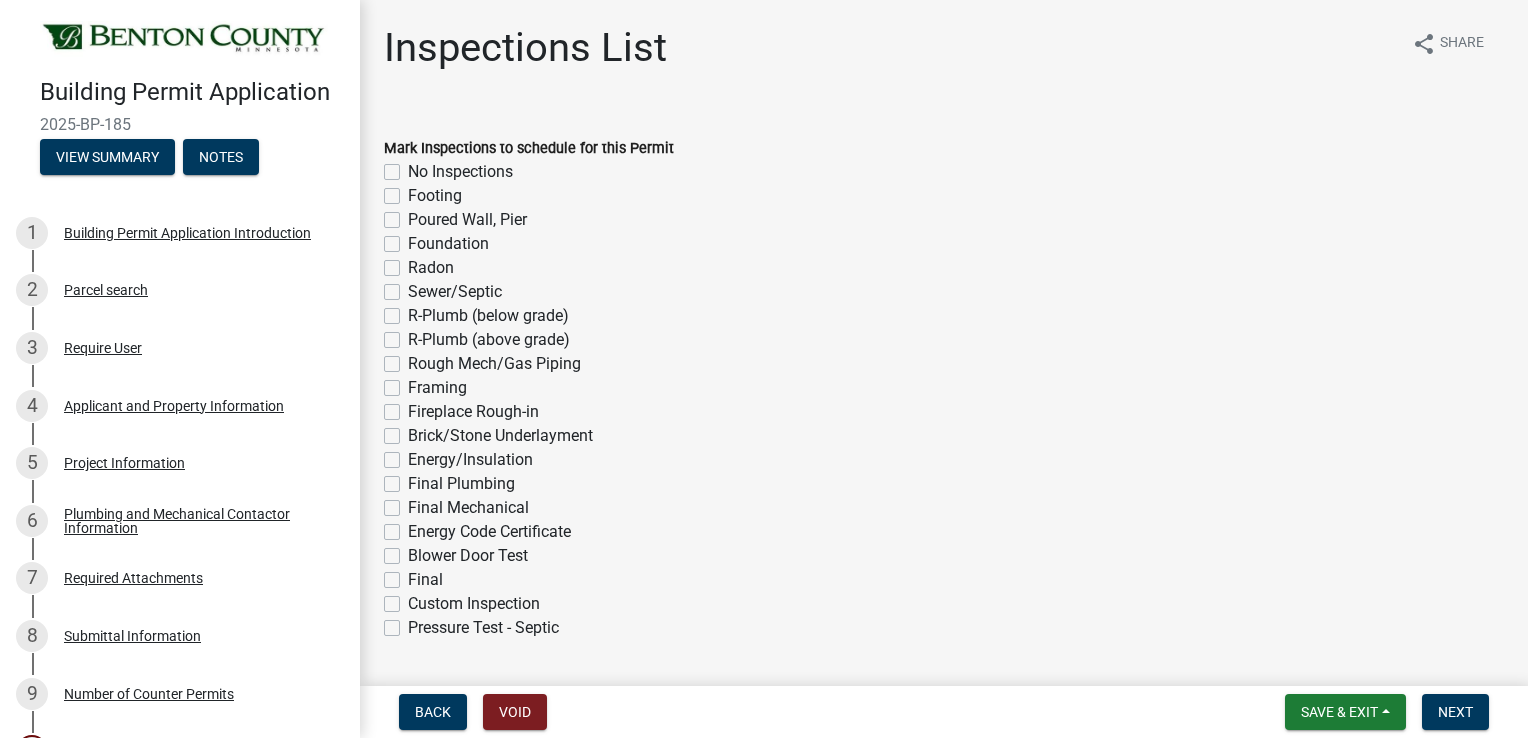 click on "Footing" 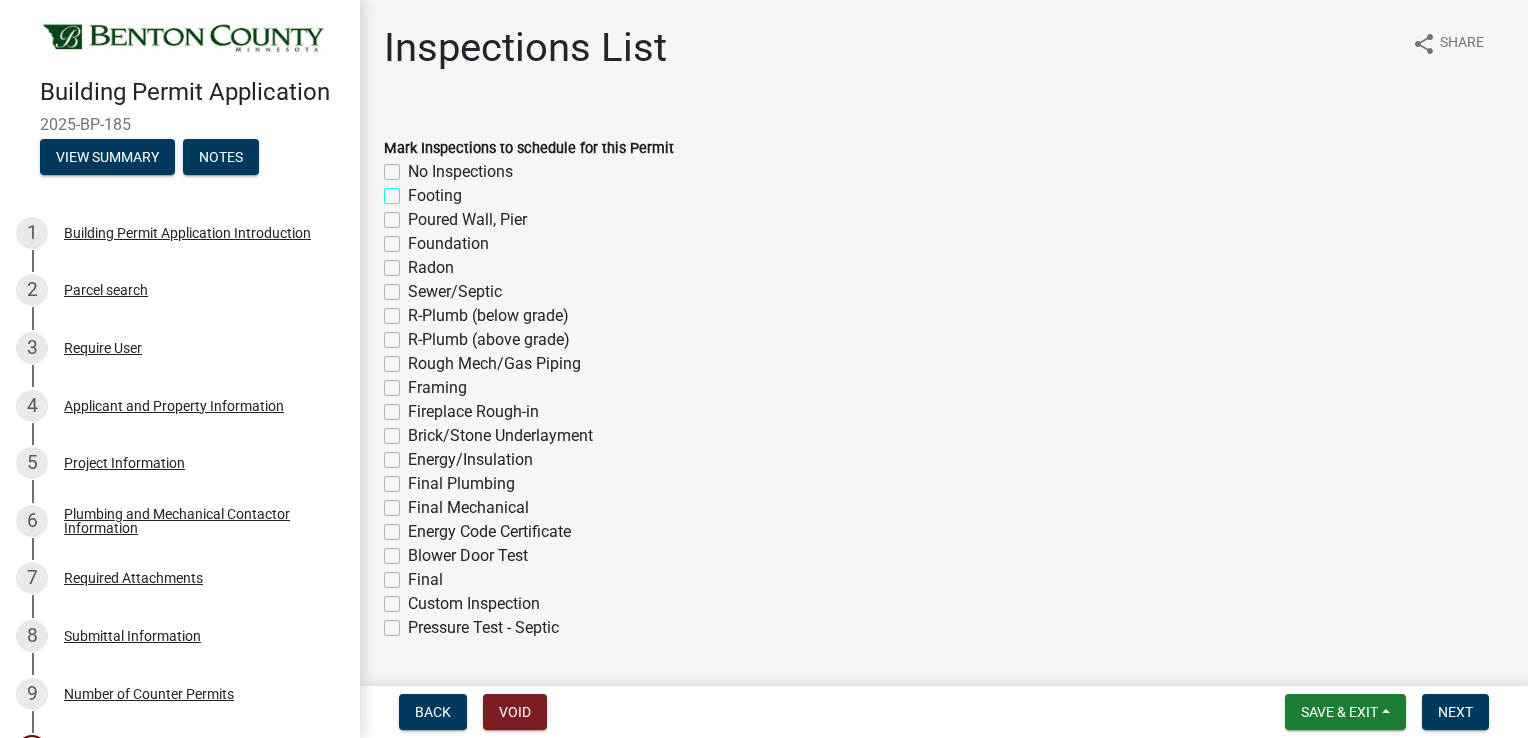click on "Footing" at bounding box center [414, 190] 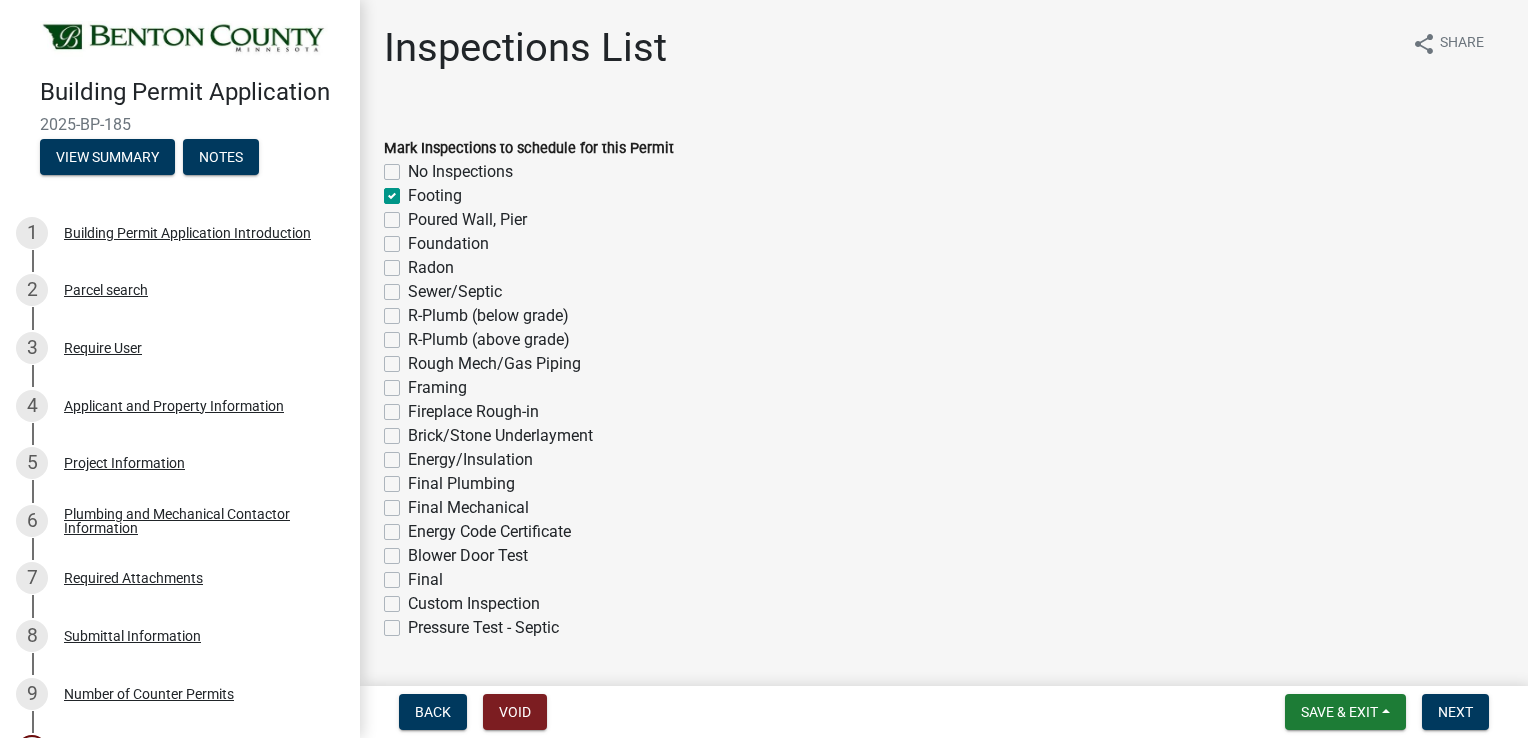 checkbox on "false" 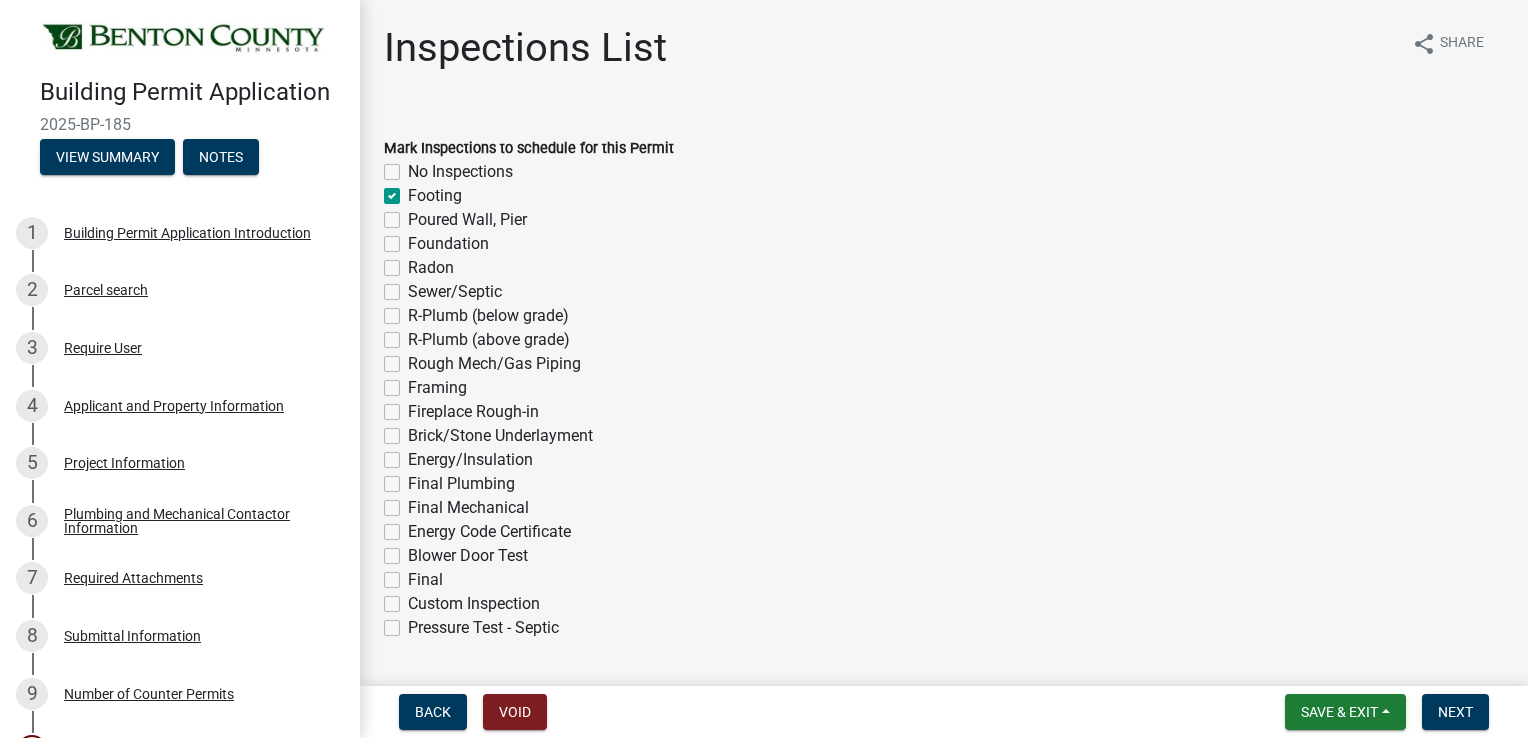 click on "Framing" 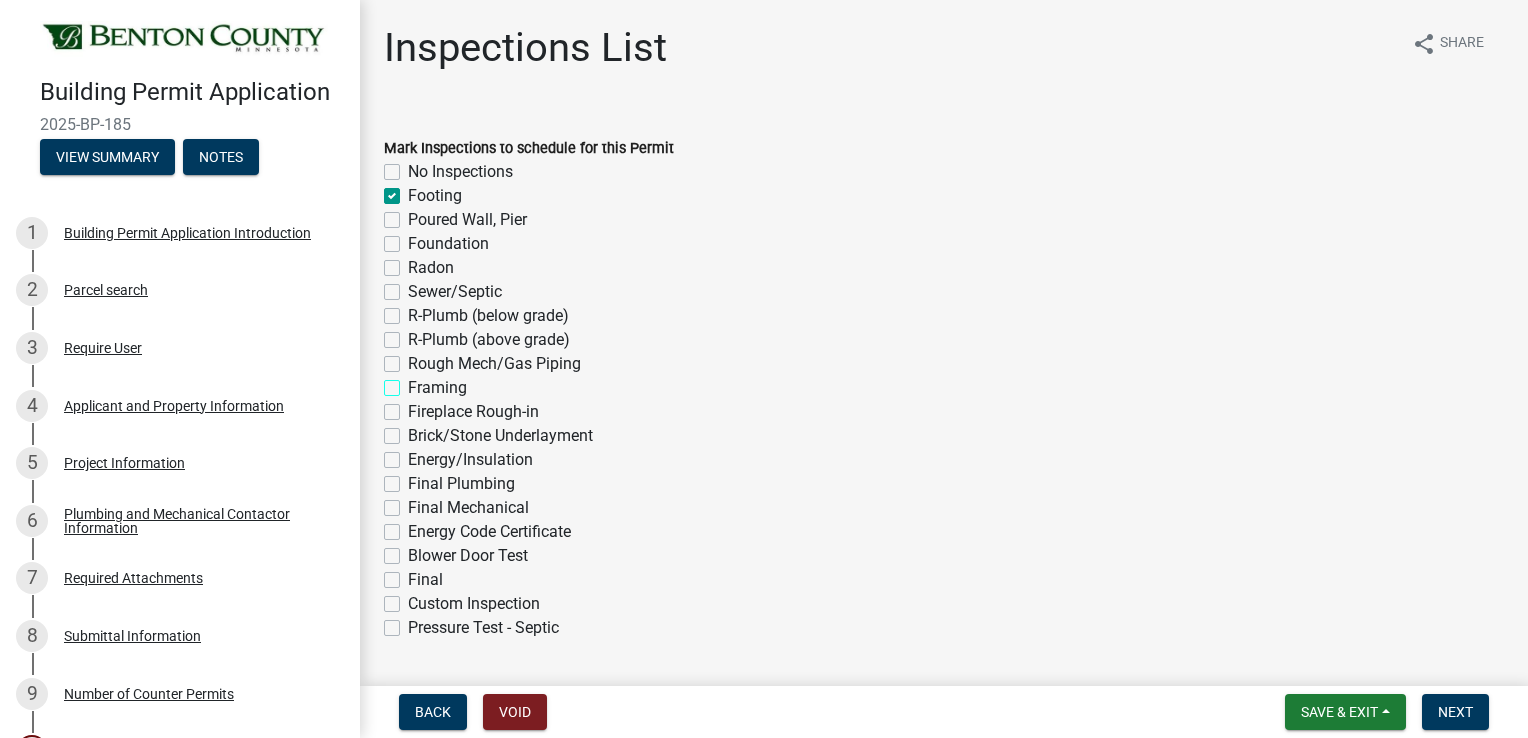 click on "Framing" at bounding box center (414, 382) 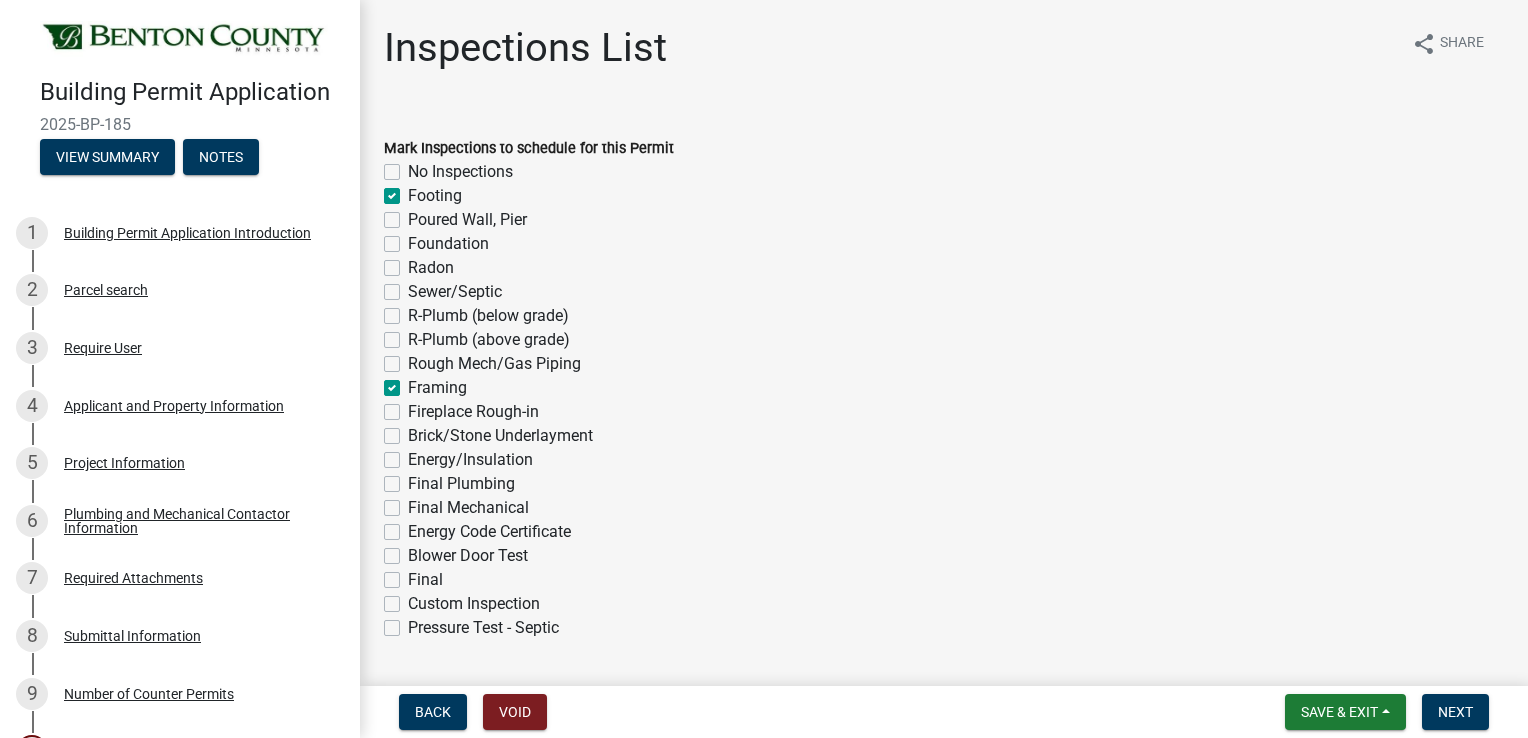 checkbox on "false" 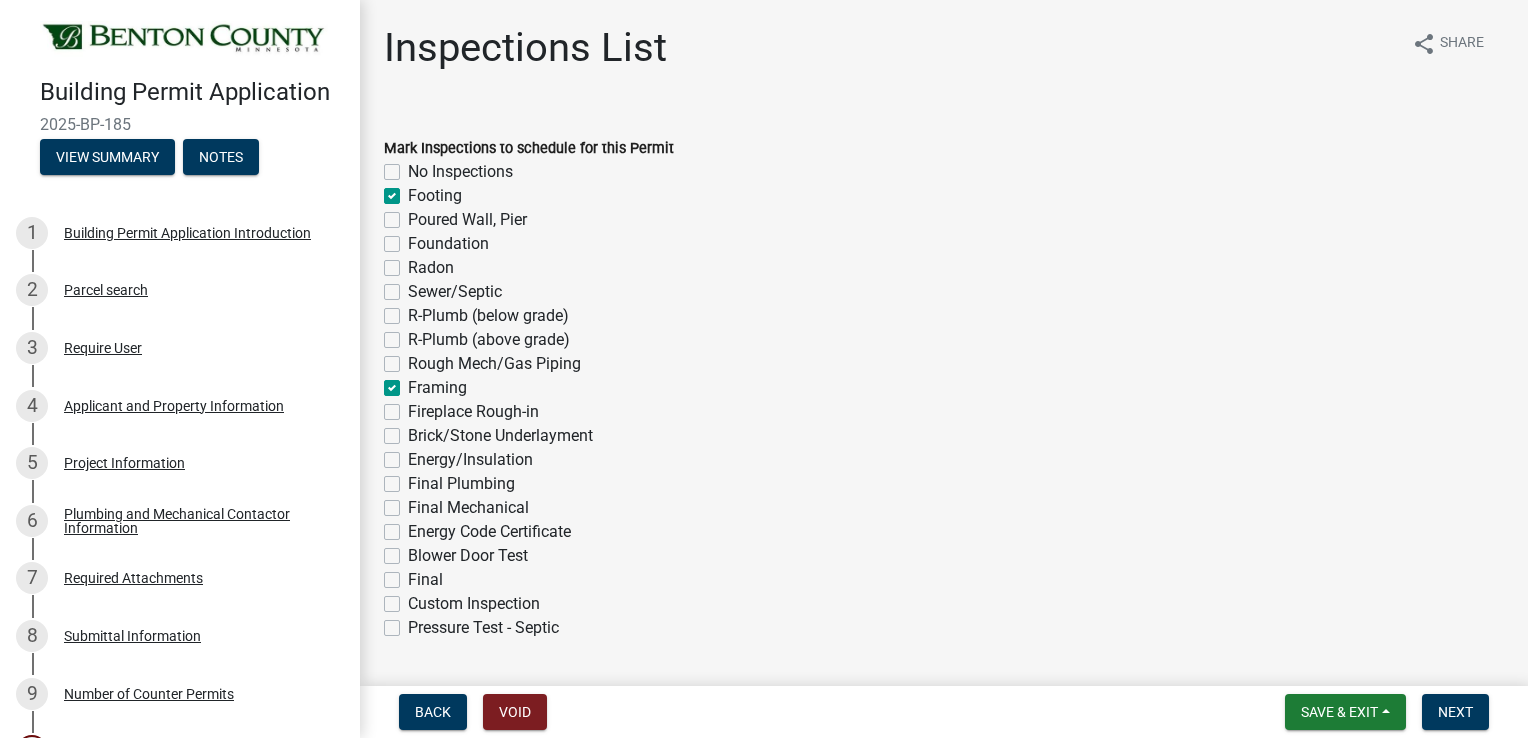 click on "Energy/Insulation" 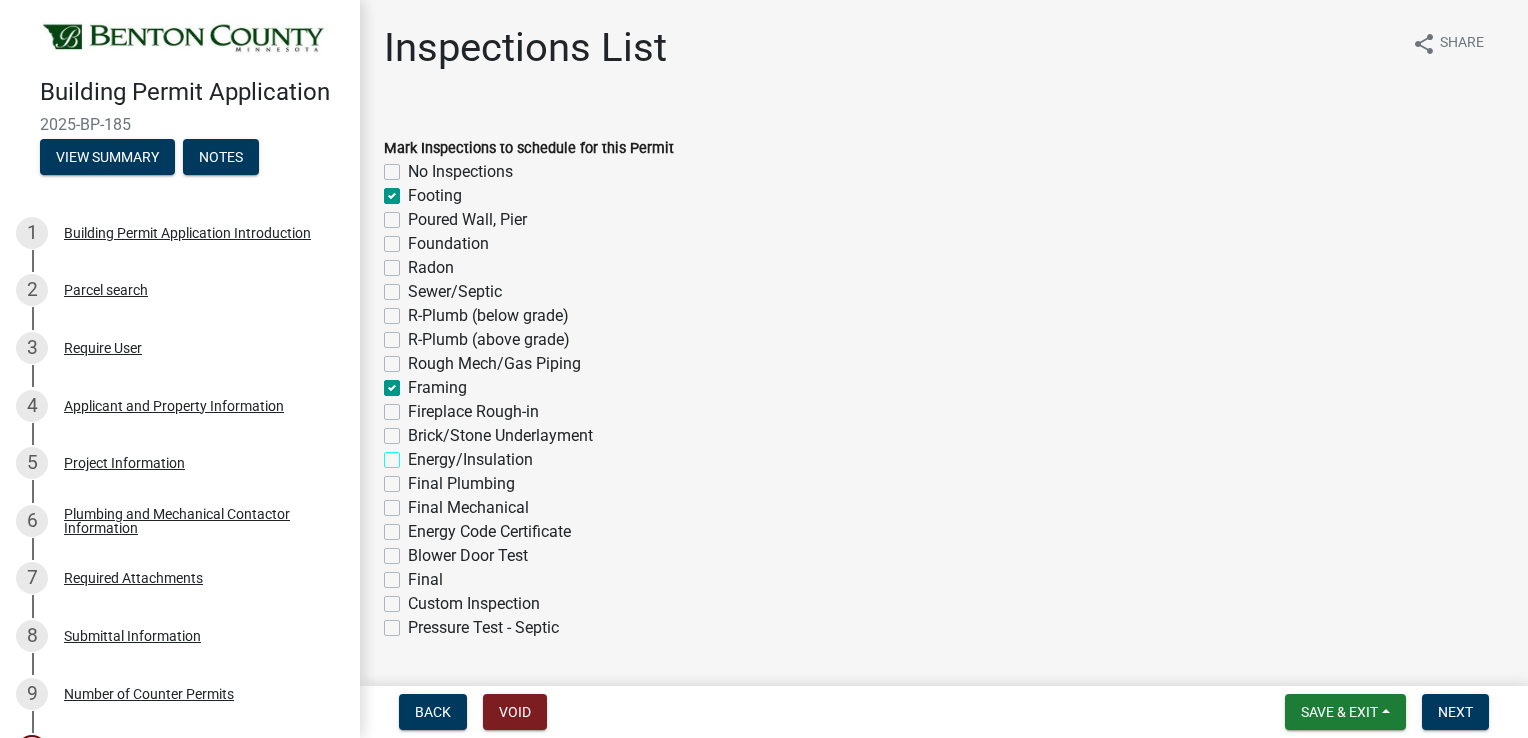 click on "Energy/Insulation" at bounding box center (414, 454) 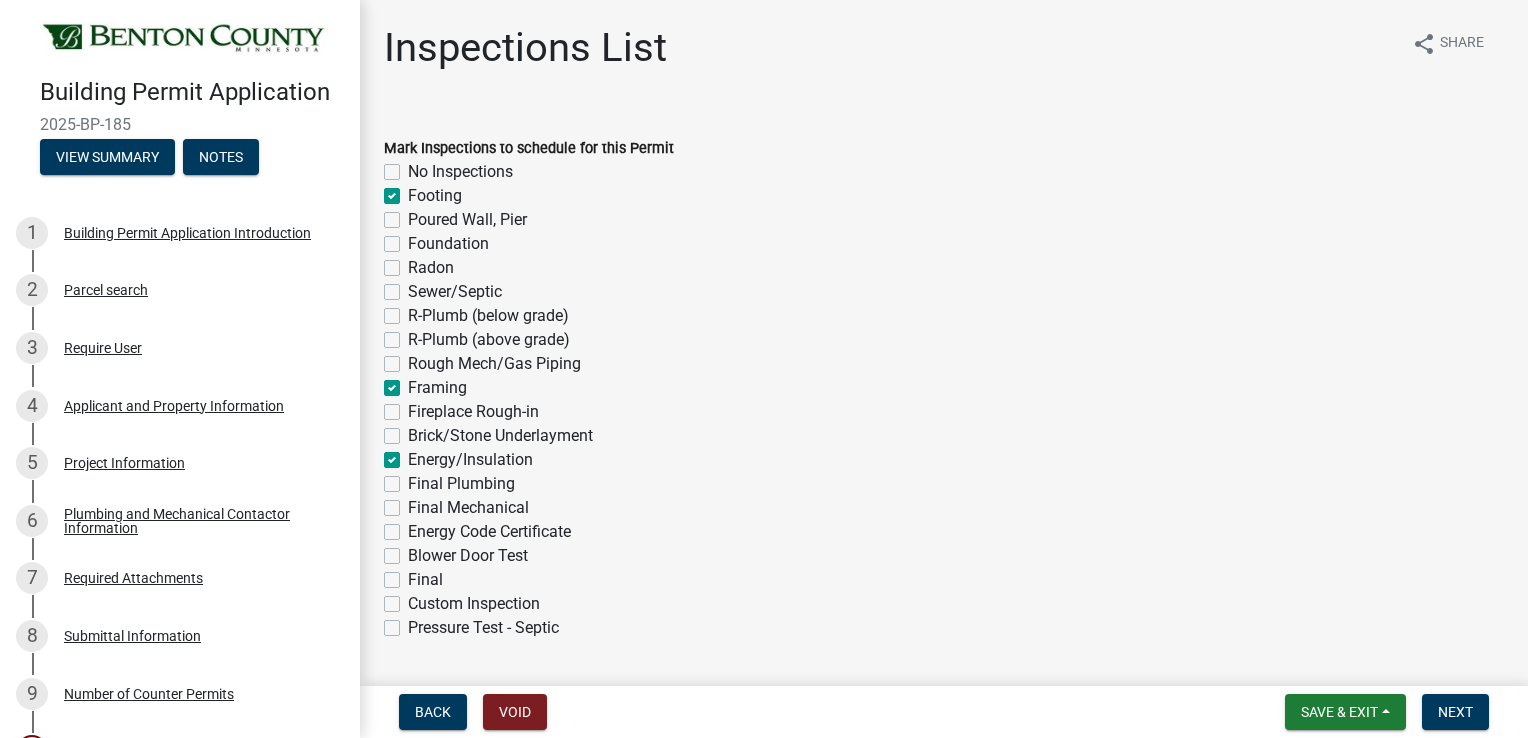 checkbox on "false" 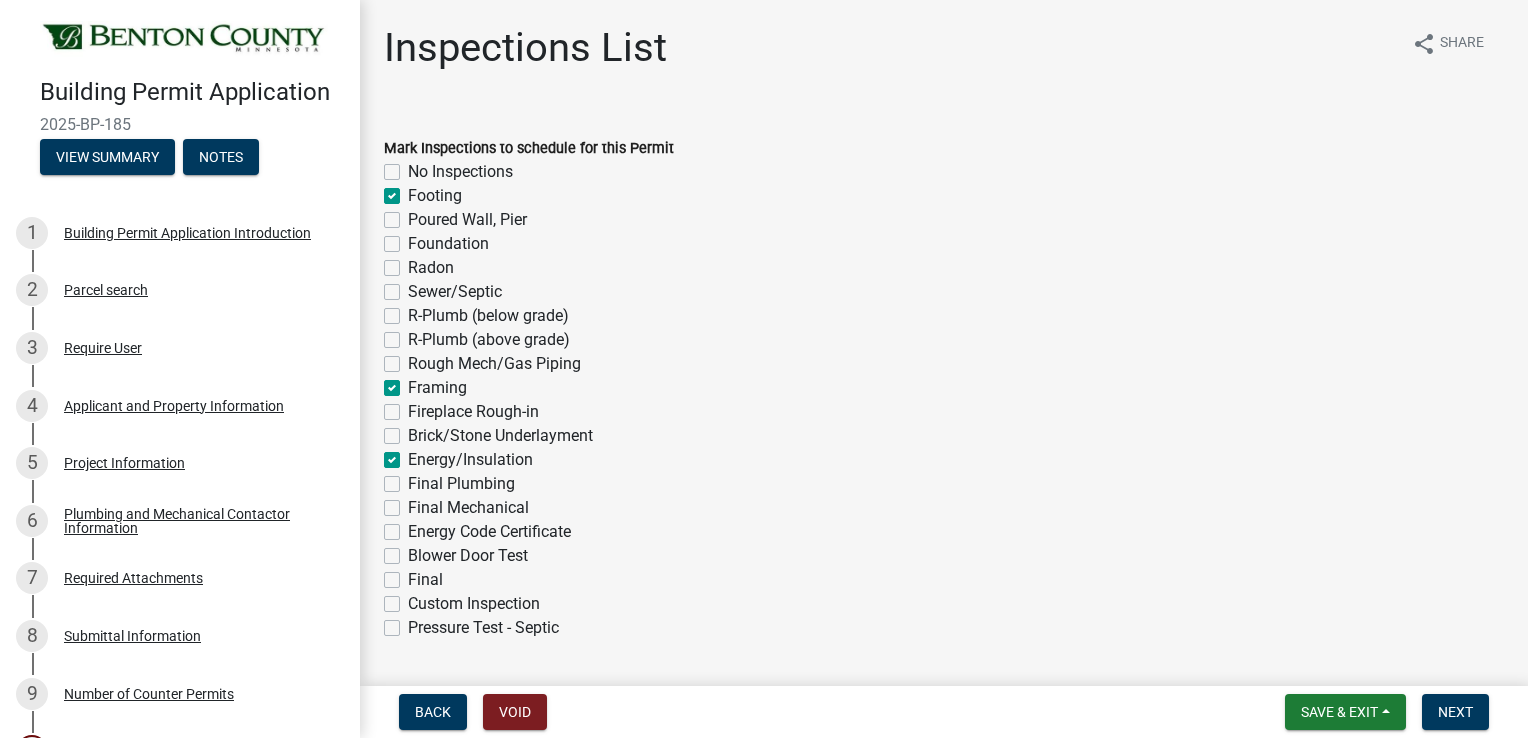 click on "Final" 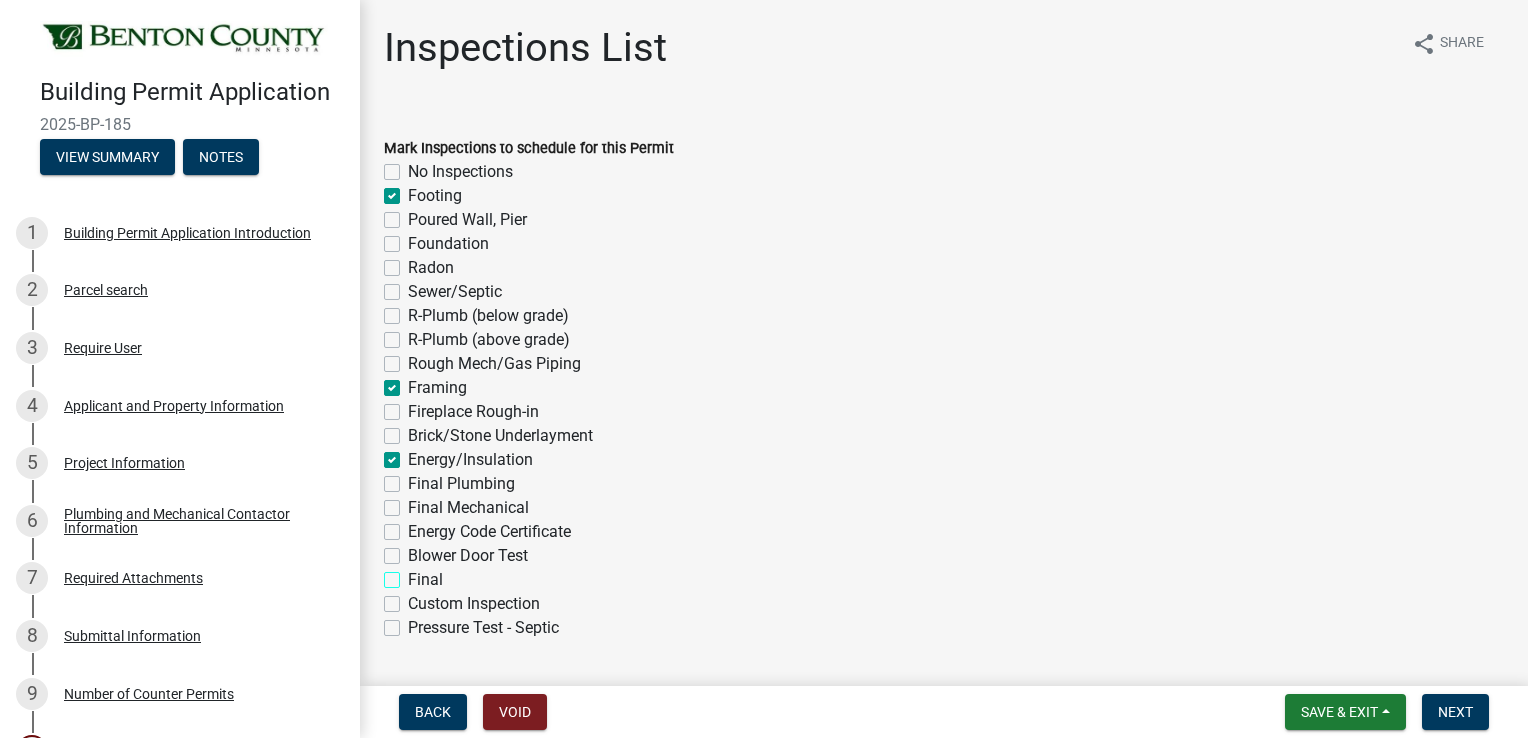 click on "Final" at bounding box center (414, 574) 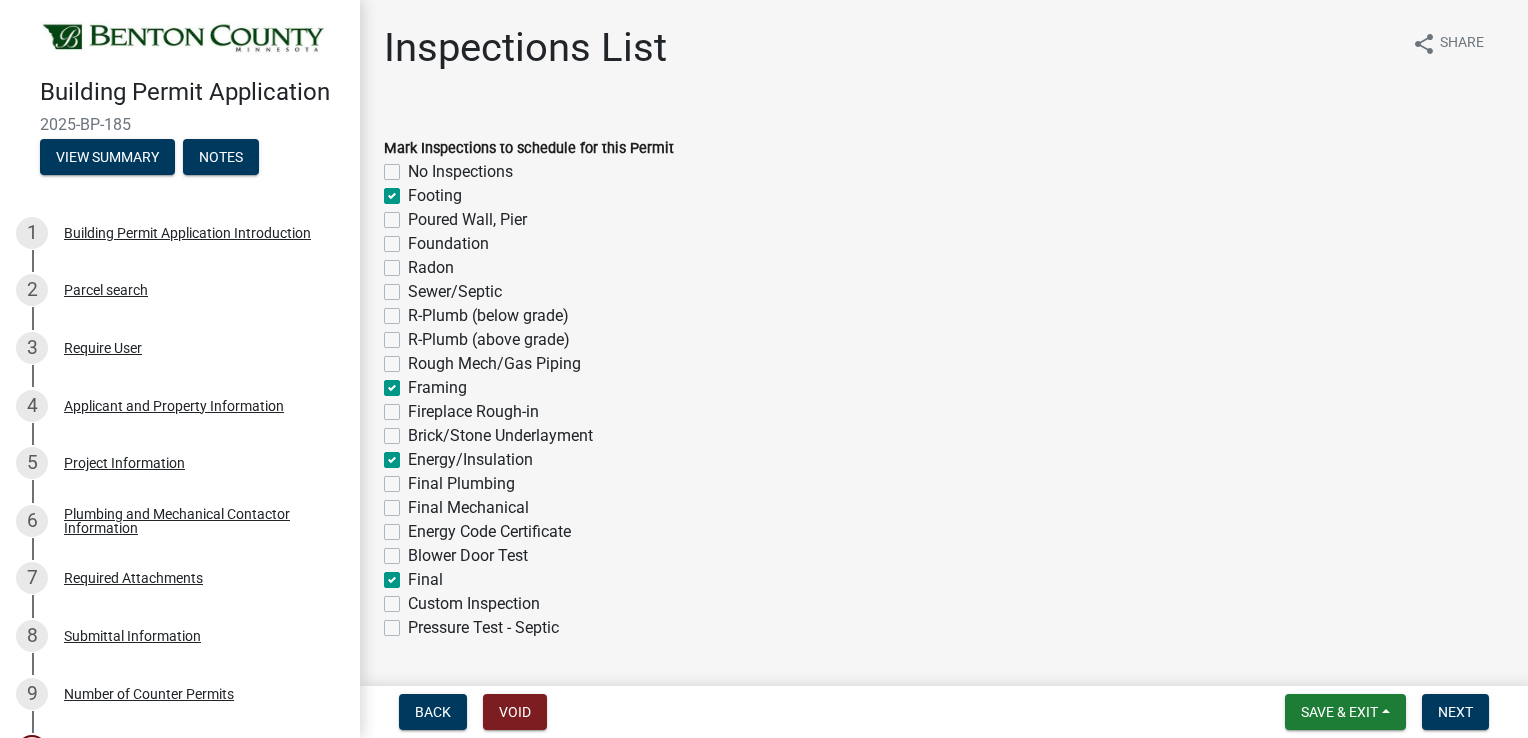 checkbox on "false" 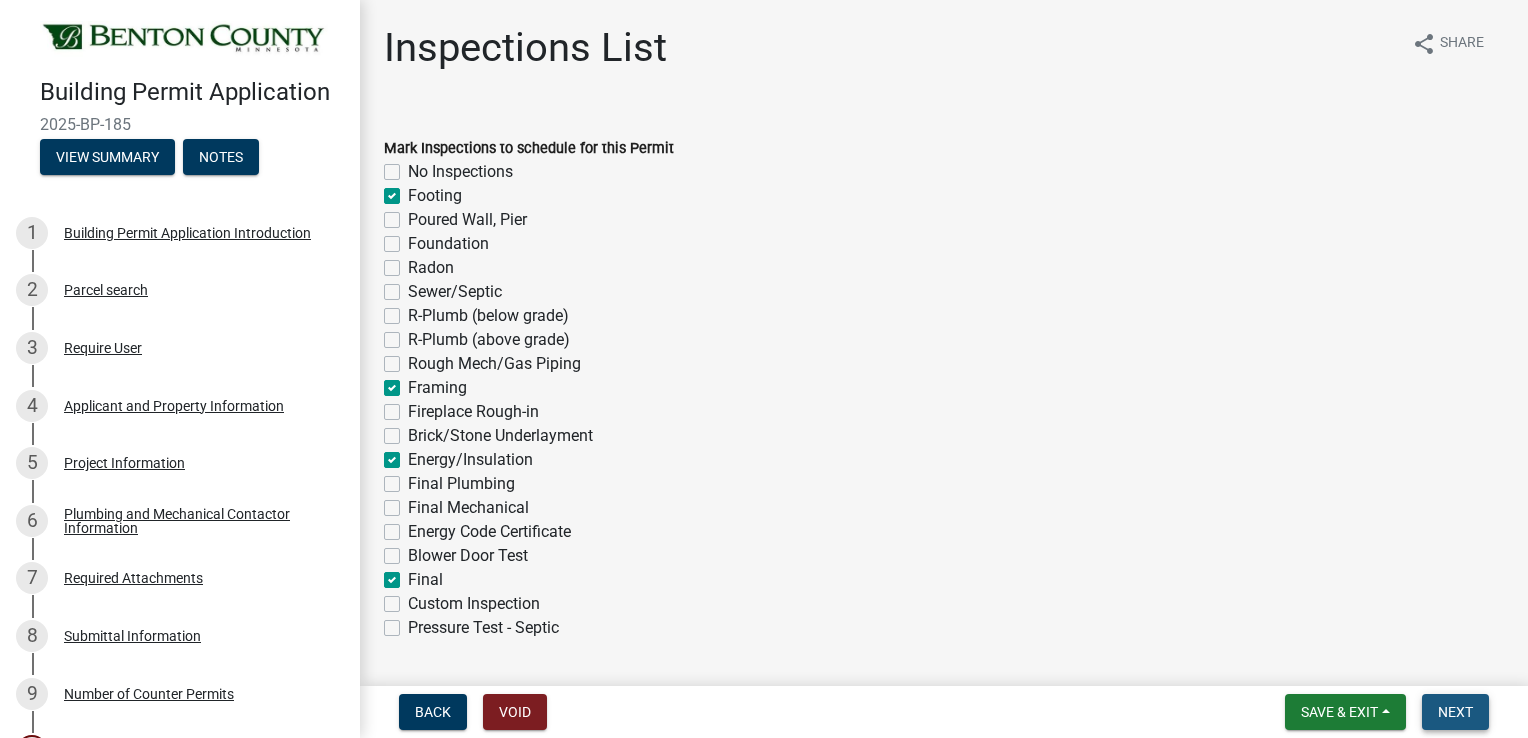 click on "Next" at bounding box center (1455, 712) 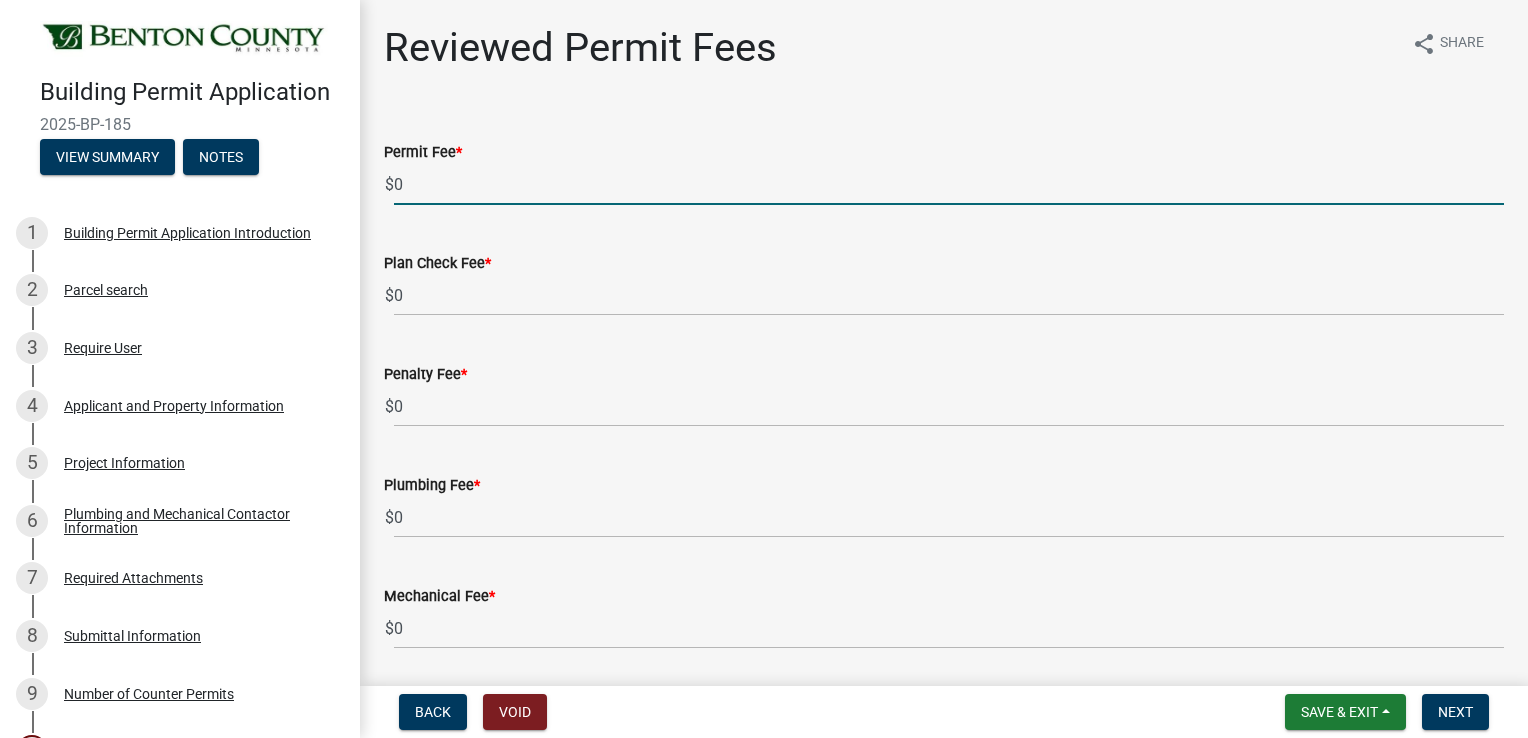 click on "0" at bounding box center (949, 184) 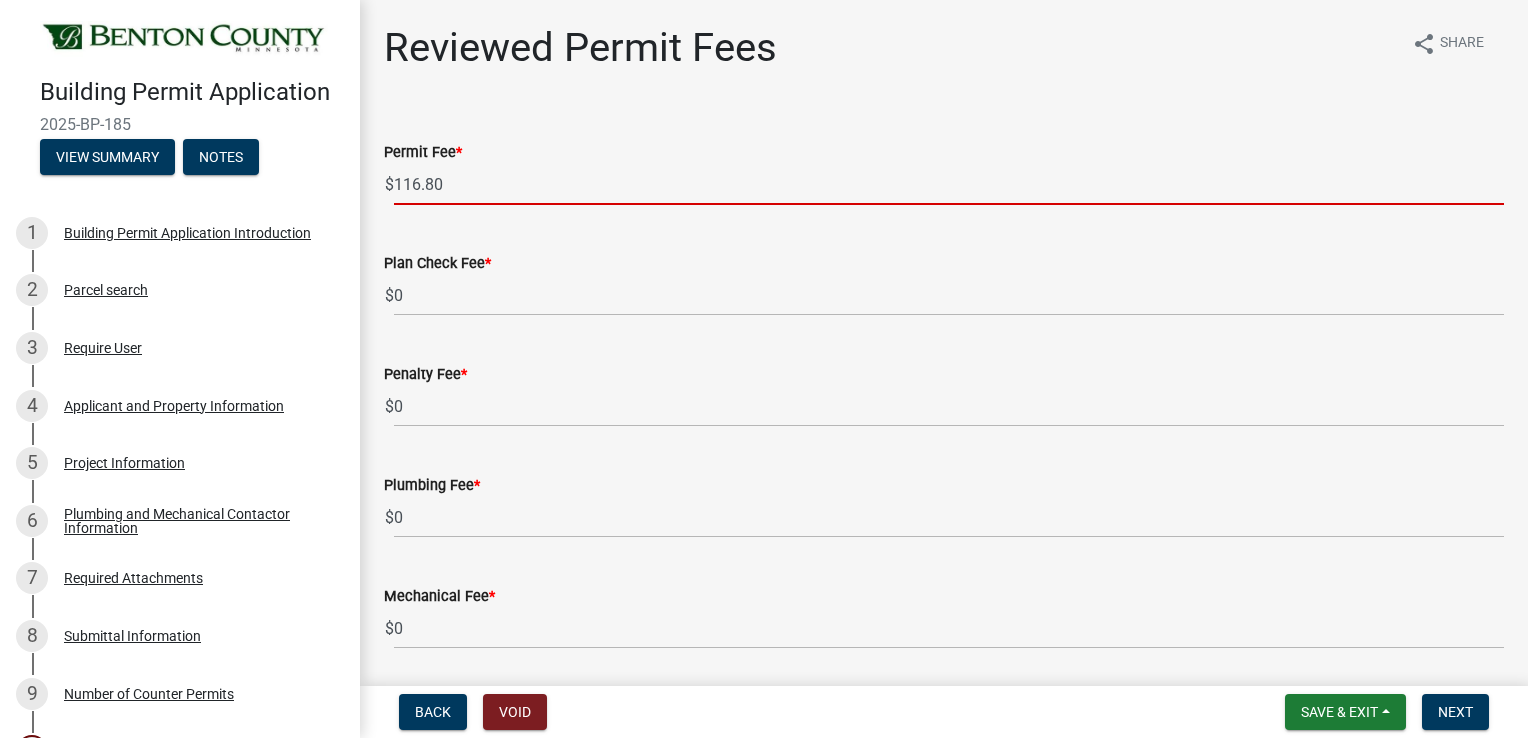 type on "116.80" 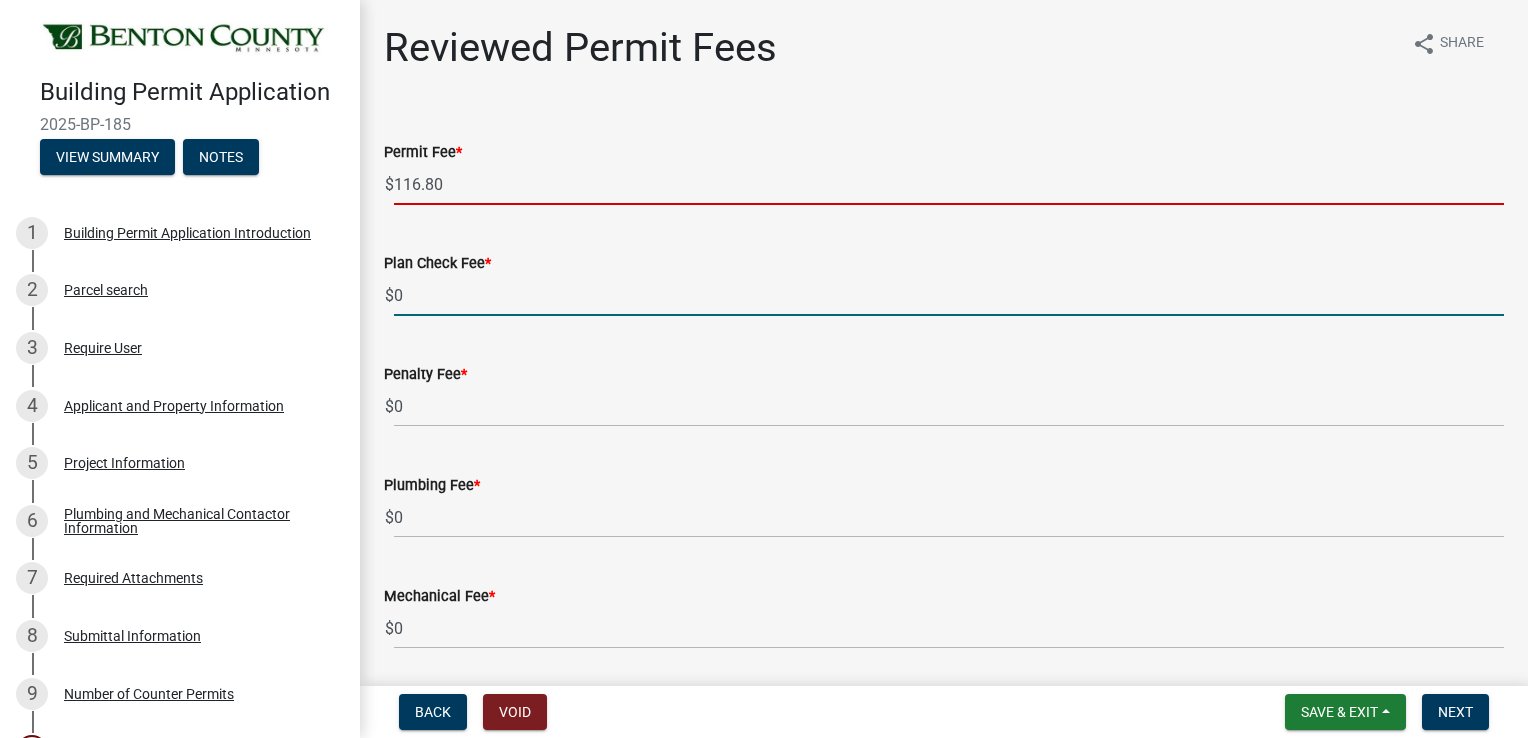 click on "0" at bounding box center [949, 295] 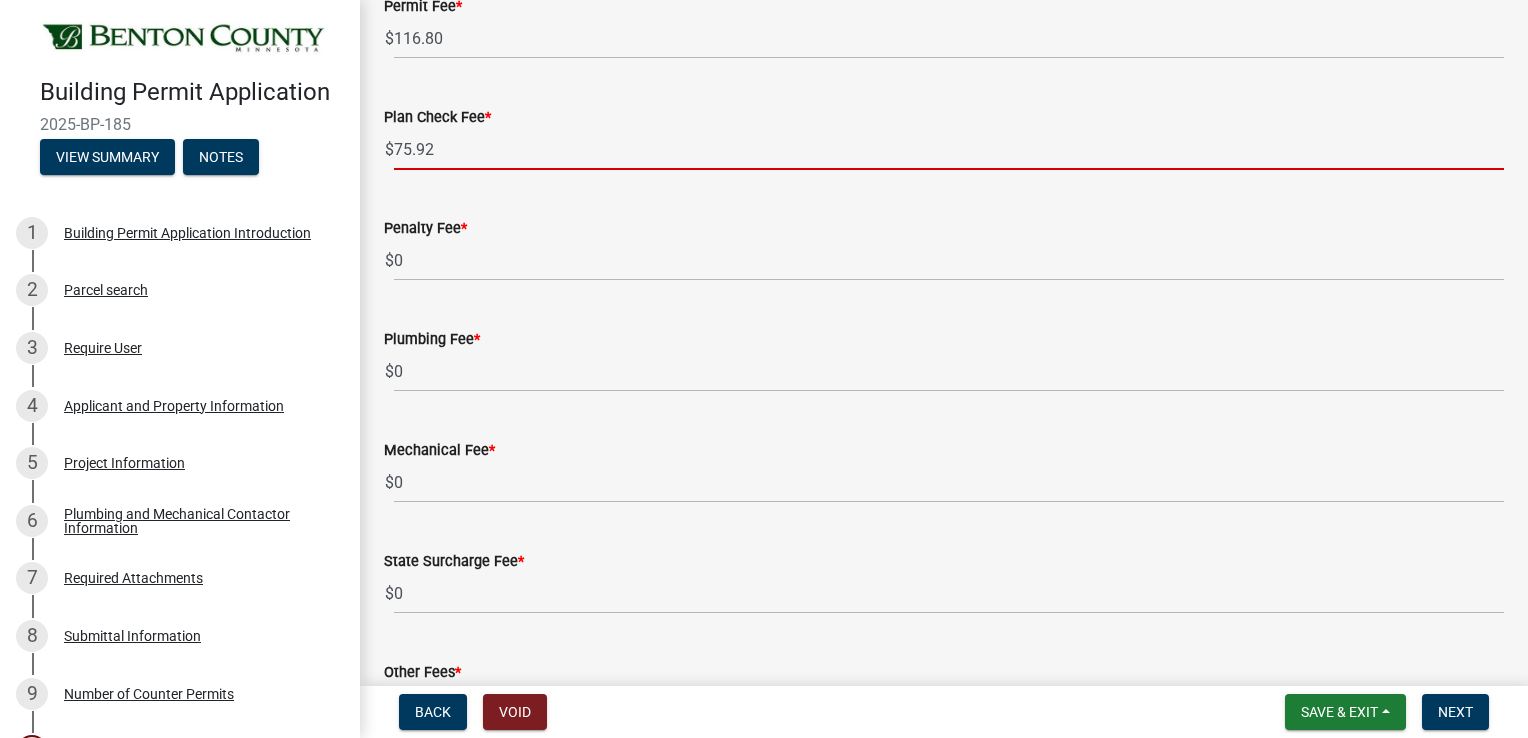 scroll, scrollTop: 288, scrollLeft: 0, axis: vertical 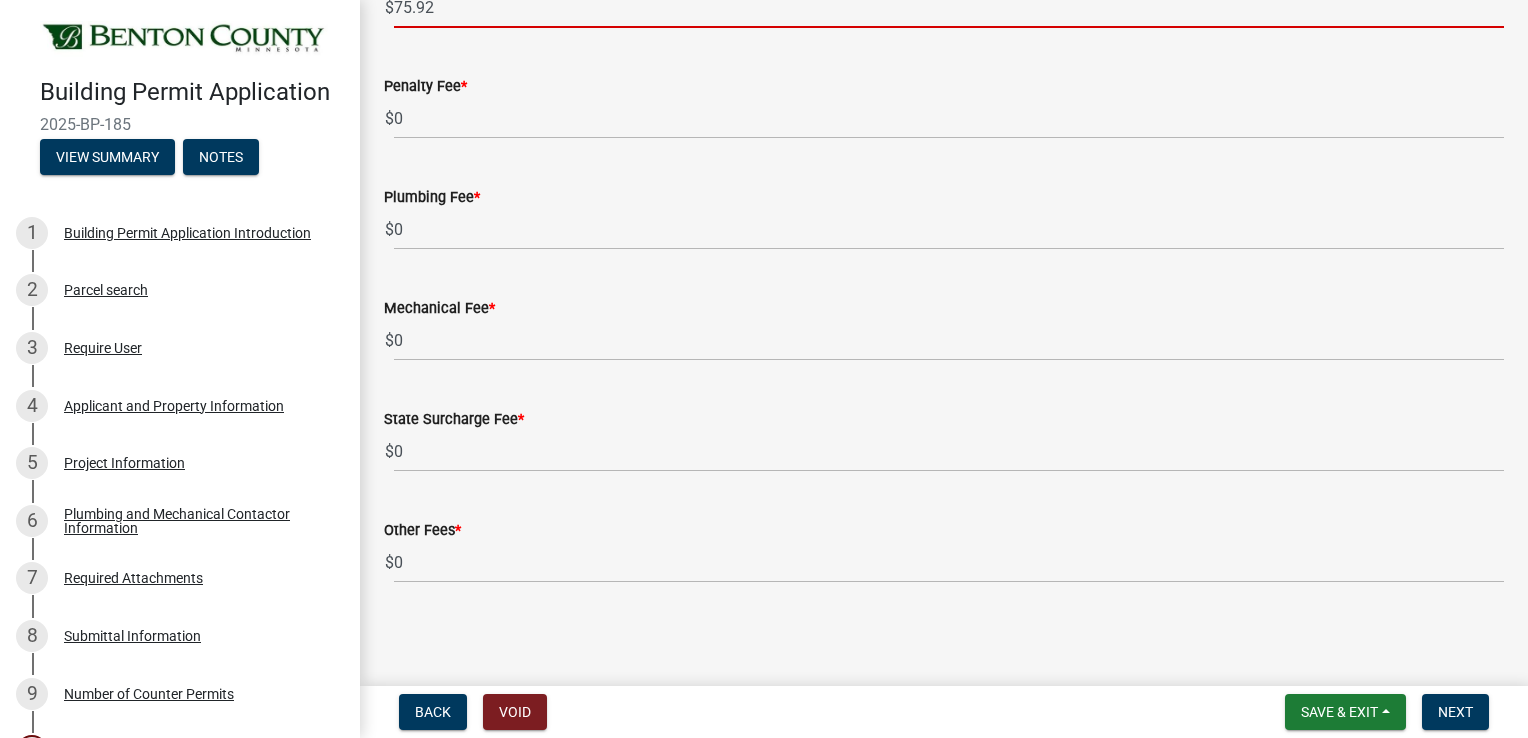 type on "75.92" 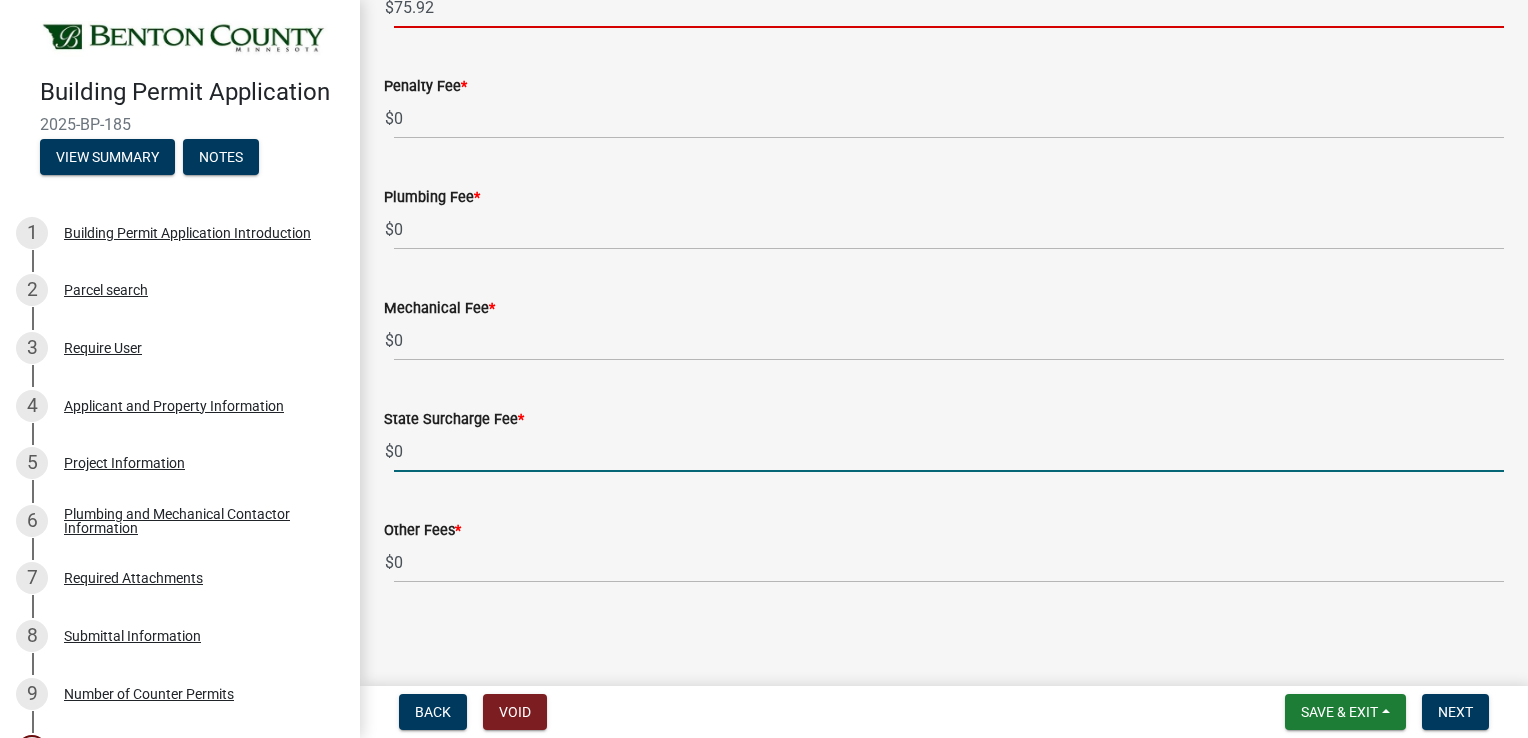 click on "0" at bounding box center [949, 451] 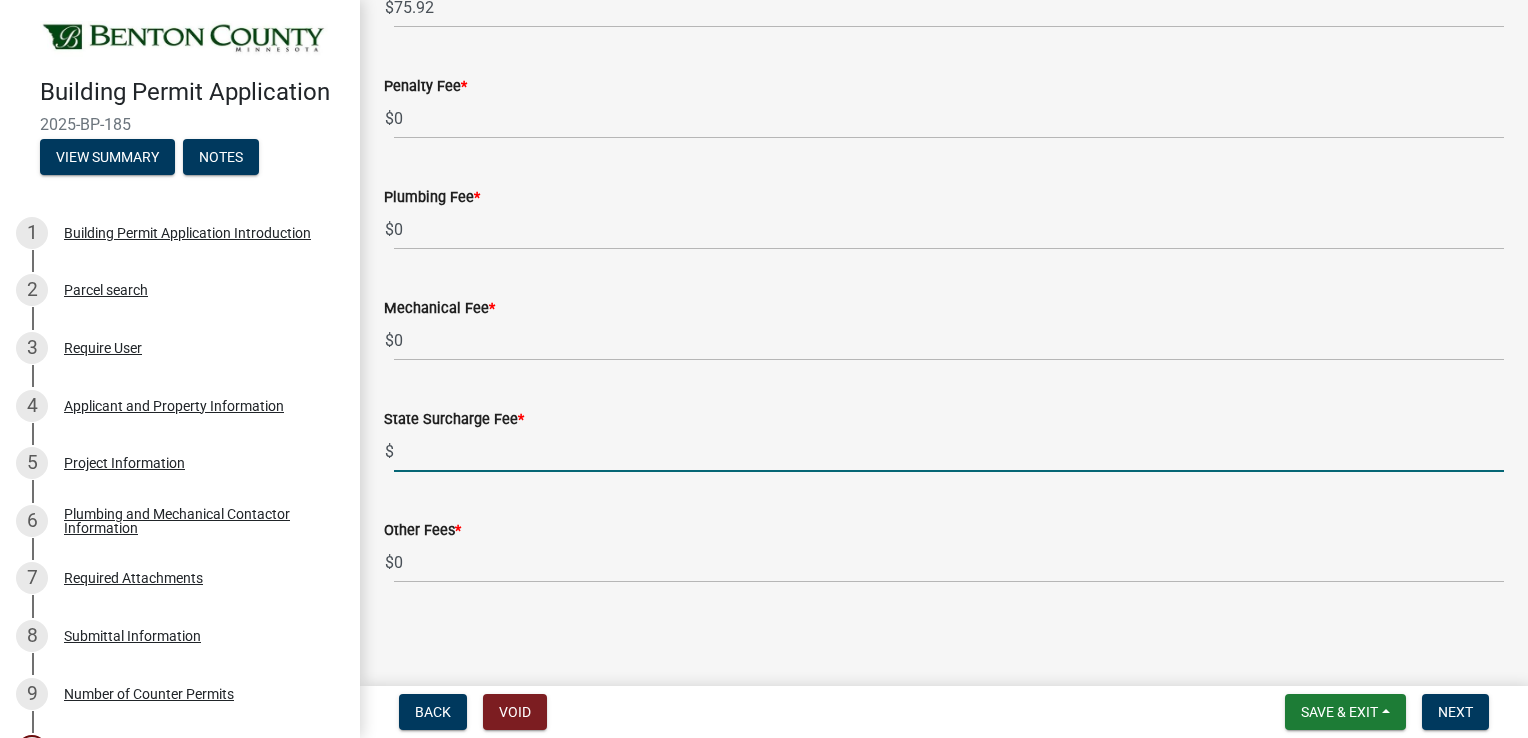 click on "State Surcharge Fee  * $" 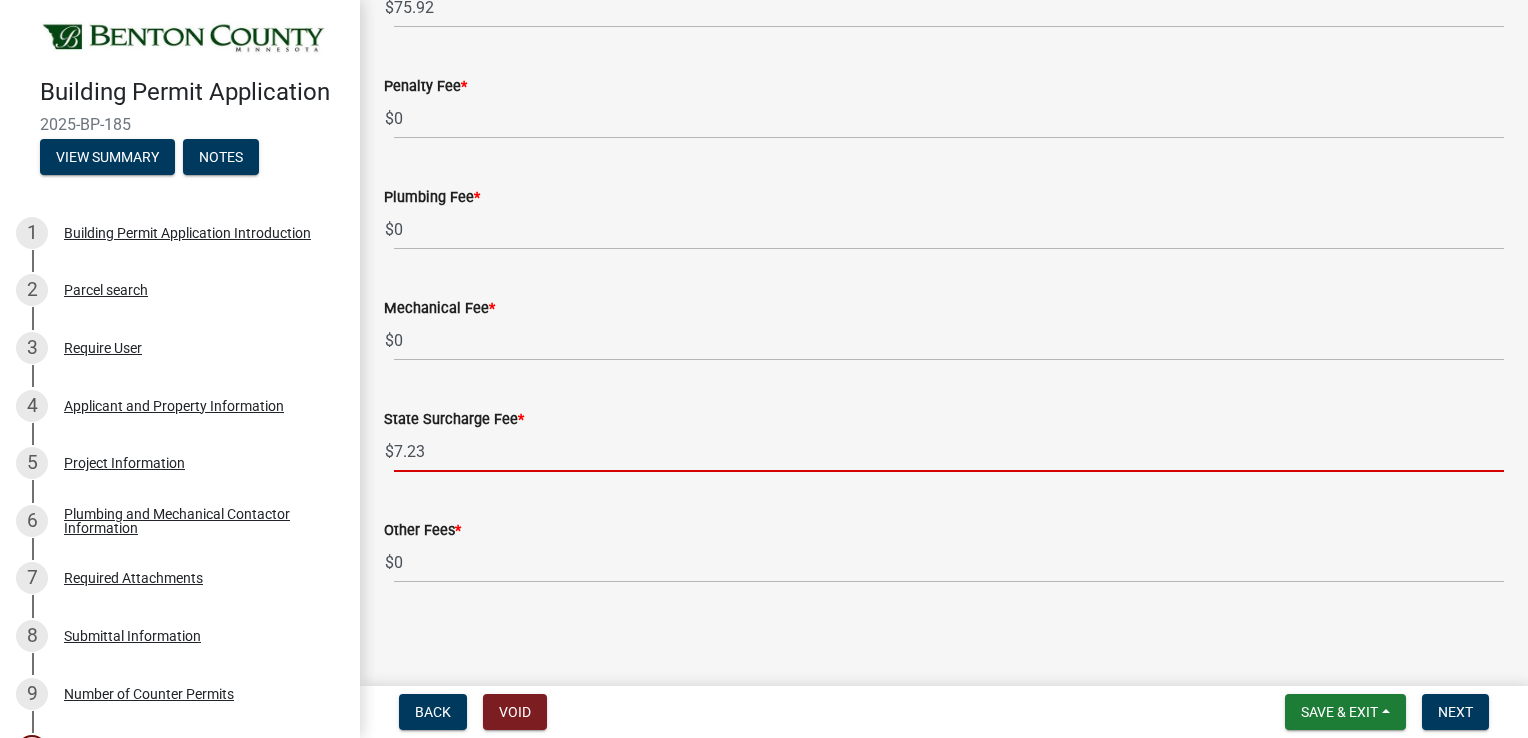type on "7.23" 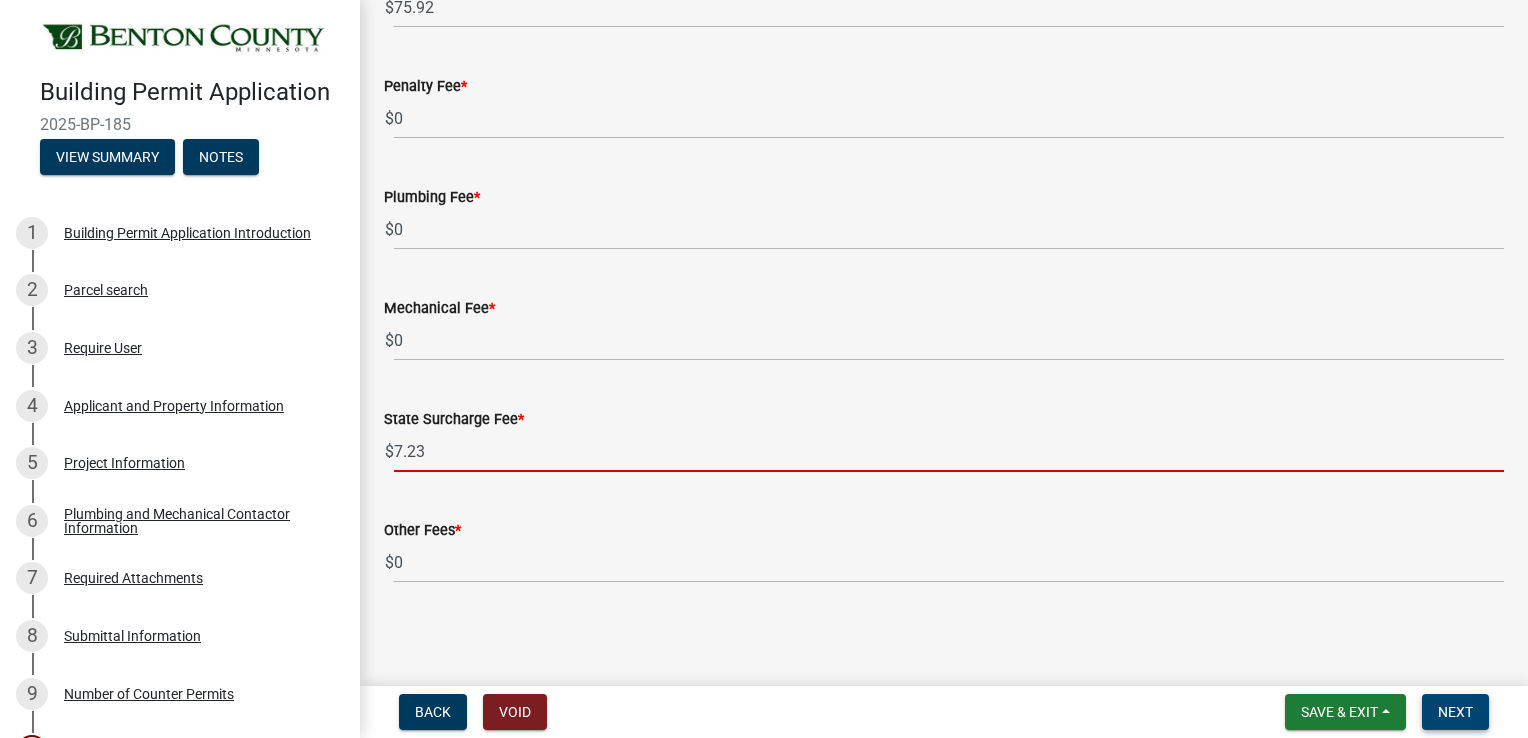 click on "Next" at bounding box center [1455, 712] 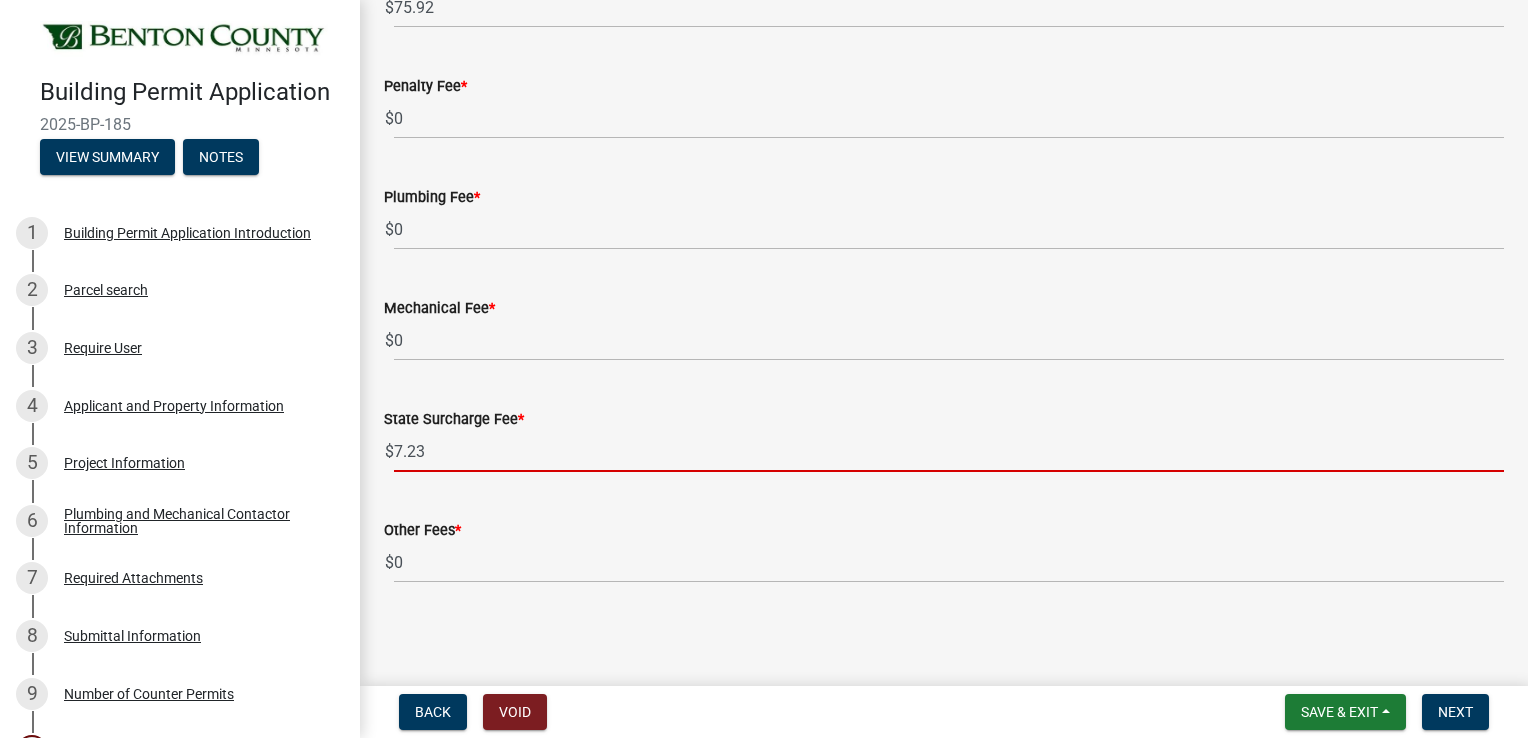 scroll, scrollTop: 0, scrollLeft: 0, axis: both 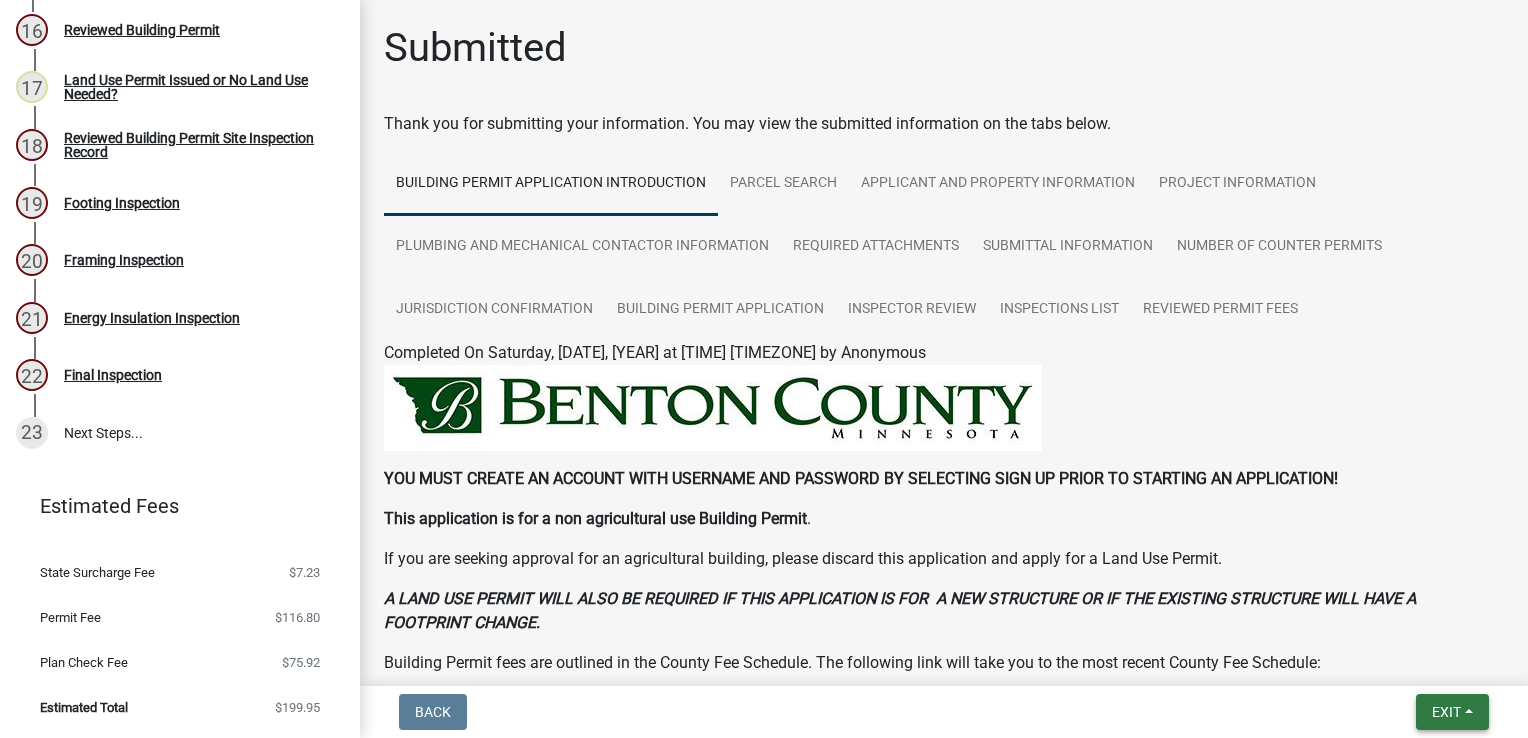 click on "Exit" at bounding box center [1452, 712] 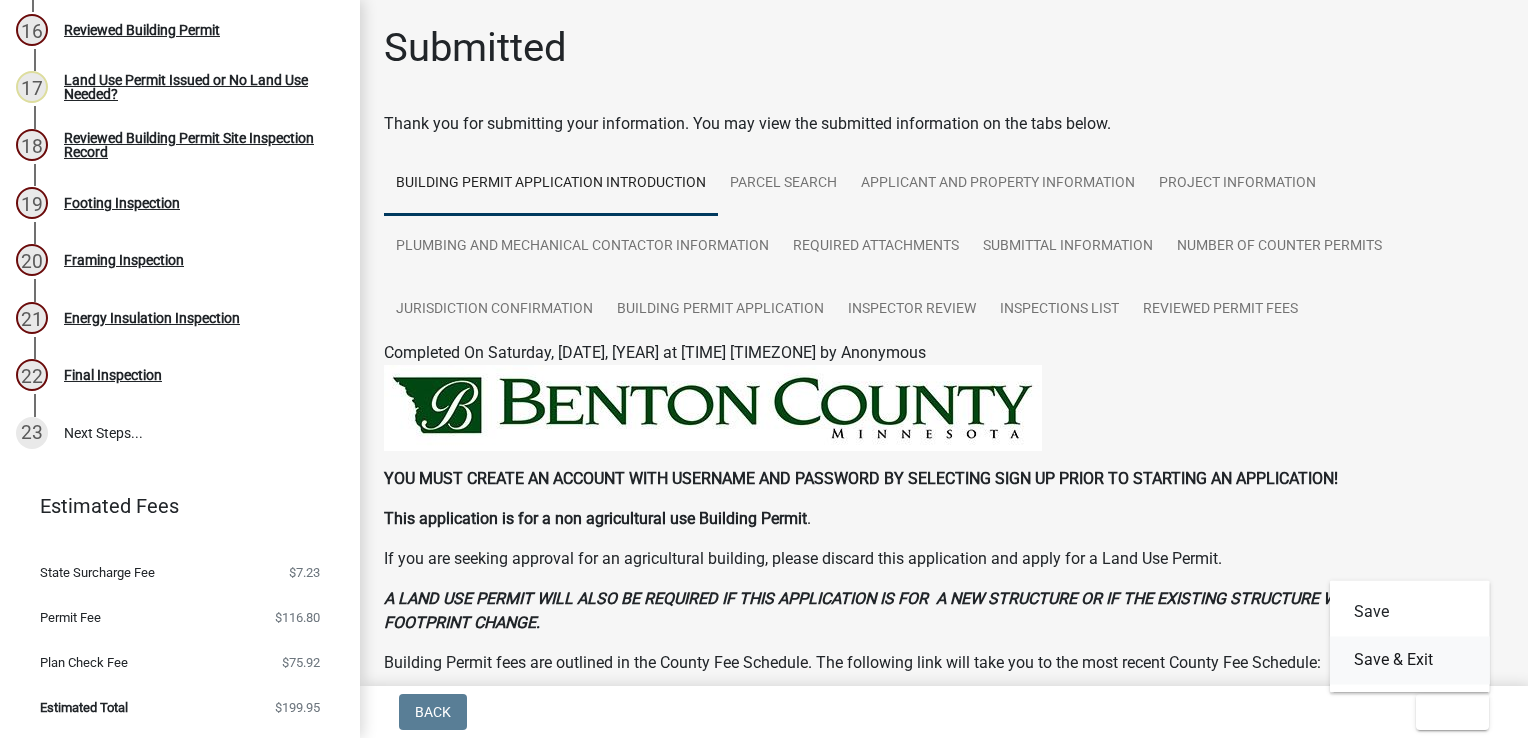 click on "Save & Exit" at bounding box center [1410, 660] 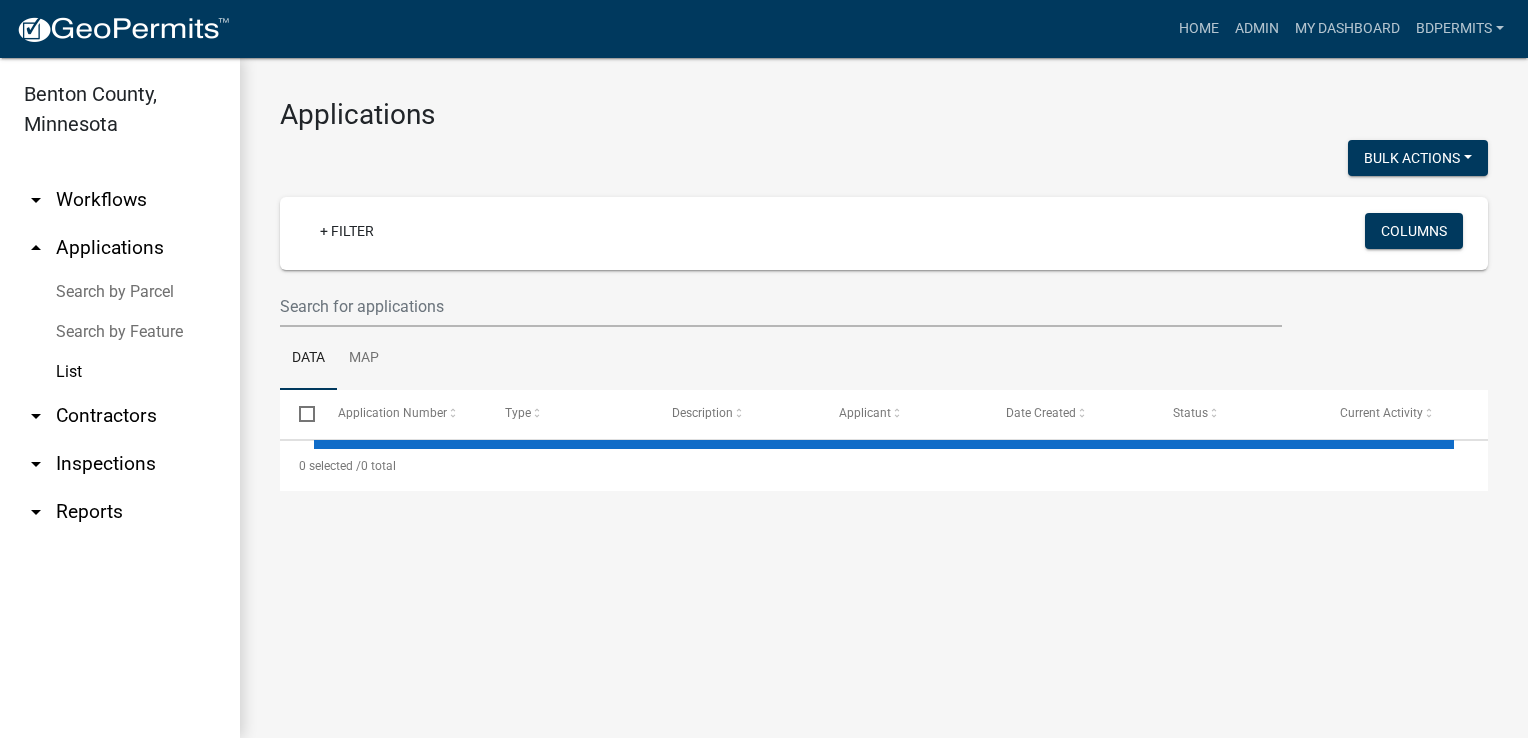 select on "3: 100" 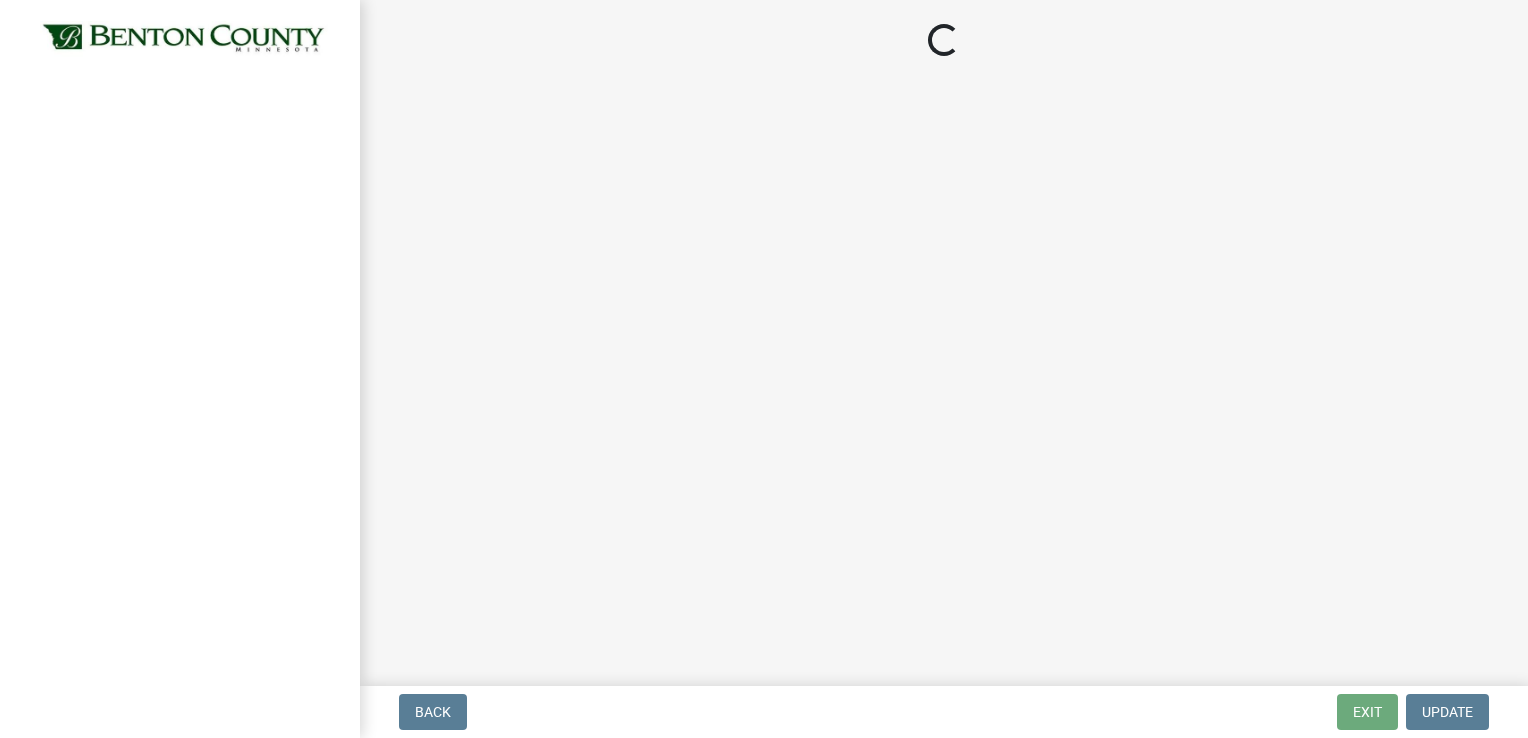 scroll, scrollTop: 0, scrollLeft: 0, axis: both 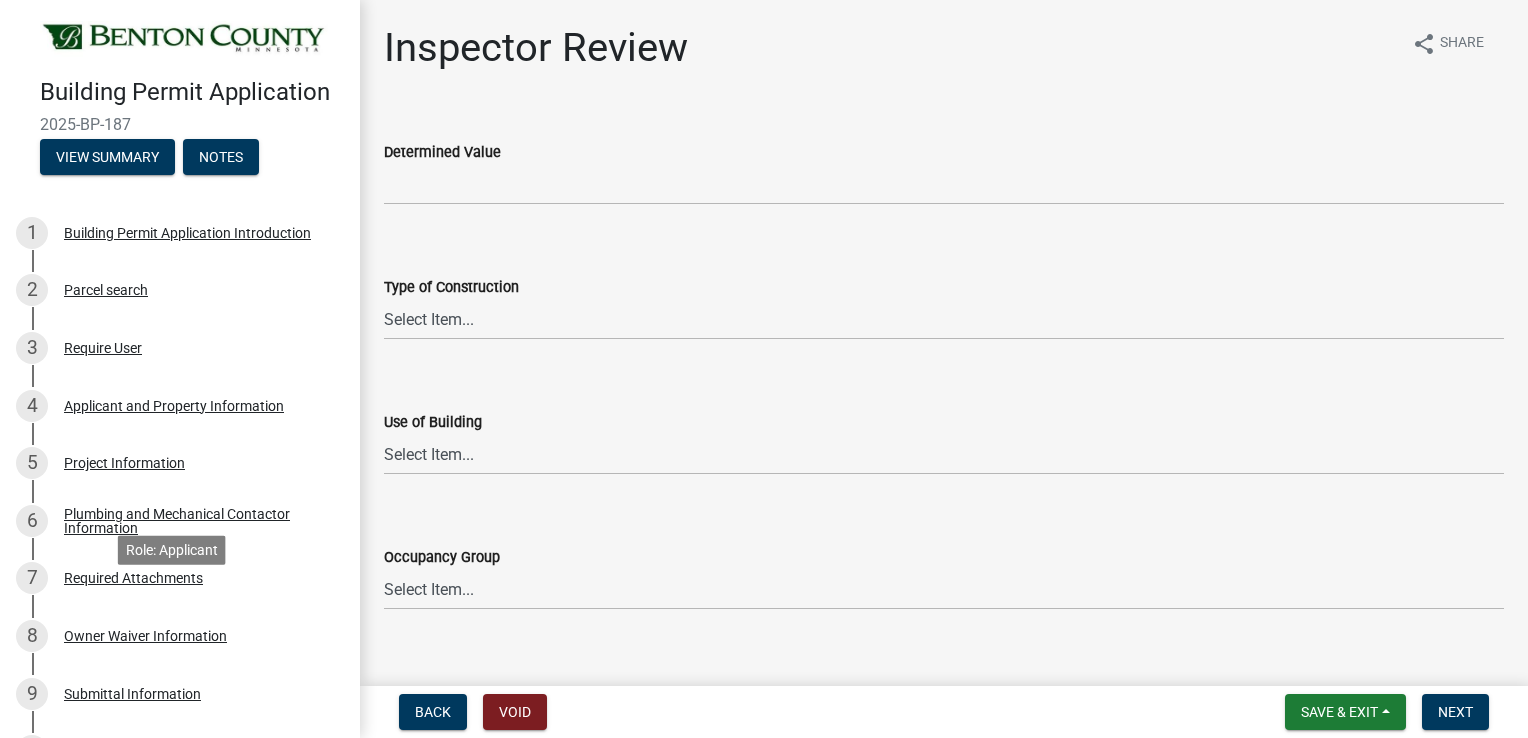 click on "Required Attachments" at bounding box center [133, 578] 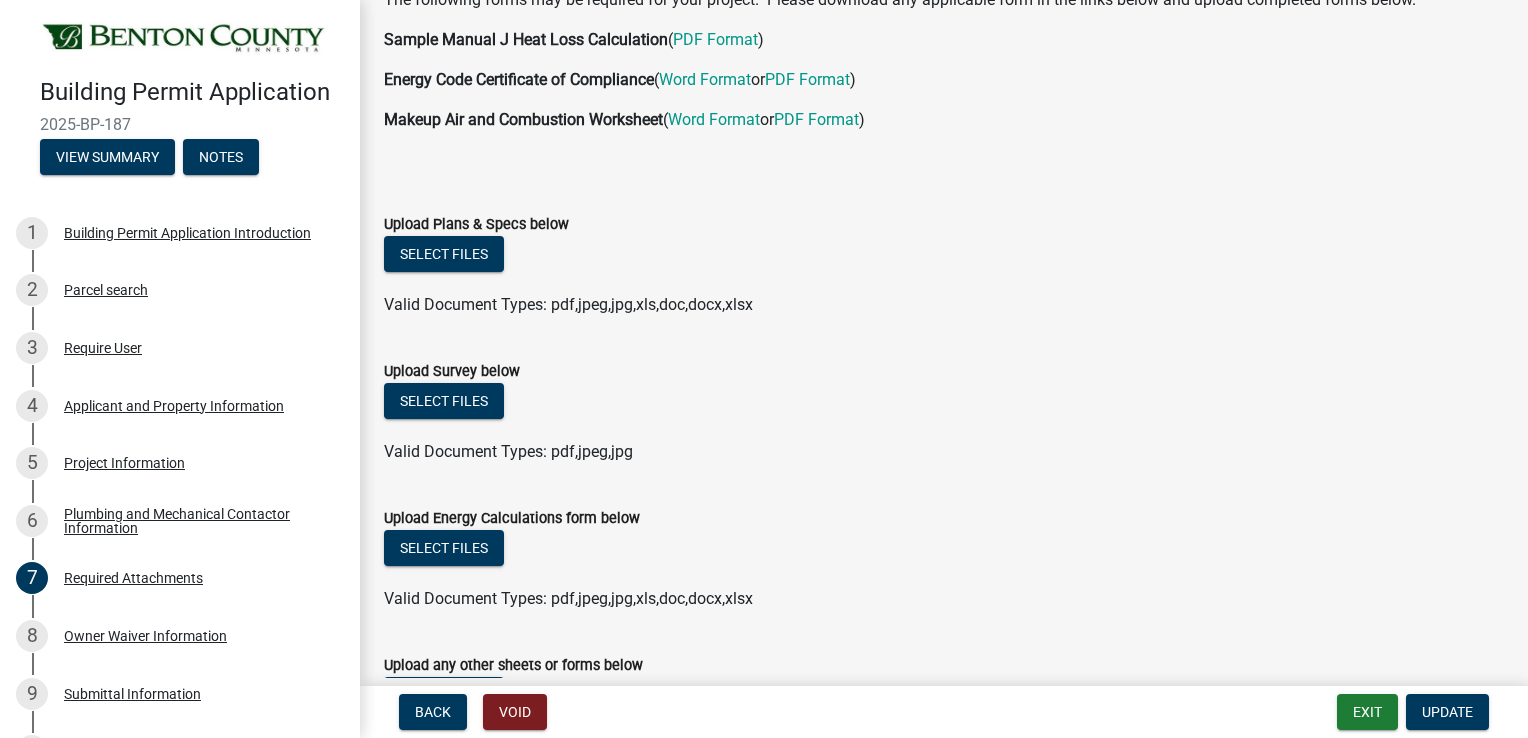 scroll, scrollTop: 0, scrollLeft: 0, axis: both 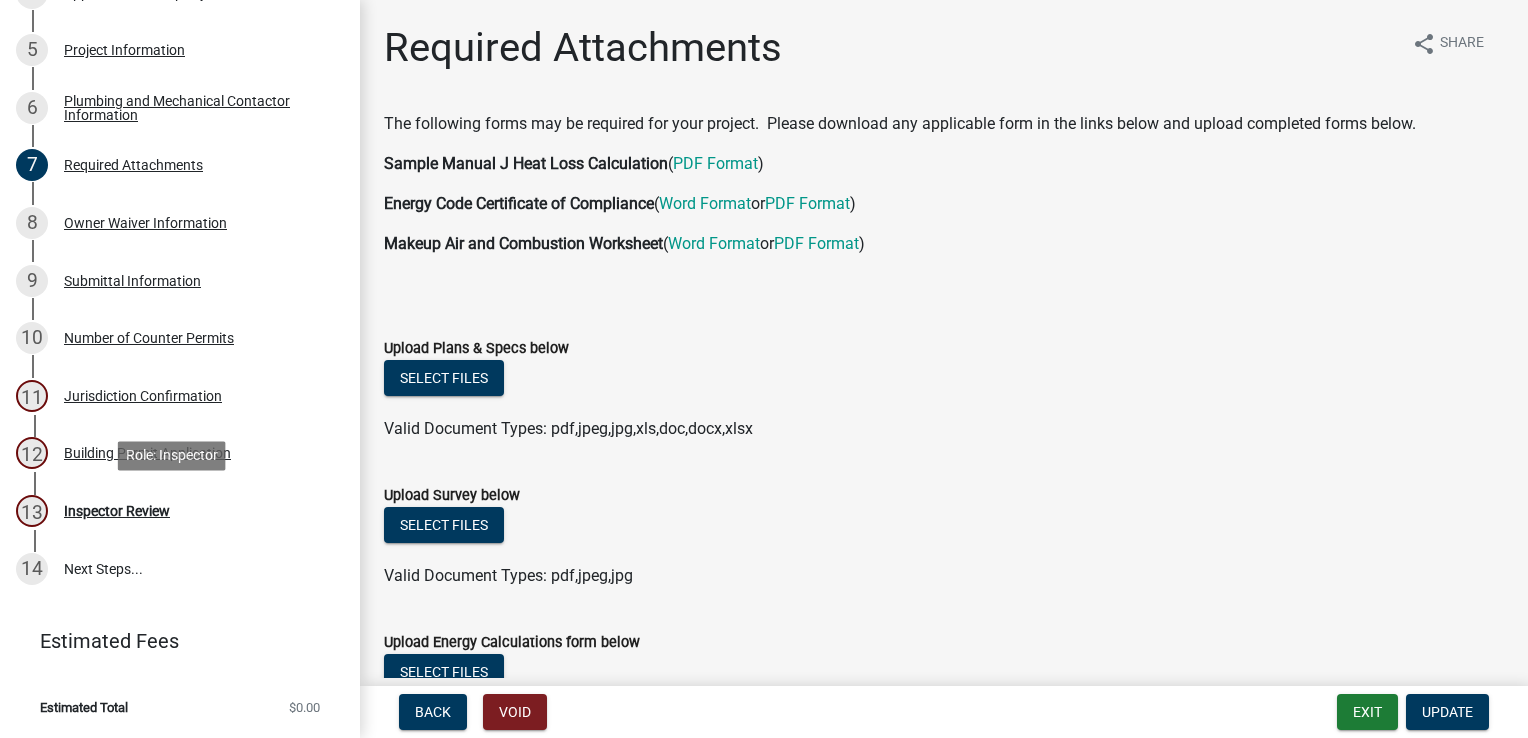 click on "Inspector Review" at bounding box center [117, 511] 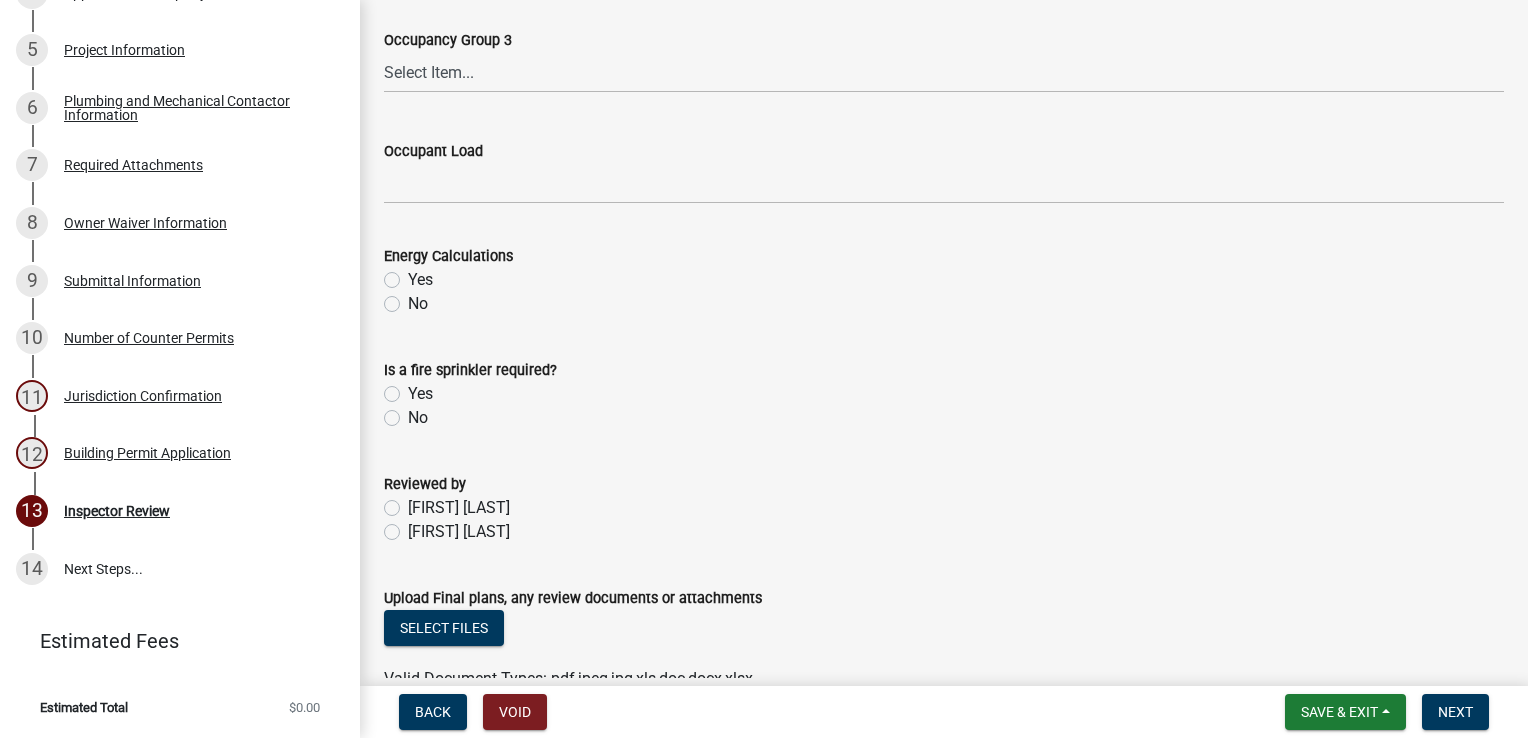 scroll, scrollTop: 1009, scrollLeft: 0, axis: vertical 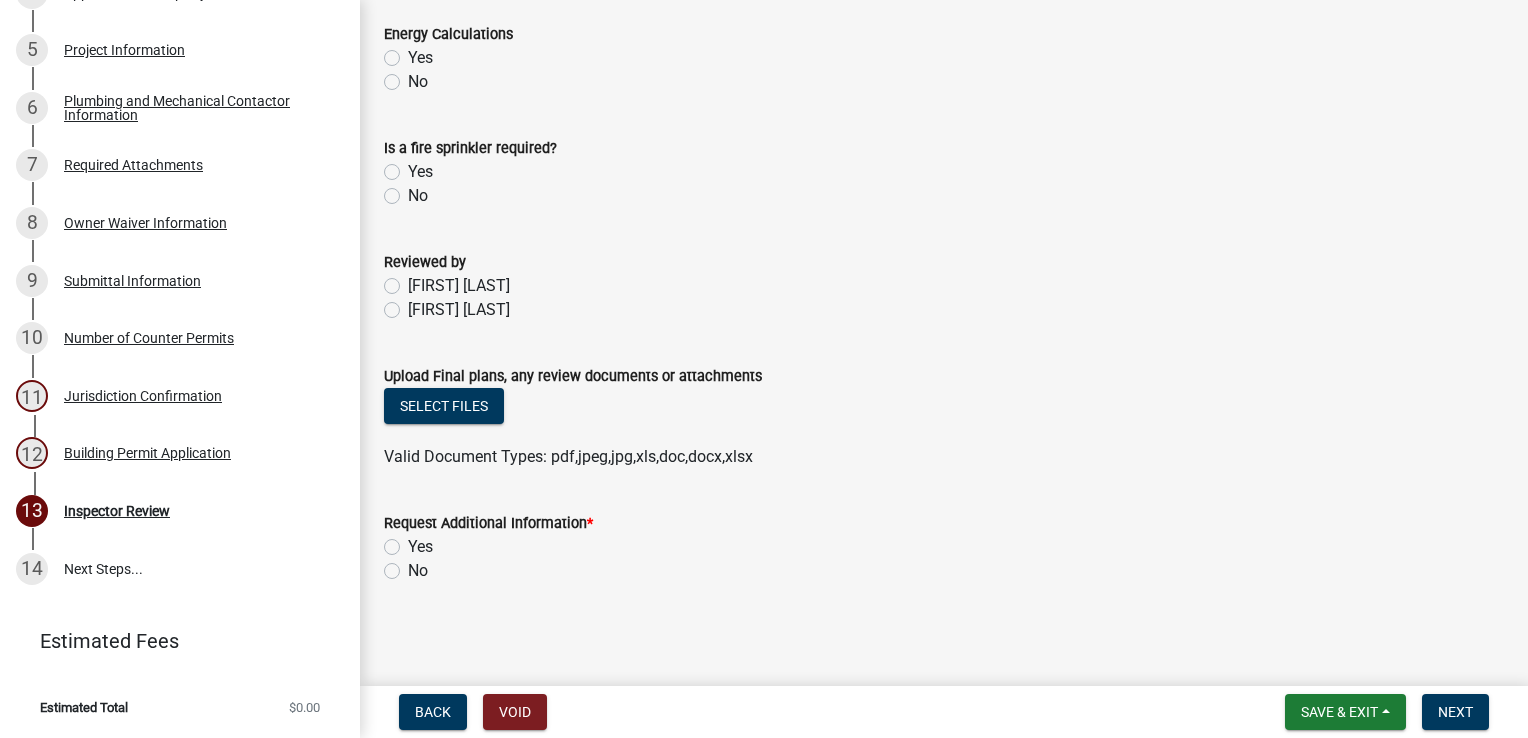 click on "Yes" 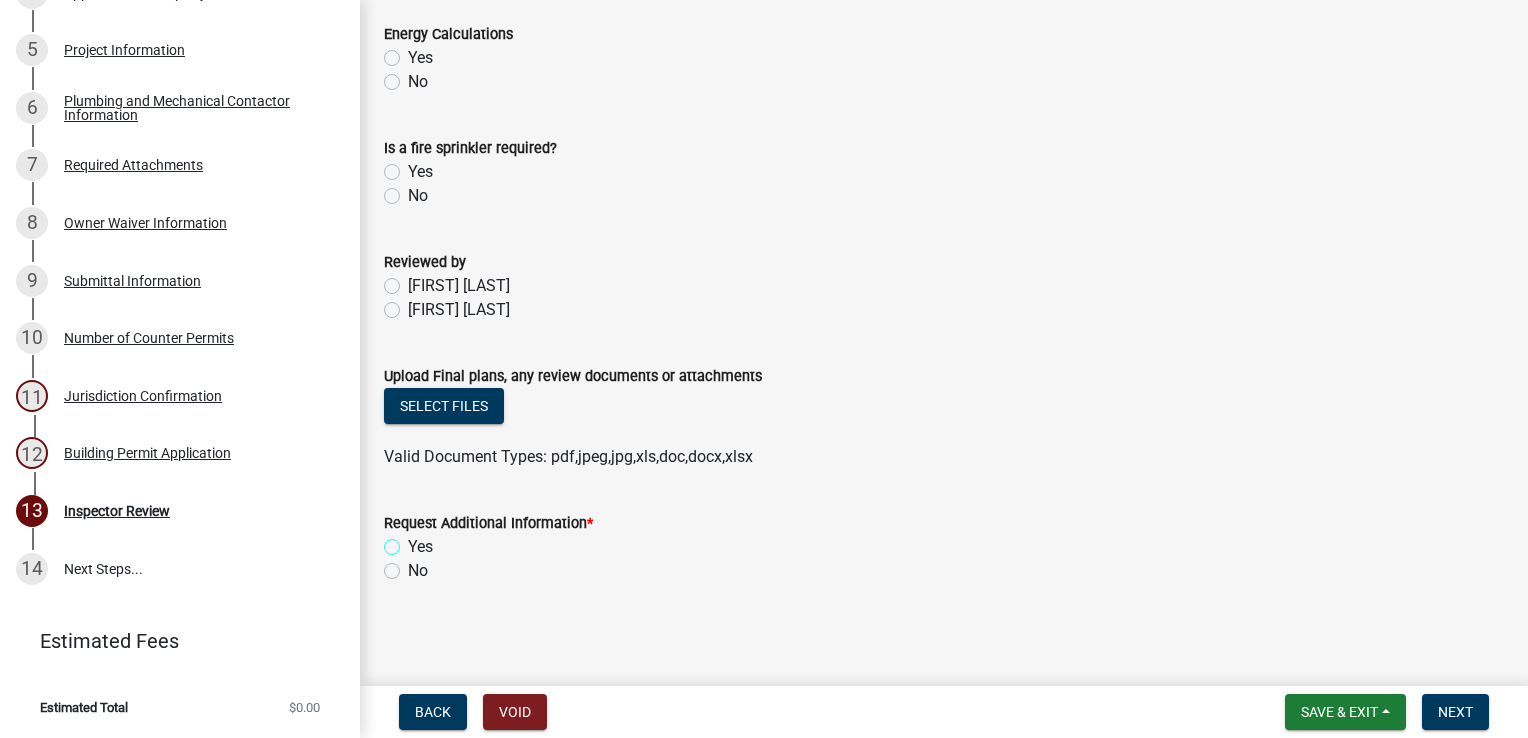 click on "Yes" at bounding box center [414, 541] 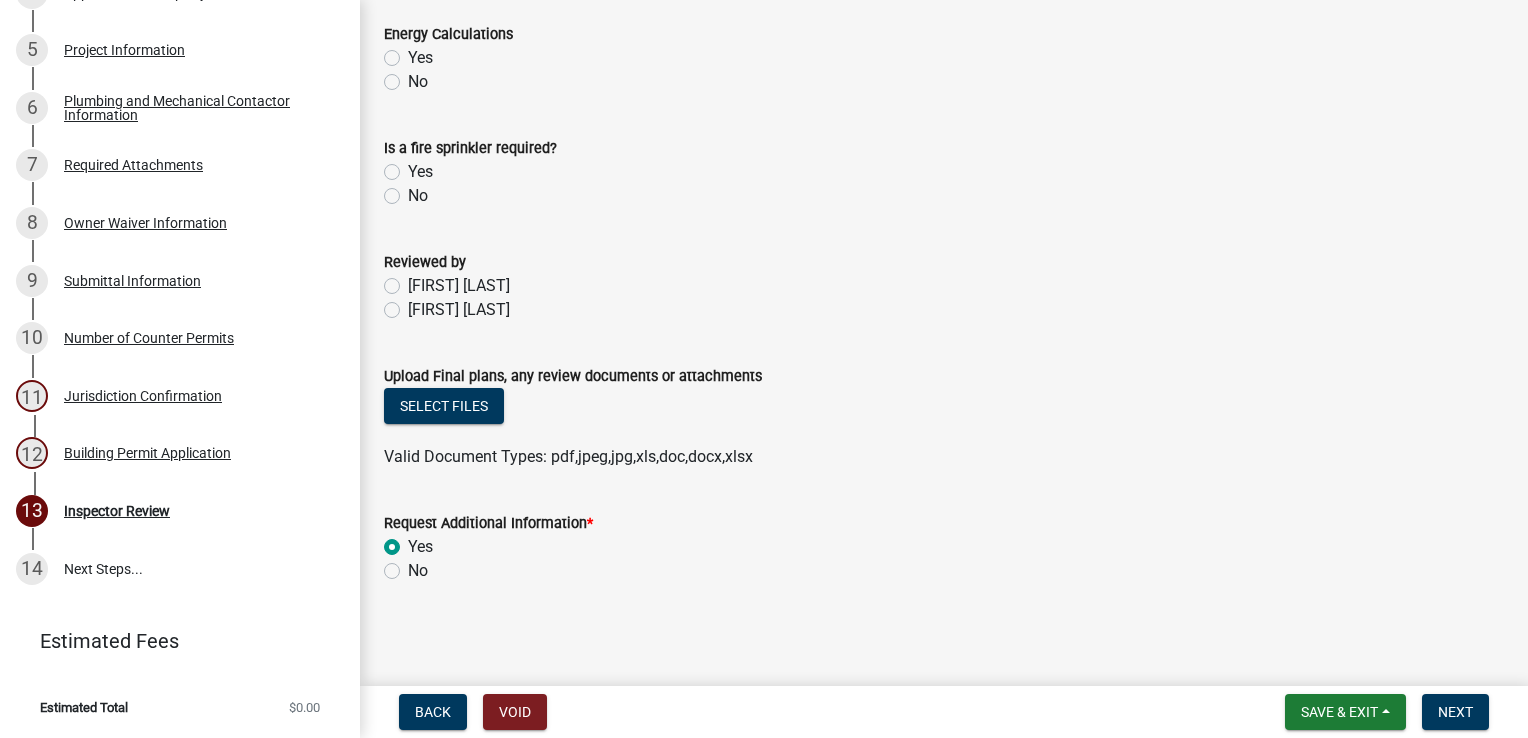 radio on "true" 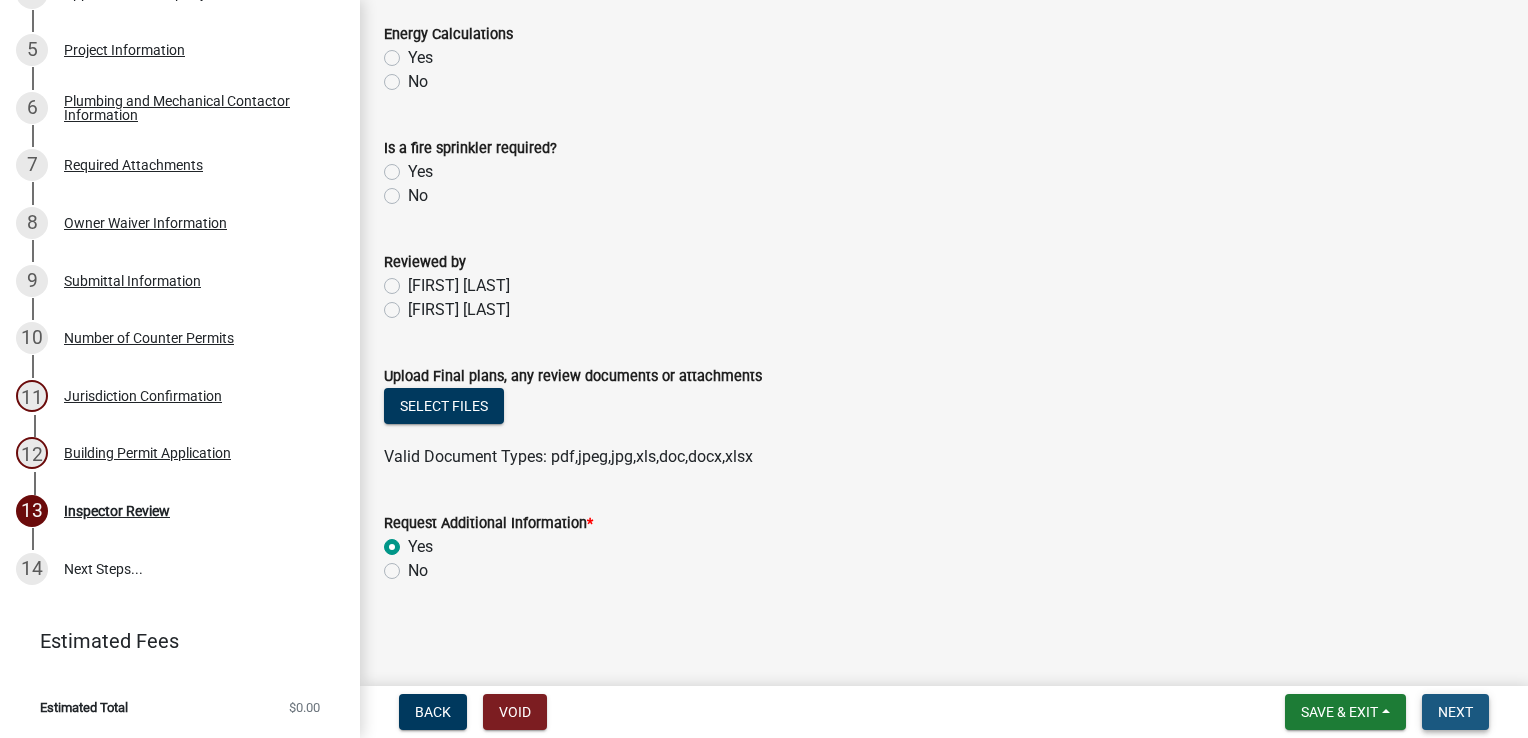 click on "Next" at bounding box center [1455, 712] 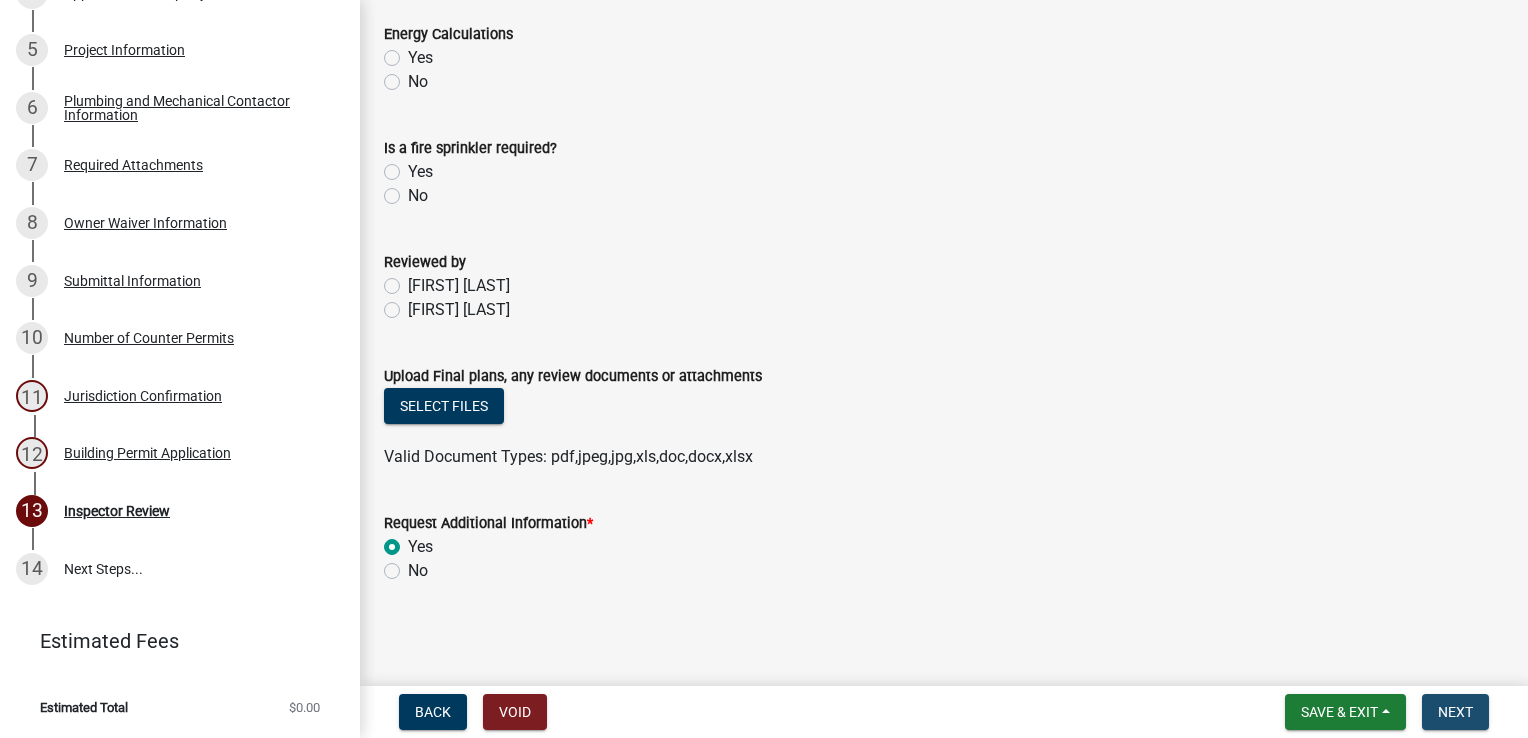 scroll, scrollTop: 0, scrollLeft: 0, axis: both 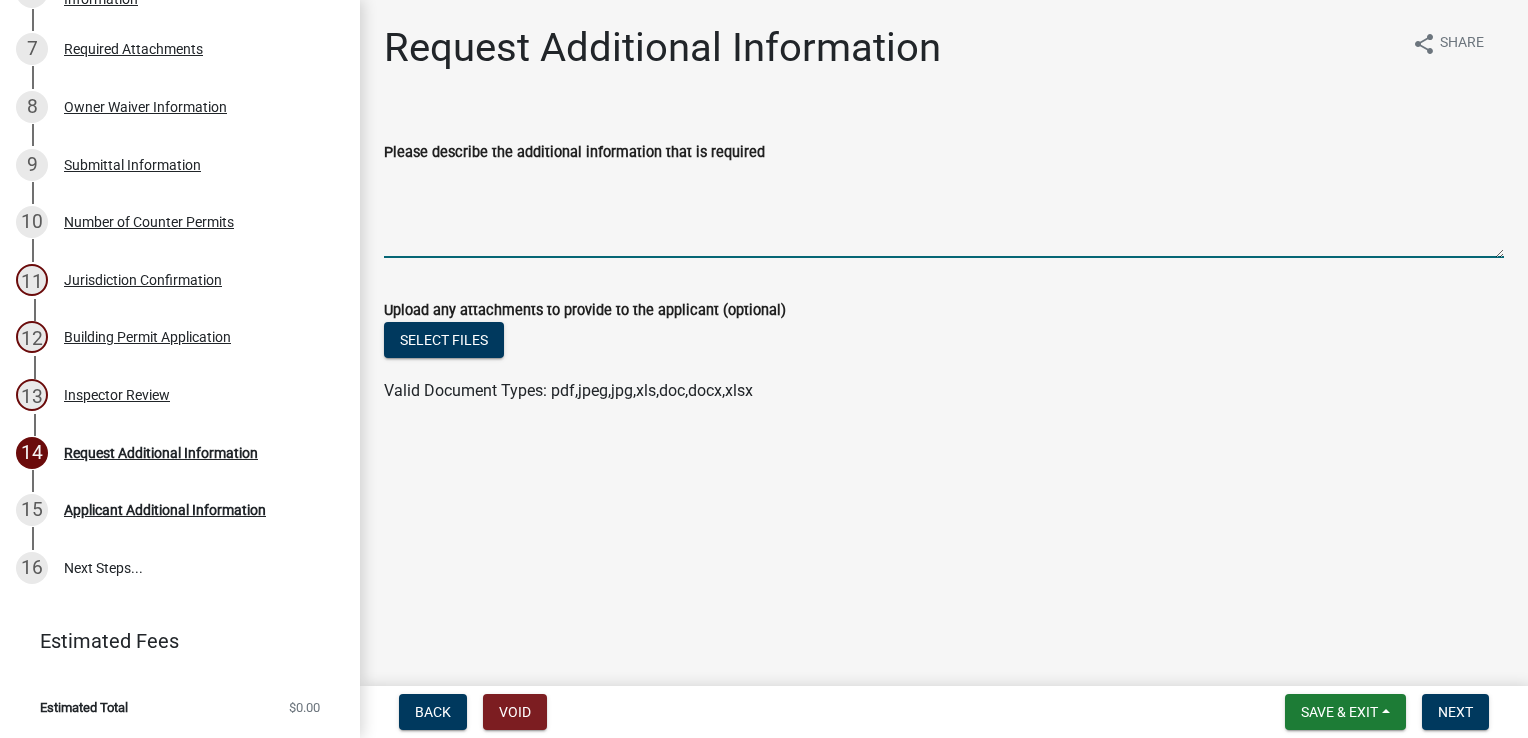 click on "Please describe the additional information that is required" at bounding box center (944, 211) 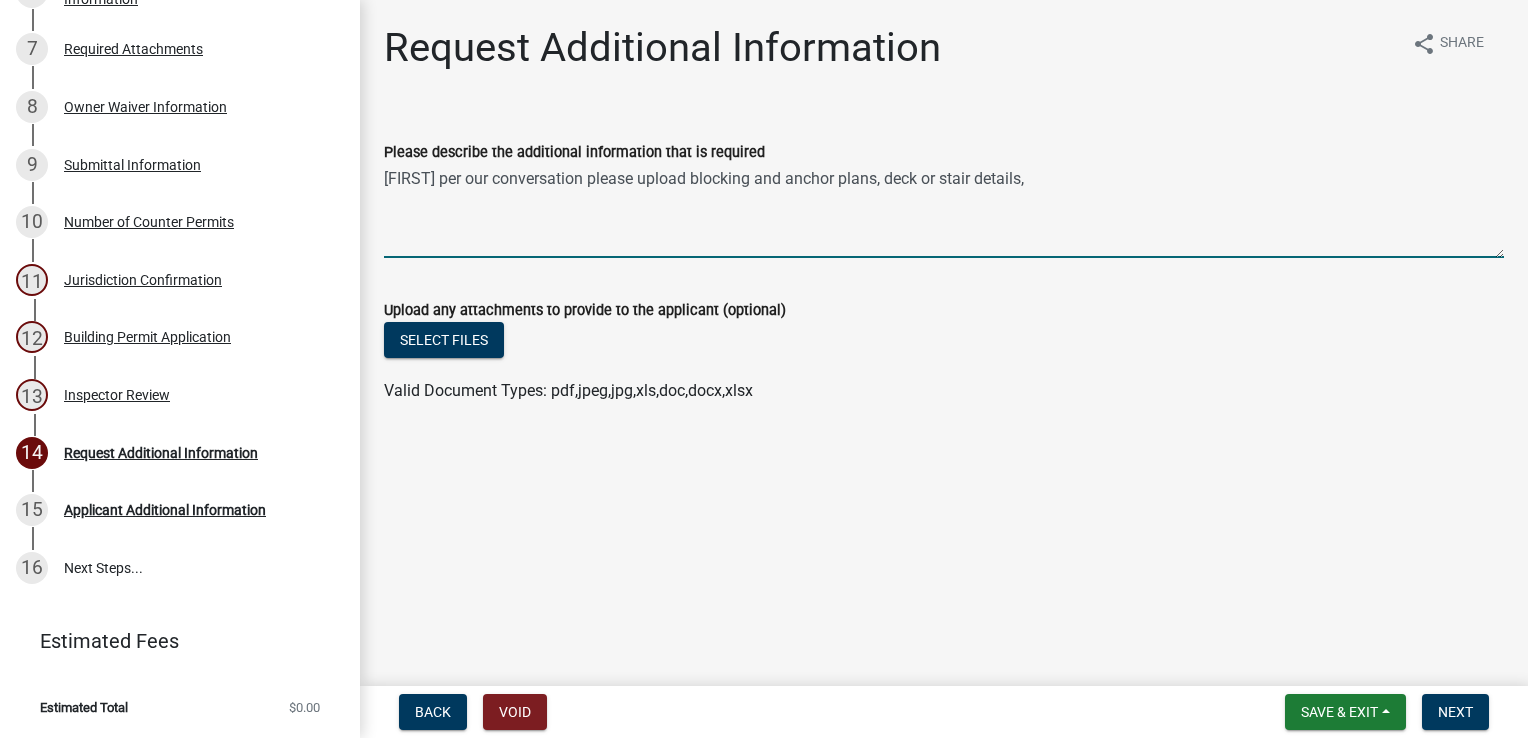 click on "David per our conversation please upload blocking and anchor plans, deck or stair details," at bounding box center (944, 211) 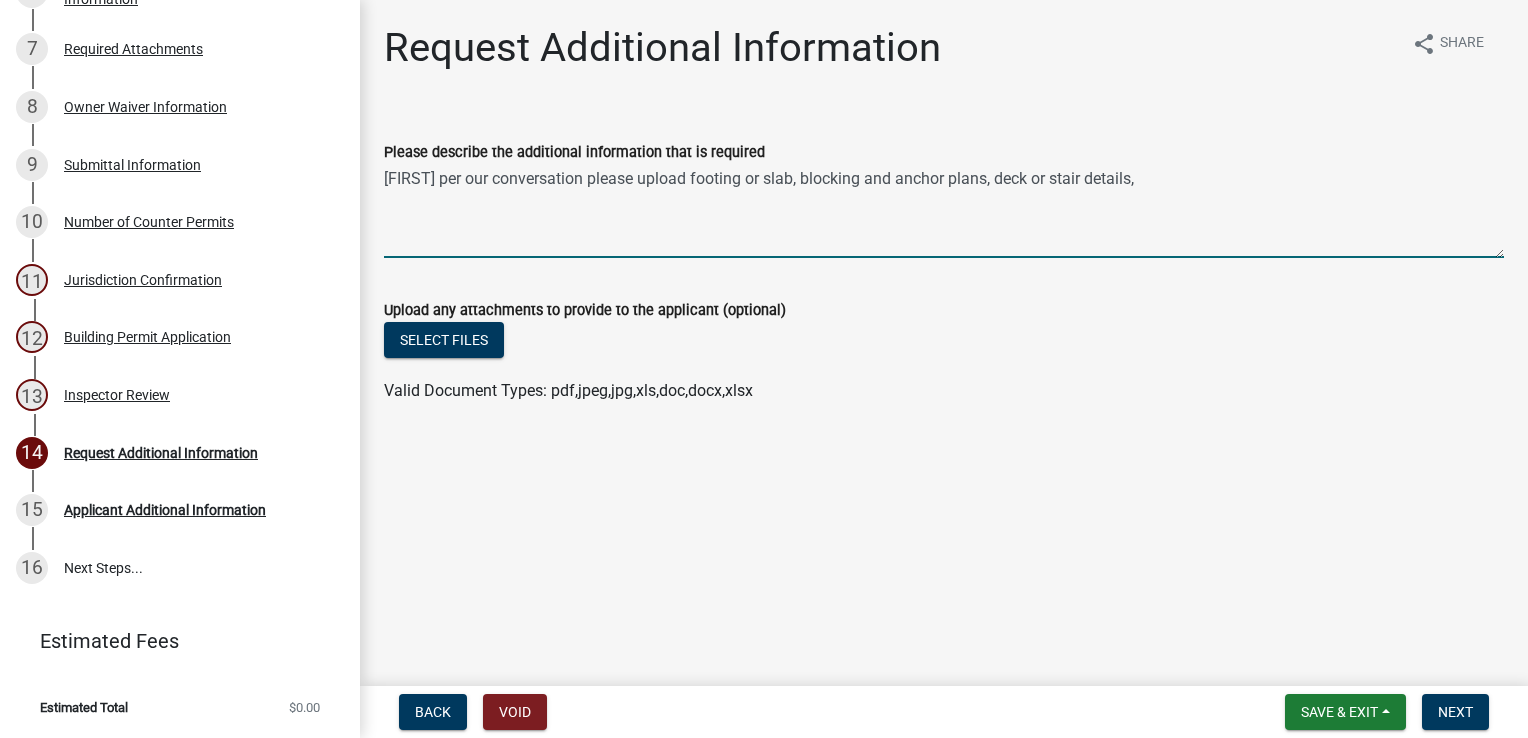 type on "David per our conversation please upload footing or slab, blocking and anchor plans, deck or stair details," 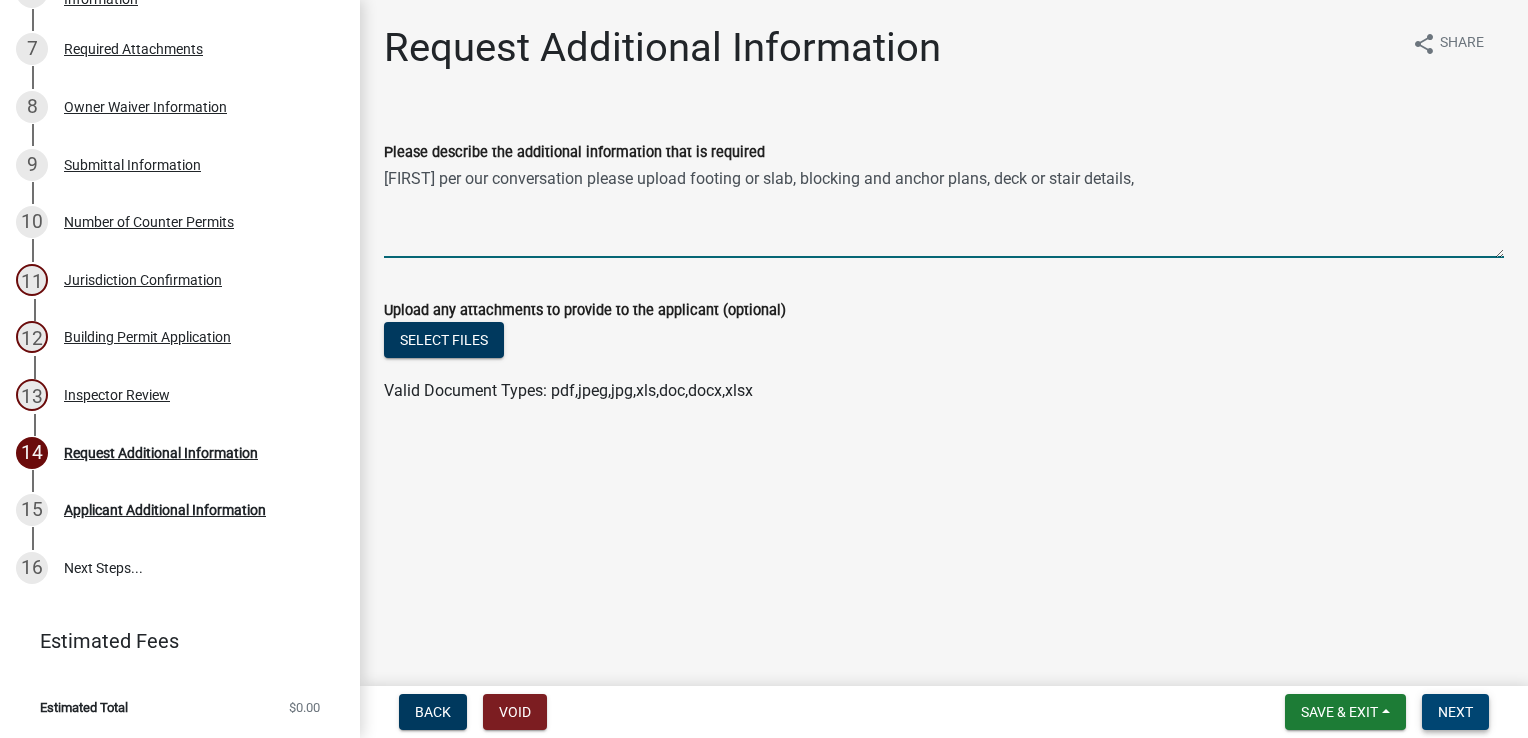 click on "Next" at bounding box center (1455, 712) 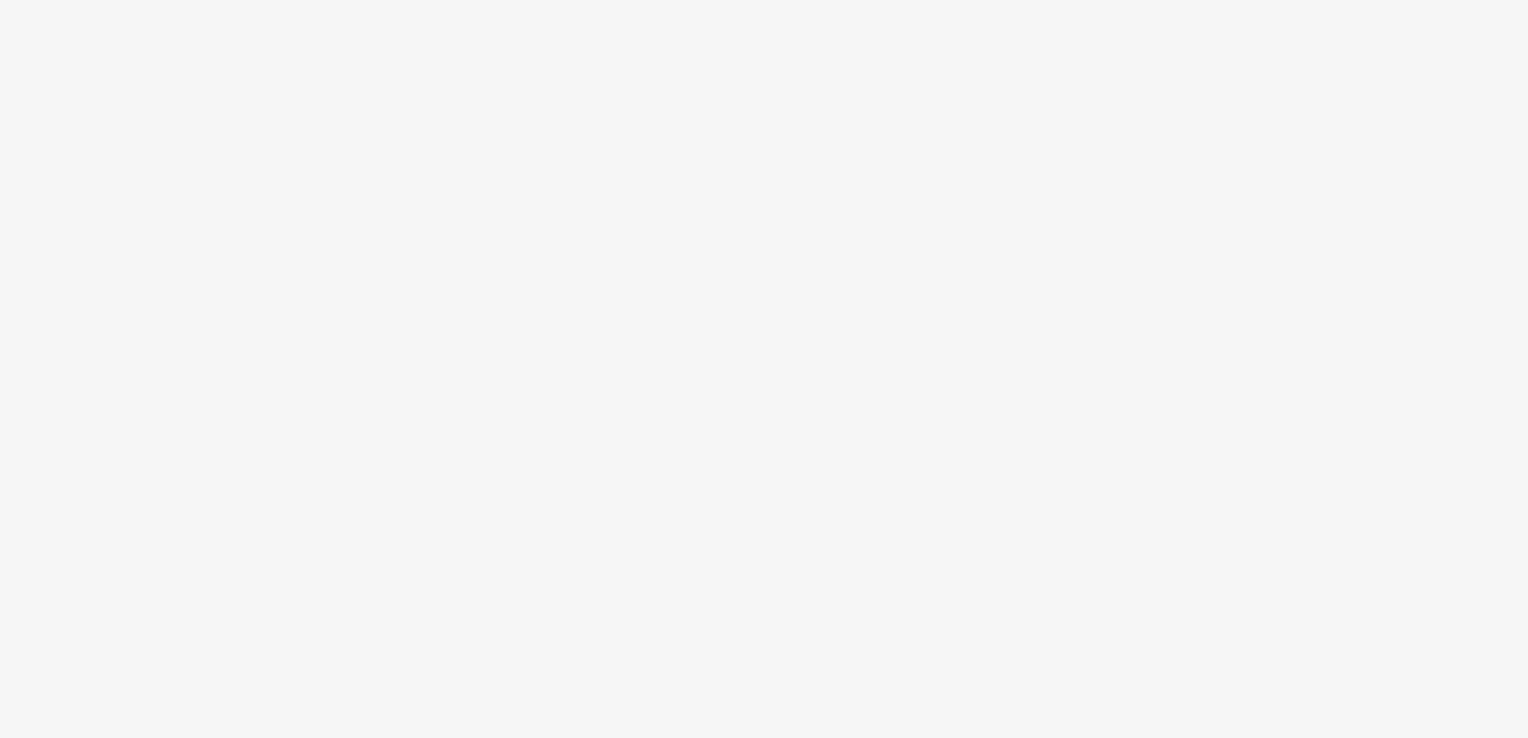 scroll, scrollTop: 0, scrollLeft: 0, axis: both 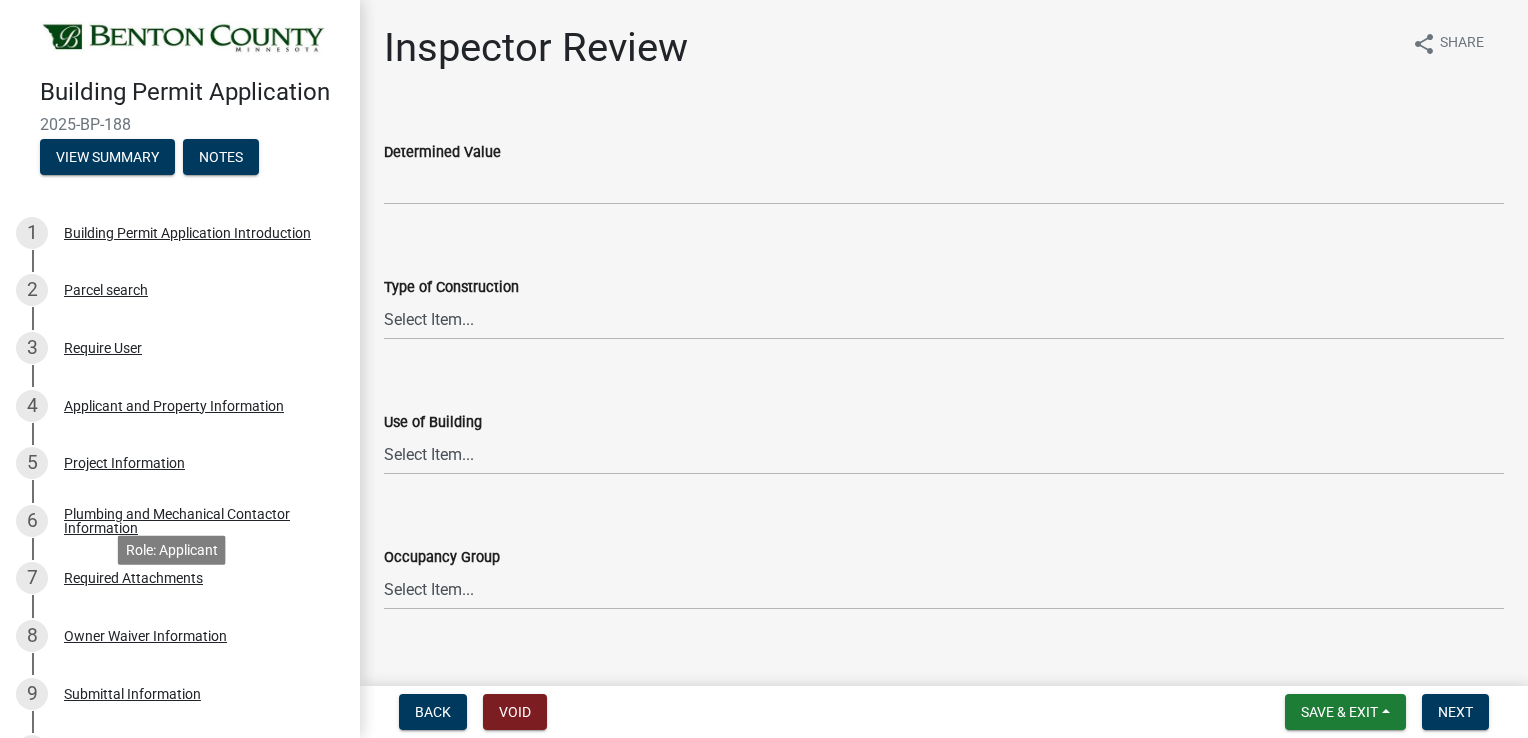 drag, startPoint x: 133, startPoint y: 602, endPoint x: 134, endPoint y: 586, distance: 16.03122 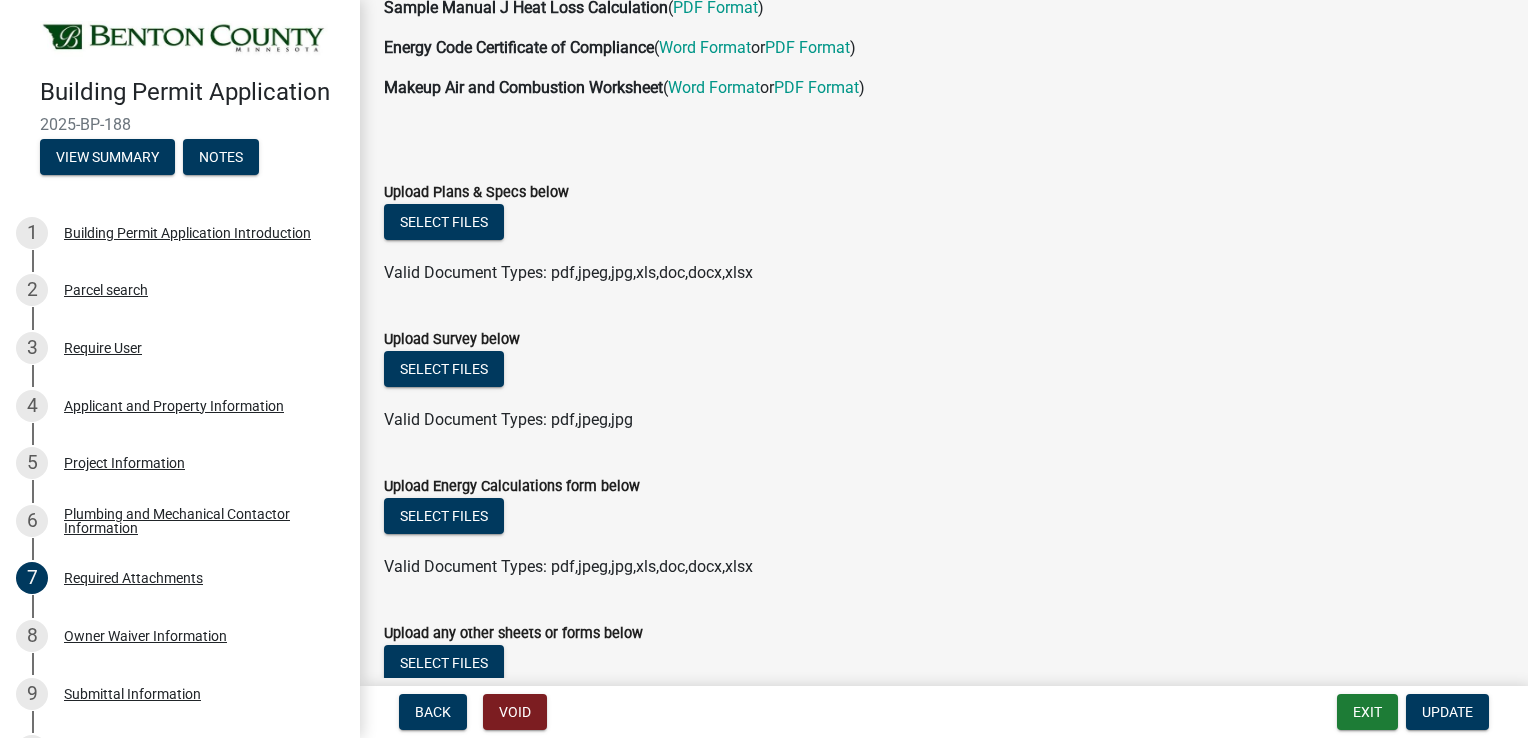 scroll, scrollTop: 300, scrollLeft: 0, axis: vertical 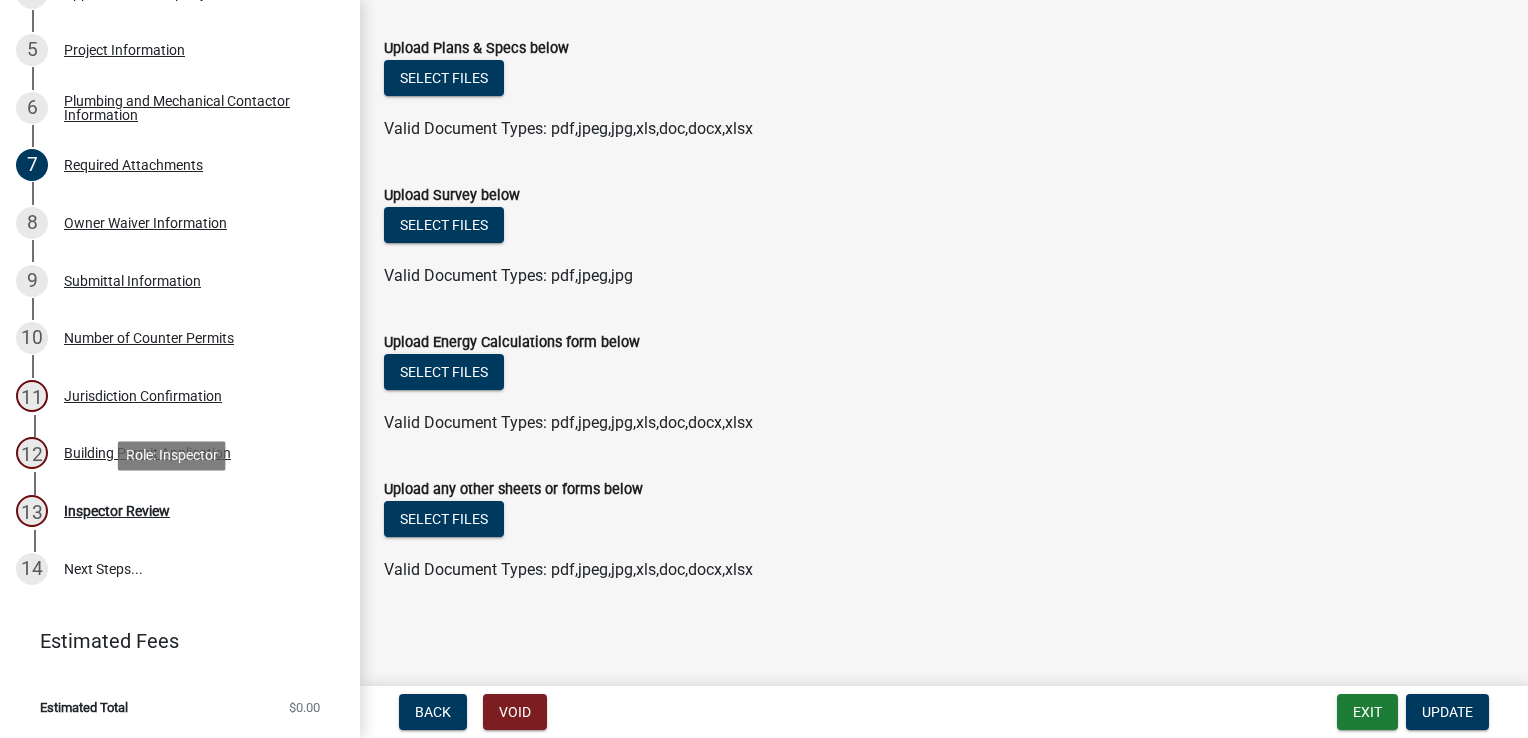 click on "Inspector Review" at bounding box center [117, 511] 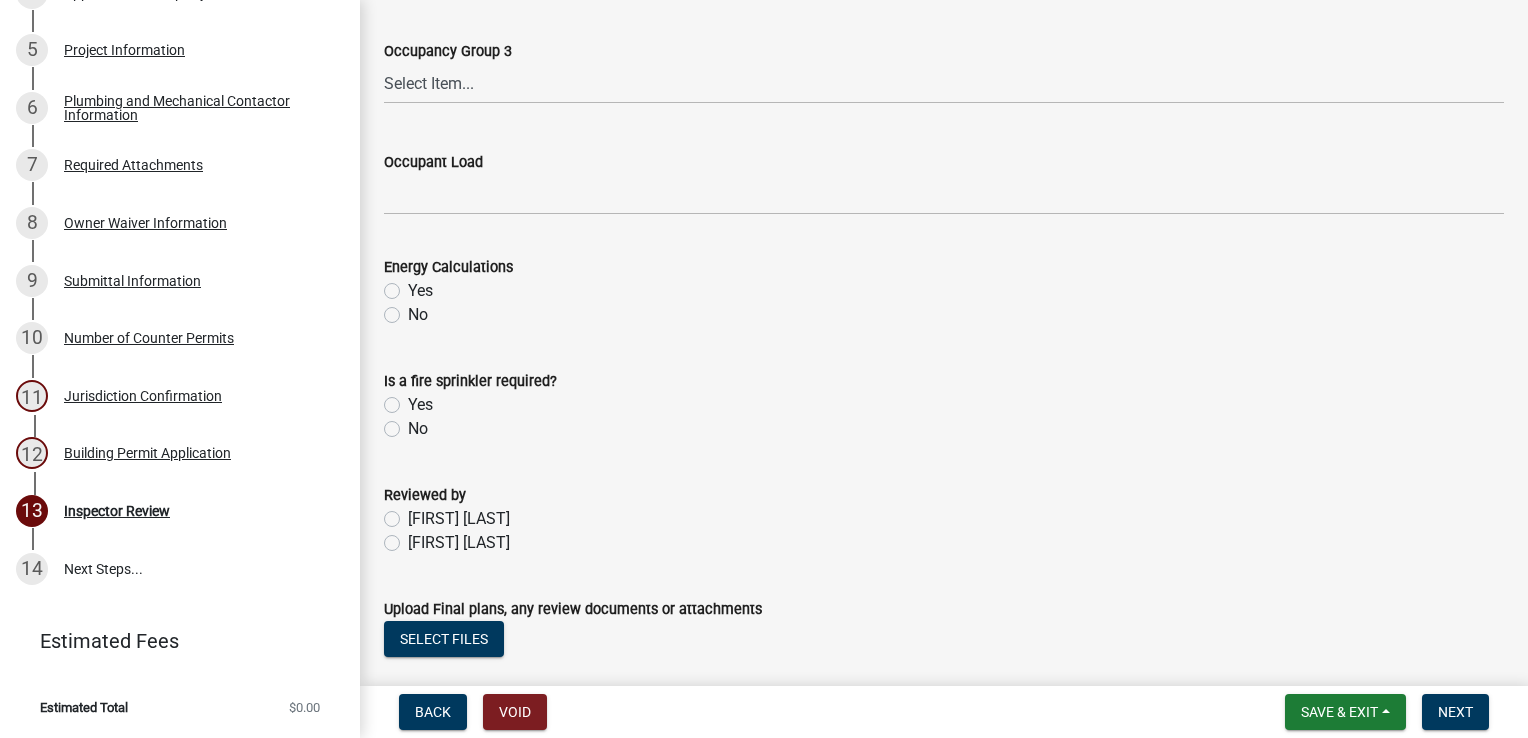 scroll, scrollTop: 1009, scrollLeft: 0, axis: vertical 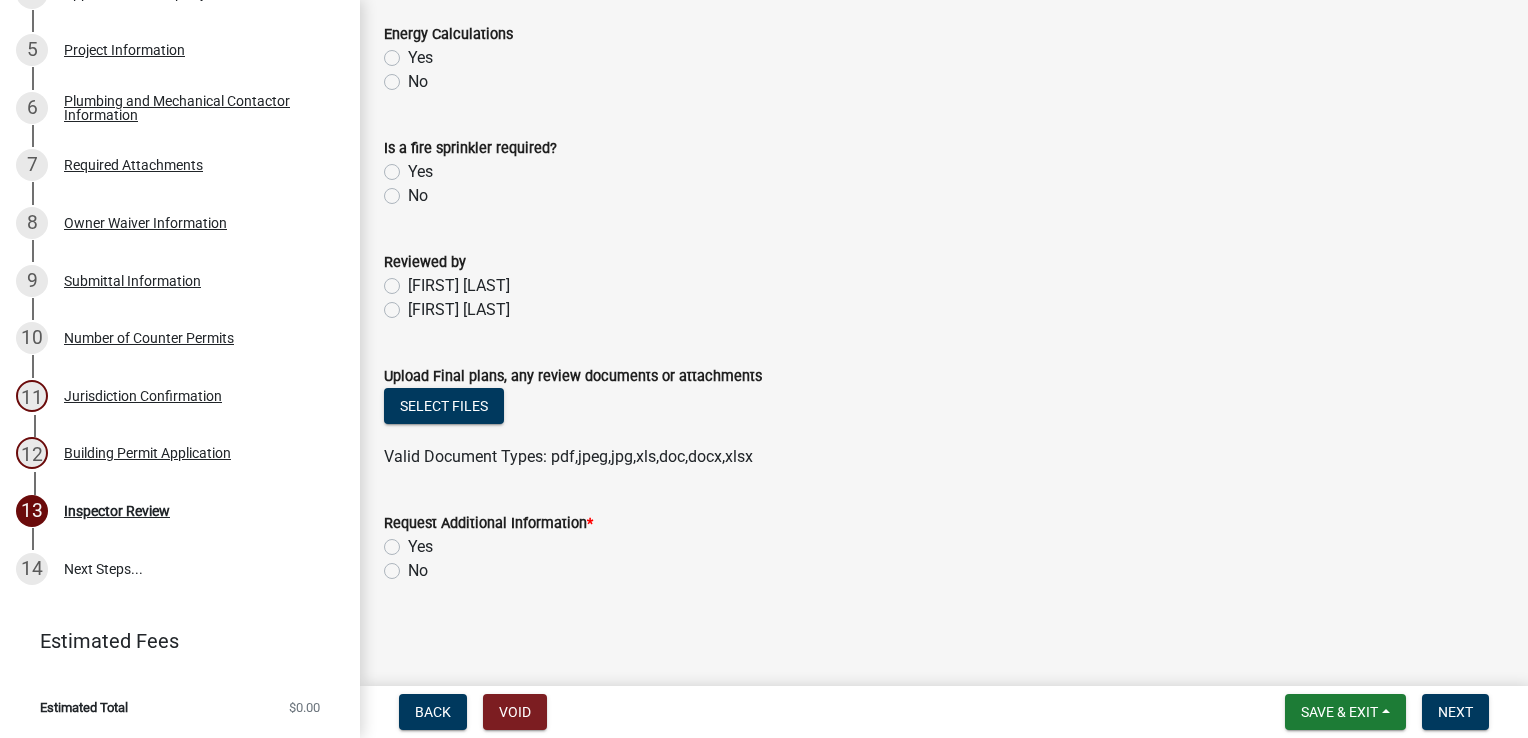 click on "Yes" 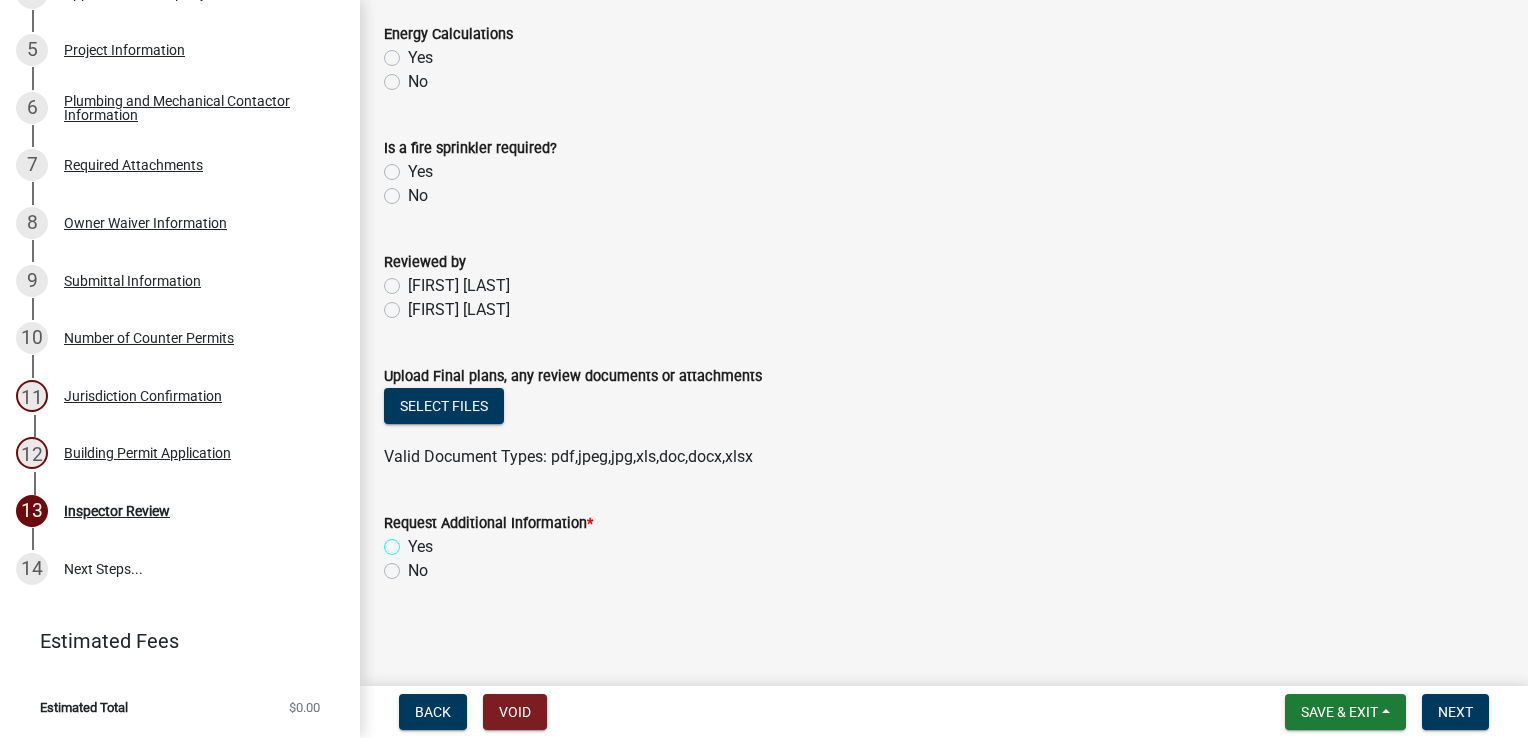 click on "Yes" at bounding box center (414, 541) 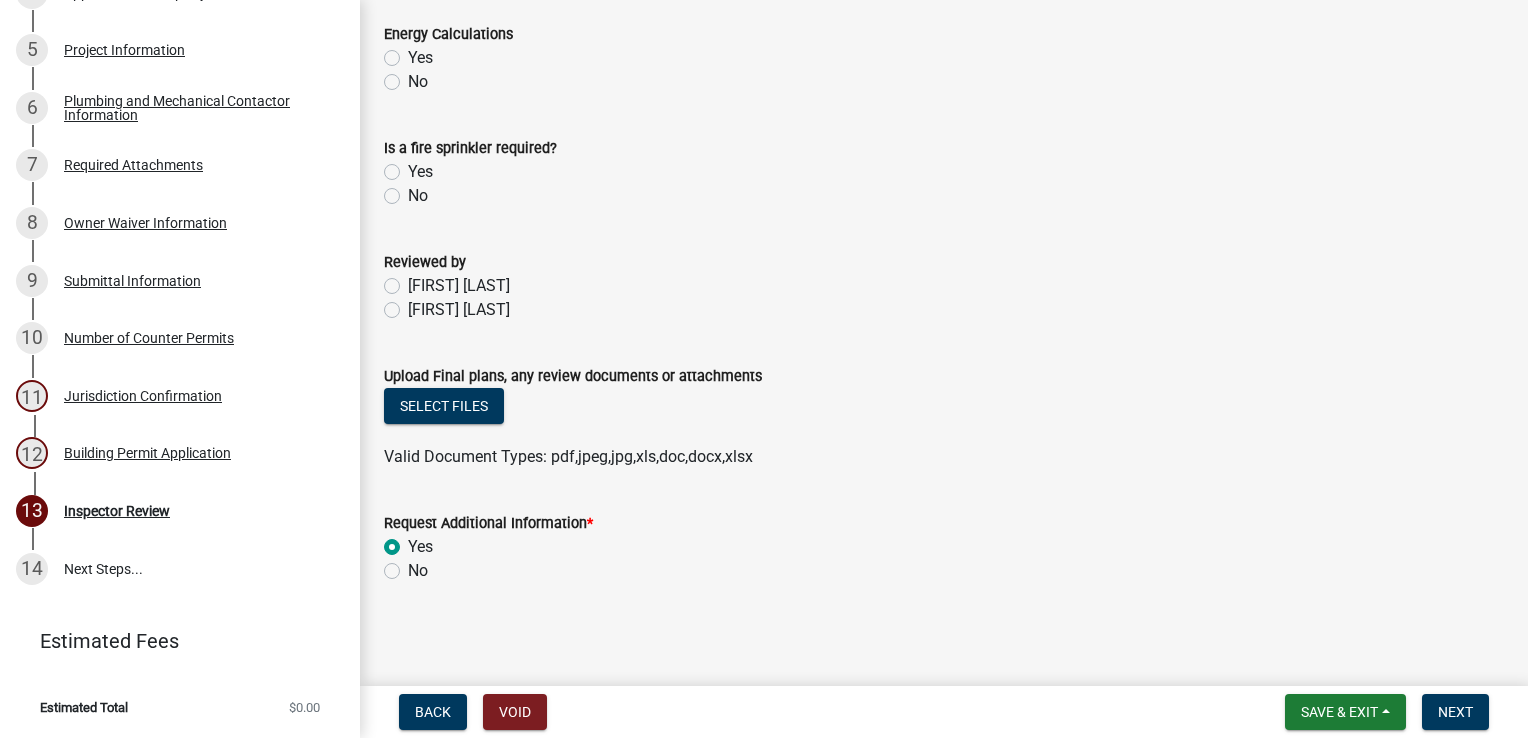 radio on "true" 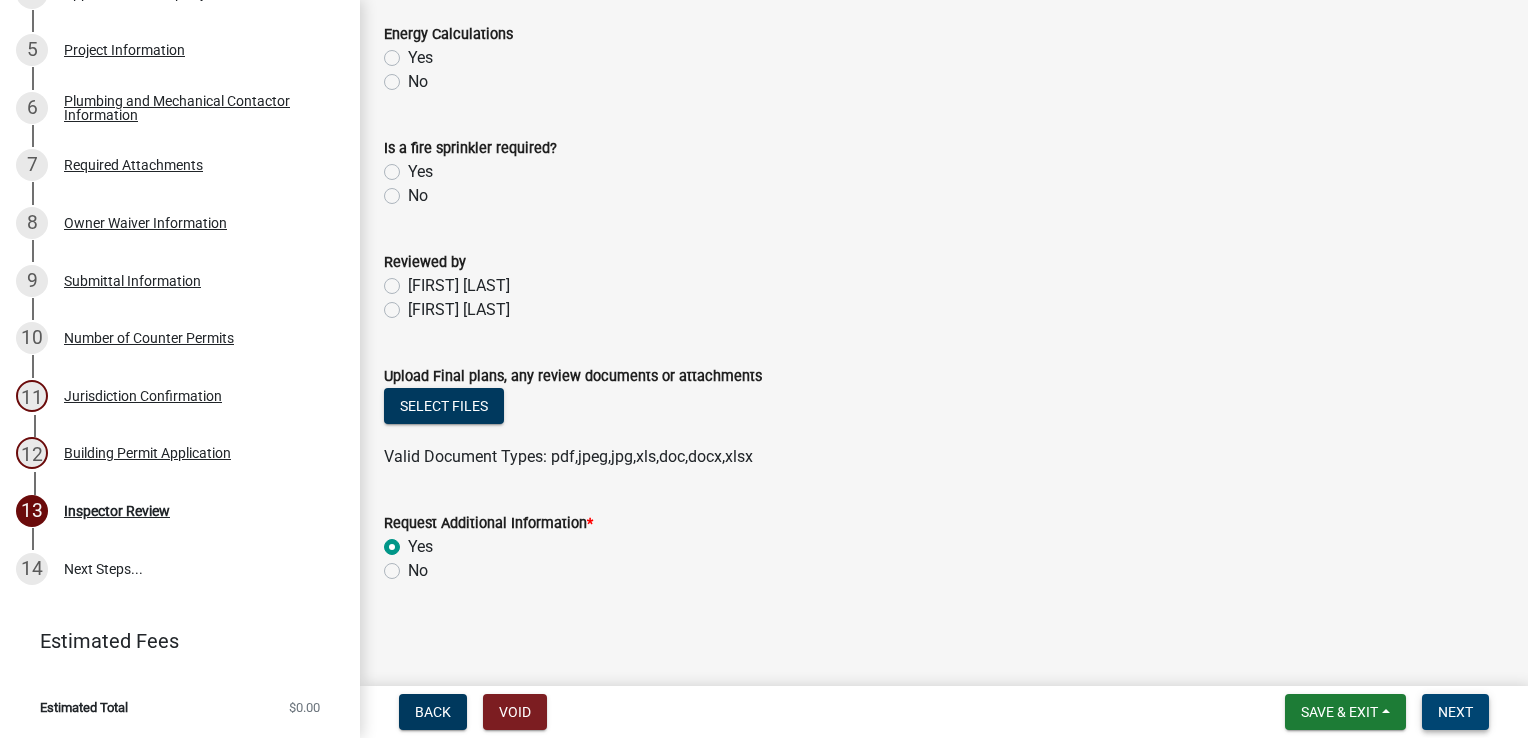 click on "Next" at bounding box center [1455, 712] 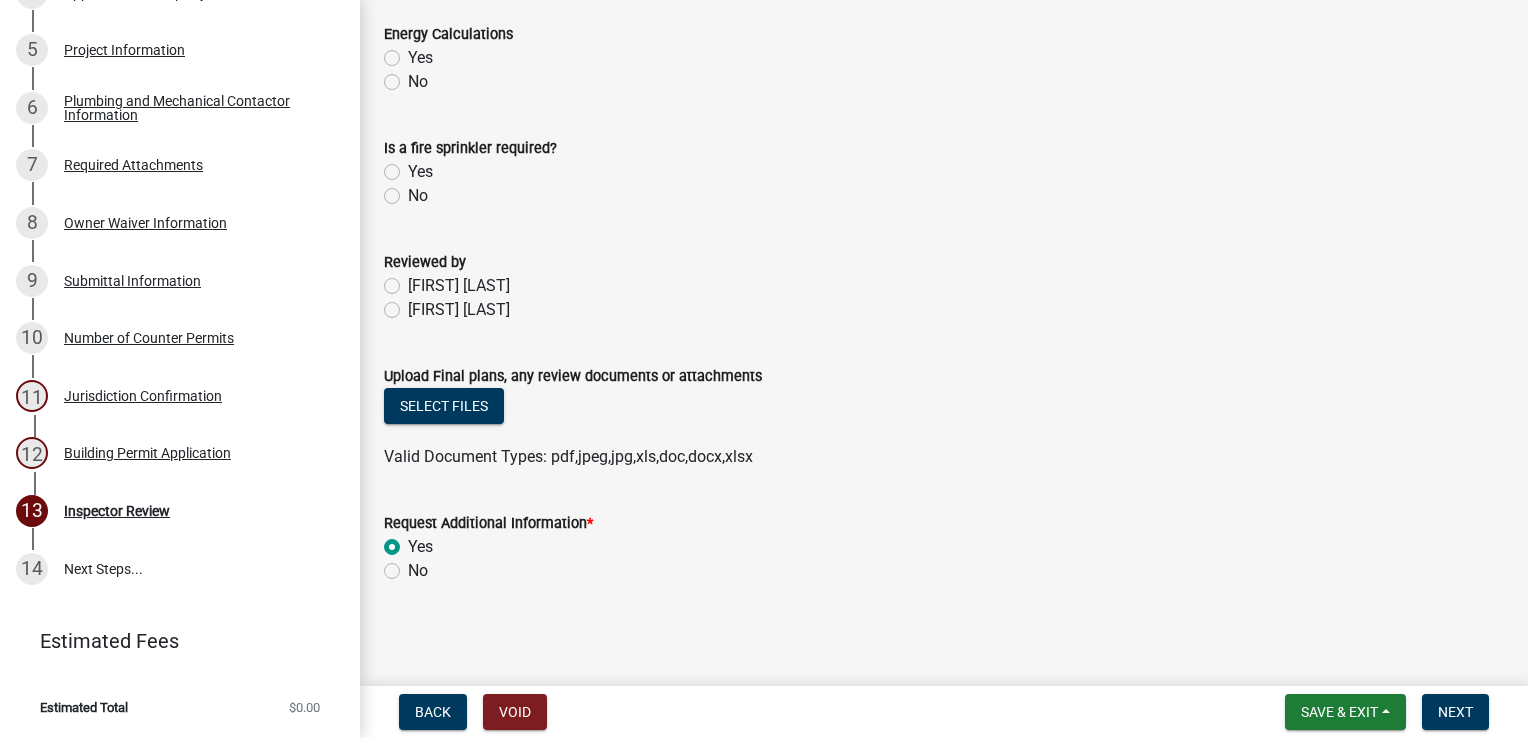 scroll, scrollTop: 0, scrollLeft: 0, axis: both 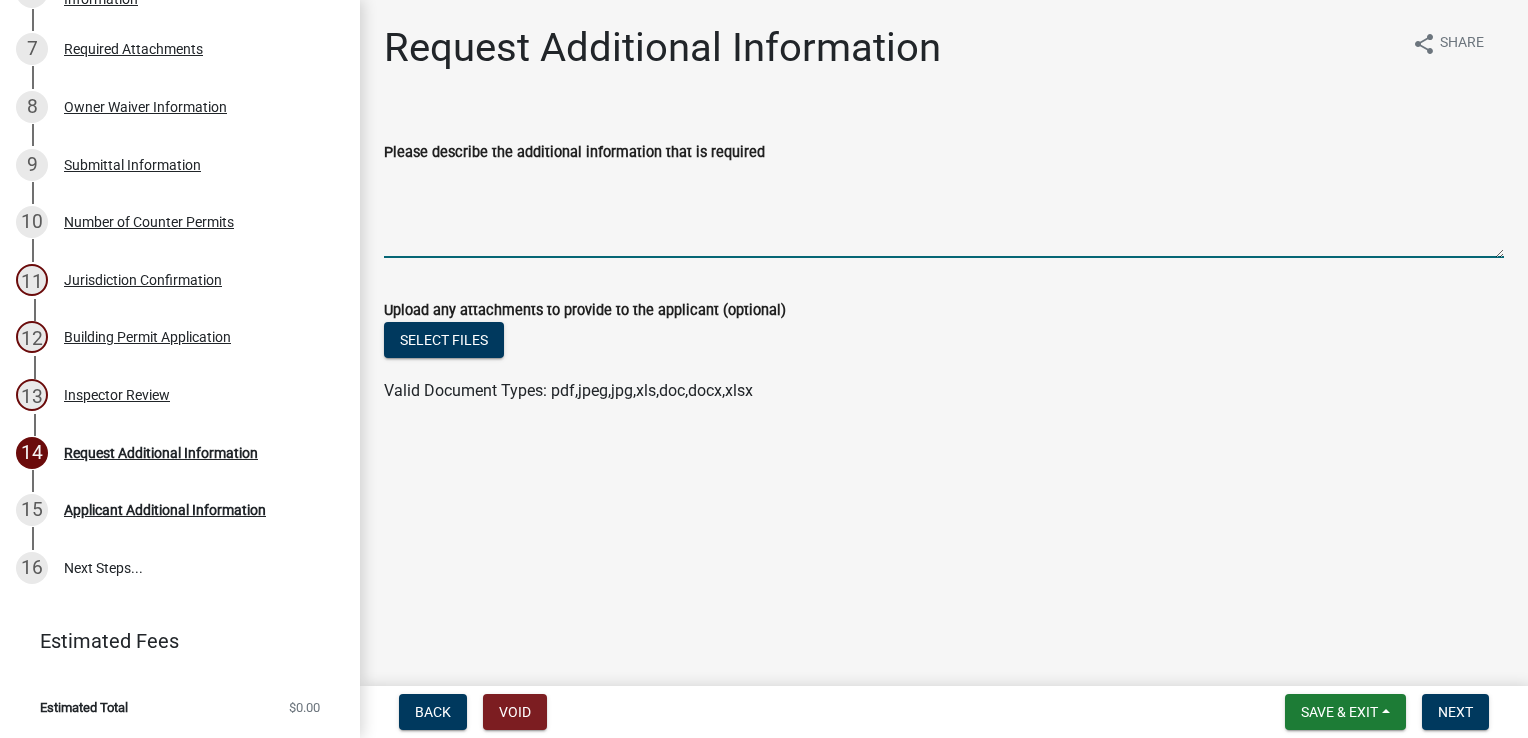 click on "Please describe the additional information that is required" at bounding box center [944, 211] 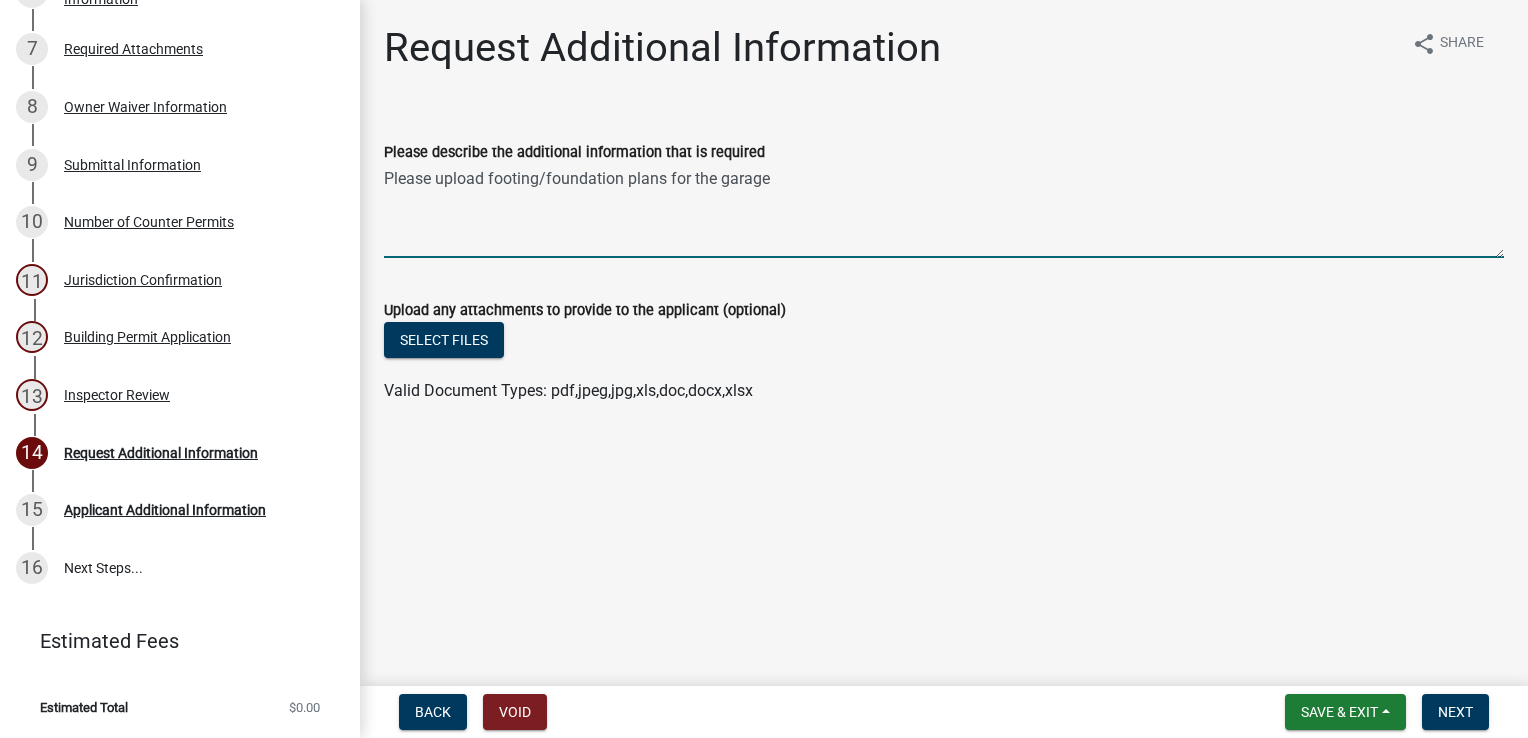 type on "Please upload footing/foundation plans for the garage" 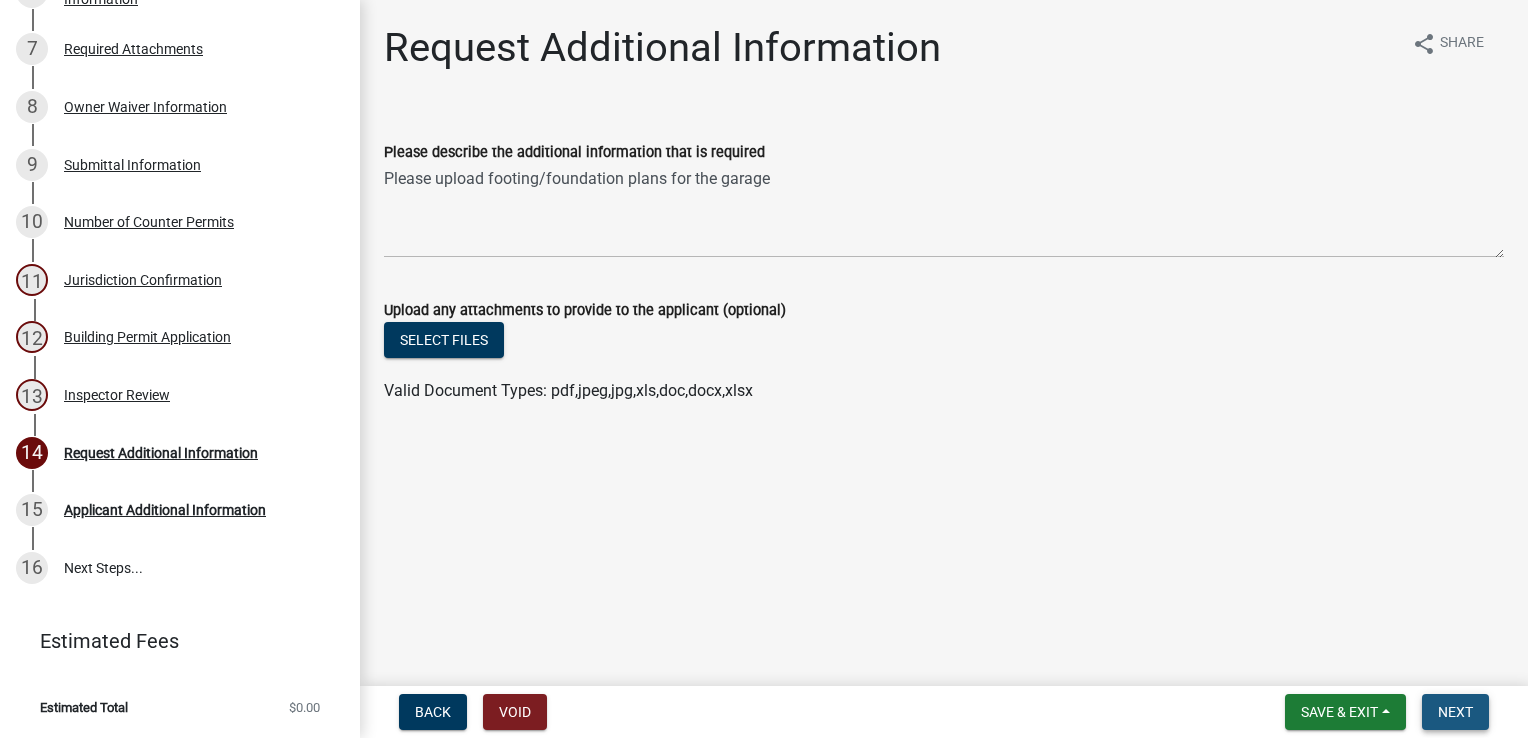 click on "Next" at bounding box center (1455, 712) 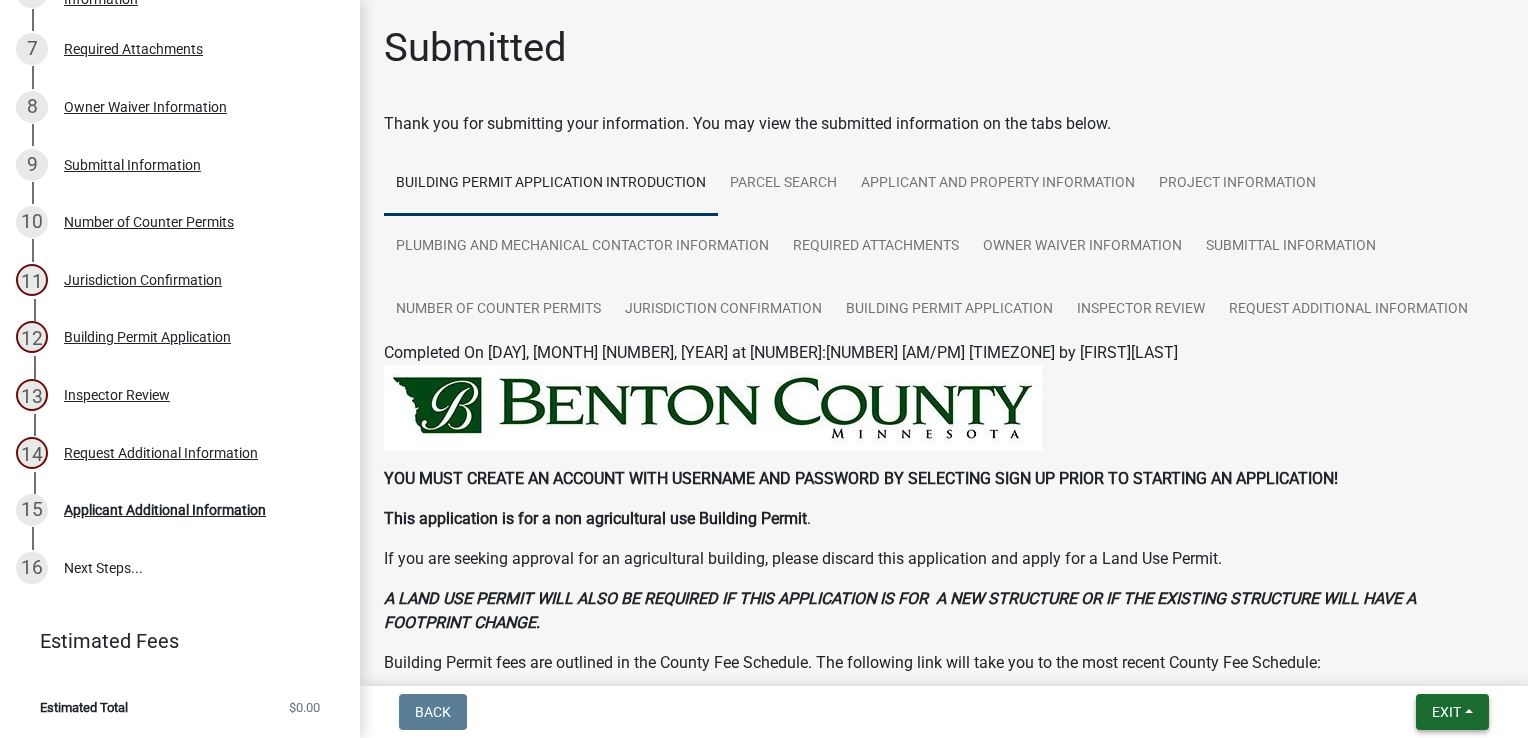 click on "Exit" at bounding box center [1452, 712] 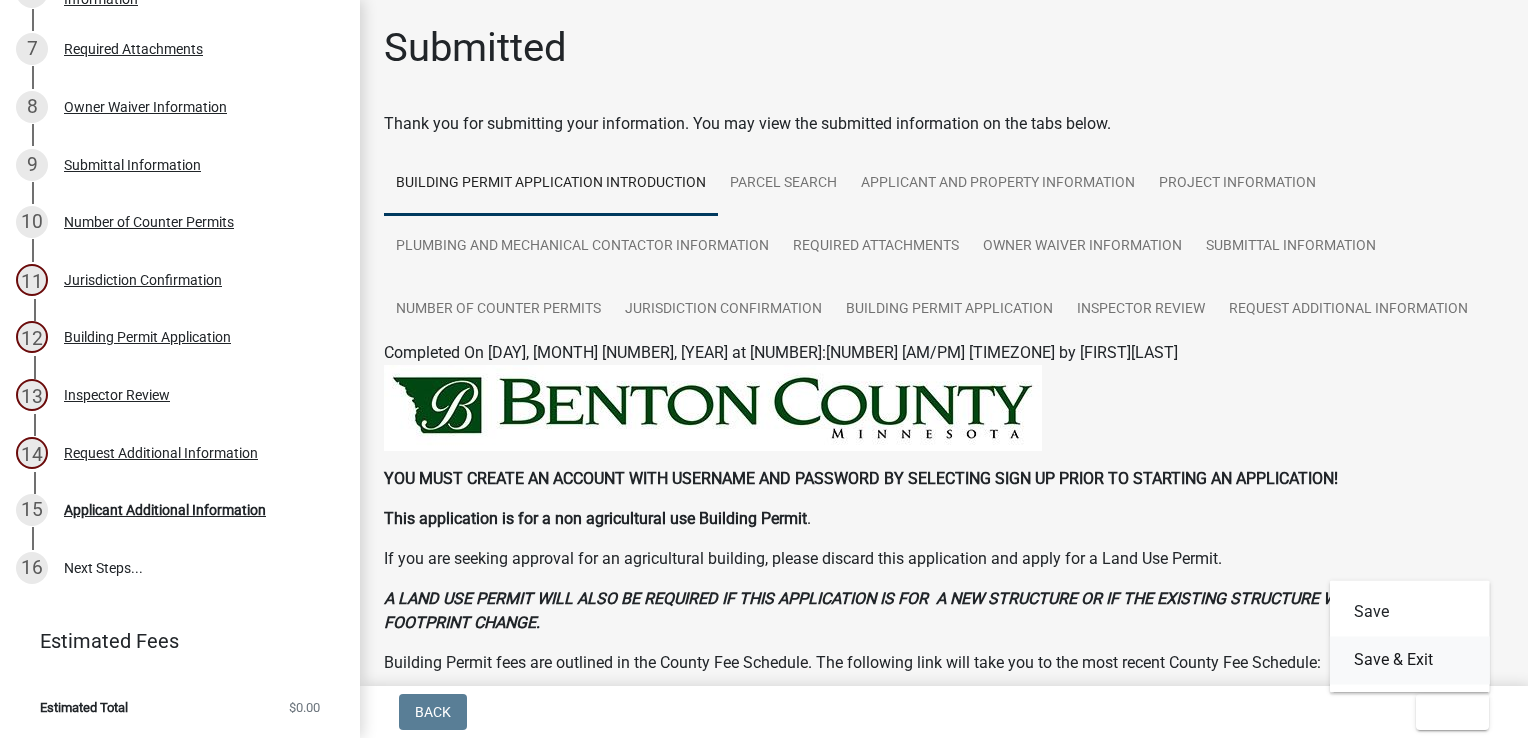 click on "Save & Exit" at bounding box center (1410, 660) 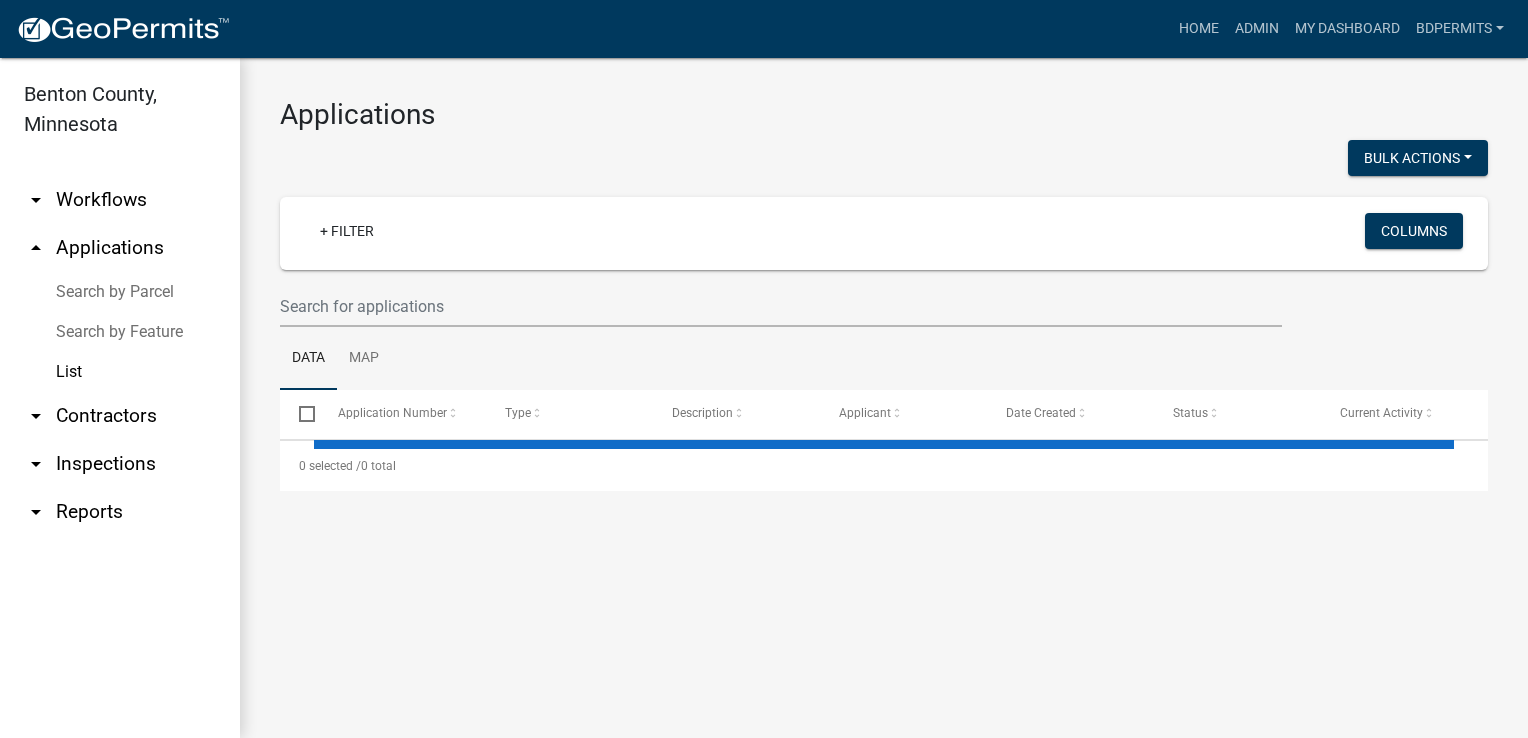 select on "3: 100" 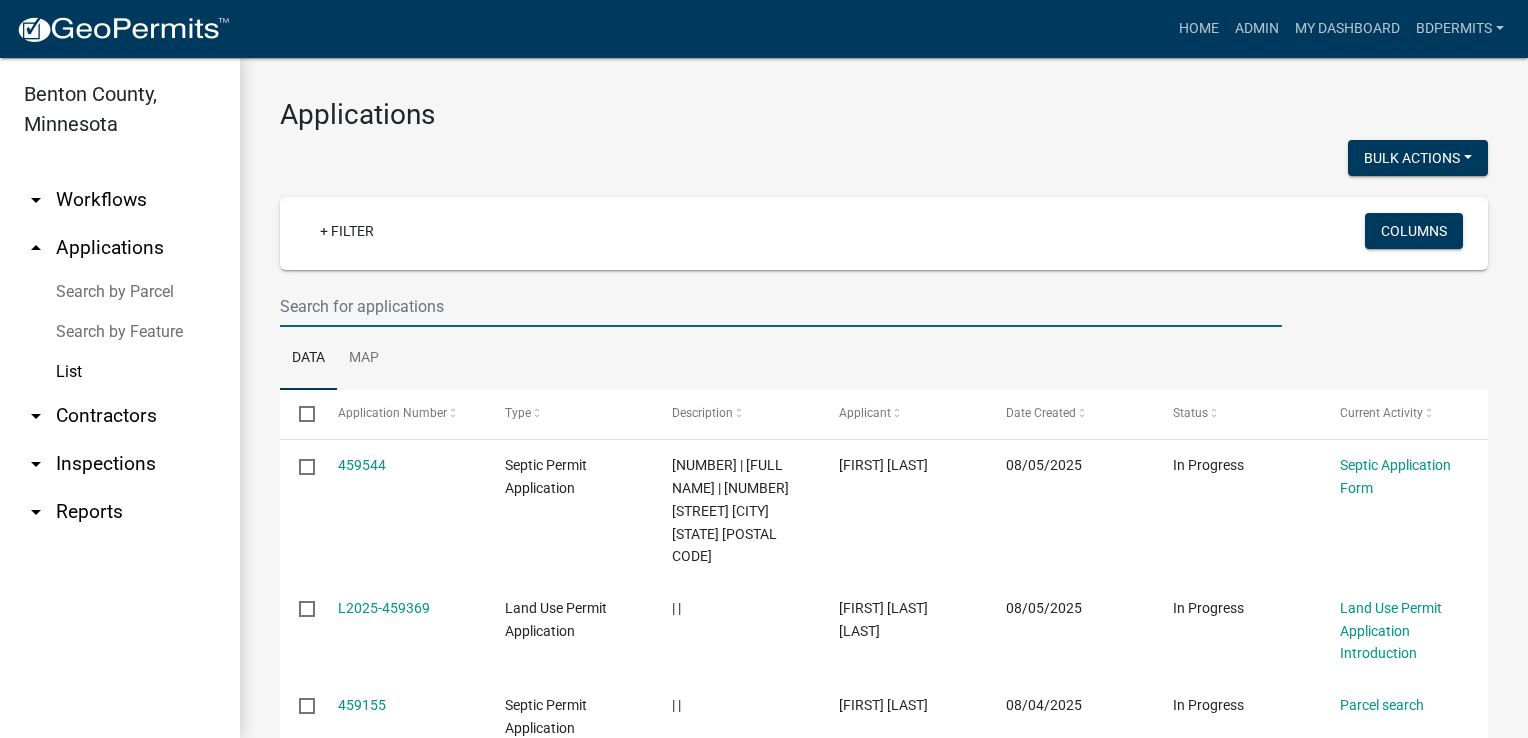 click at bounding box center [781, 306] 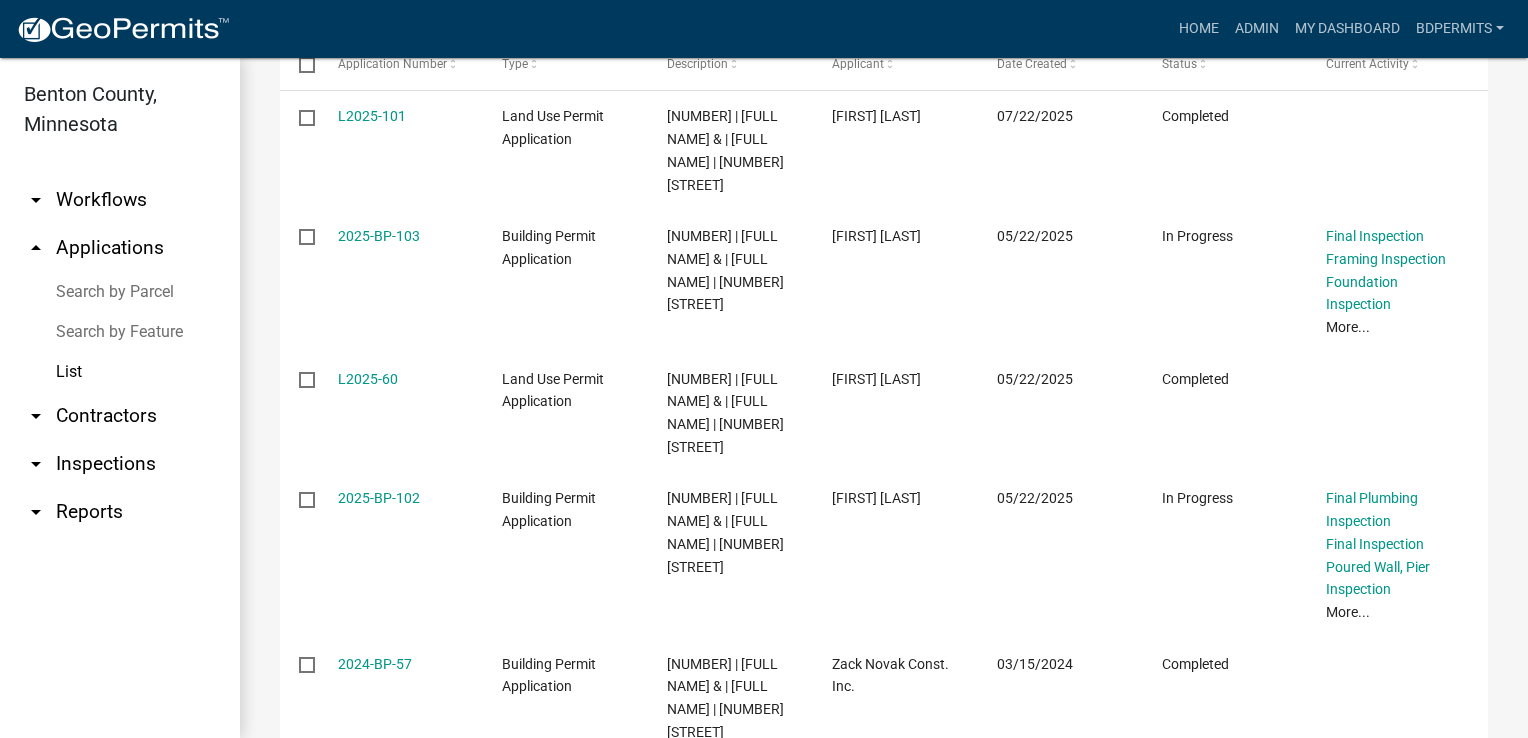scroll, scrollTop: 400, scrollLeft: 0, axis: vertical 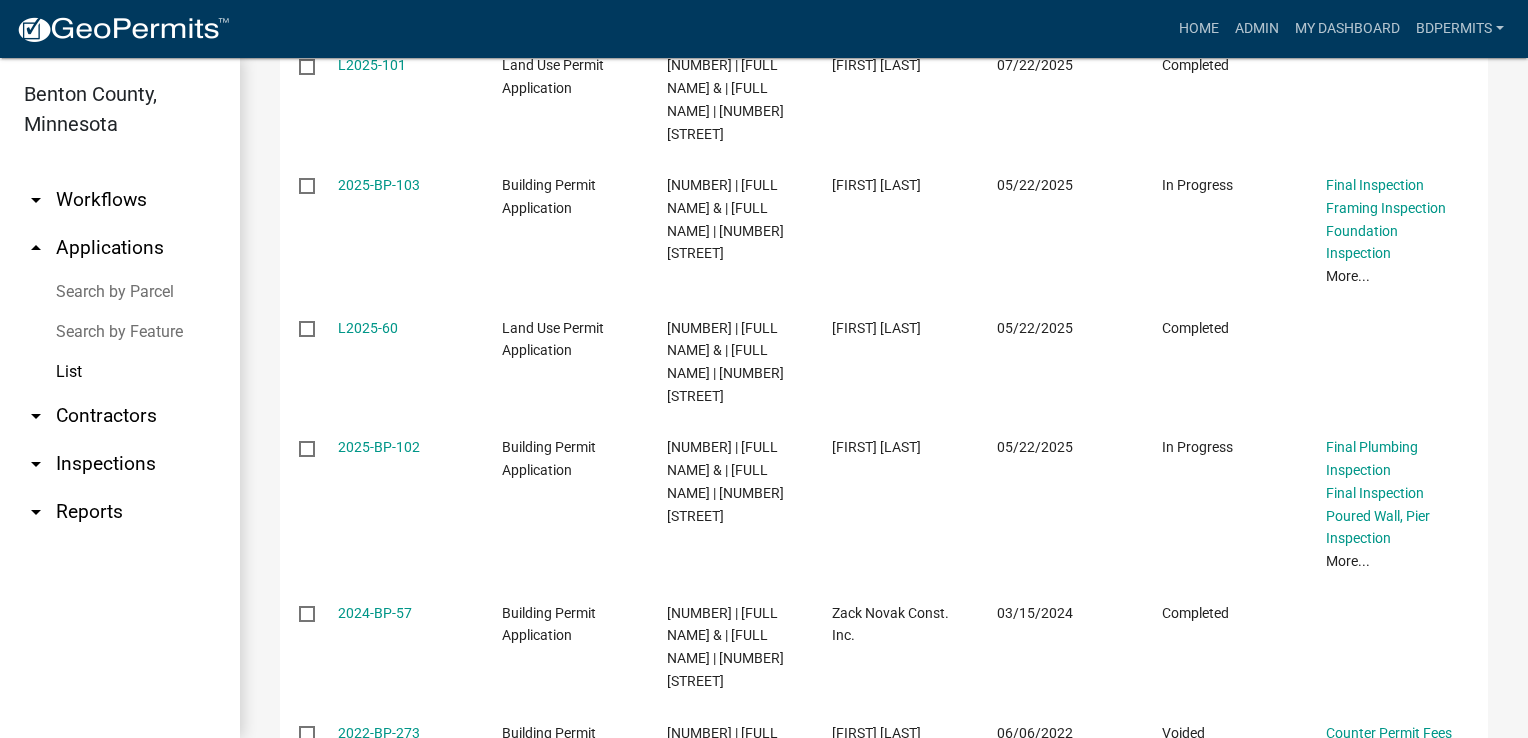 type on "[POSTAL CODE]" 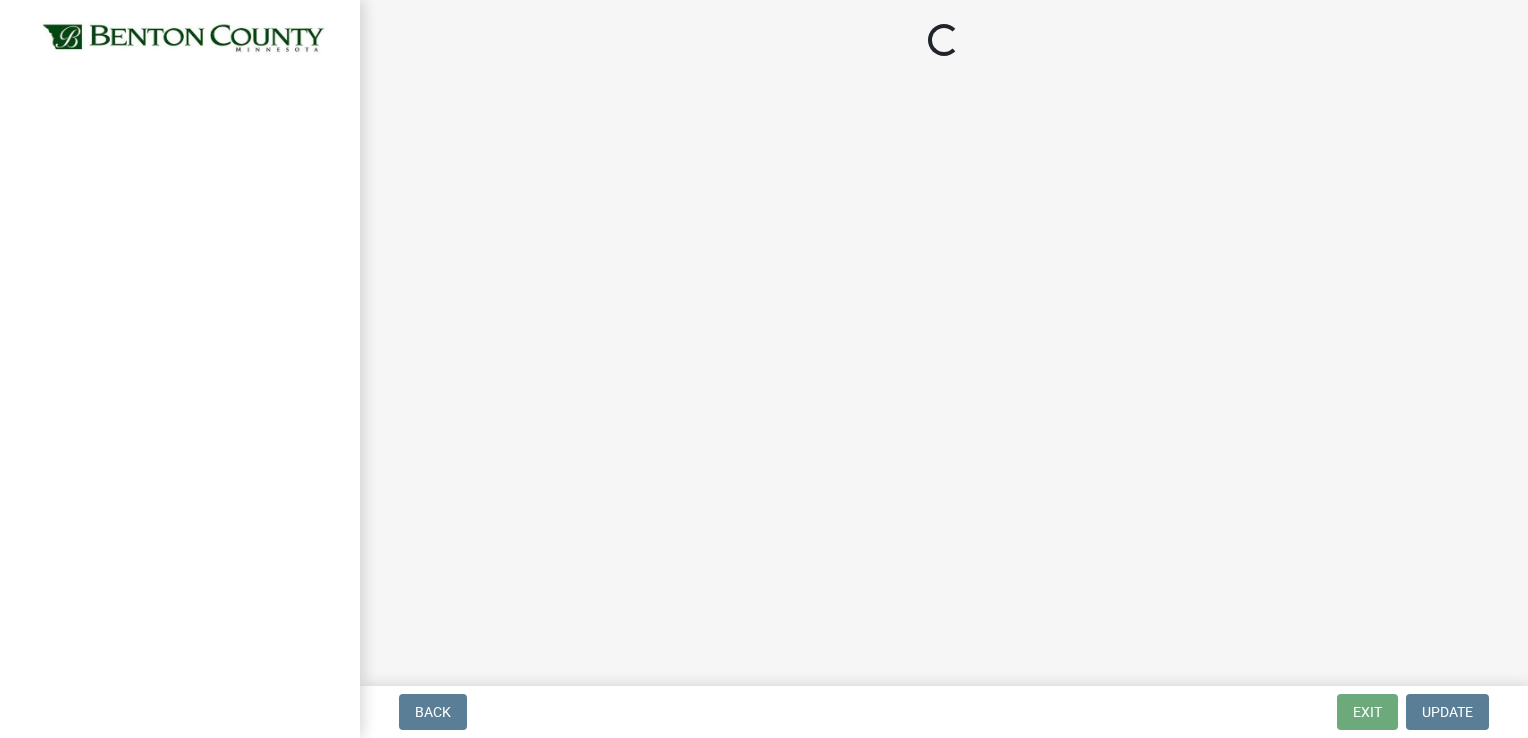 select on "17bfa135-5610-45df-8ce7-87530b7d86d4" 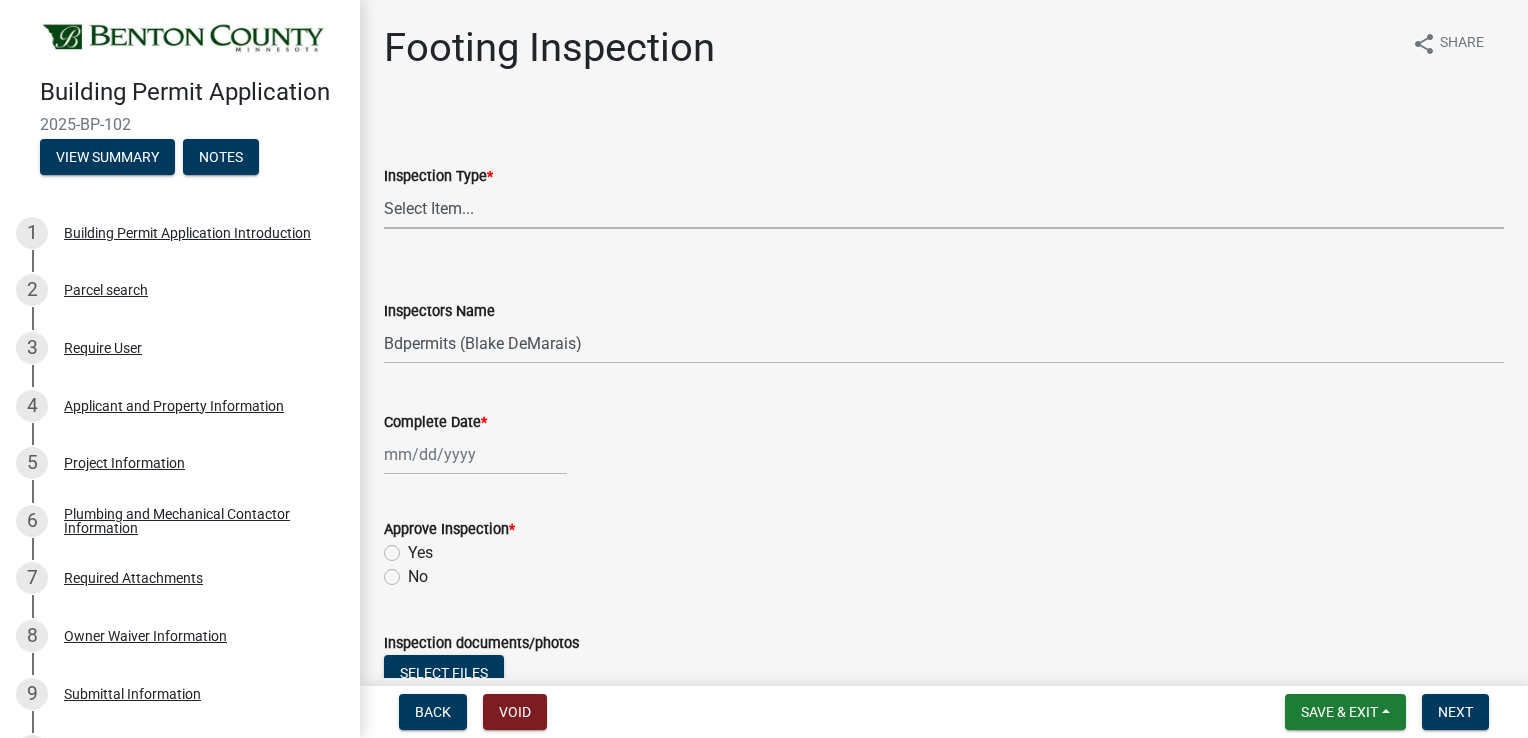 click on "Select Item...   Footing" at bounding box center [944, 208] 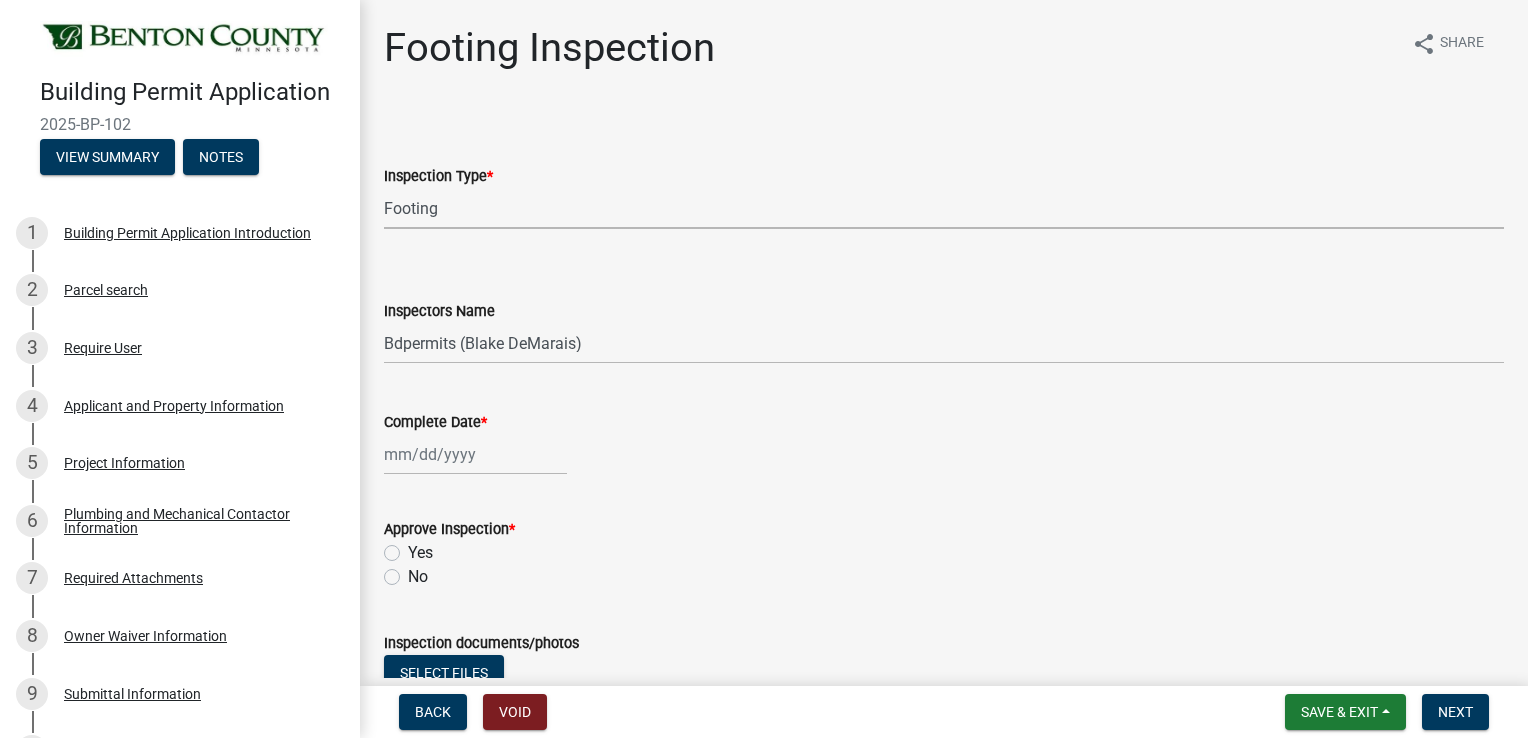 click on "Select Item...   Footing" at bounding box center (944, 208) 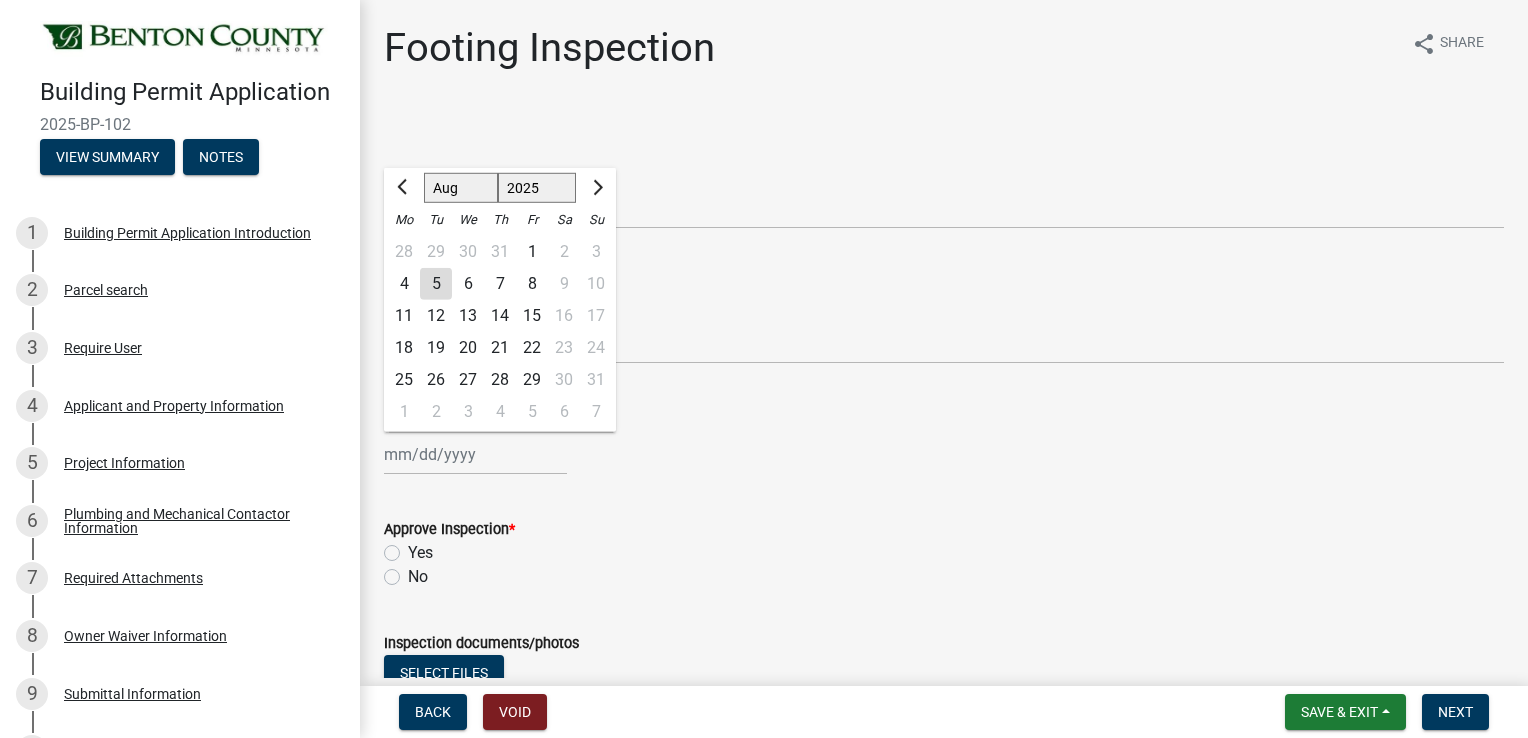 click on "Jan Feb Mar Apr May Jun Jul Aug Sep Oct Nov Dec 1525 1526 1527 1528 1529 1530 1531 1532 1533 1534 1535 1536 1537 1538 1539 1540 1541 1542 1543 1544 1545 1546 1547 1548 1549 1550 1551 1552 1553 1554 1555 1556 1557 1558 1559 1560 1561 1562 1563 1564 1565 1566 1567 1568 1569 1570 1571 1572 1573 1574 1575 1576 1577 1578 1579 1580 1581 1582 1583 1584 1585 1586 1587 1588 1589 1590 1591 1592 1593 1594 1595 1596 1597 1598 1599 1600 1601 1602 1603 1604 1605 1606 1607 1608 1609 1610 1611 1612 1613 1614 1615 1616 1617 1618 1619 1620 1621 1622 1623 1624 1625 1626 1627 1628 1629 1630 1631 1632 1633 1634 1635 1636 1637 1638 1639 1640 1641 1642 1643 1644 1645 1646 1647 1648 1649 1650 1651 1652 1653 1654 1655 1656 1657 1658 1659 1660 1661 1662 1663 1664 1665 1666 1667 1668 1669 1670 1671 1672 1673 1674 1675 1676 1677 1678 1679 1680 1681 1682 1683 1684 1685 1686 1687 1688 1689 1690 1691 1692 1693 1694 1695 1696 1697 1698 1699 1700 1701 1702 1703 1704 1705 1706 1707 1708 1709 1710 1711 1712 1713 1714 1715 1716 1717 1718 1719 1" 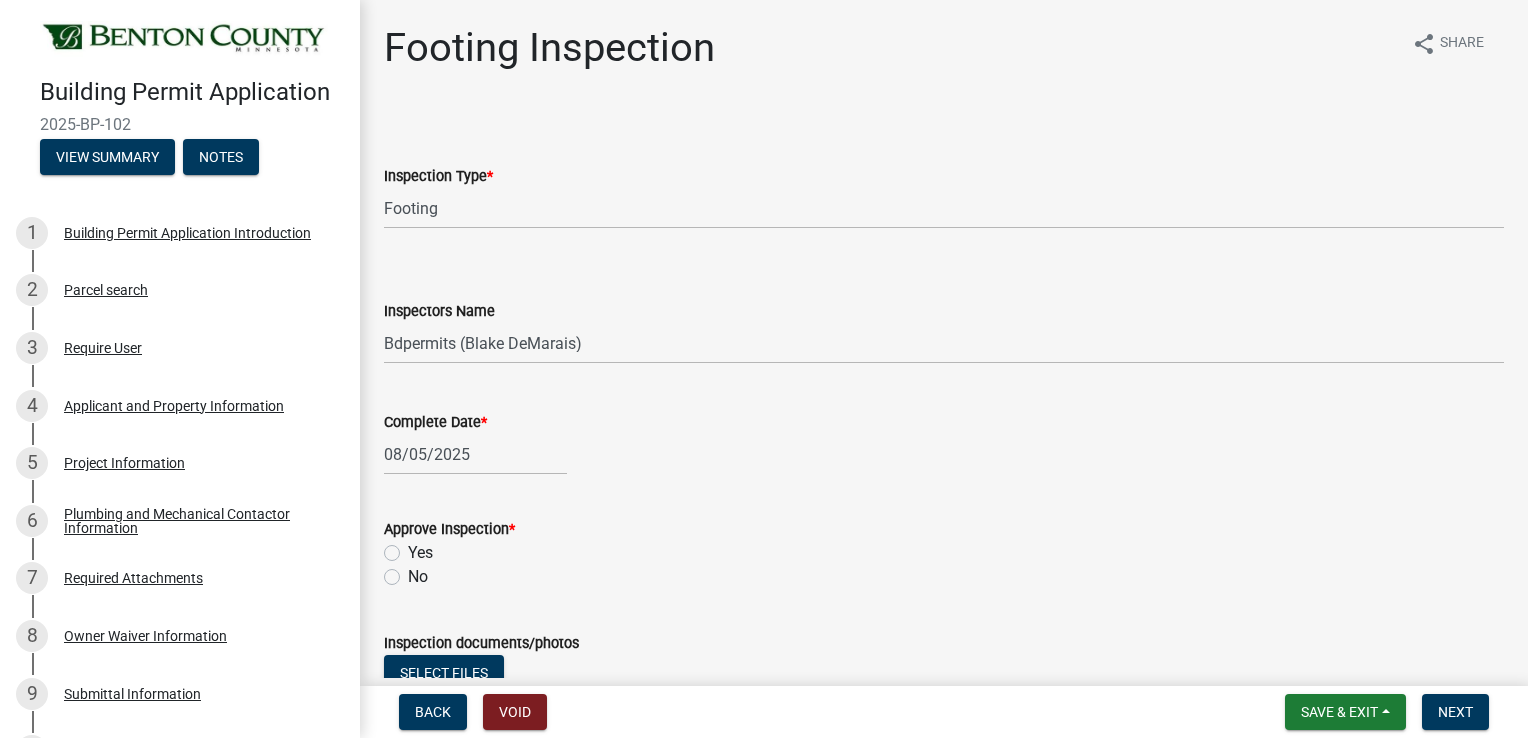 click on "Yes" 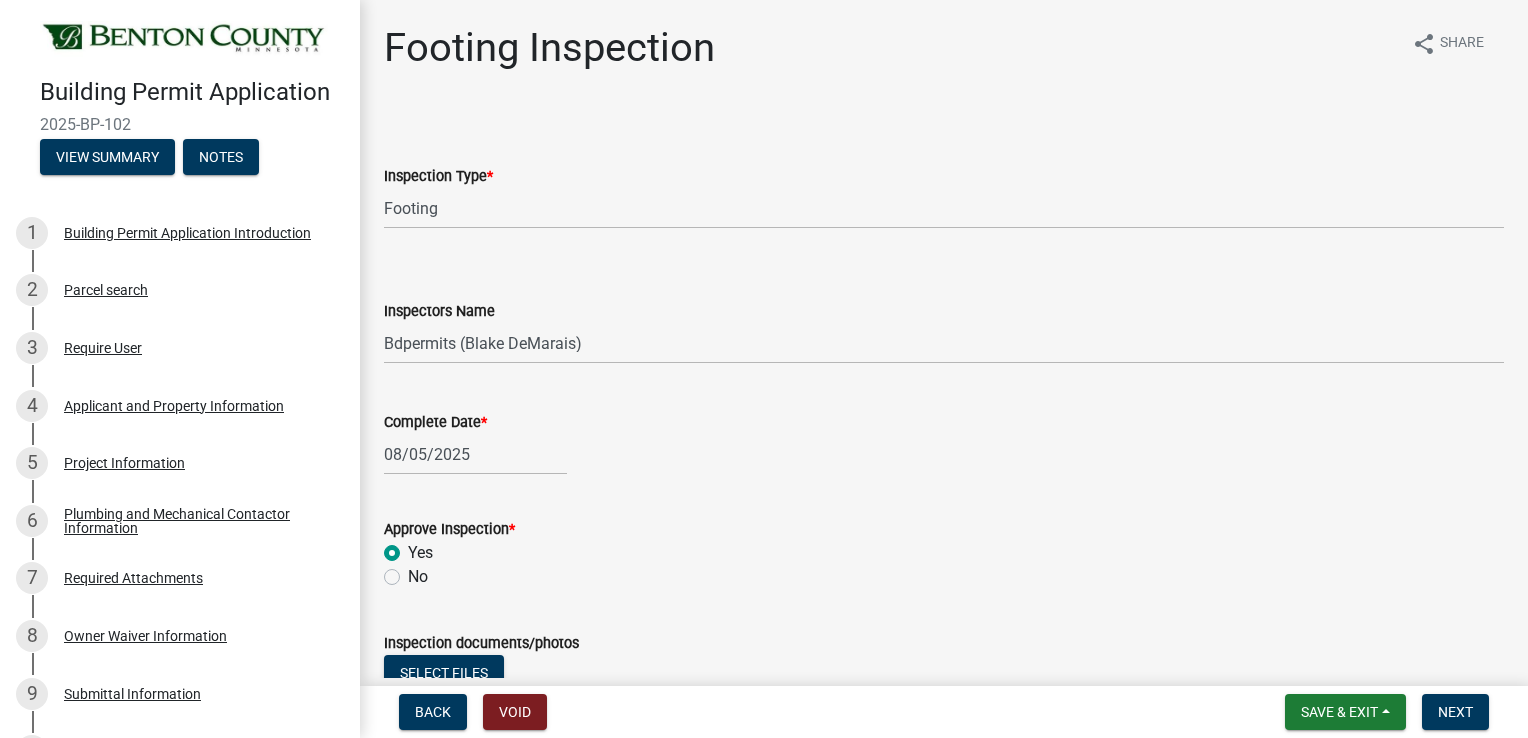 radio on "true" 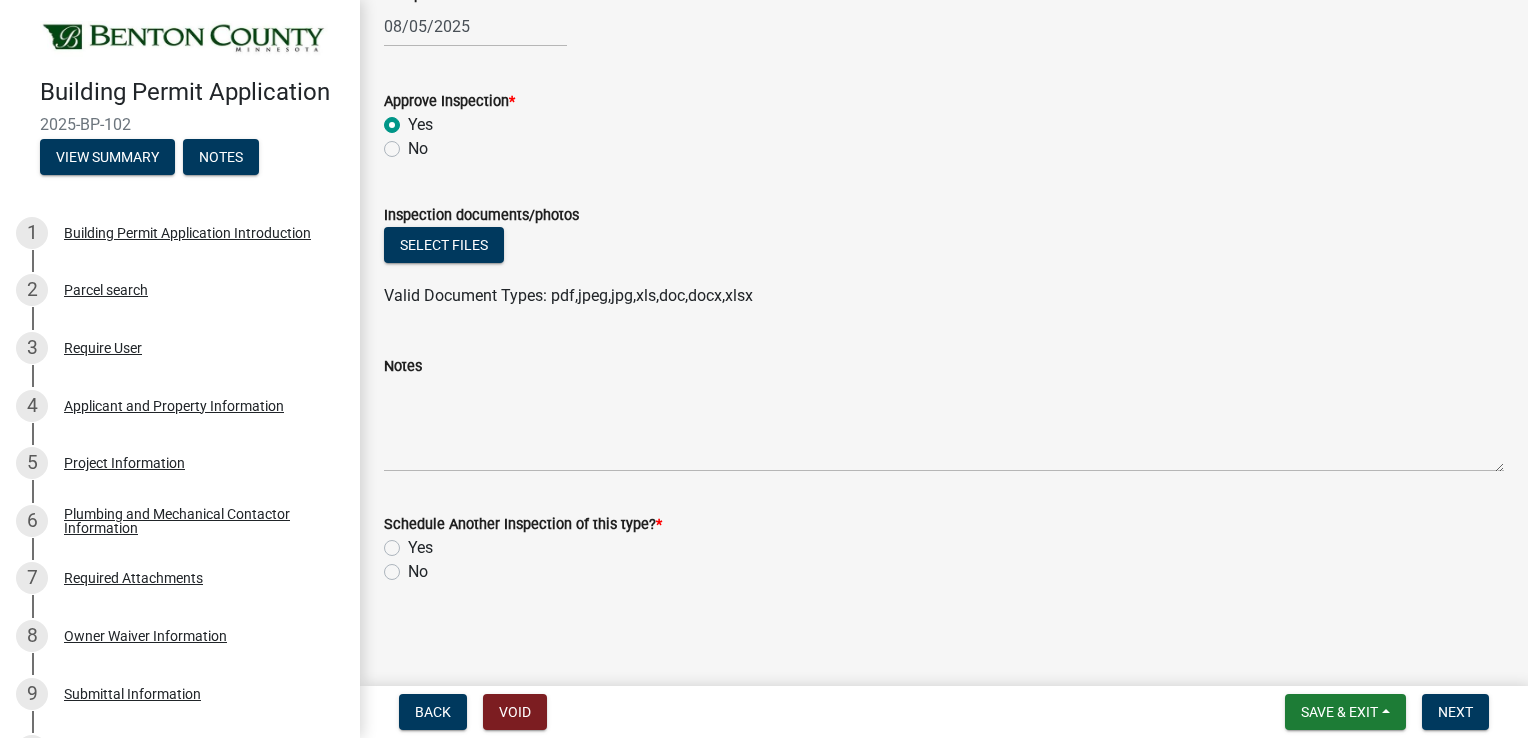scroll, scrollTop: 429, scrollLeft: 0, axis: vertical 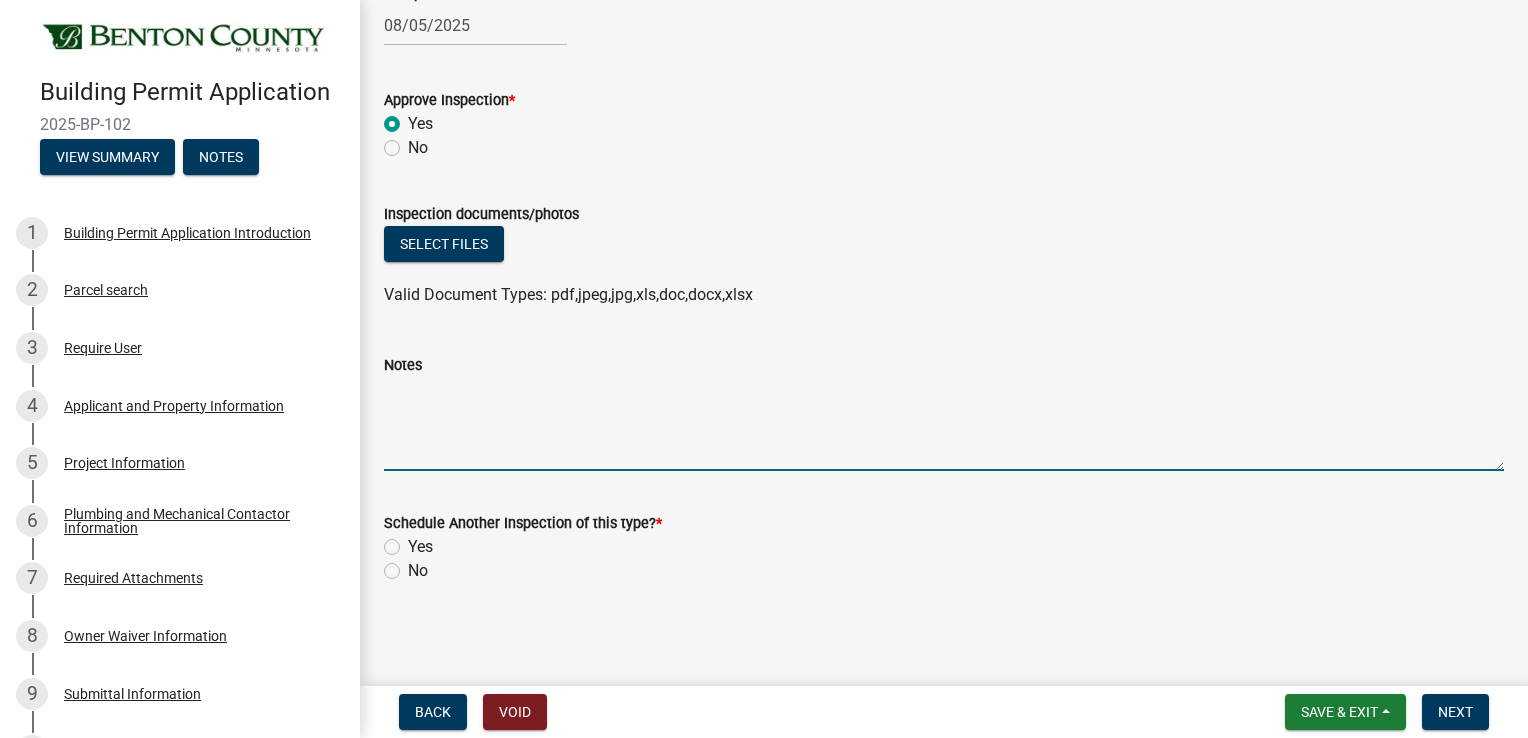click on "Notes" at bounding box center (944, 424) 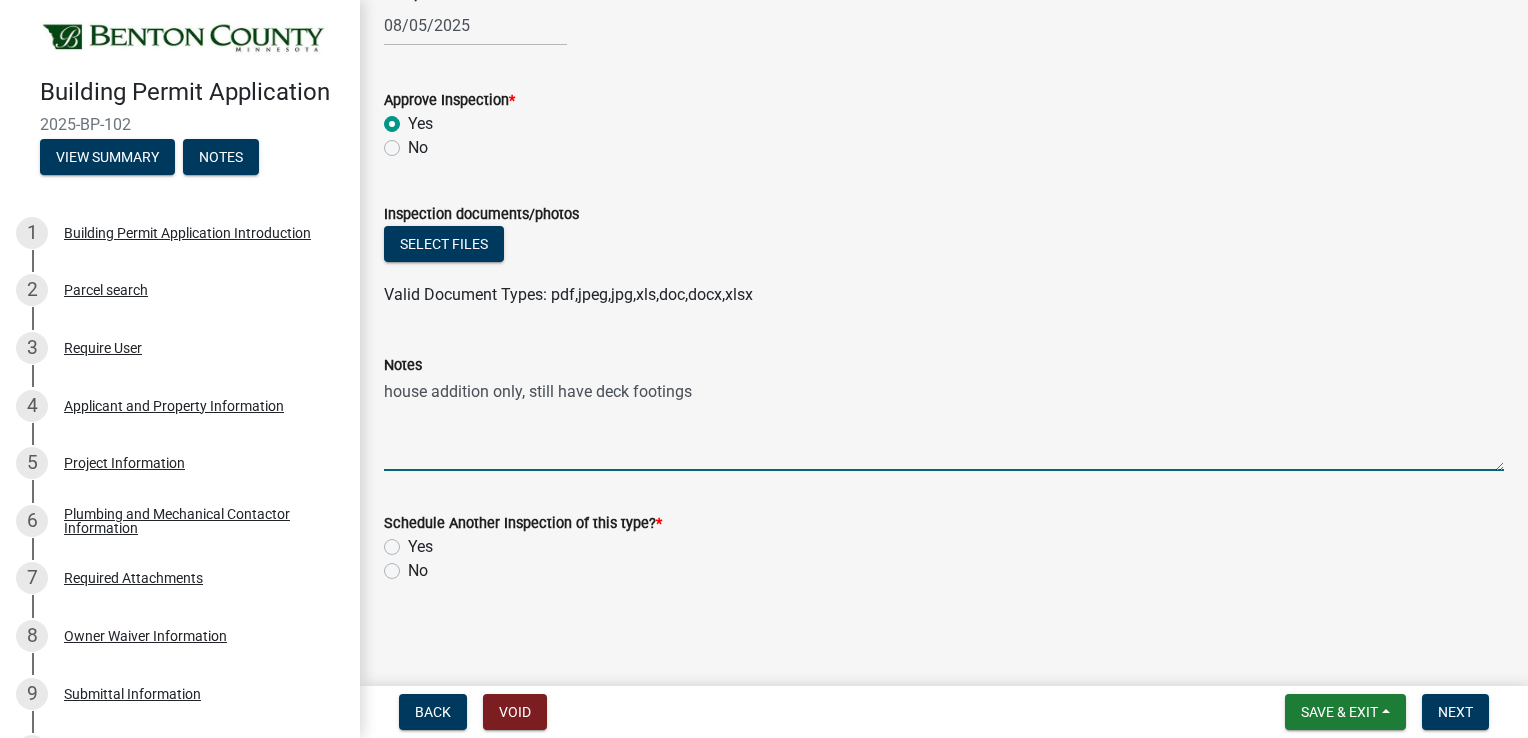 type on "house addition only, still have deck footings" 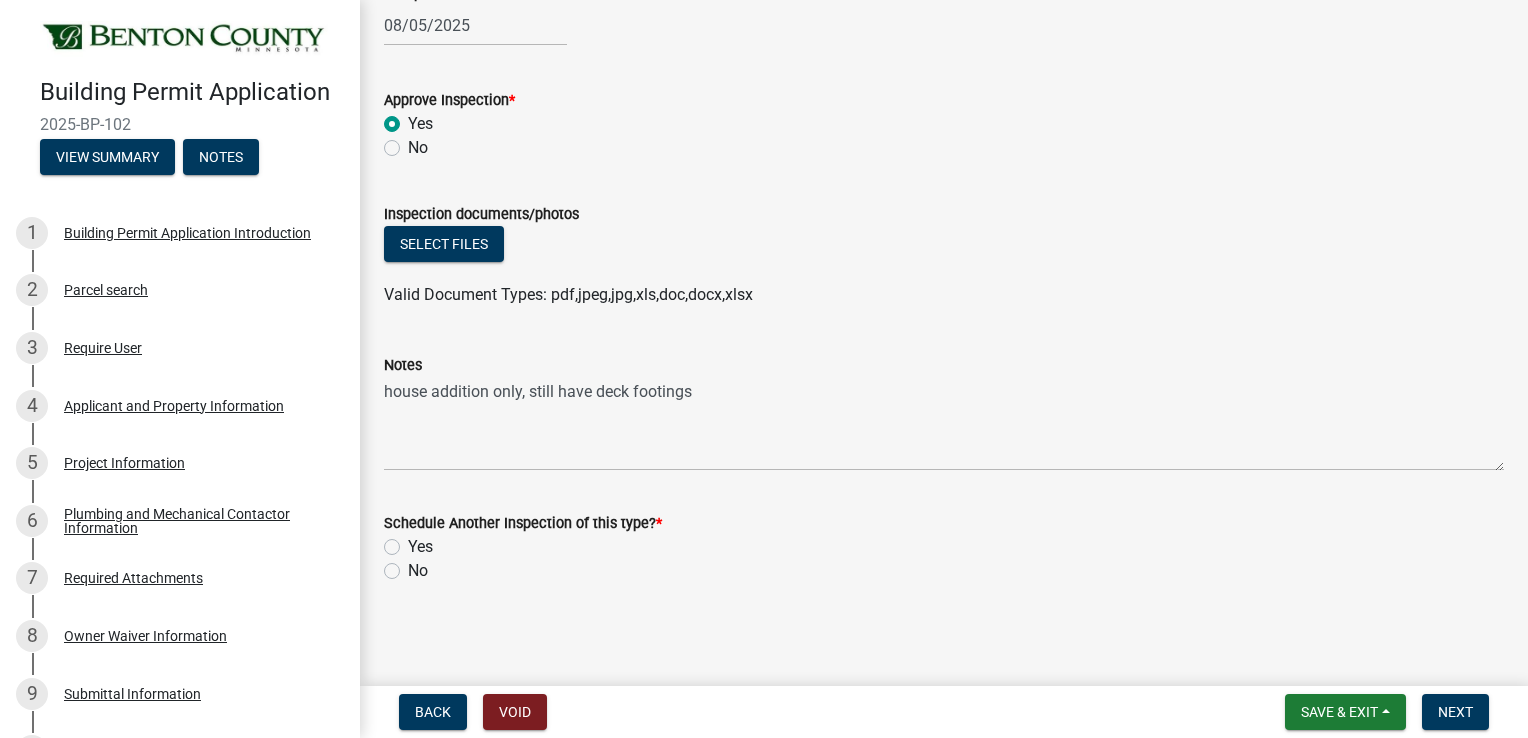 click on "Yes" 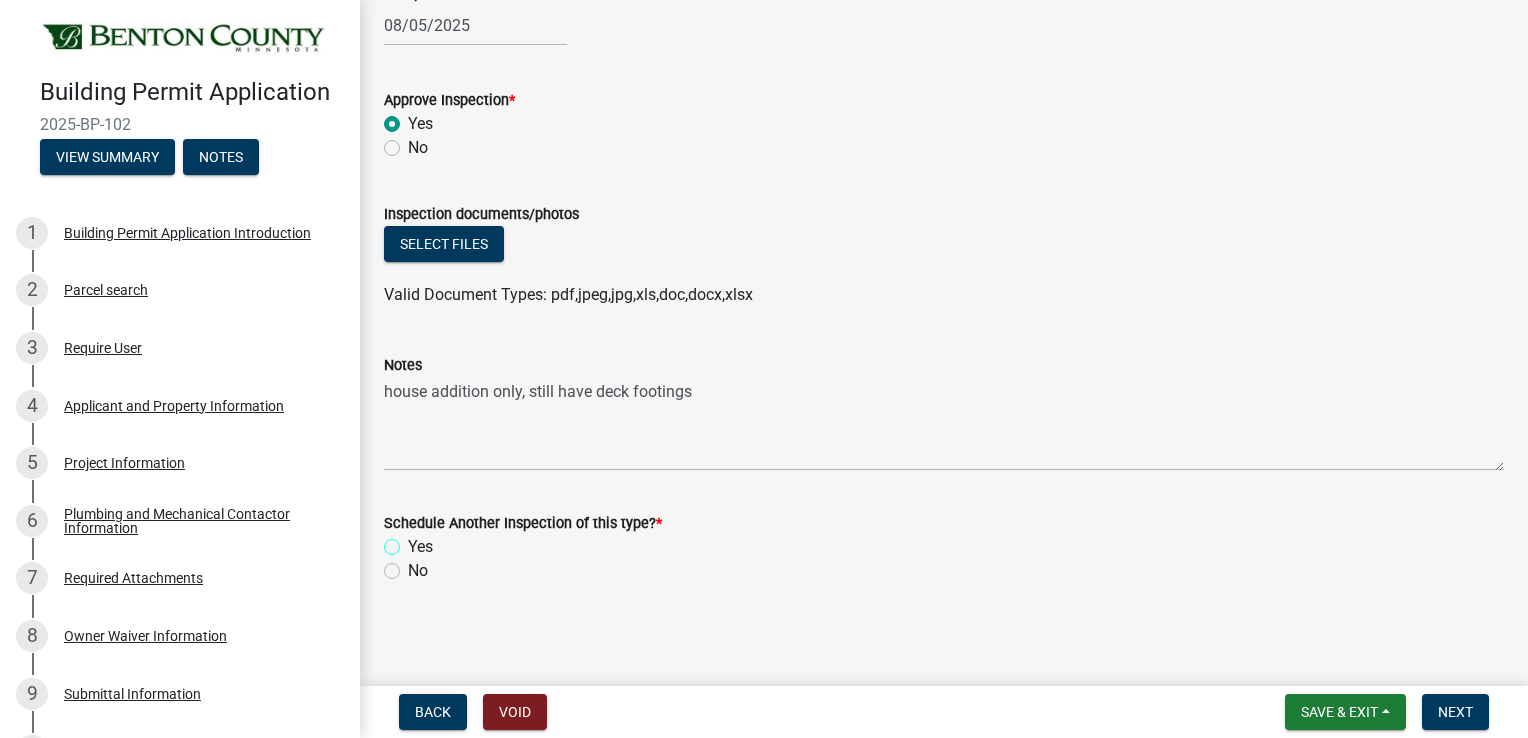 click on "Yes" at bounding box center (414, 541) 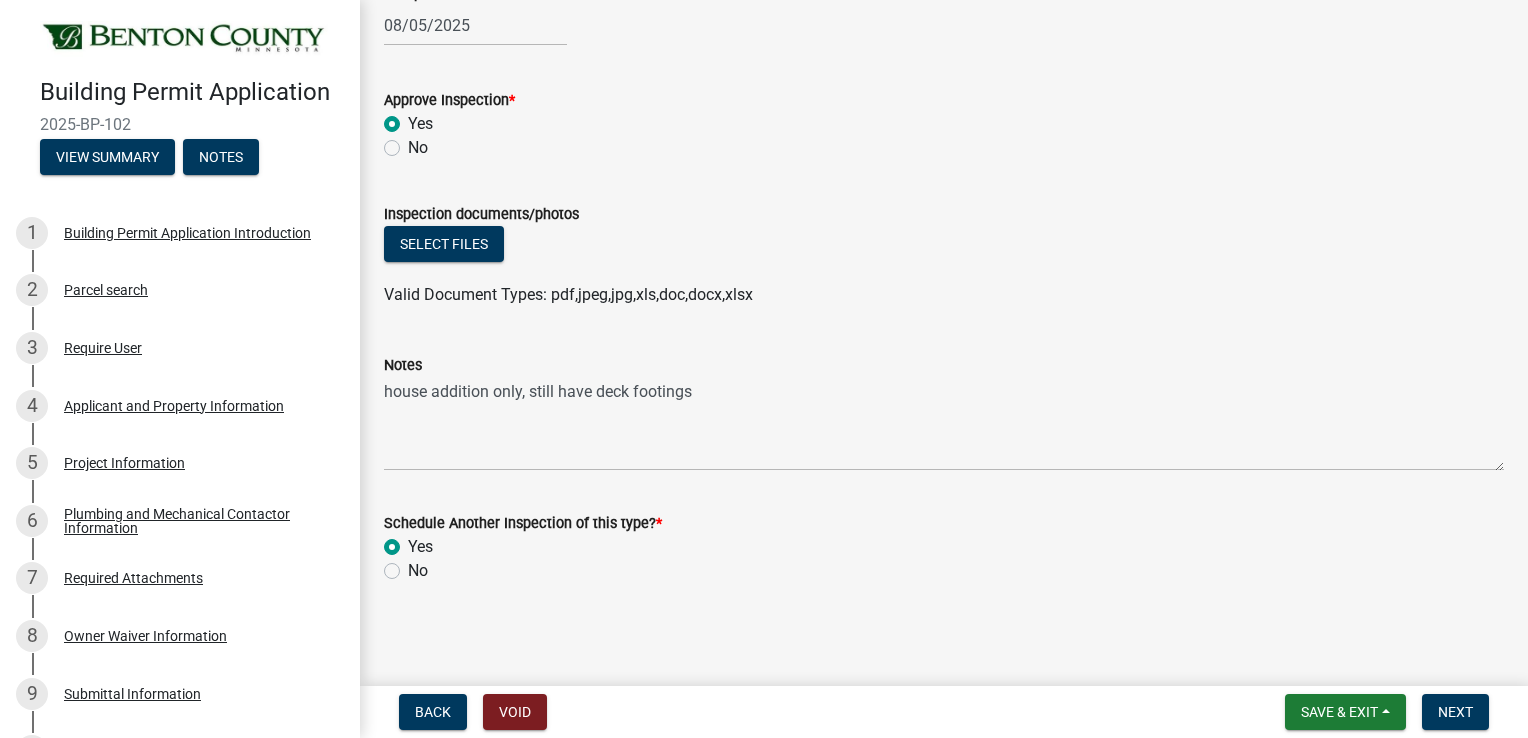 radio on "true" 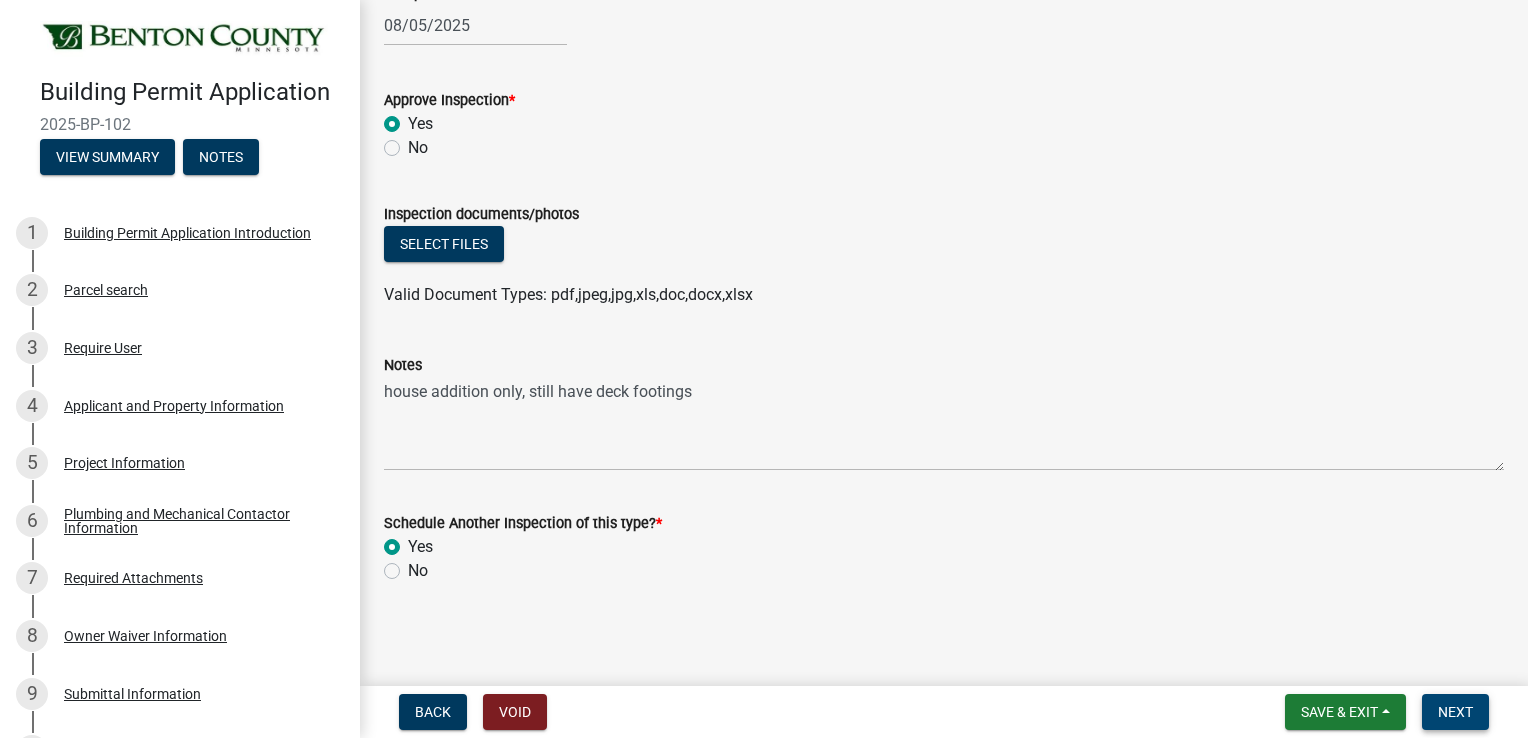 click on "Next" at bounding box center [1455, 712] 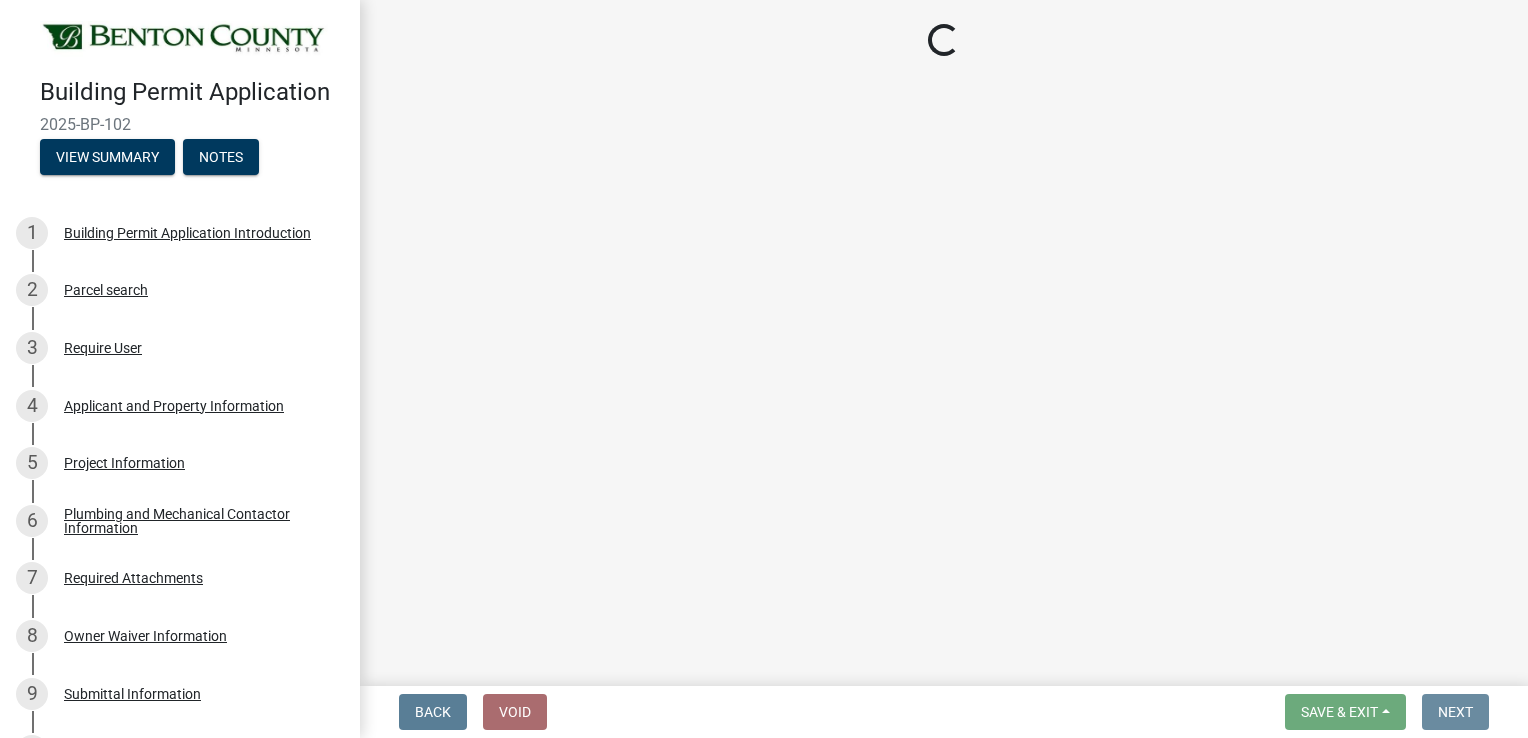 scroll, scrollTop: 0, scrollLeft: 0, axis: both 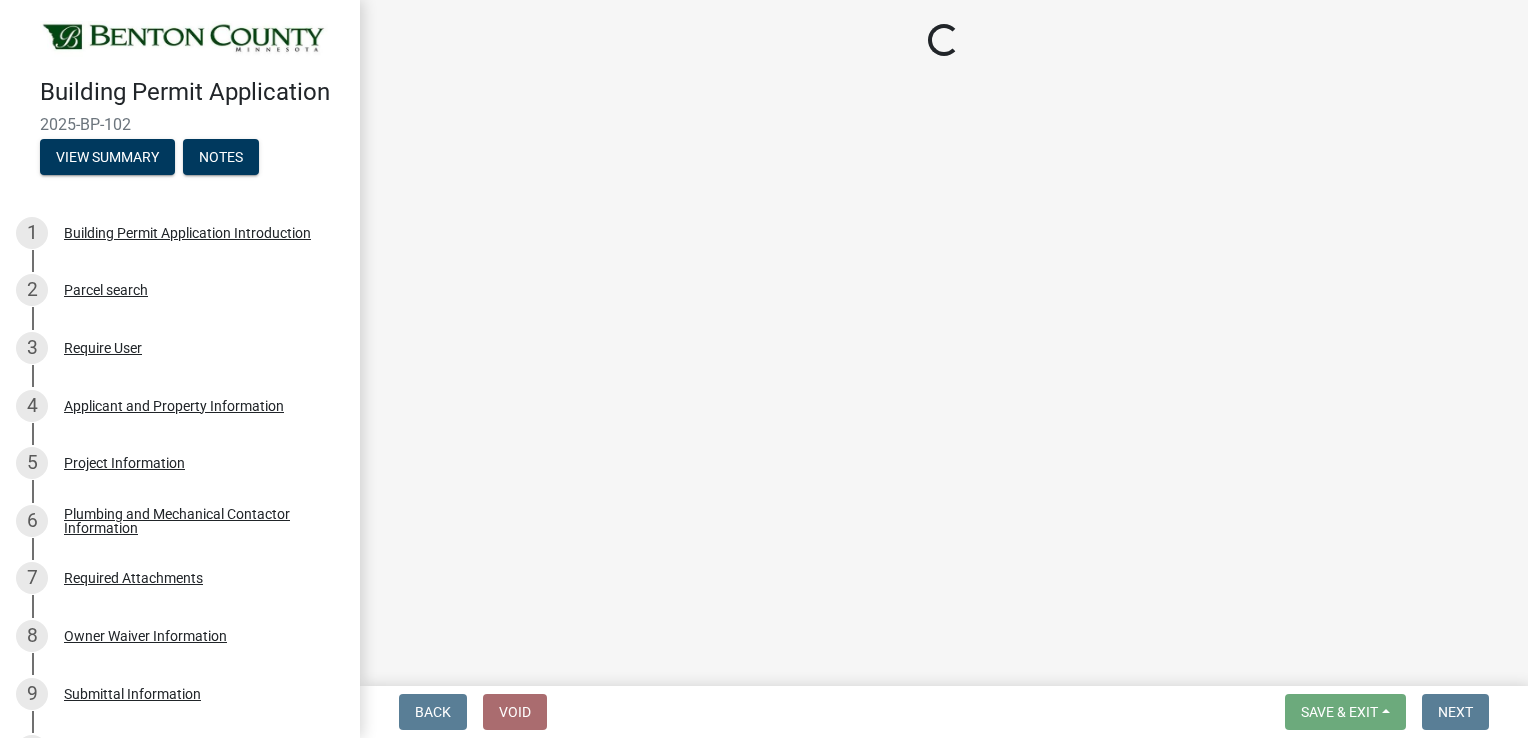 select on "17bfa135-5610-45df-8ce7-87530b7d86d4" 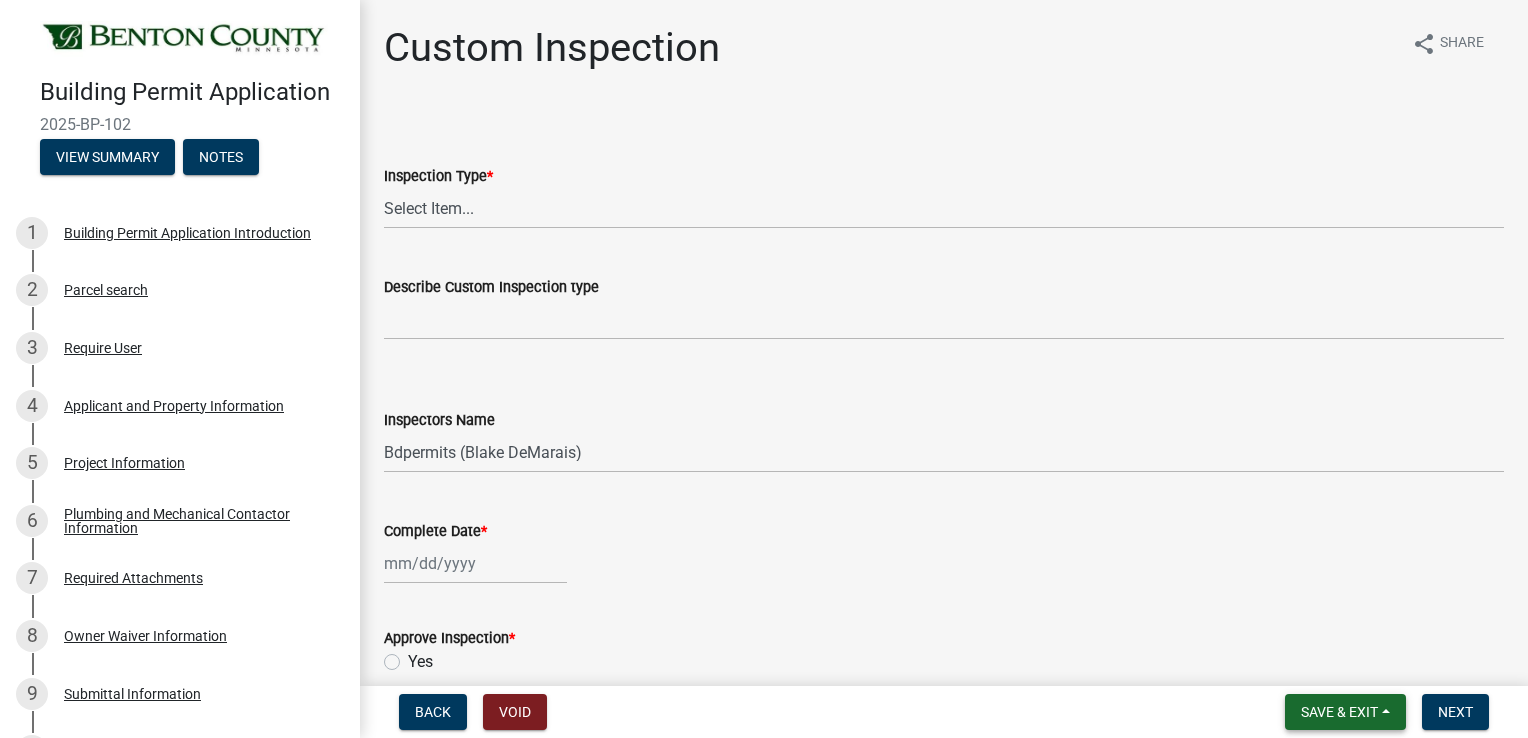 click on "Save & Exit" at bounding box center (1339, 712) 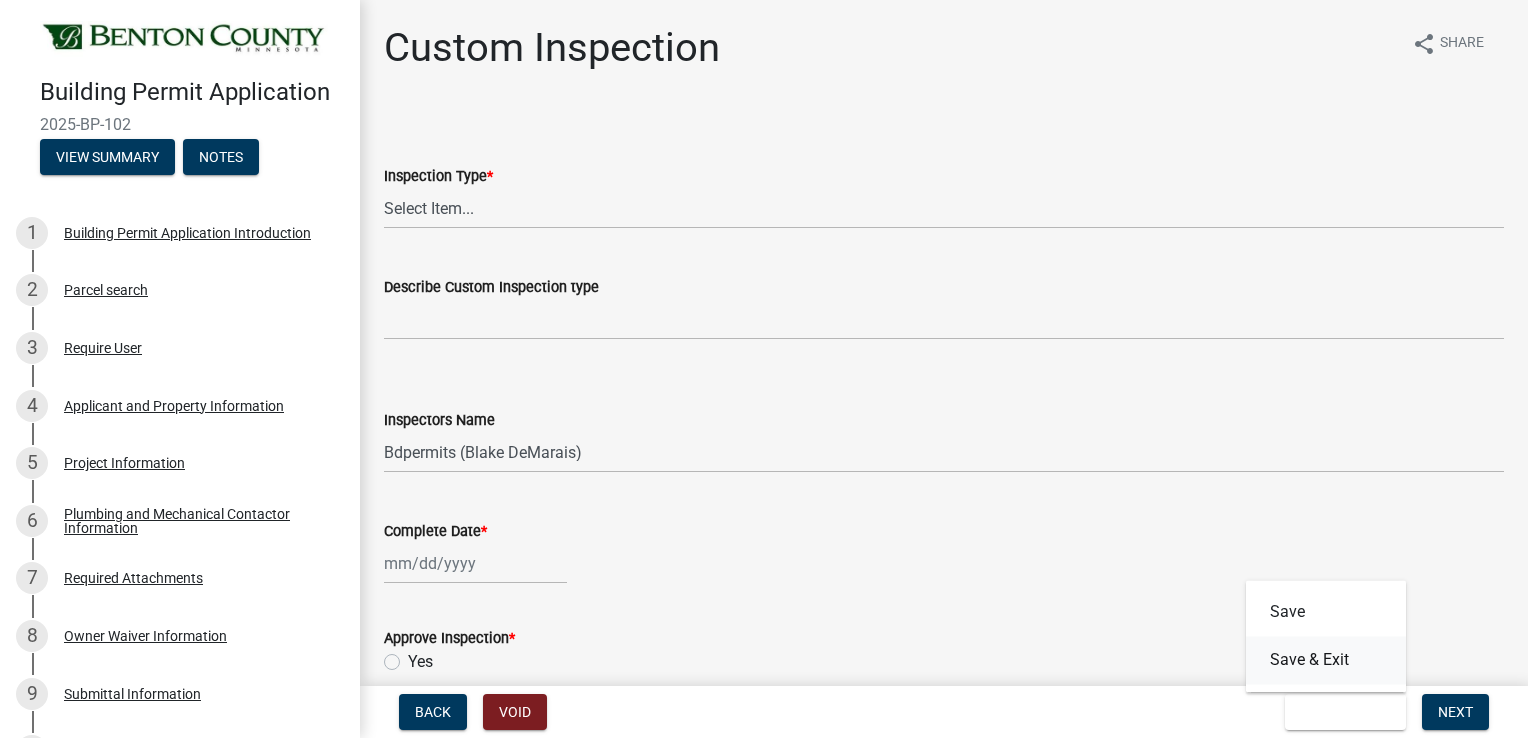 click on "Save & Exit" at bounding box center [1326, 660] 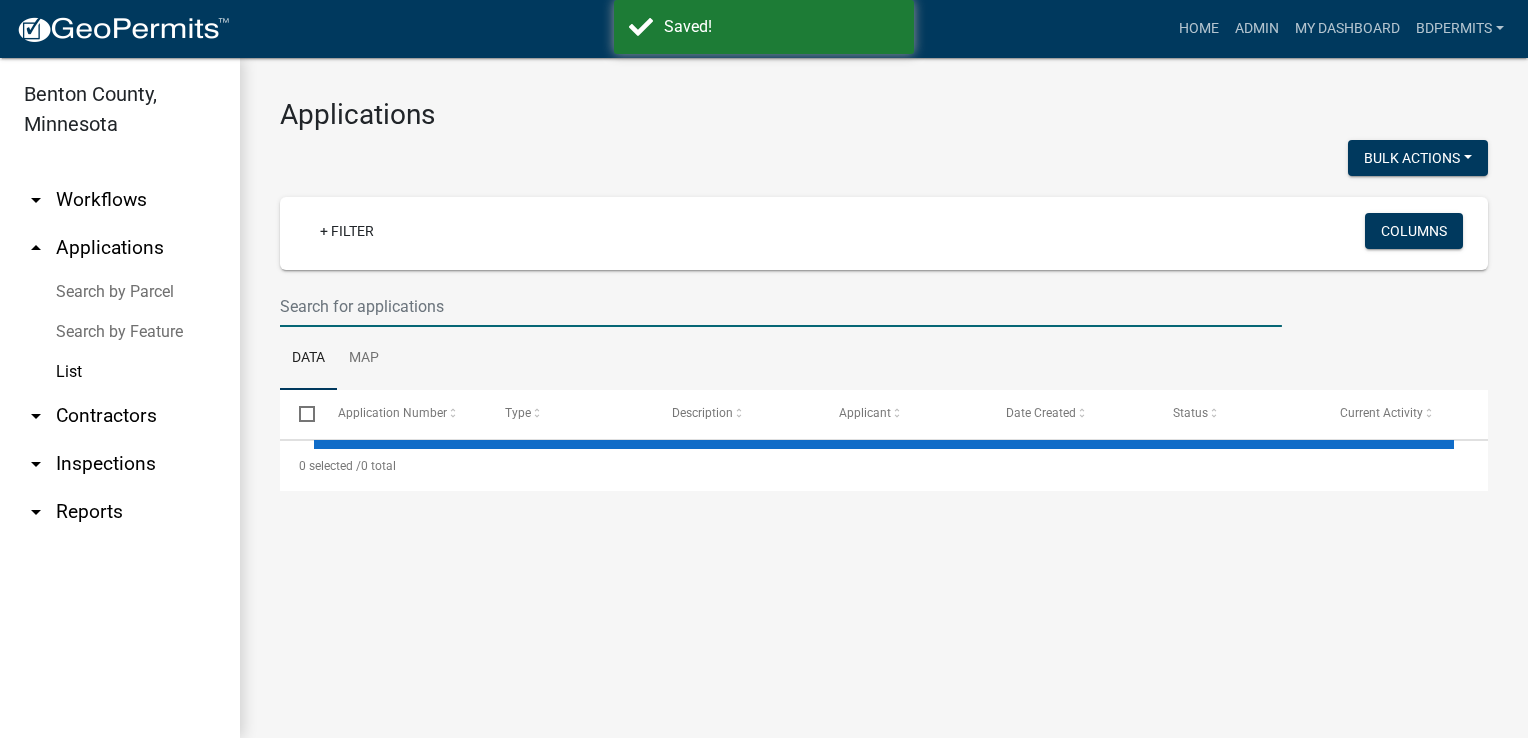 click at bounding box center (781, 306) 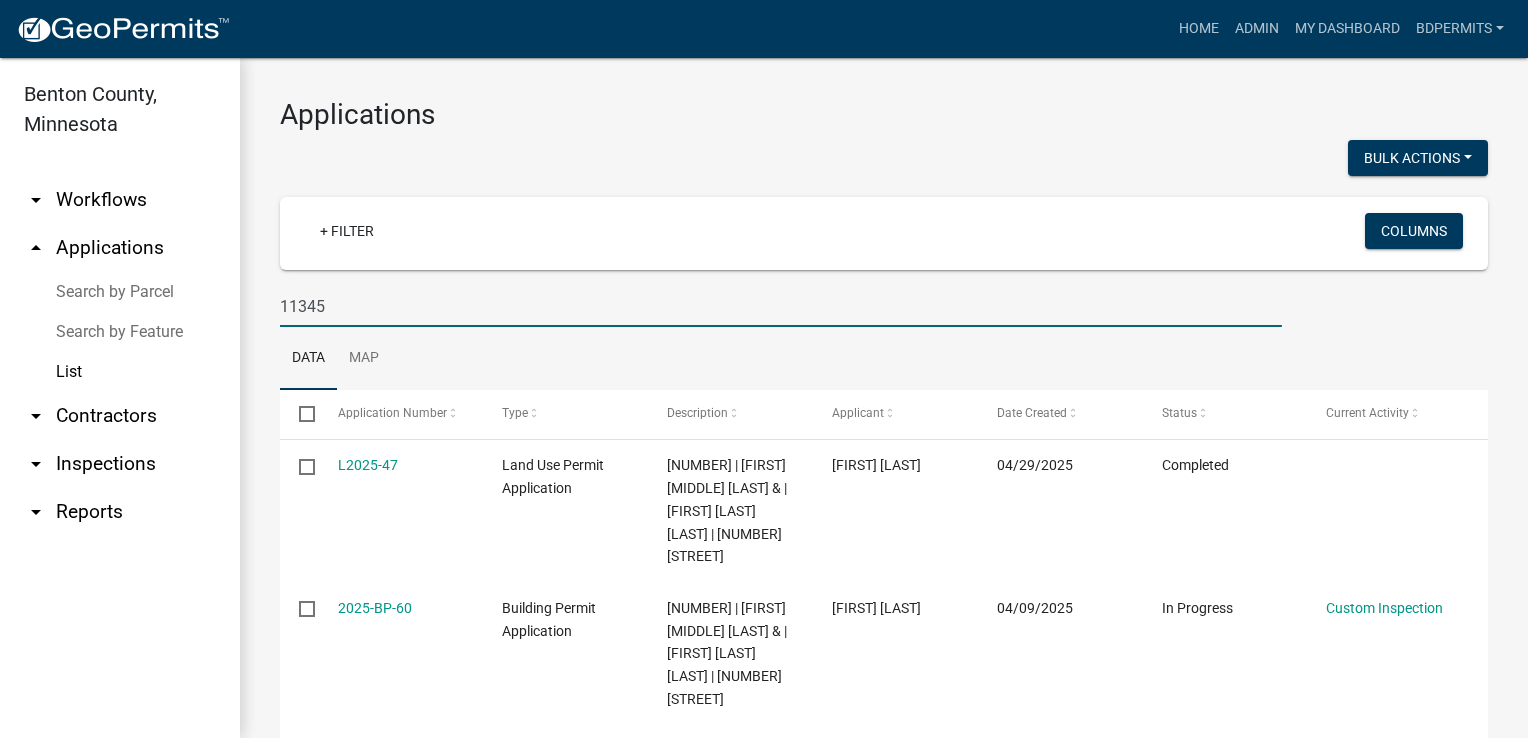 scroll, scrollTop: 200, scrollLeft: 0, axis: vertical 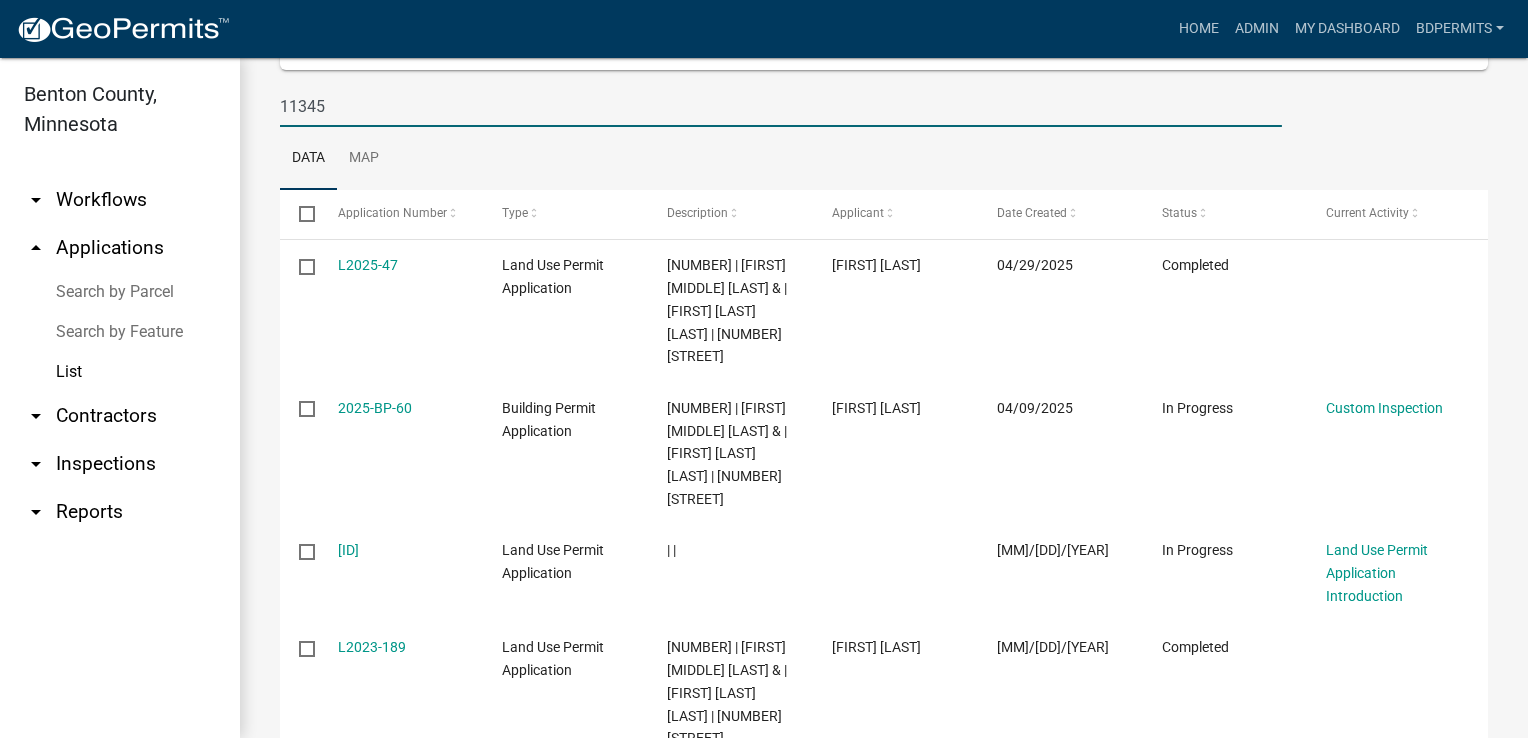 type on "11345" 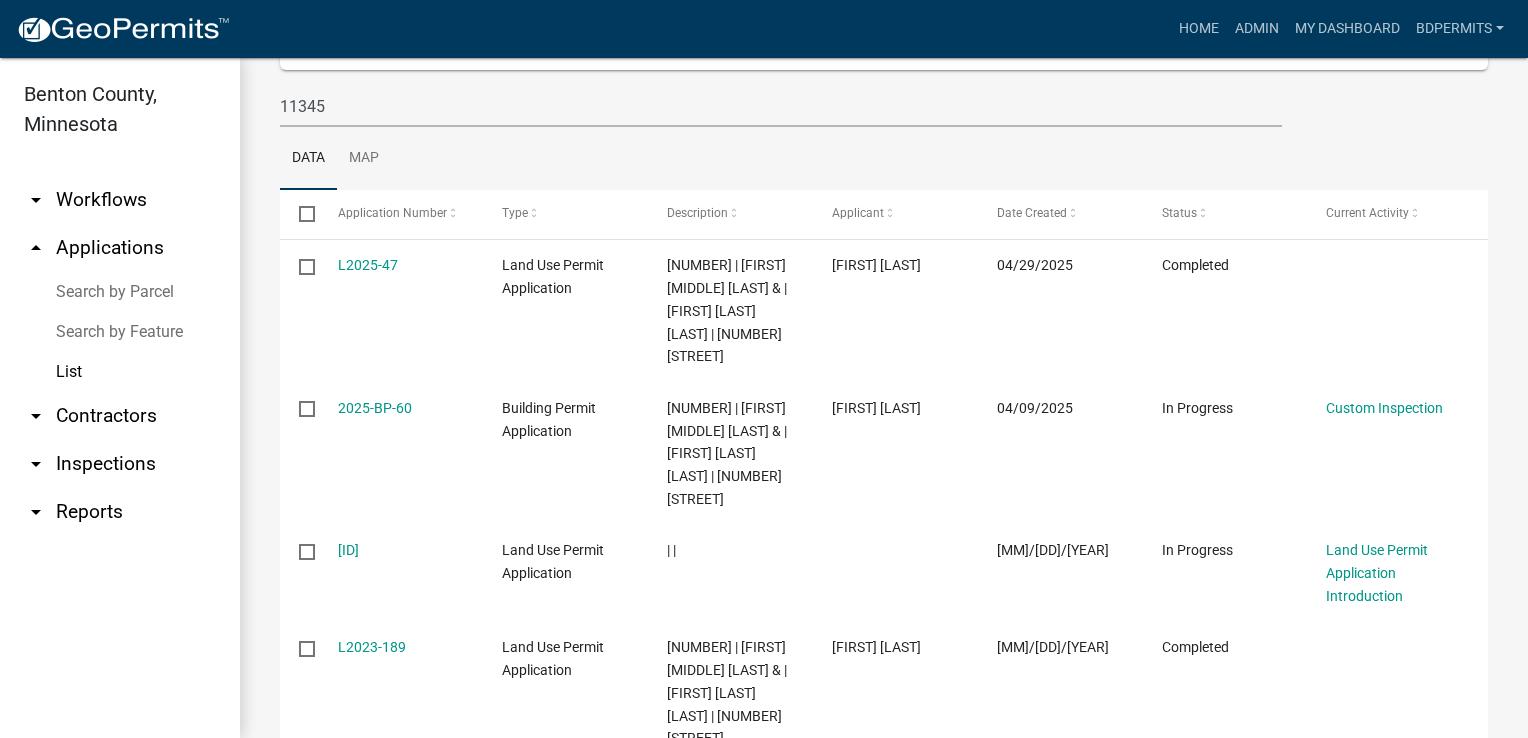 click on "2025-BP-60" 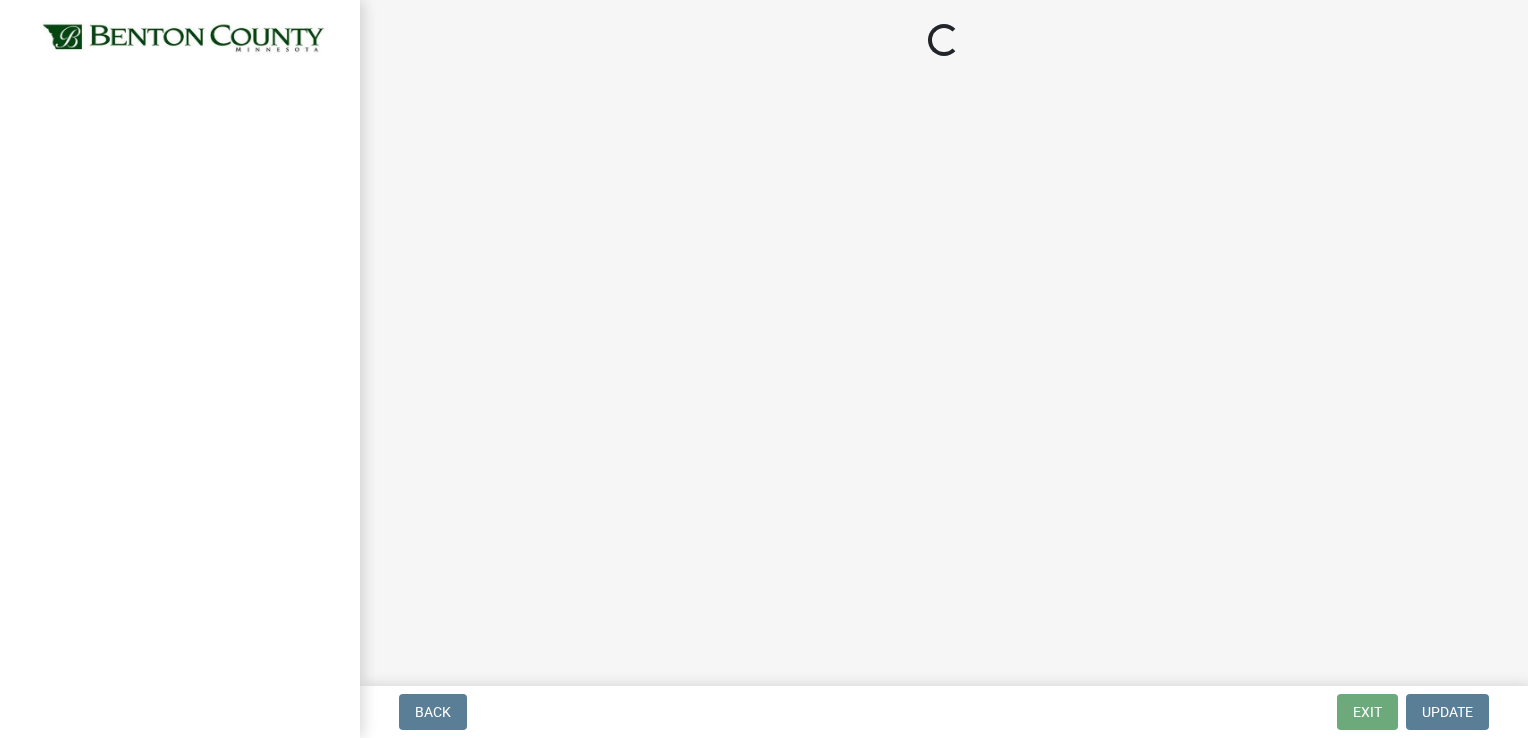 select on "17bfa135-5610-45df-8ce7-87530b7d86d4" 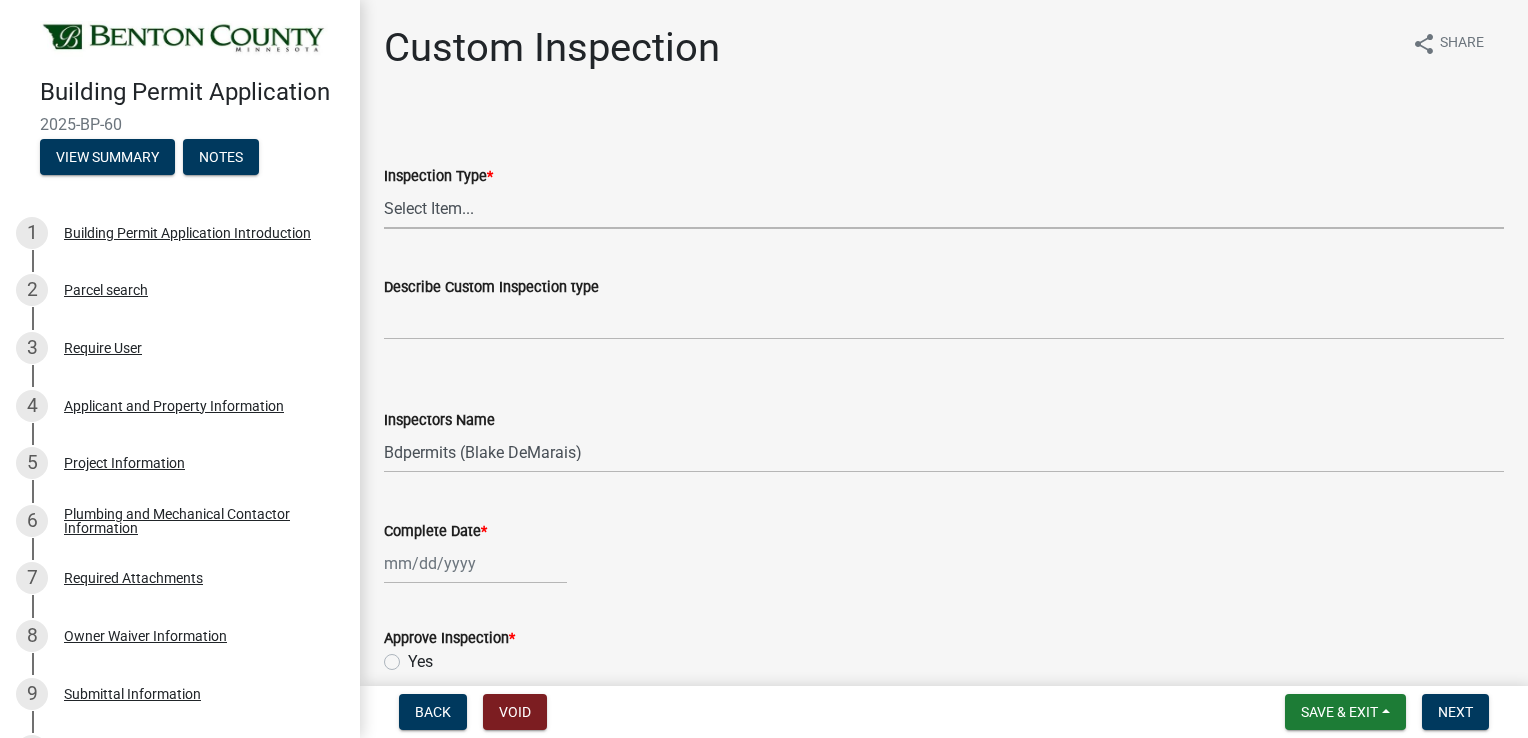 click on "Select Item...   Custom Inspection" at bounding box center [944, 208] 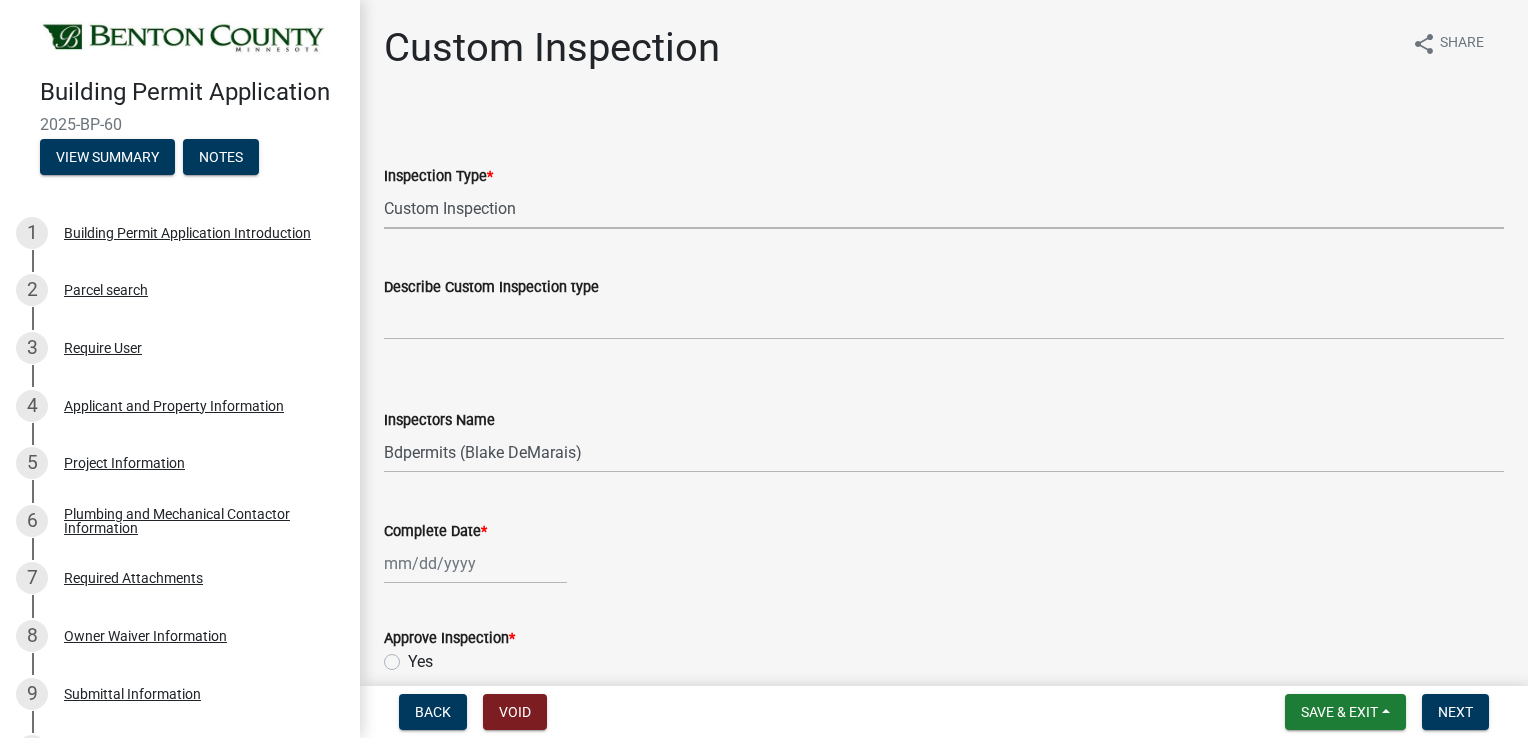 click on "Select Item...   Custom Inspection" at bounding box center (944, 208) 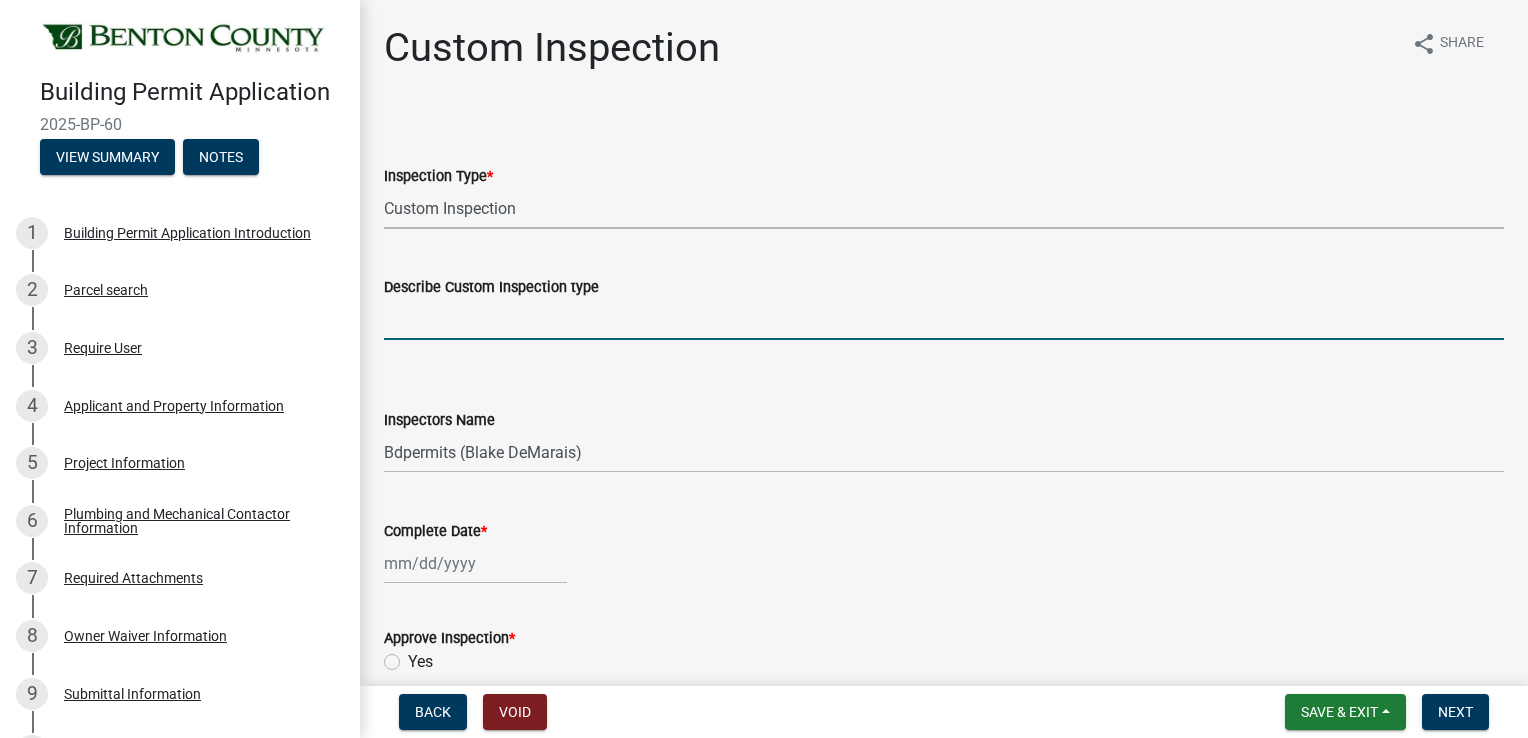 click on "Describe Custom Inspection type" at bounding box center [944, 319] 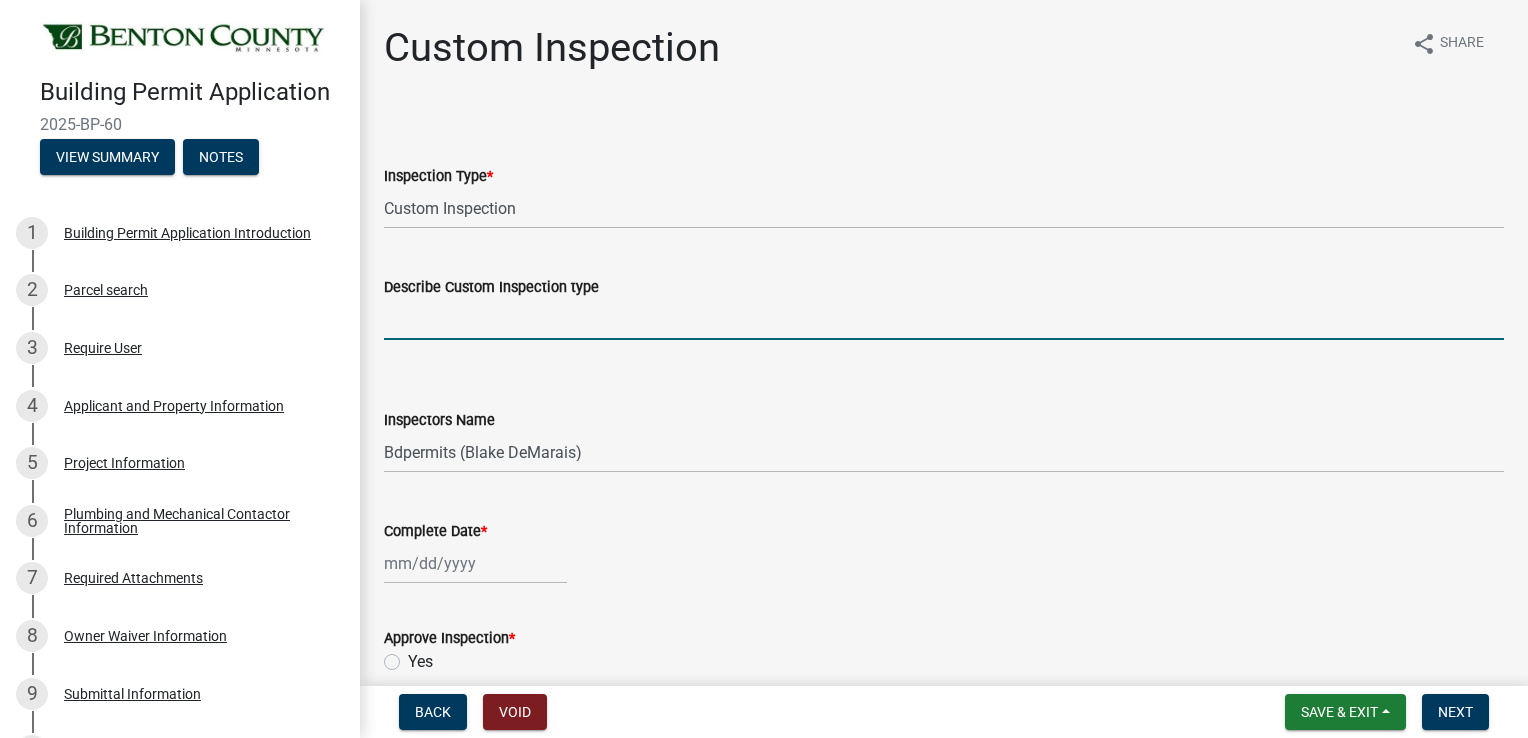 type on "framing/final" 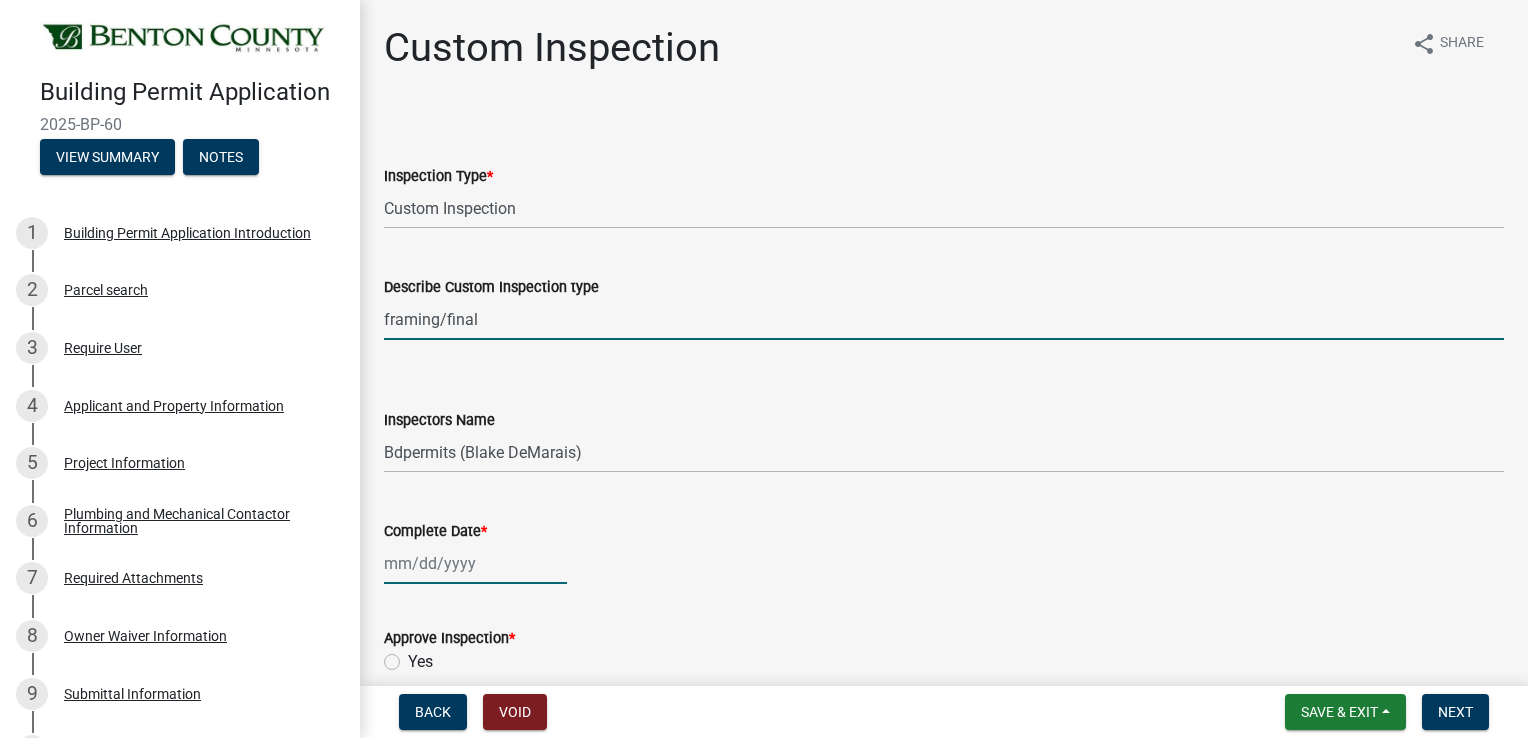 click 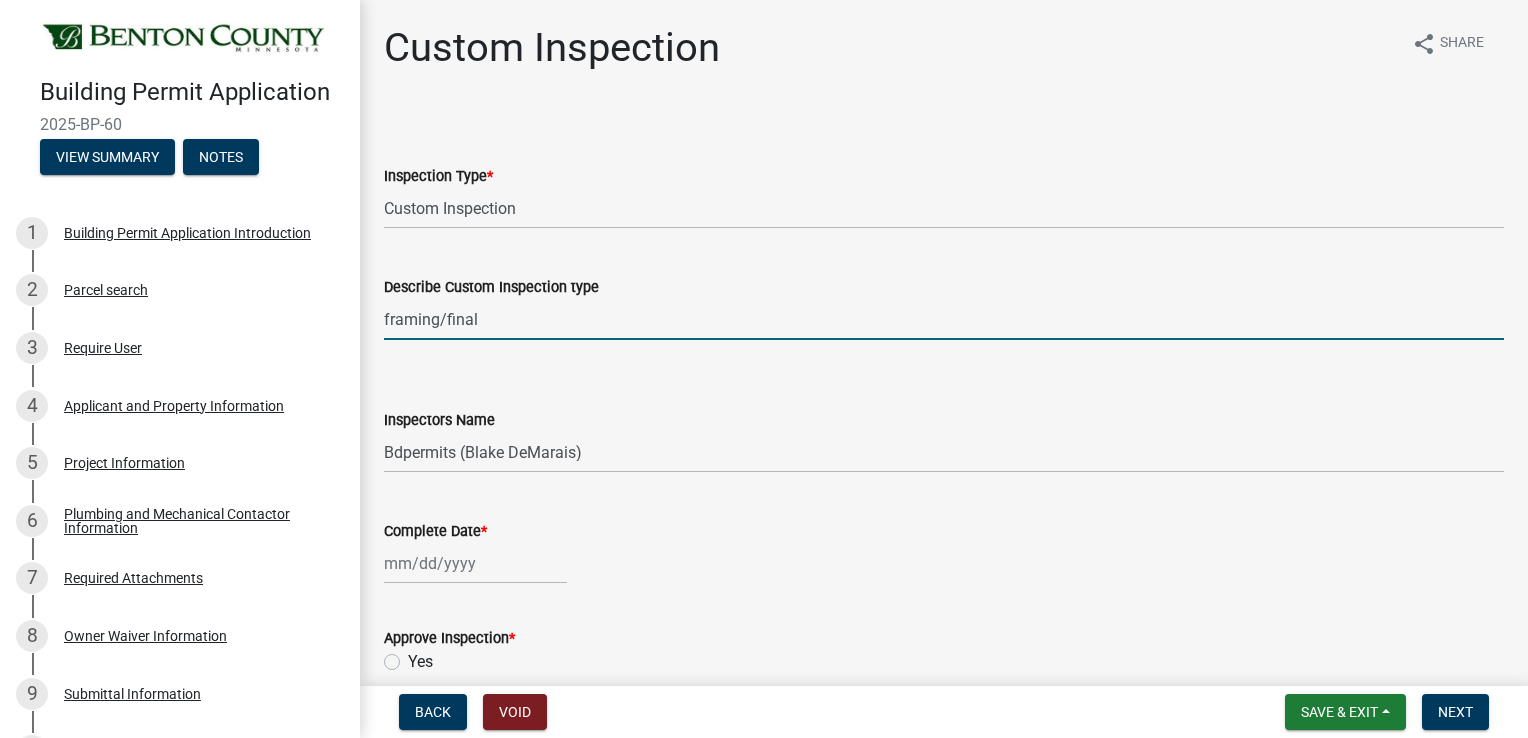 select on "8" 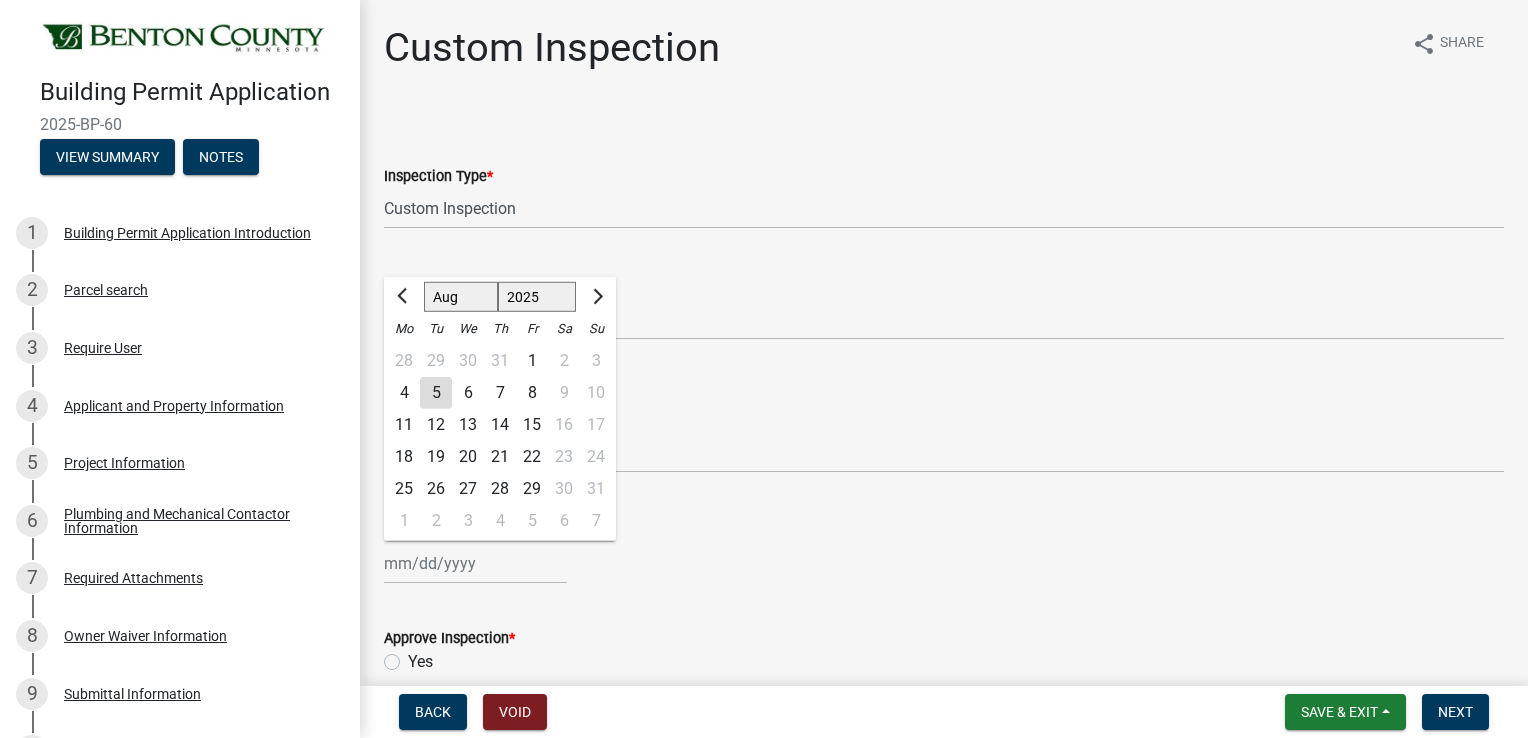 click on "5" 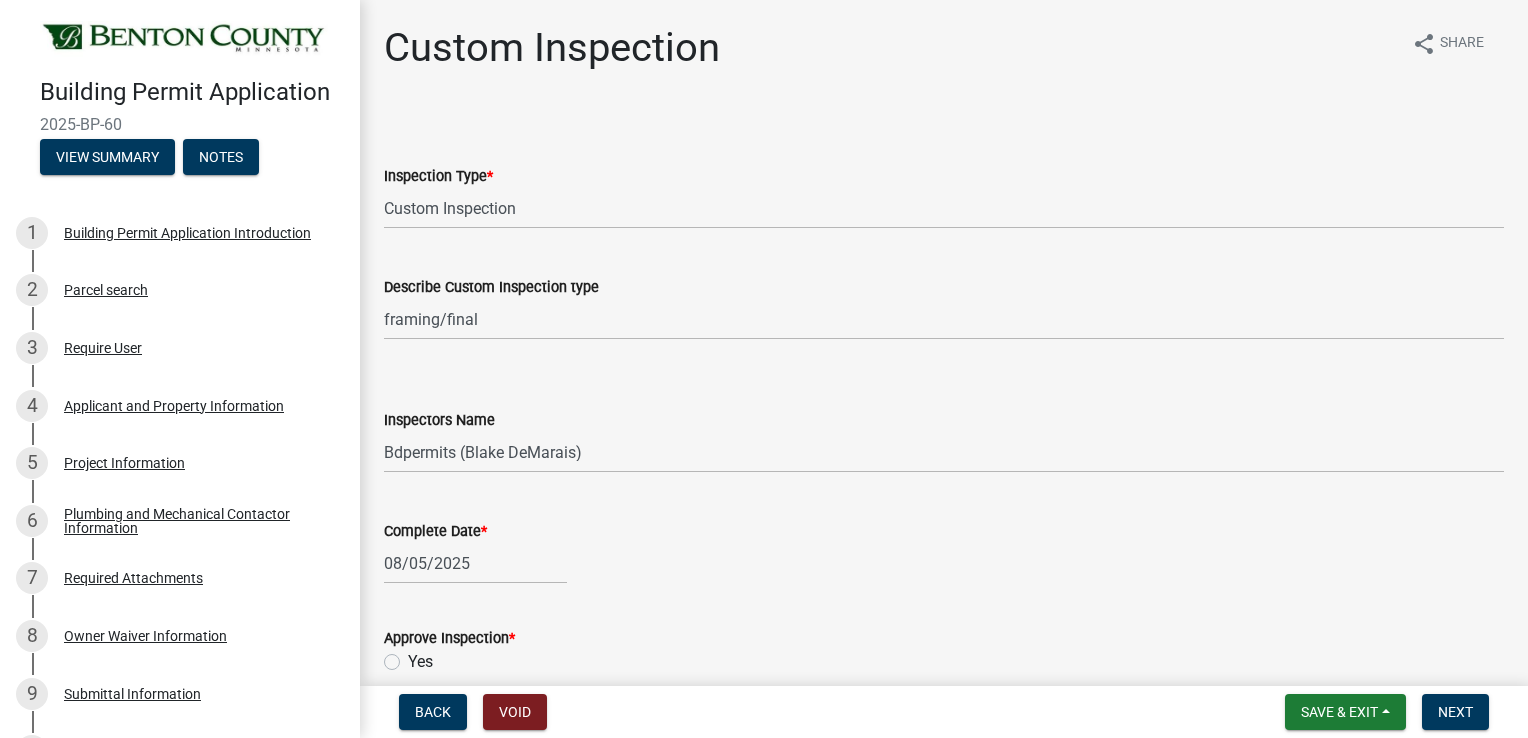 scroll, scrollTop: 538, scrollLeft: 0, axis: vertical 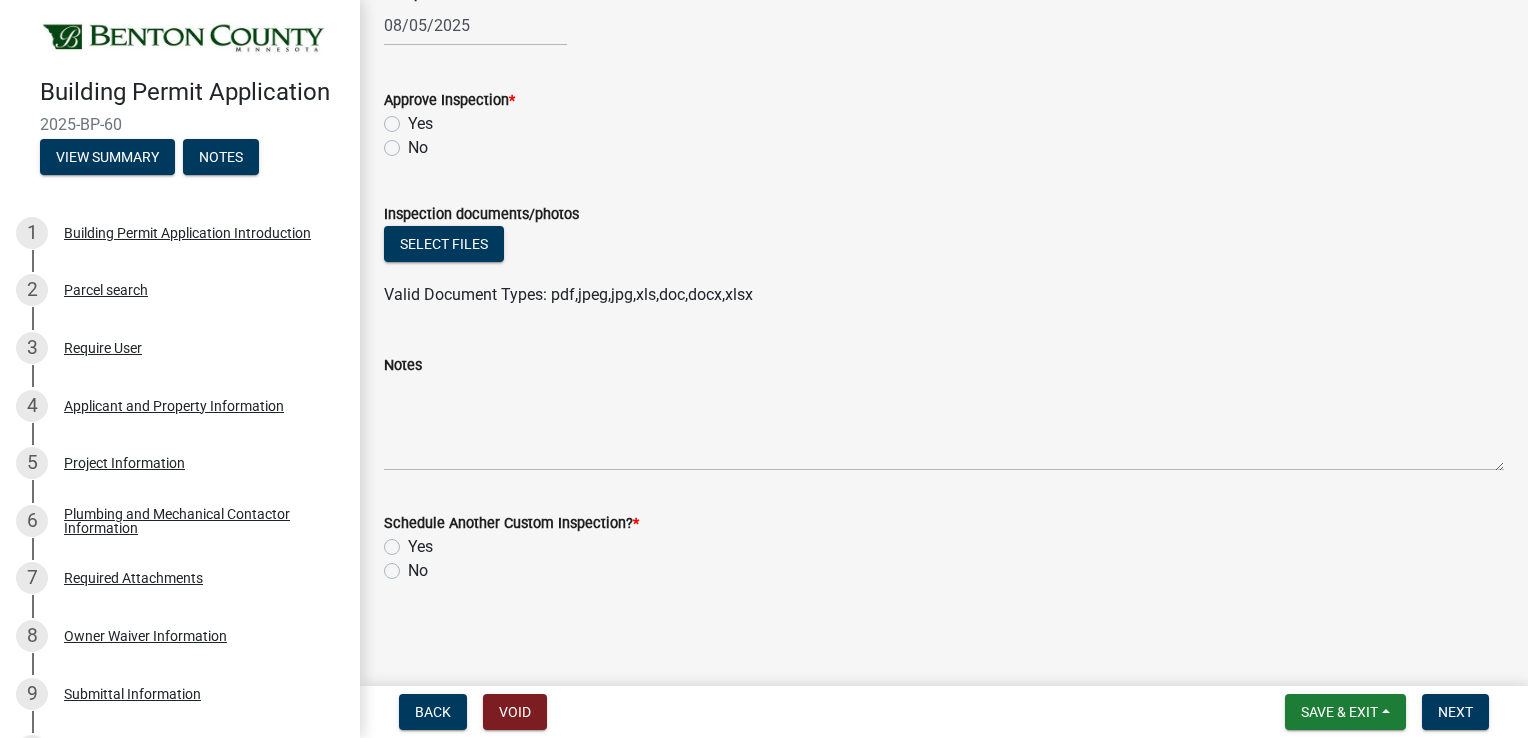 click on "Yes" 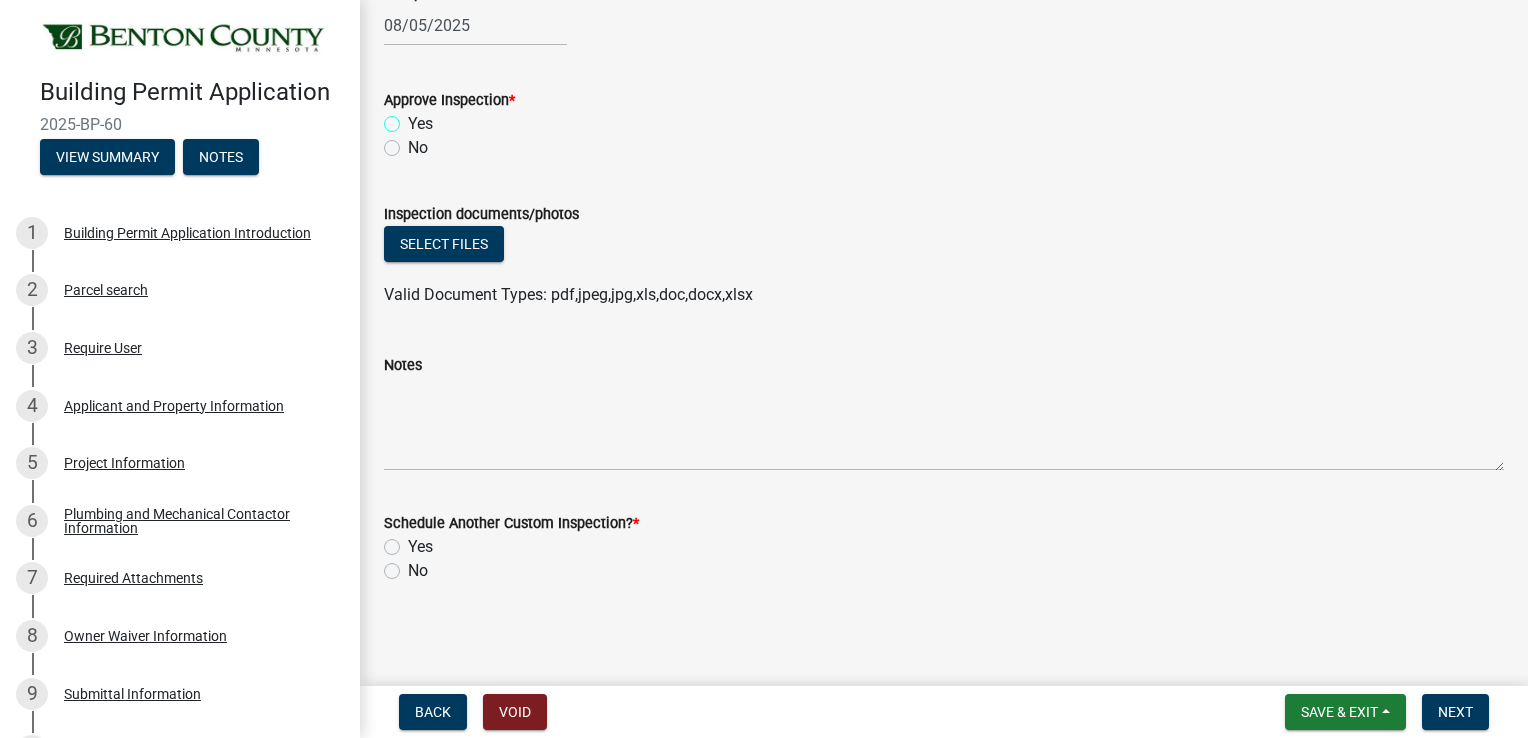 click on "Yes" at bounding box center [414, 118] 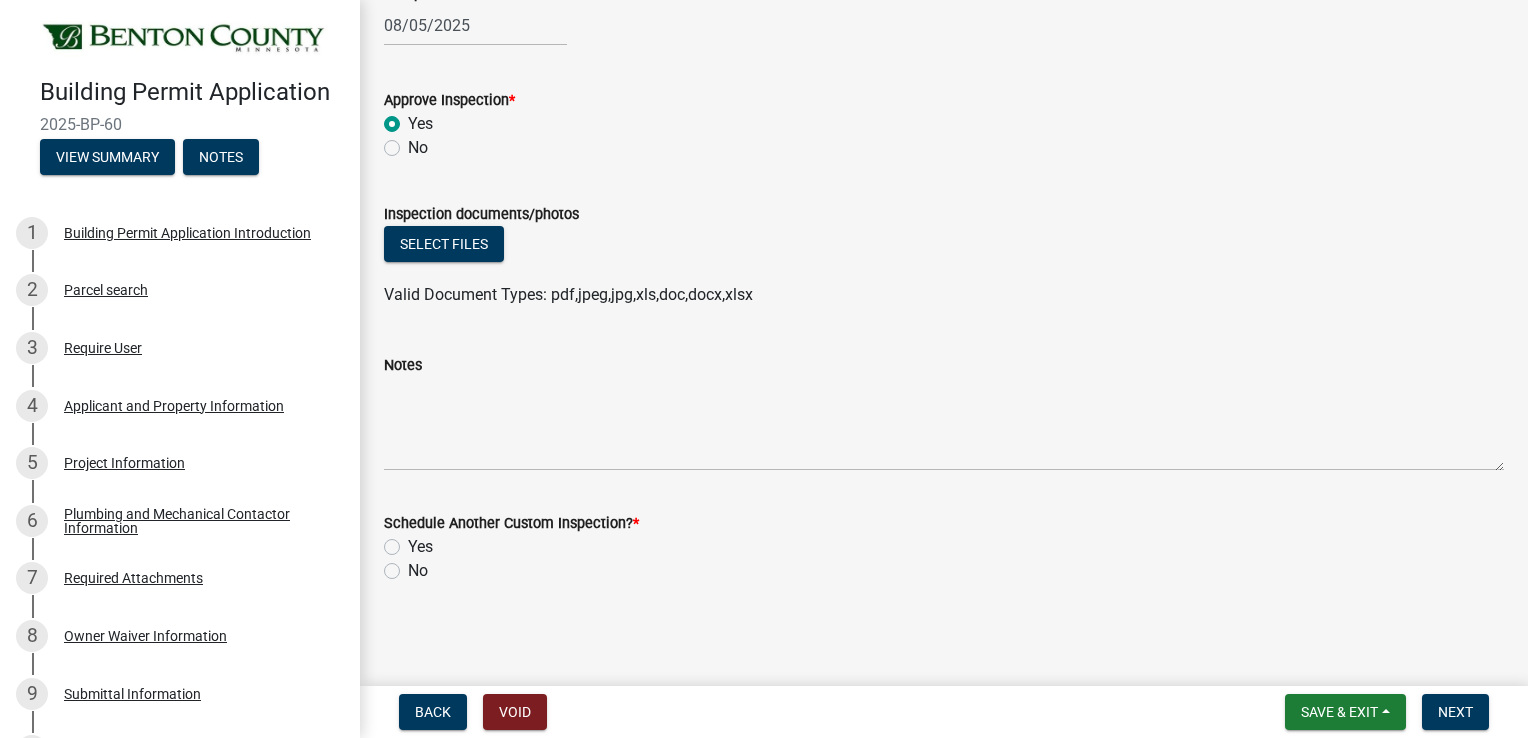 radio on "true" 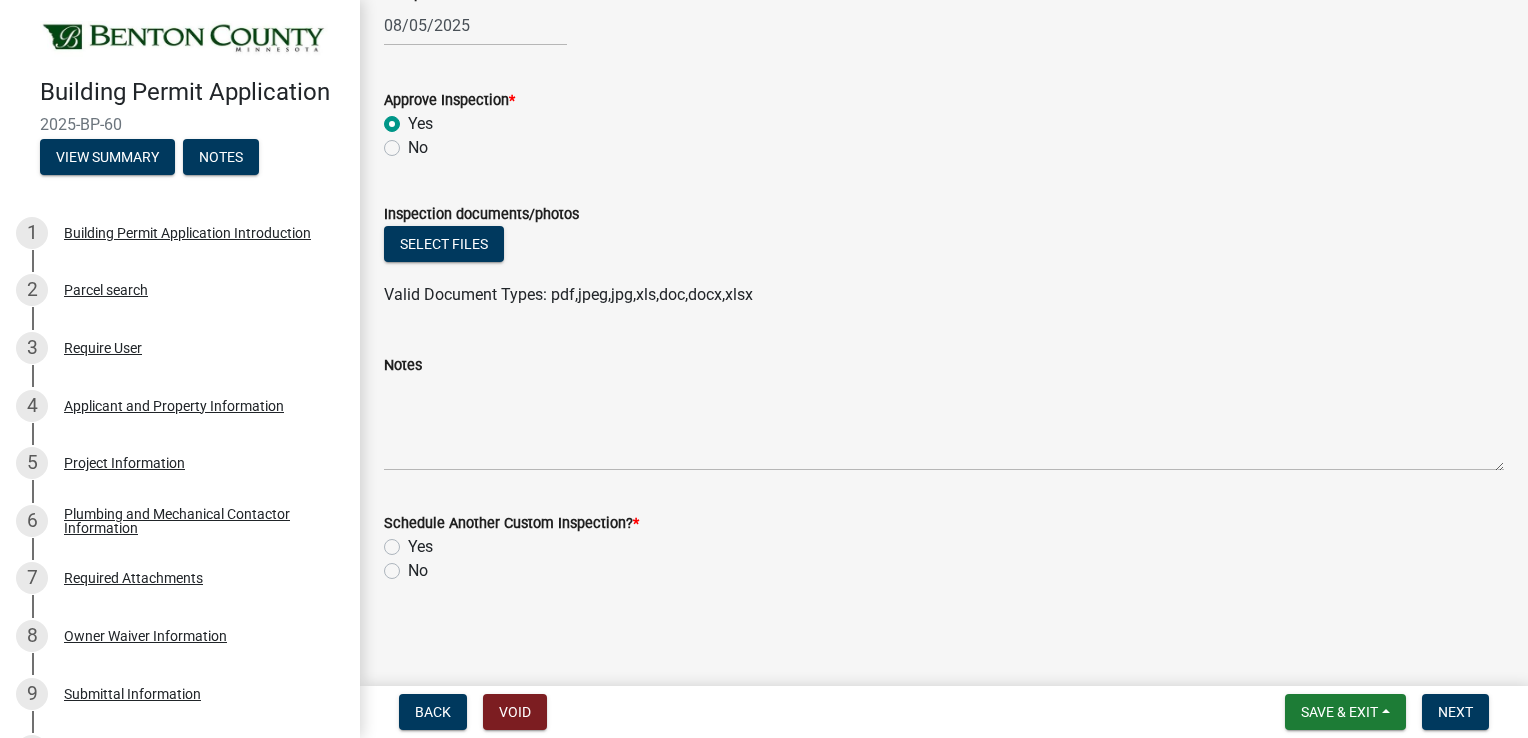 click on "No" 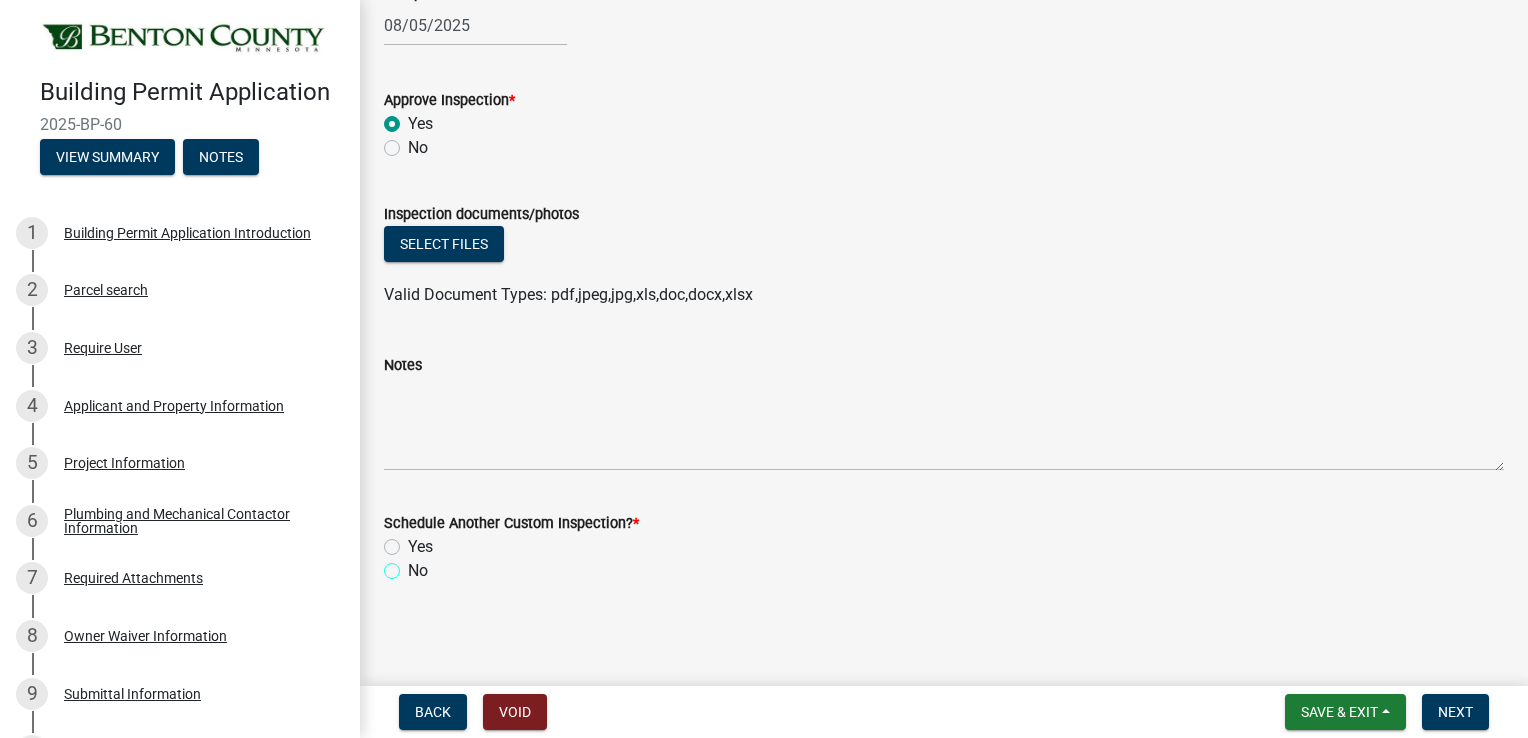 click on "No" at bounding box center (414, 565) 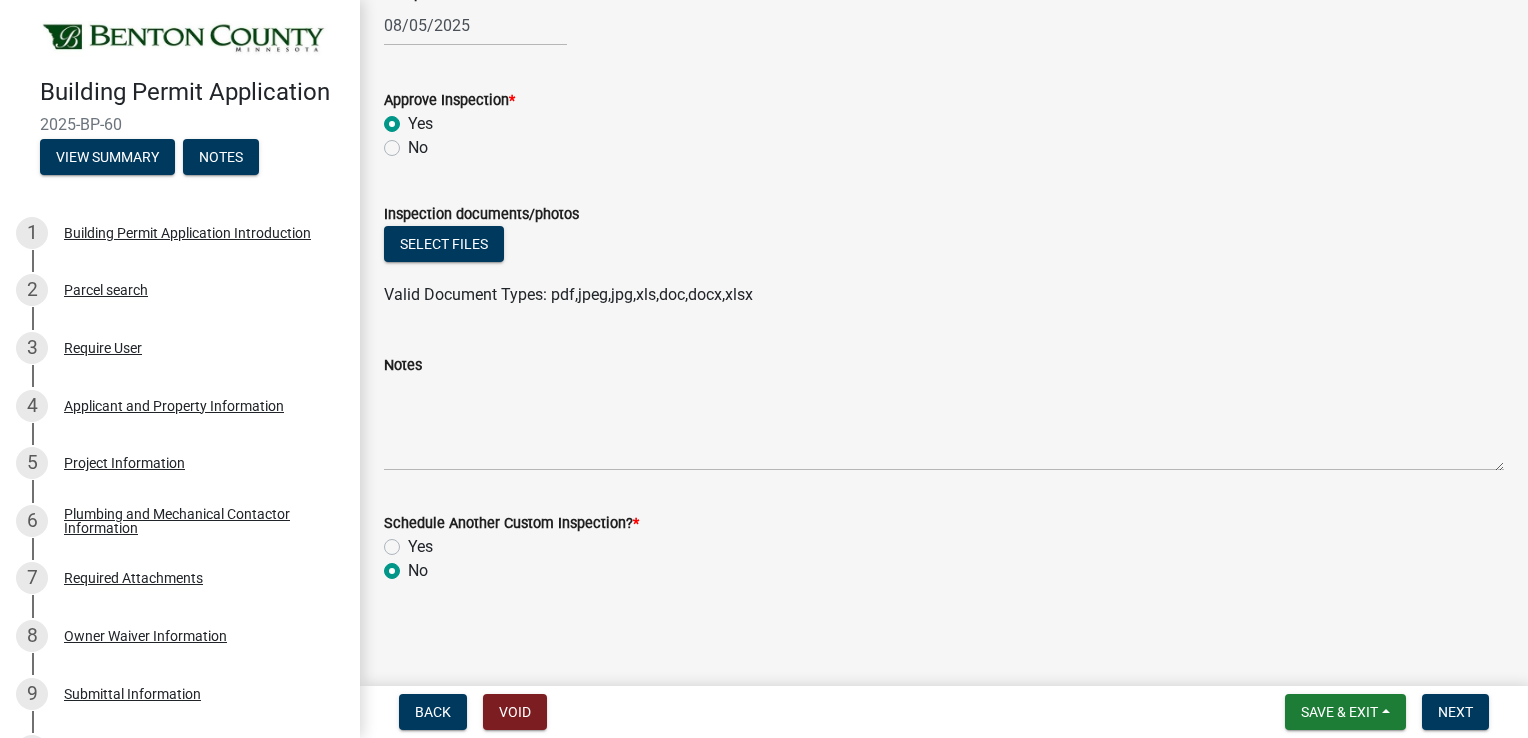 radio on "true" 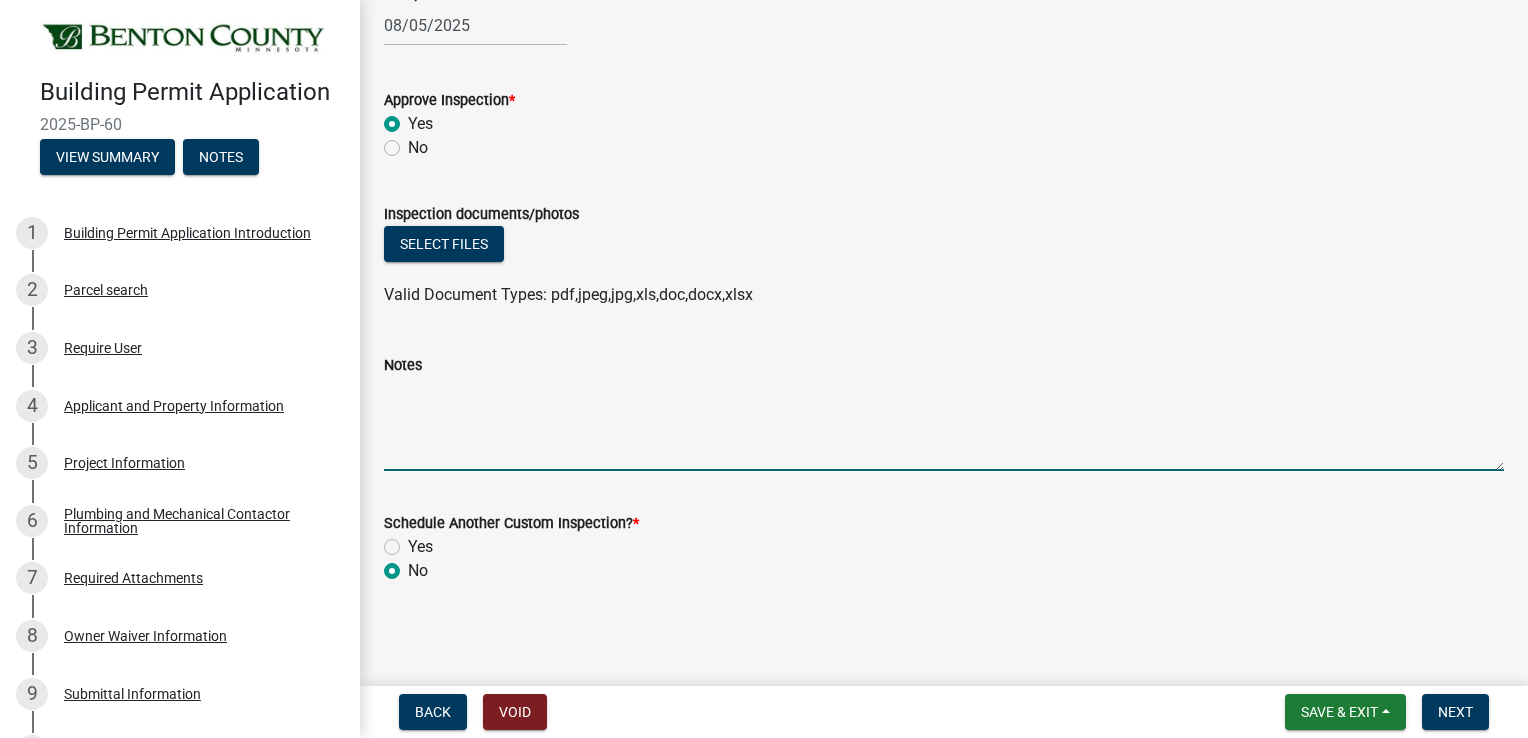 click on "Notes" at bounding box center (944, 424) 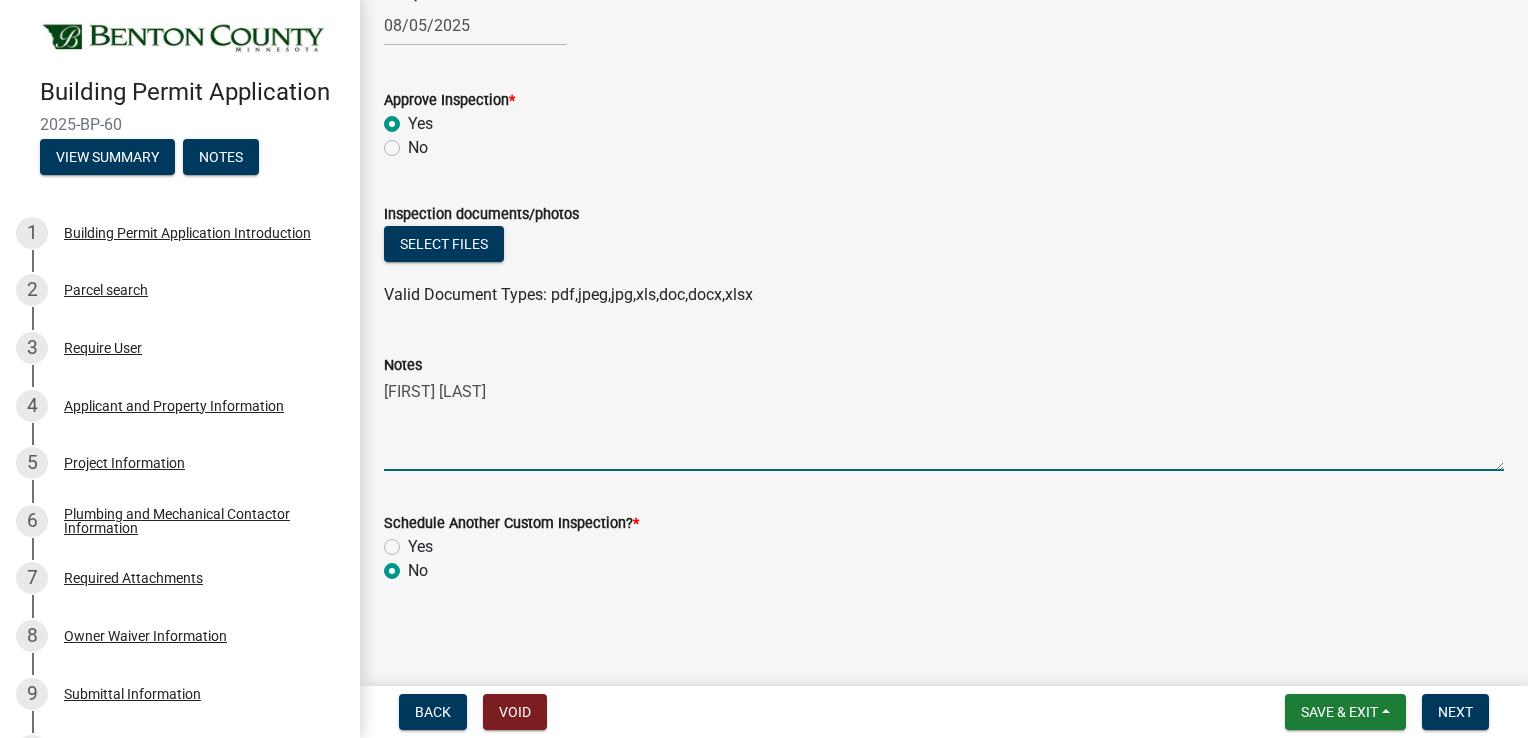 type on "[FIRST] [LAST]" 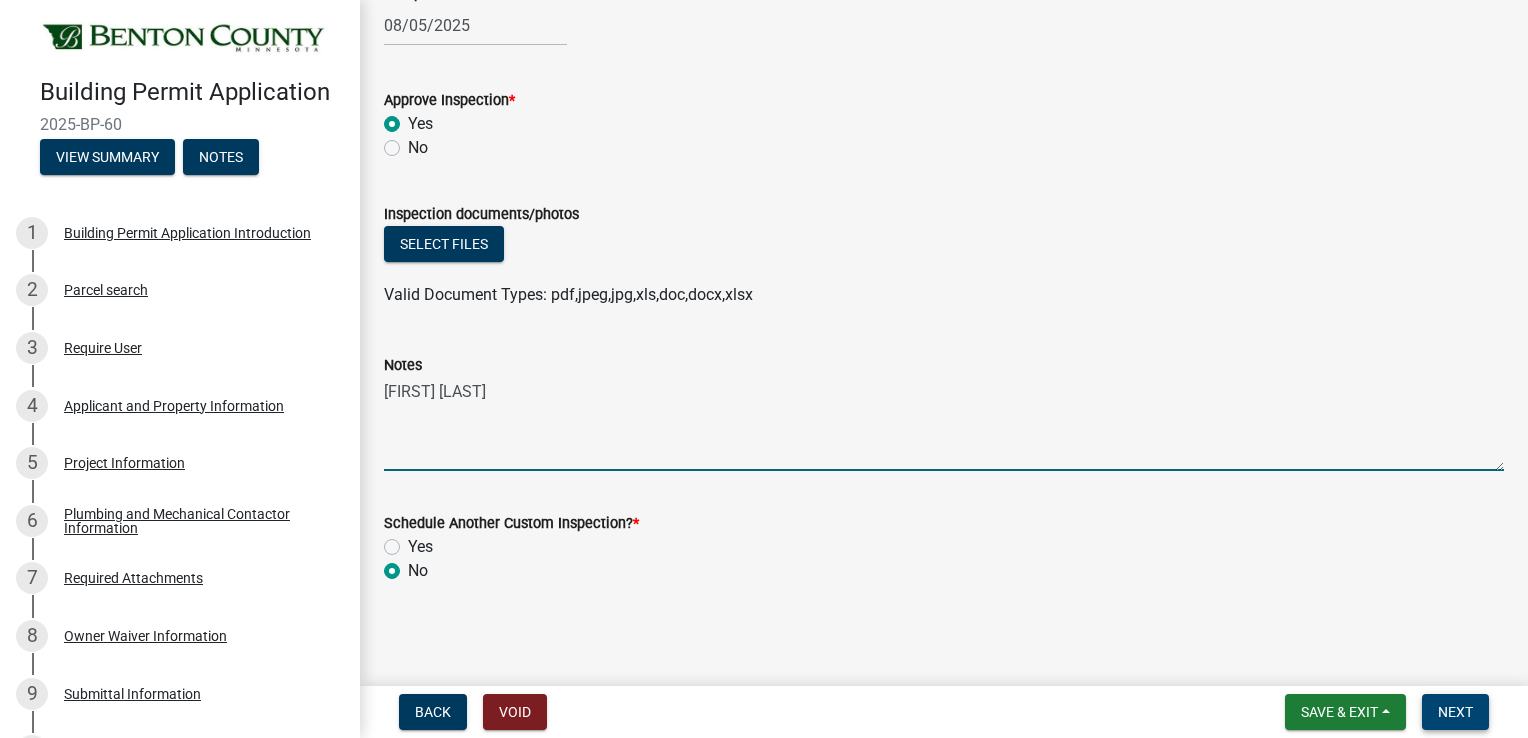 drag, startPoint x: 1446, startPoint y: 706, endPoint x: 1468, endPoint y: 697, distance: 23.769728 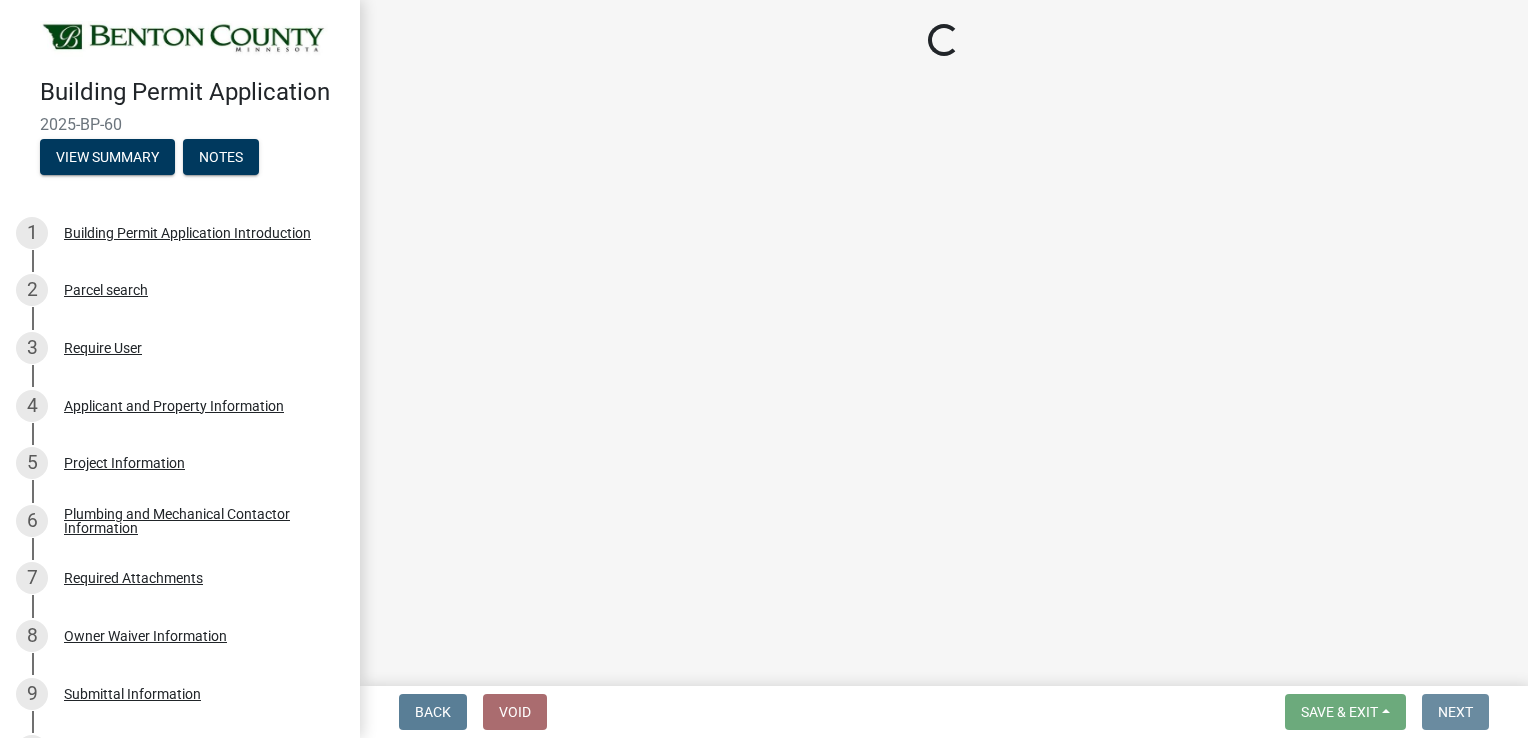 scroll, scrollTop: 0, scrollLeft: 0, axis: both 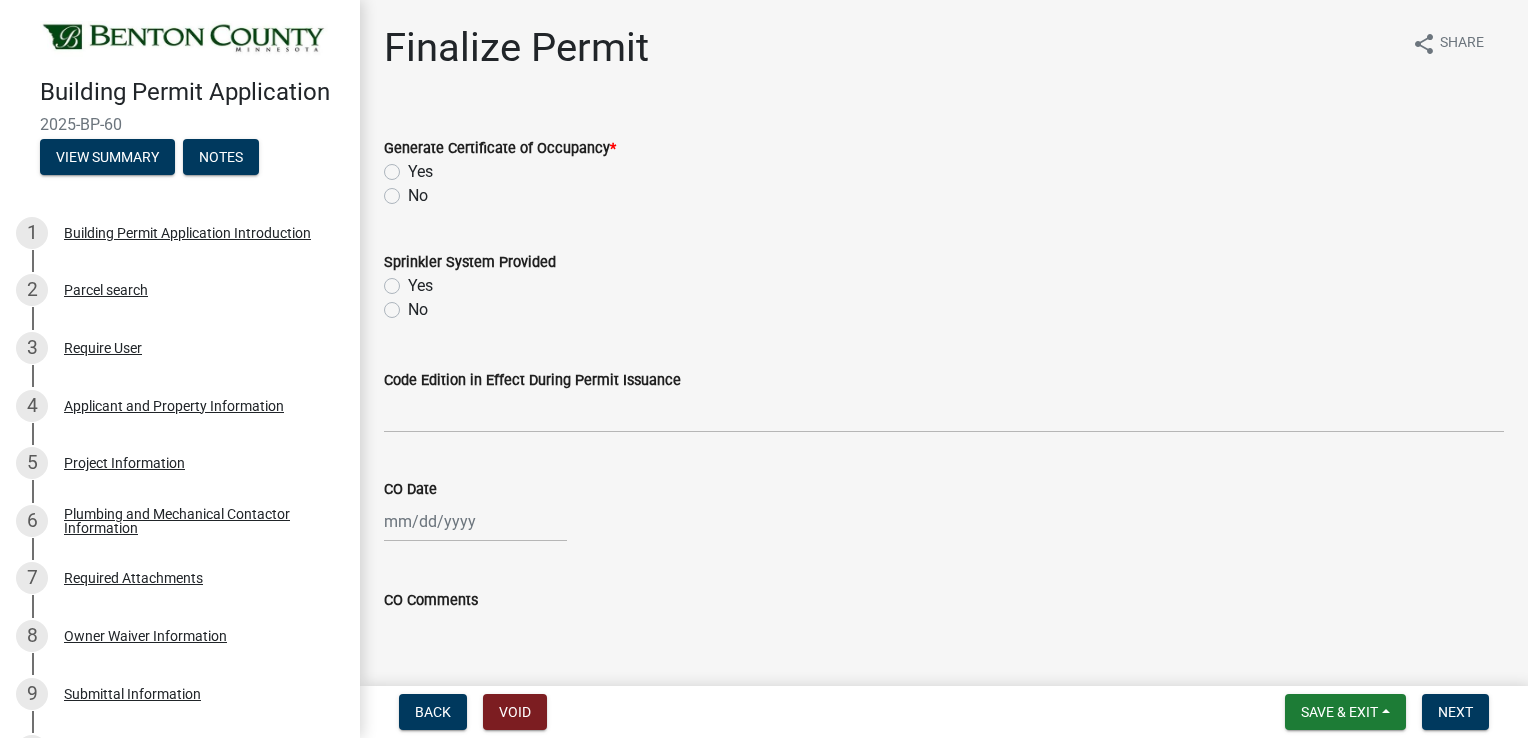 click on "No" 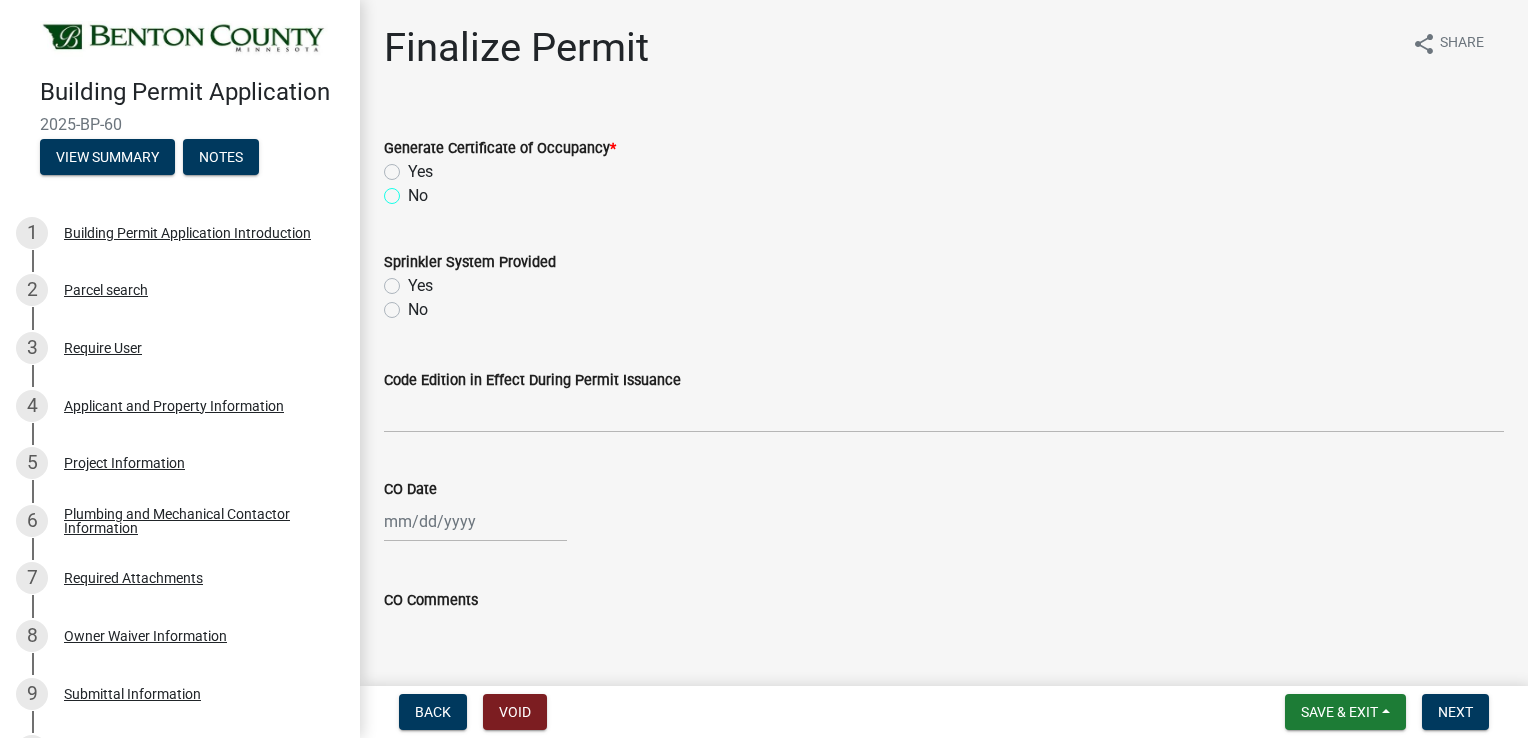 click on "No" at bounding box center [414, 190] 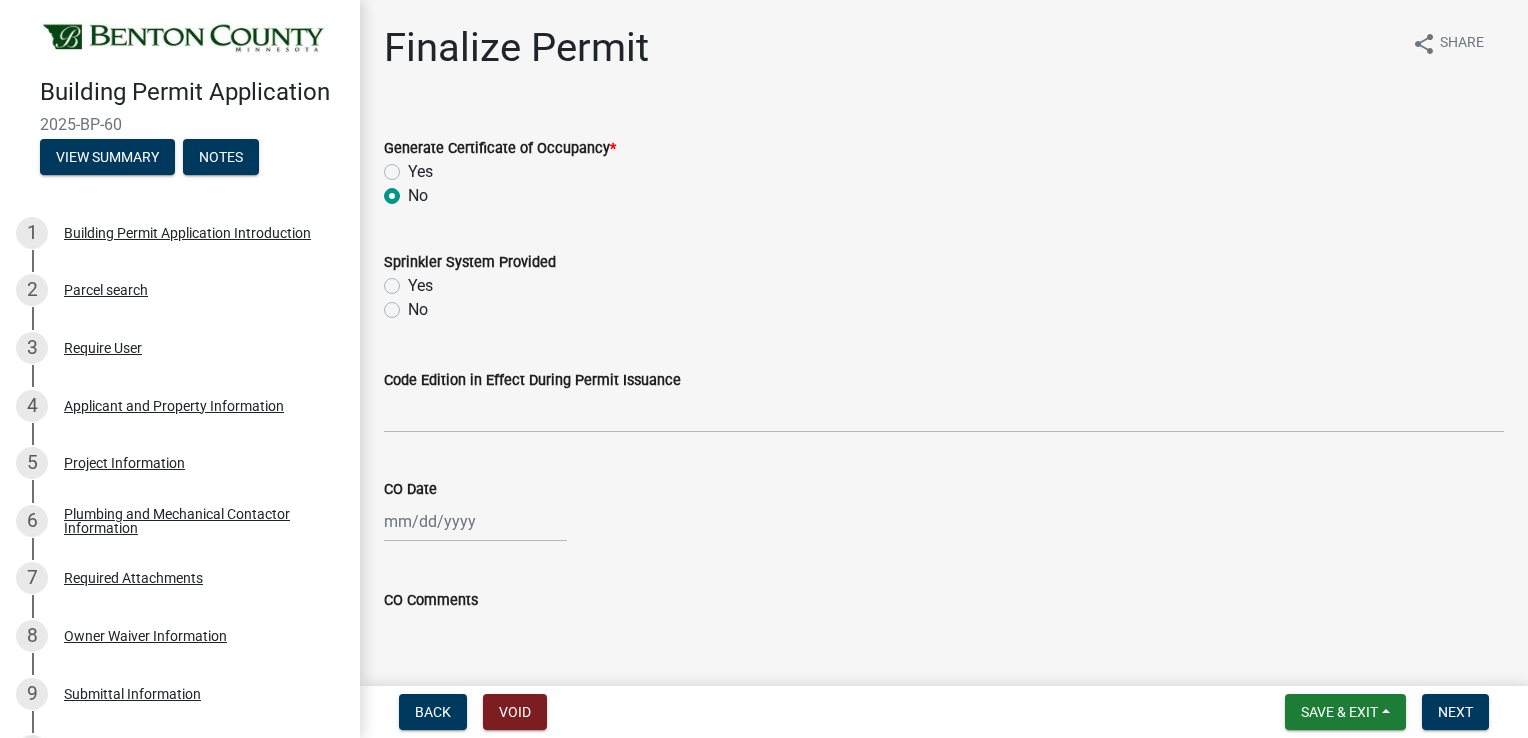radio on "true" 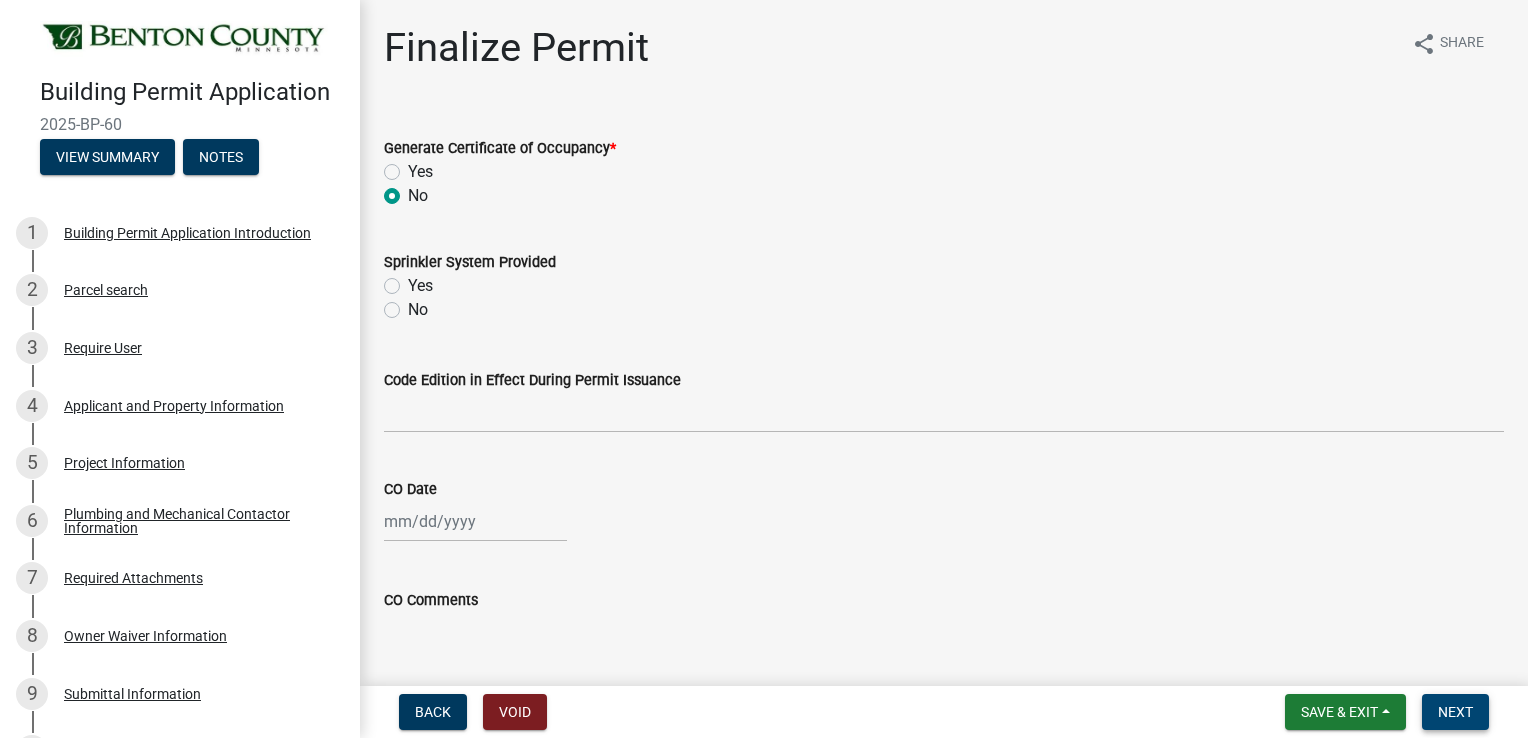 click on "Next" at bounding box center [1455, 712] 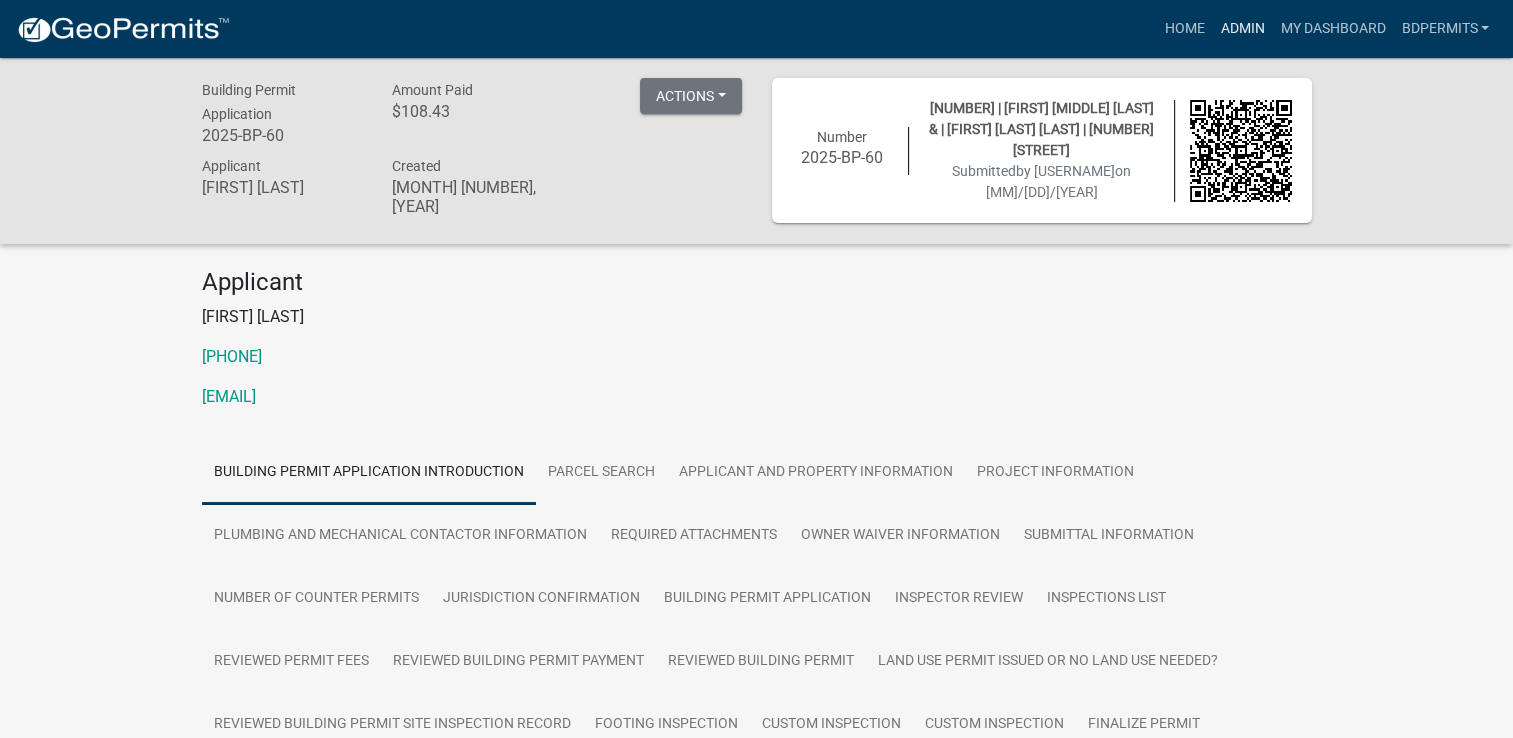 click on "Admin" at bounding box center [1242, 29] 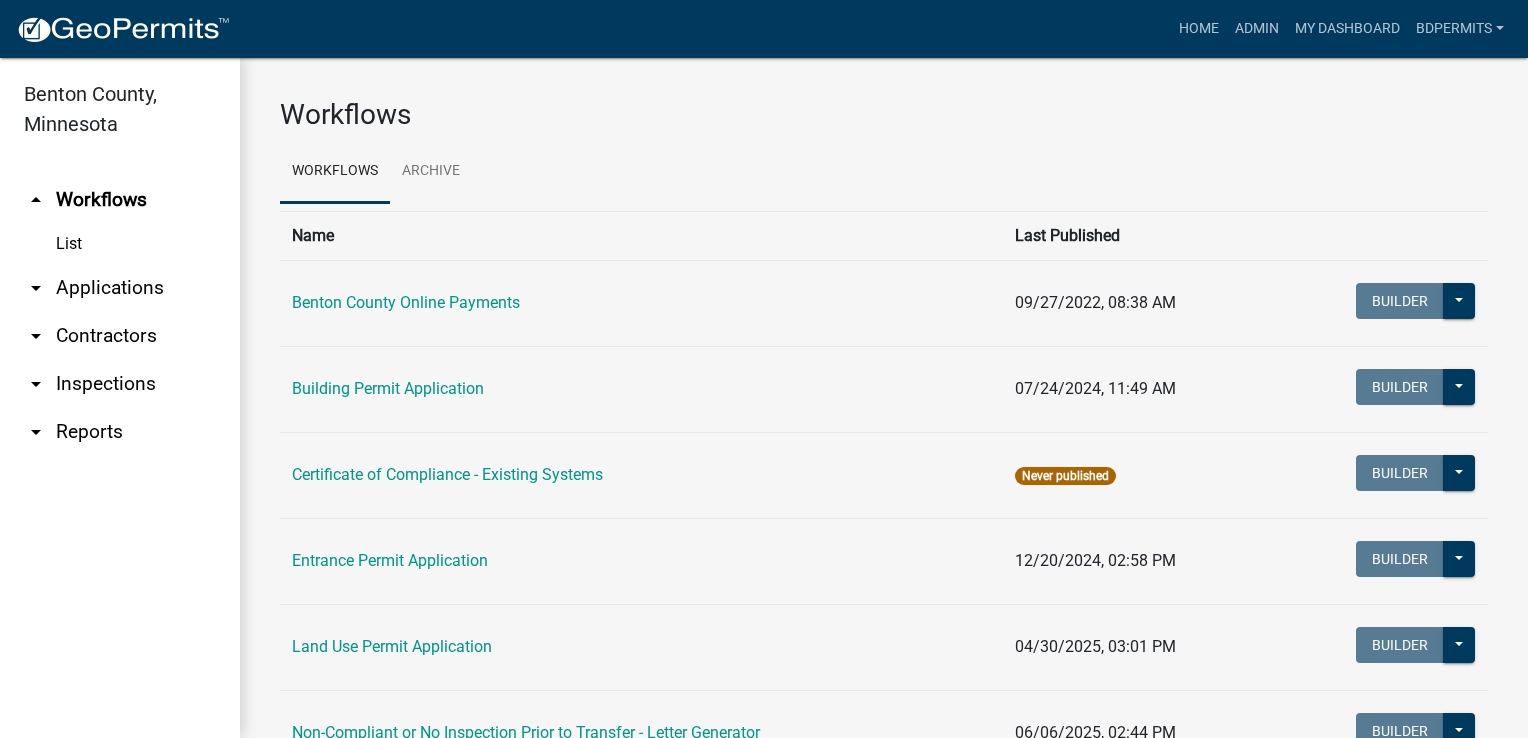 click on "arrow_drop_down   Applications" at bounding box center [120, 288] 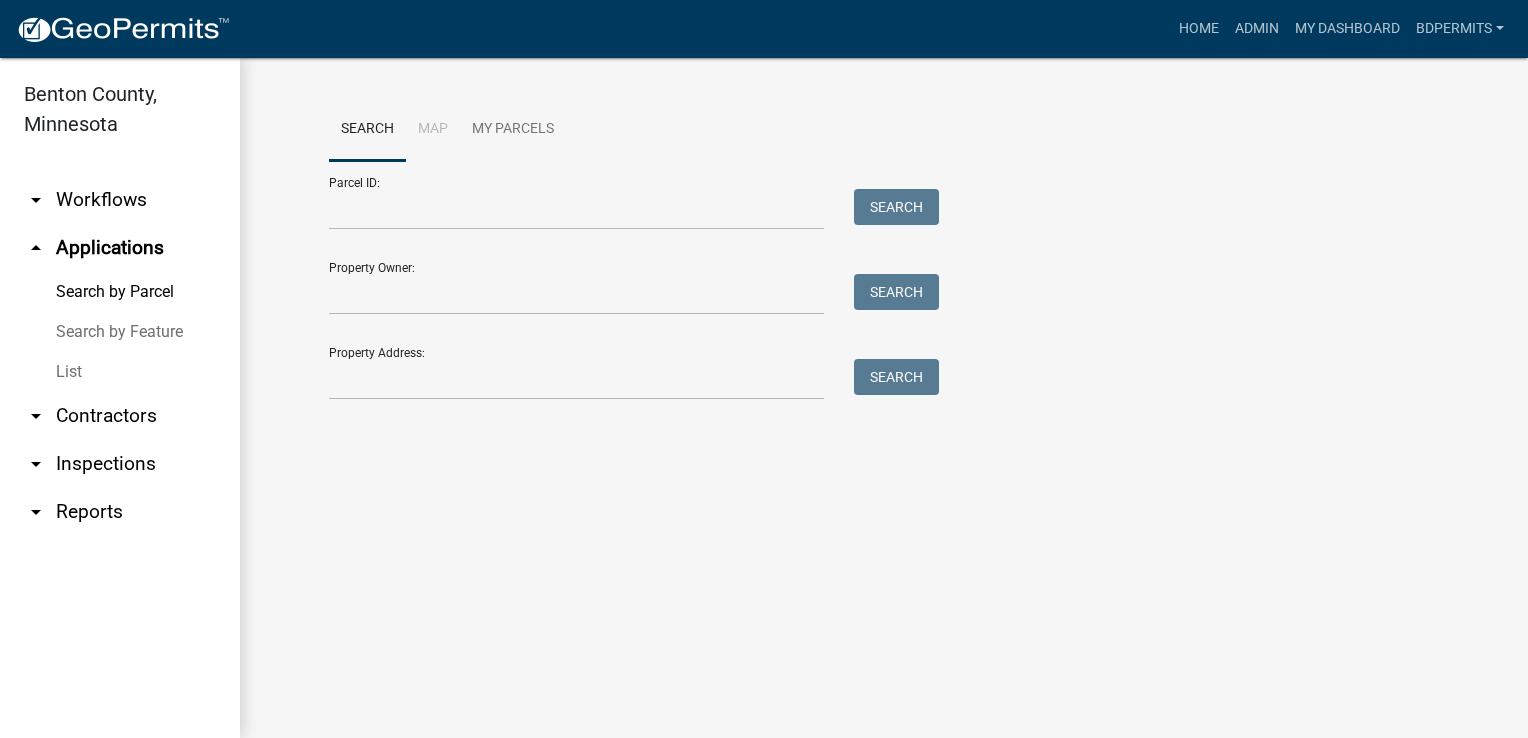 click on "List" at bounding box center (120, 372) 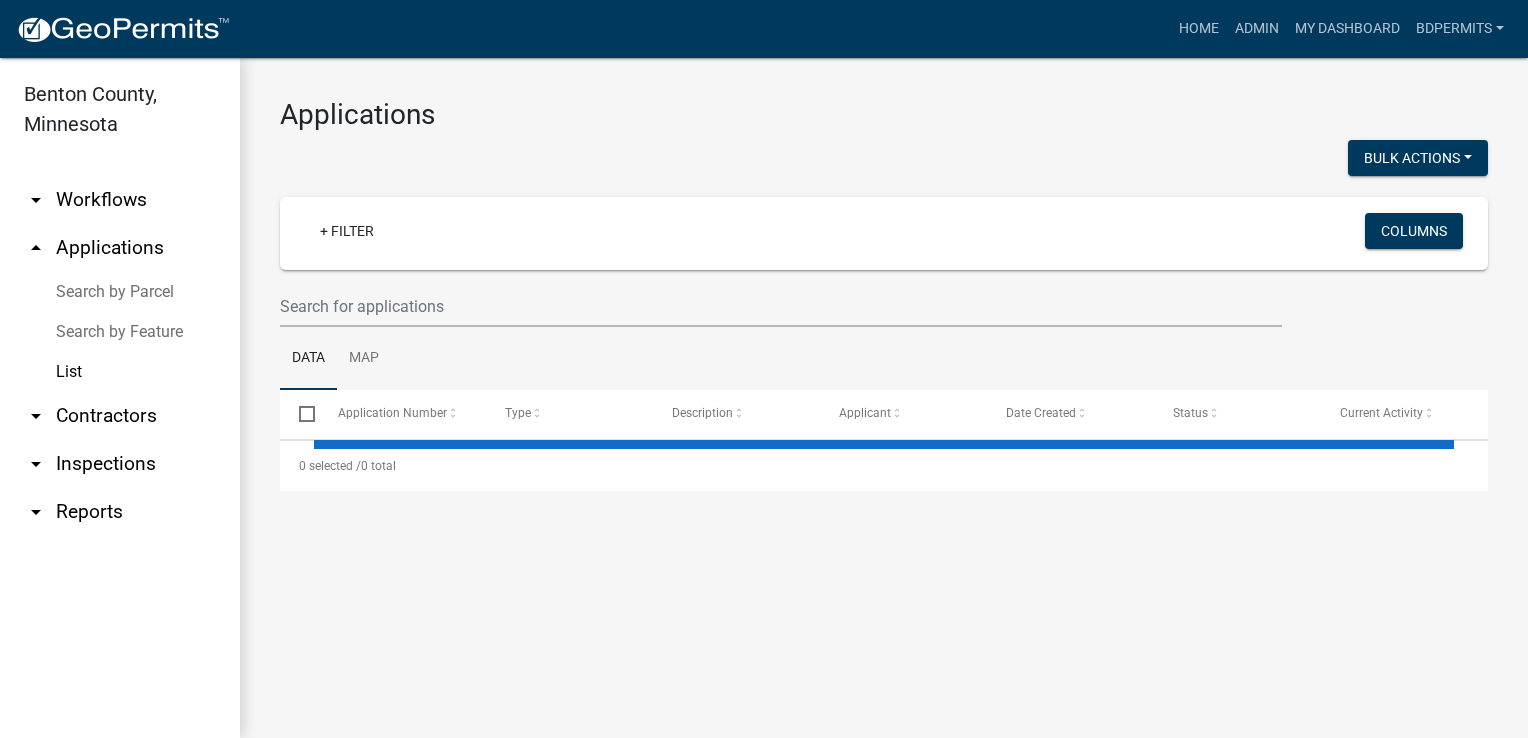 select on "3: 100" 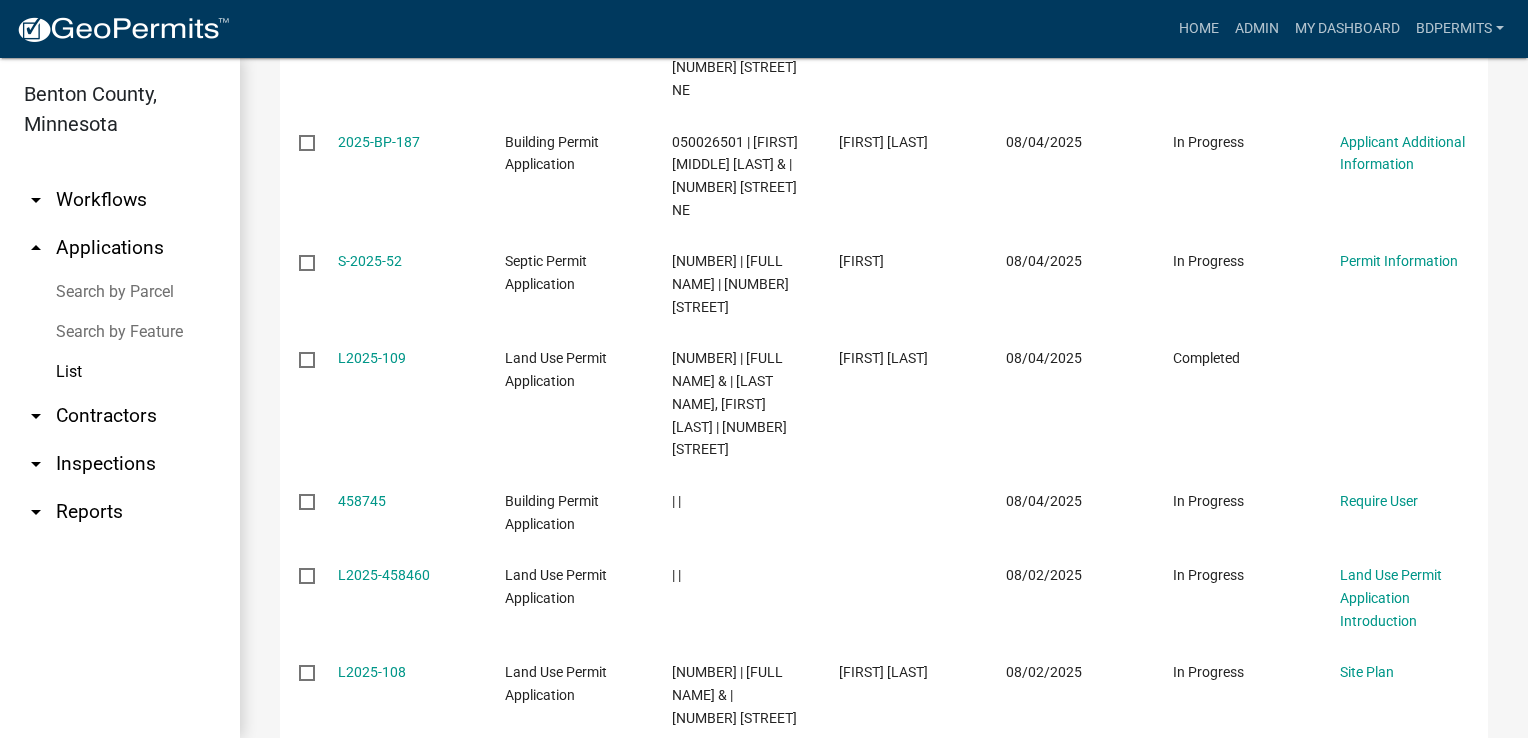 scroll, scrollTop: 0, scrollLeft: 0, axis: both 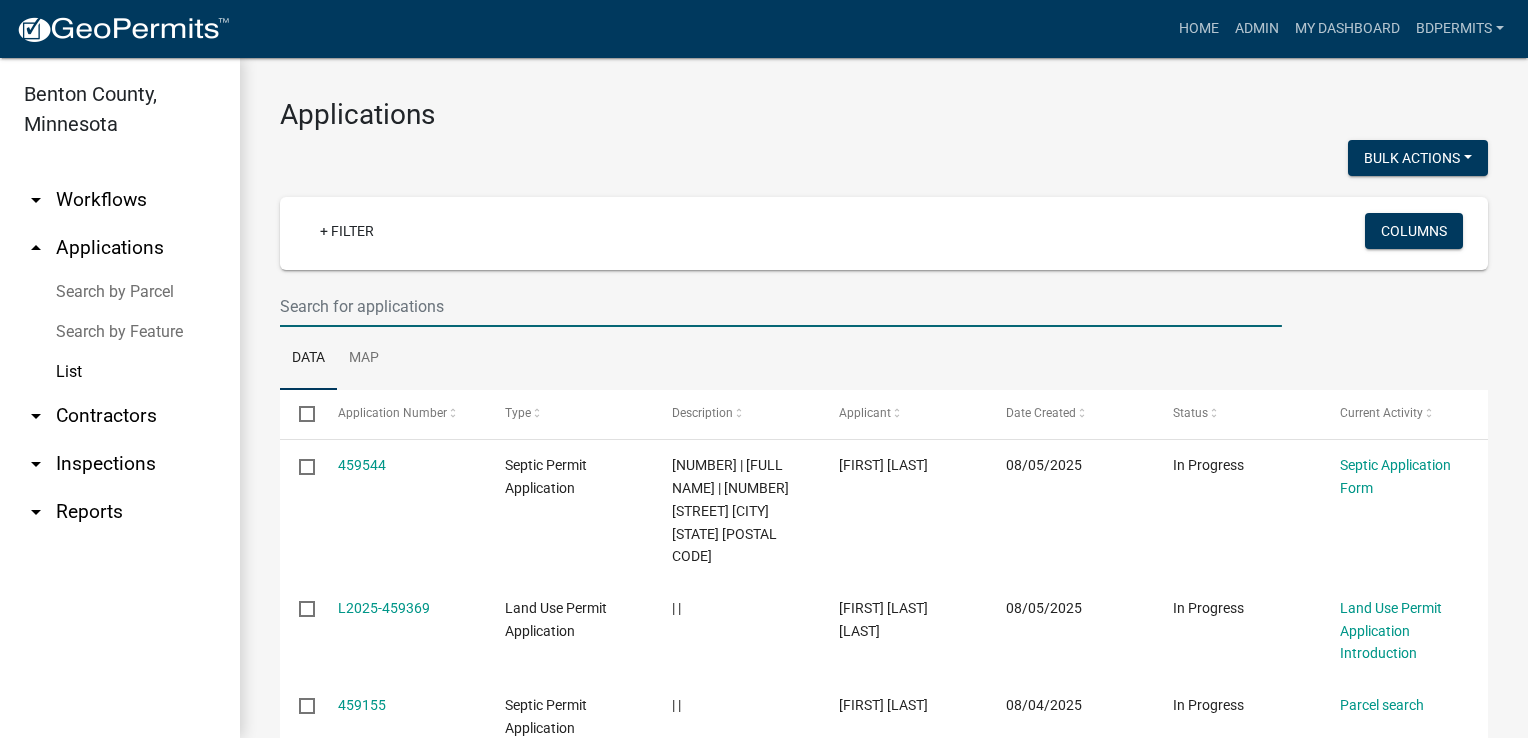 click at bounding box center [781, 306] 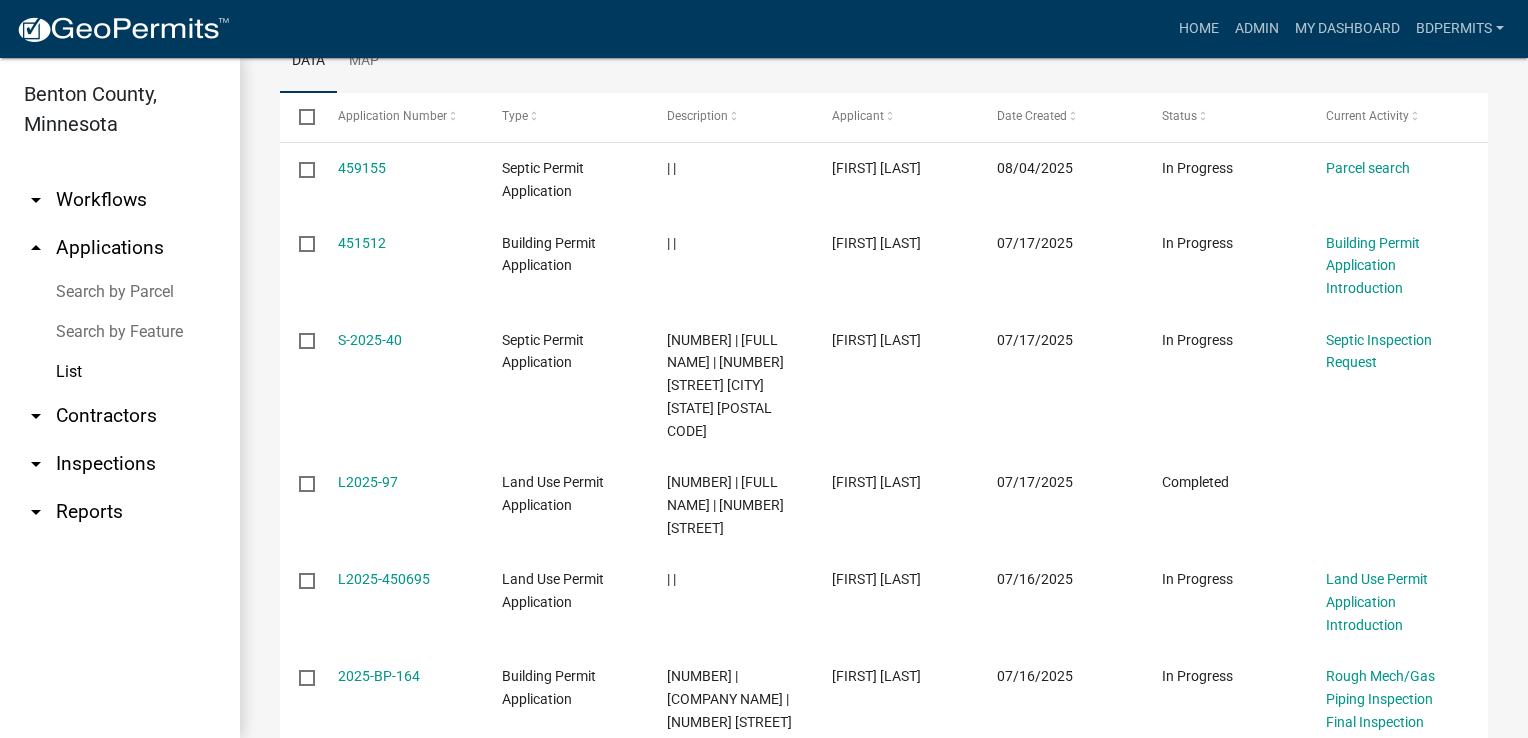 scroll, scrollTop: 300, scrollLeft: 0, axis: vertical 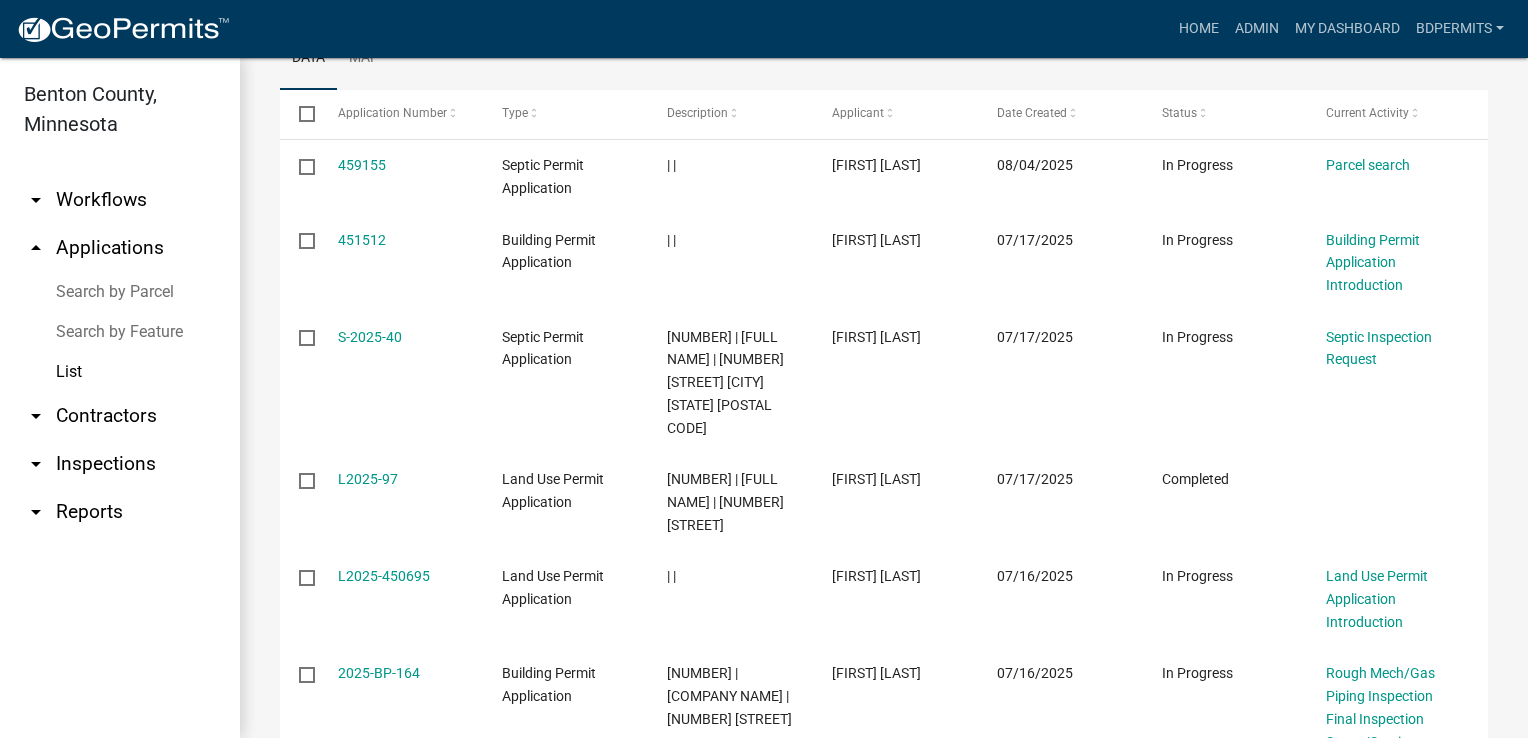 type on "dema" 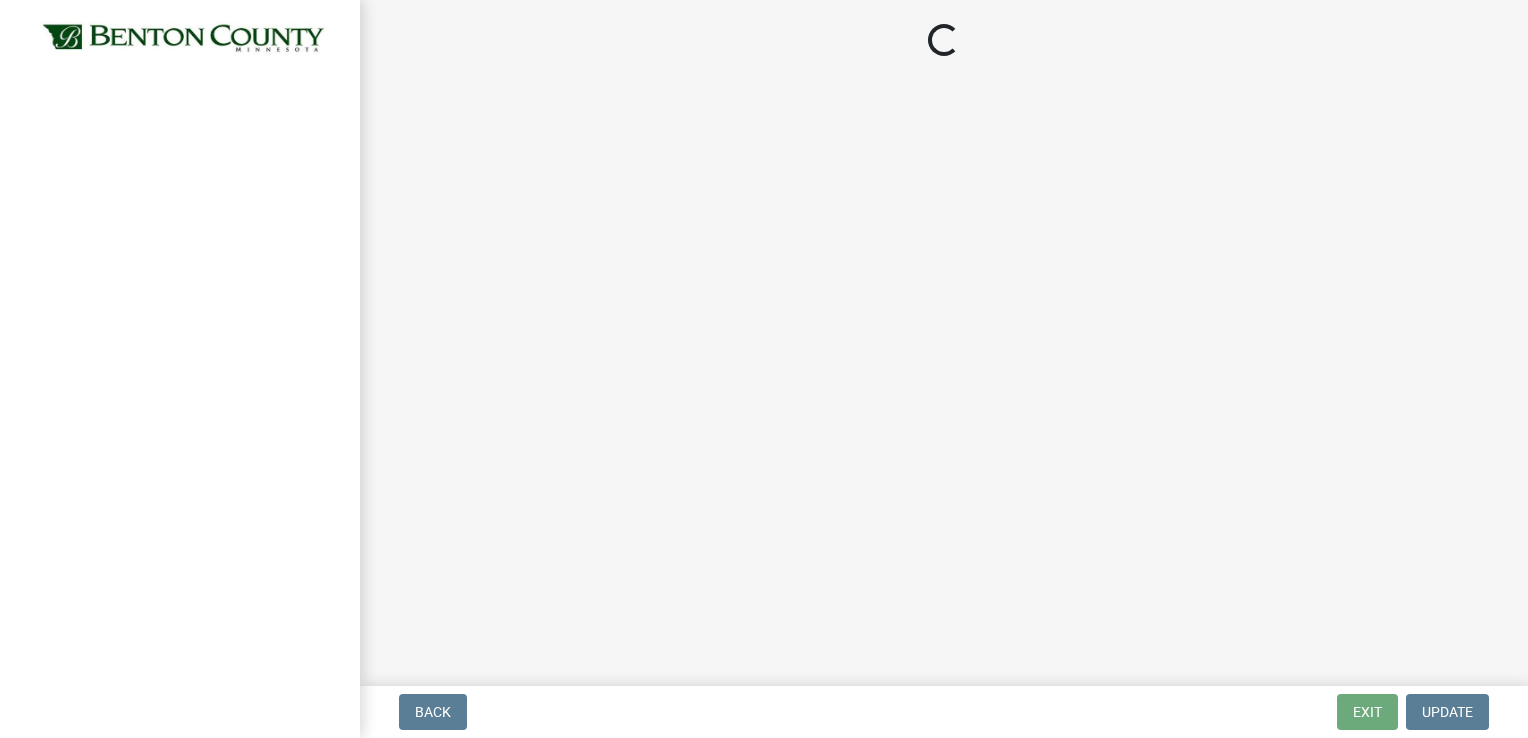 select on "17bfa135-5610-45df-8ce7-87530b7d86d4" 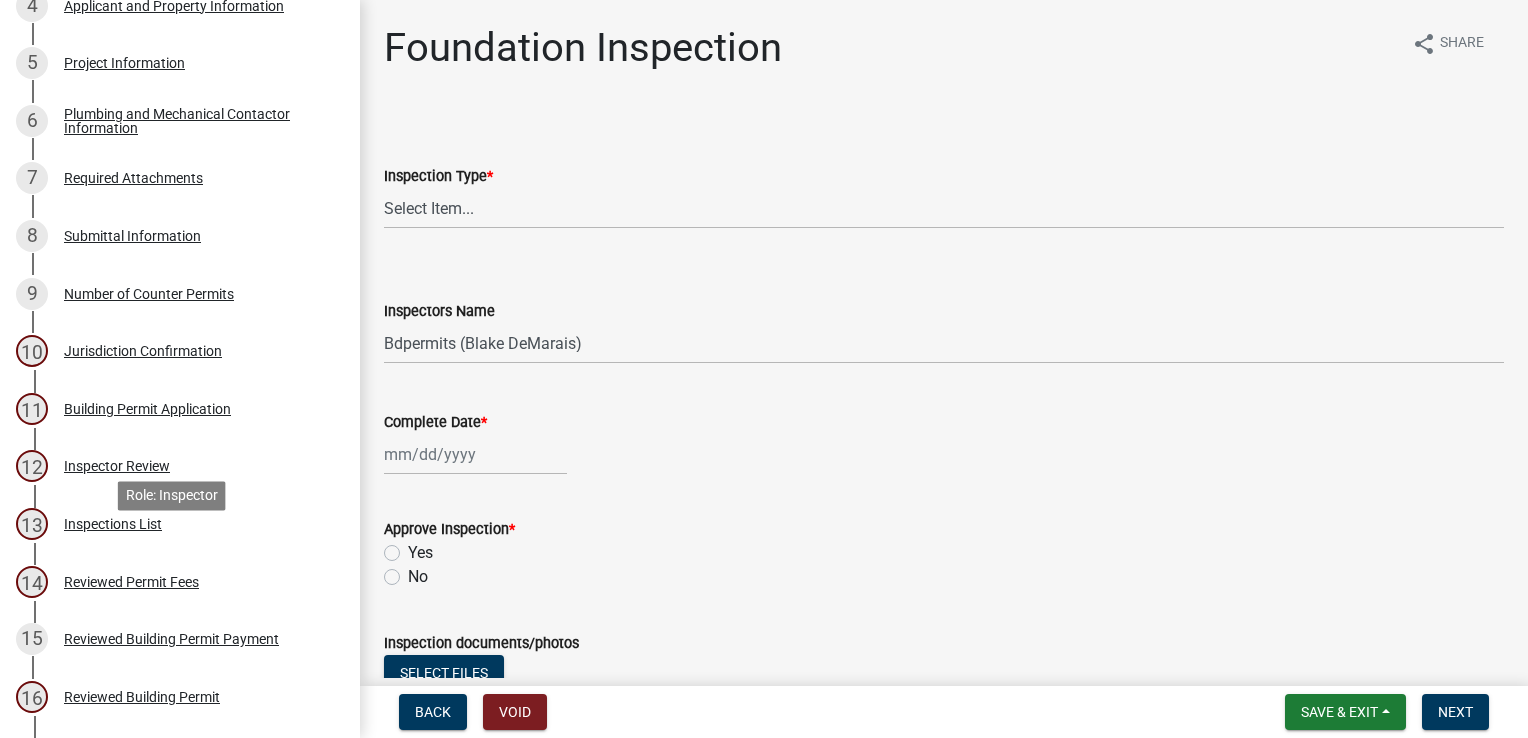 scroll, scrollTop: 300, scrollLeft: 0, axis: vertical 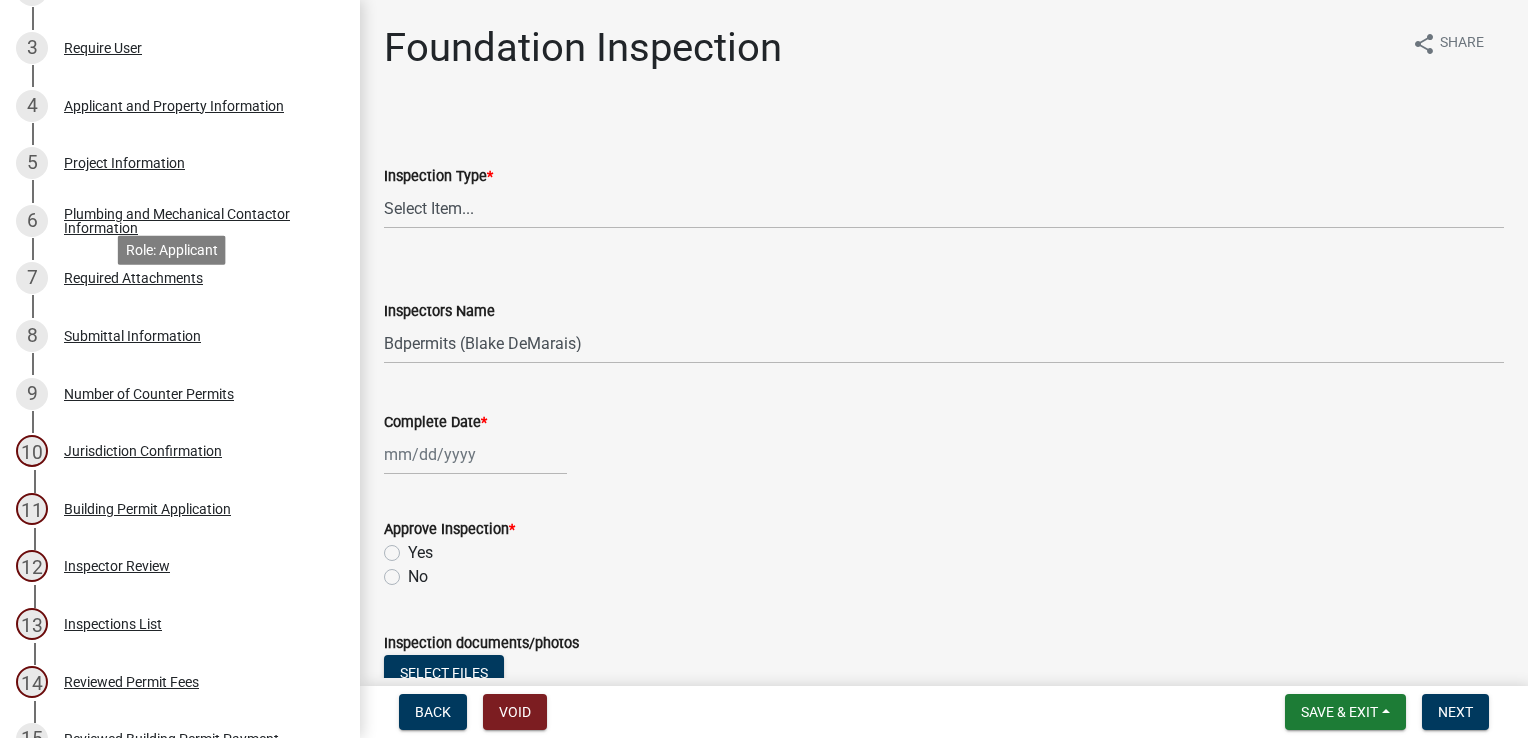 click on "Required Attachments" at bounding box center [133, 278] 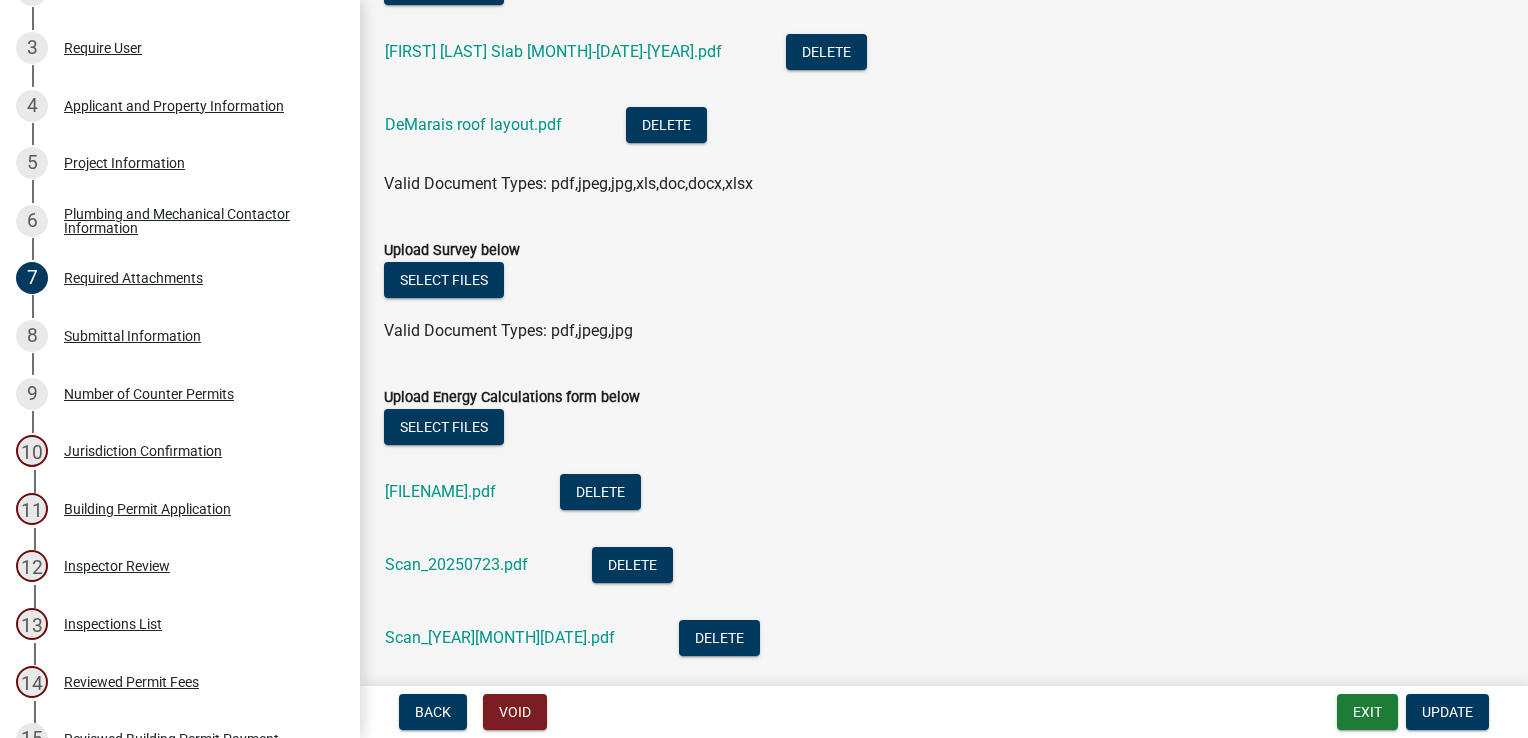 scroll, scrollTop: 500, scrollLeft: 0, axis: vertical 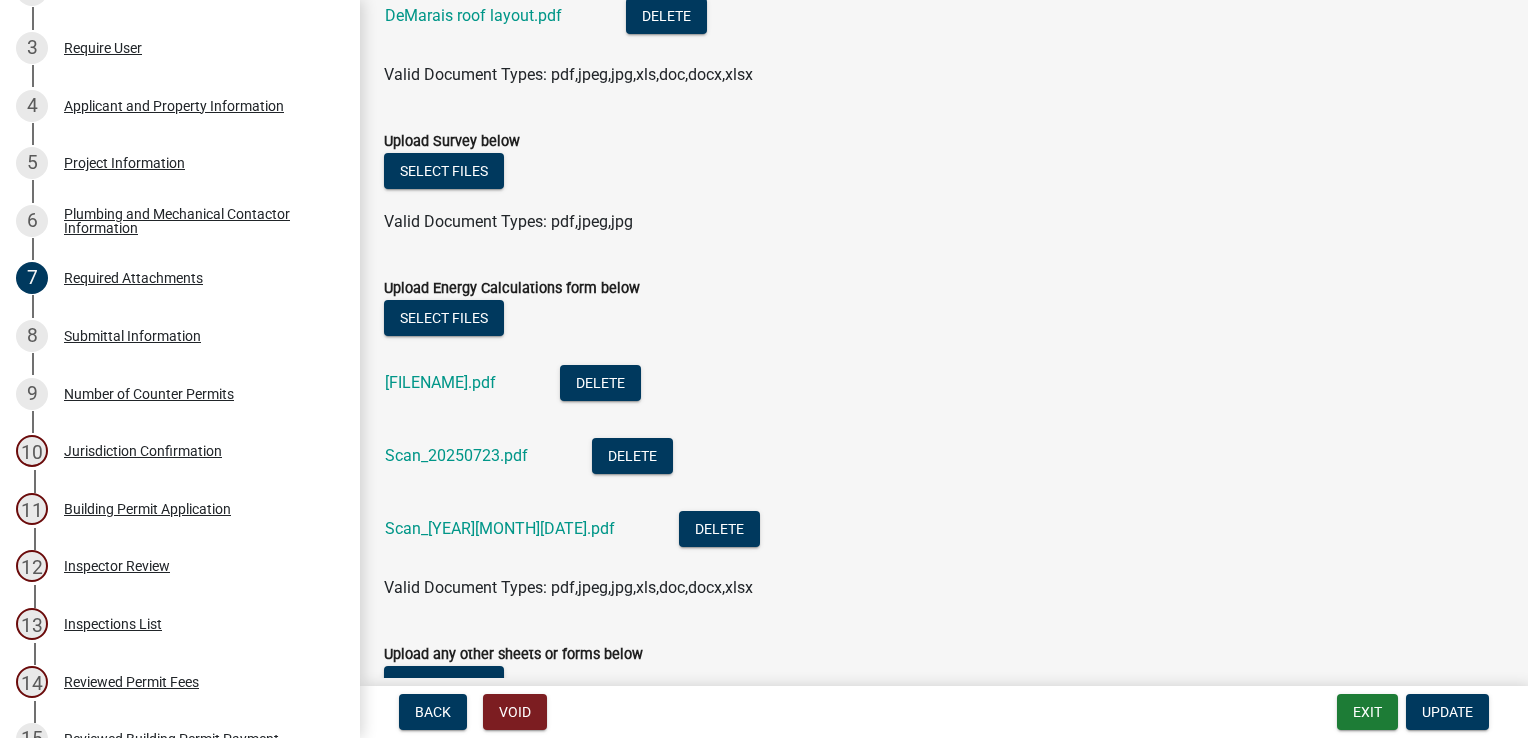 click on "[FILENAME].pdf" 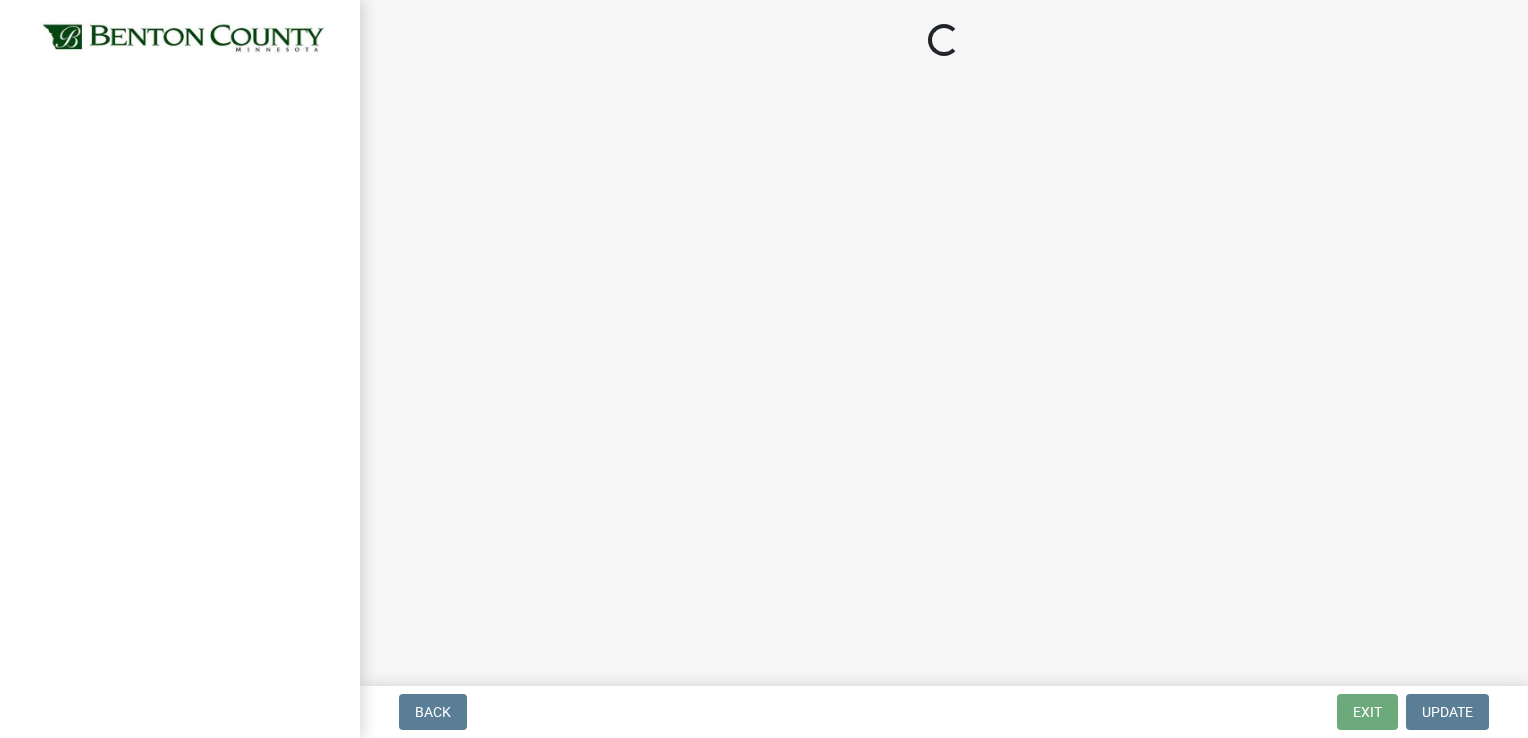 scroll, scrollTop: 0, scrollLeft: 0, axis: both 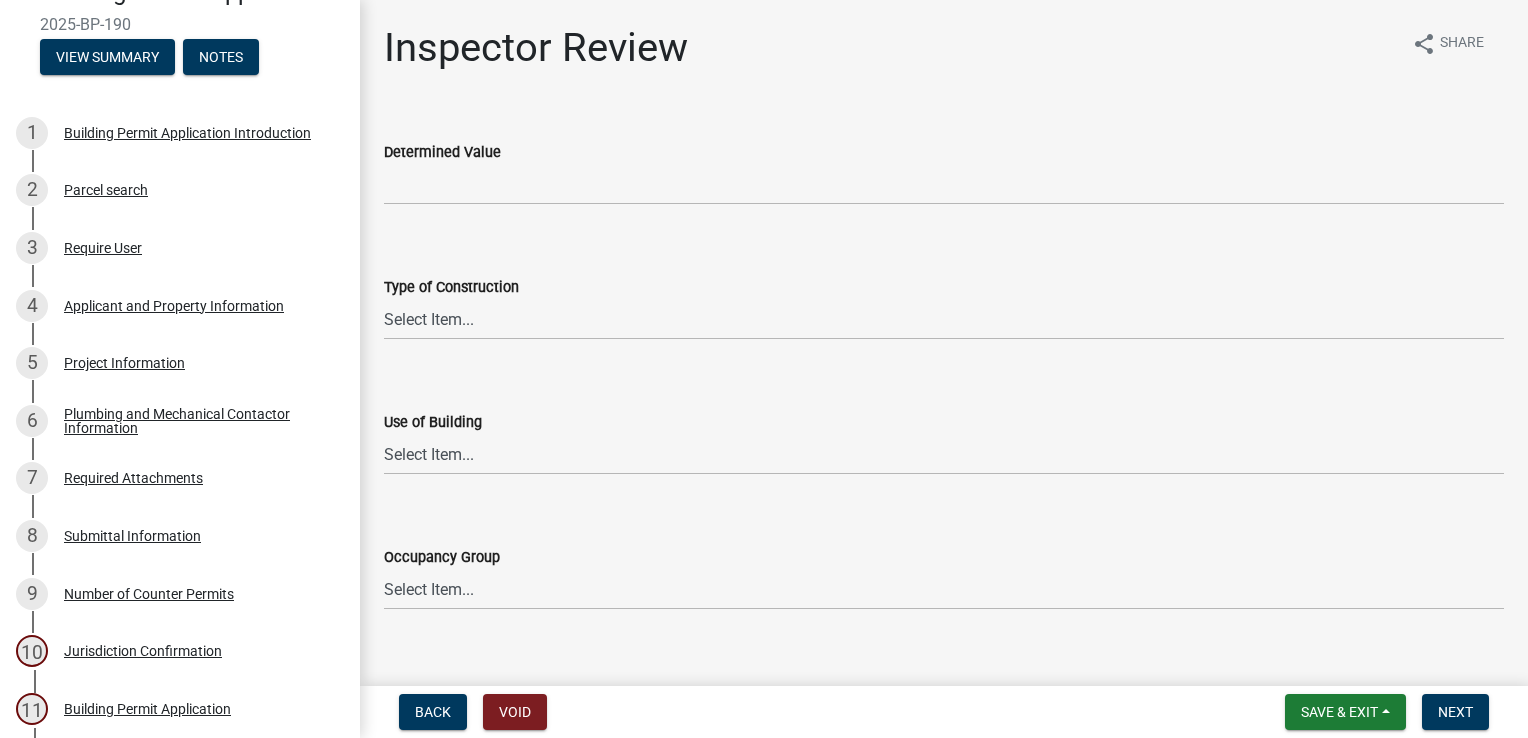 click on "Required Attachments" at bounding box center [133, 478] 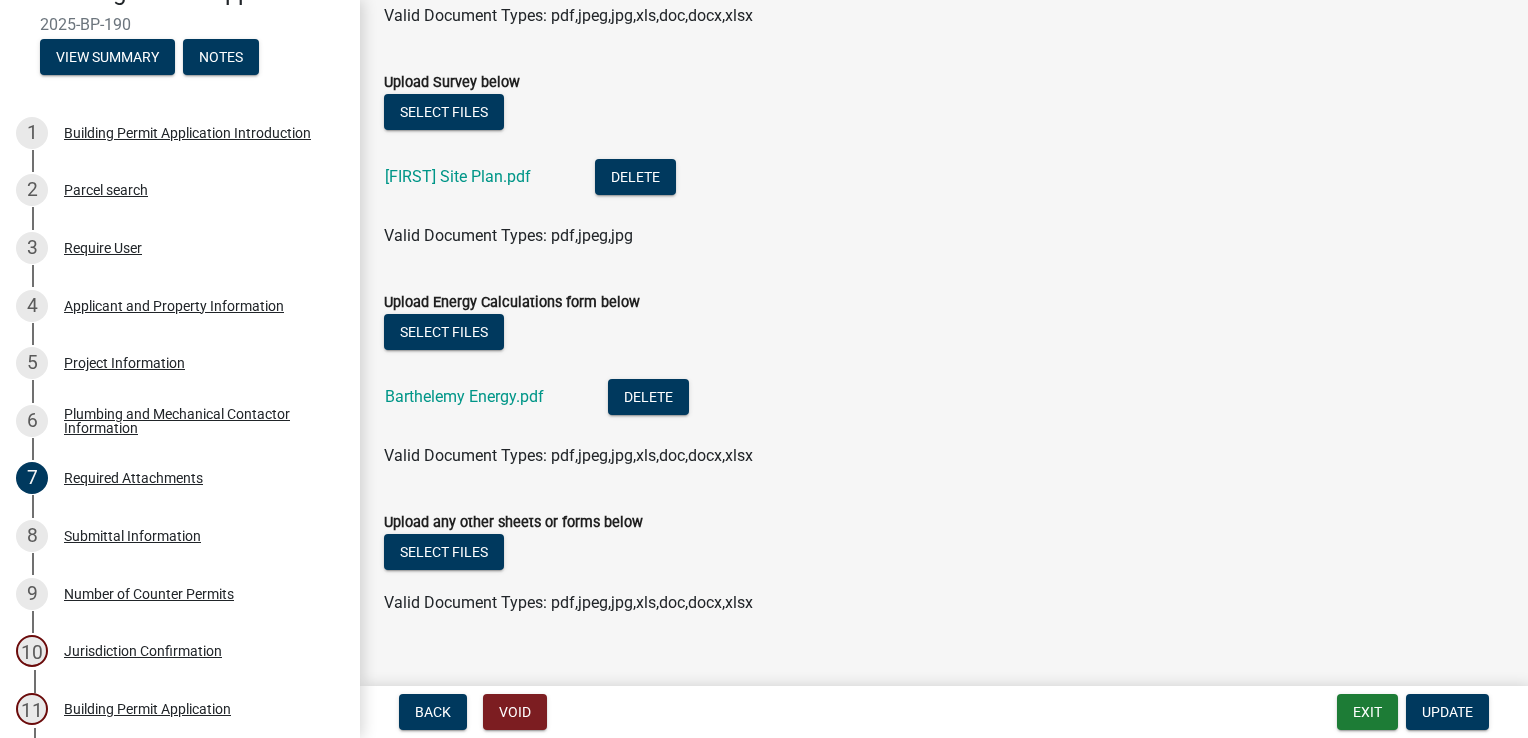 scroll, scrollTop: 592, scrollLeft: 0, axis: vertical 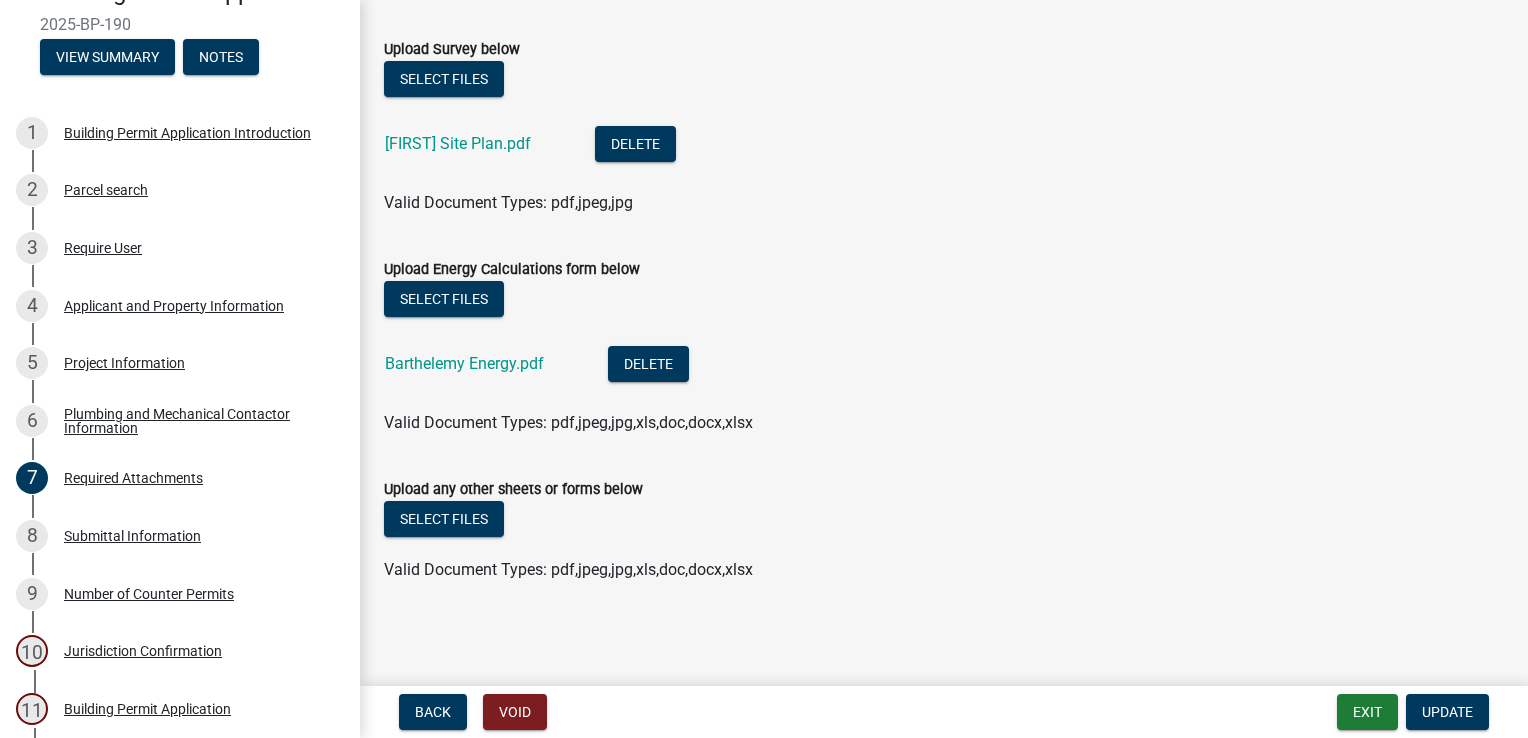 click on "Barthelemy Energy.pdf" 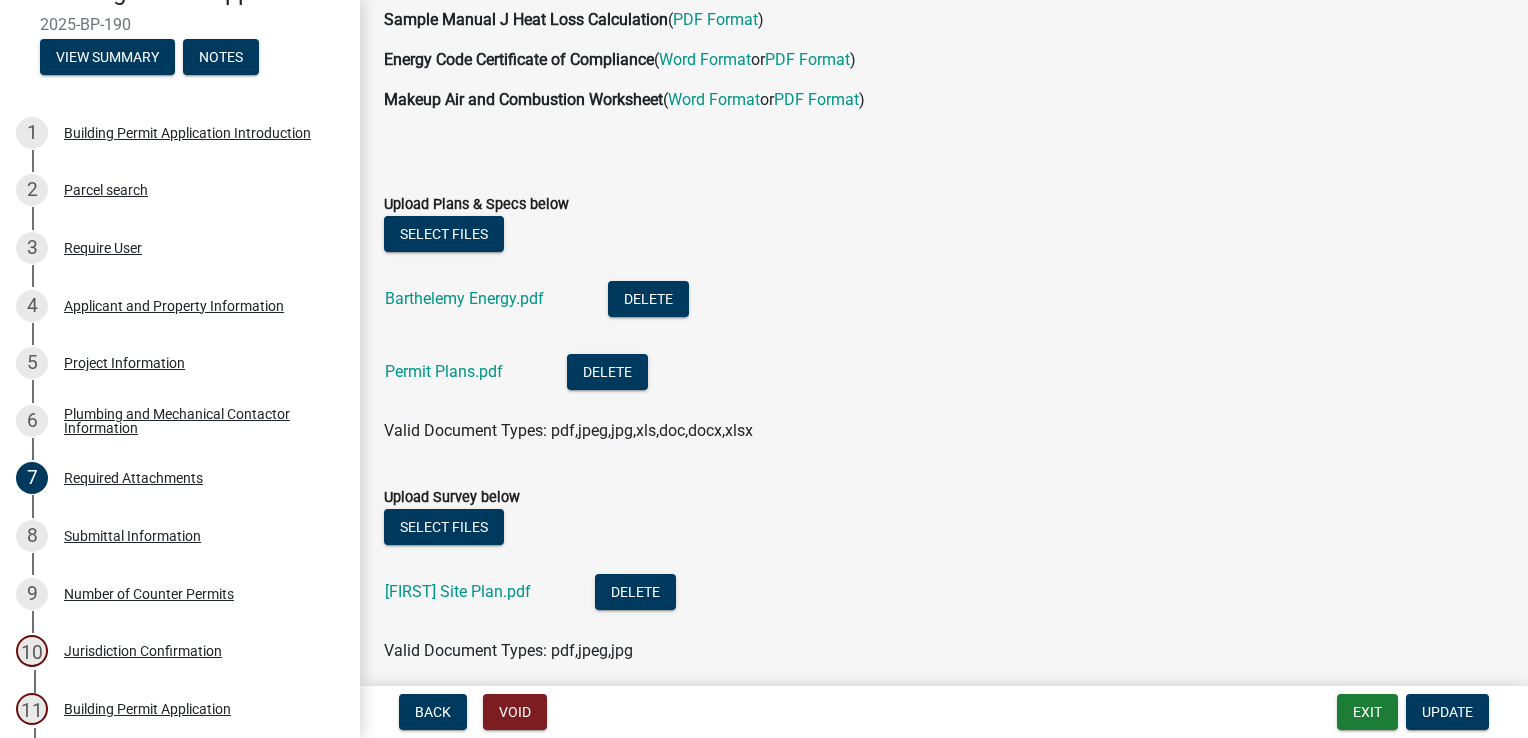 scroll, scrollTop: 92, scrollLeft: 0, axis: vertical 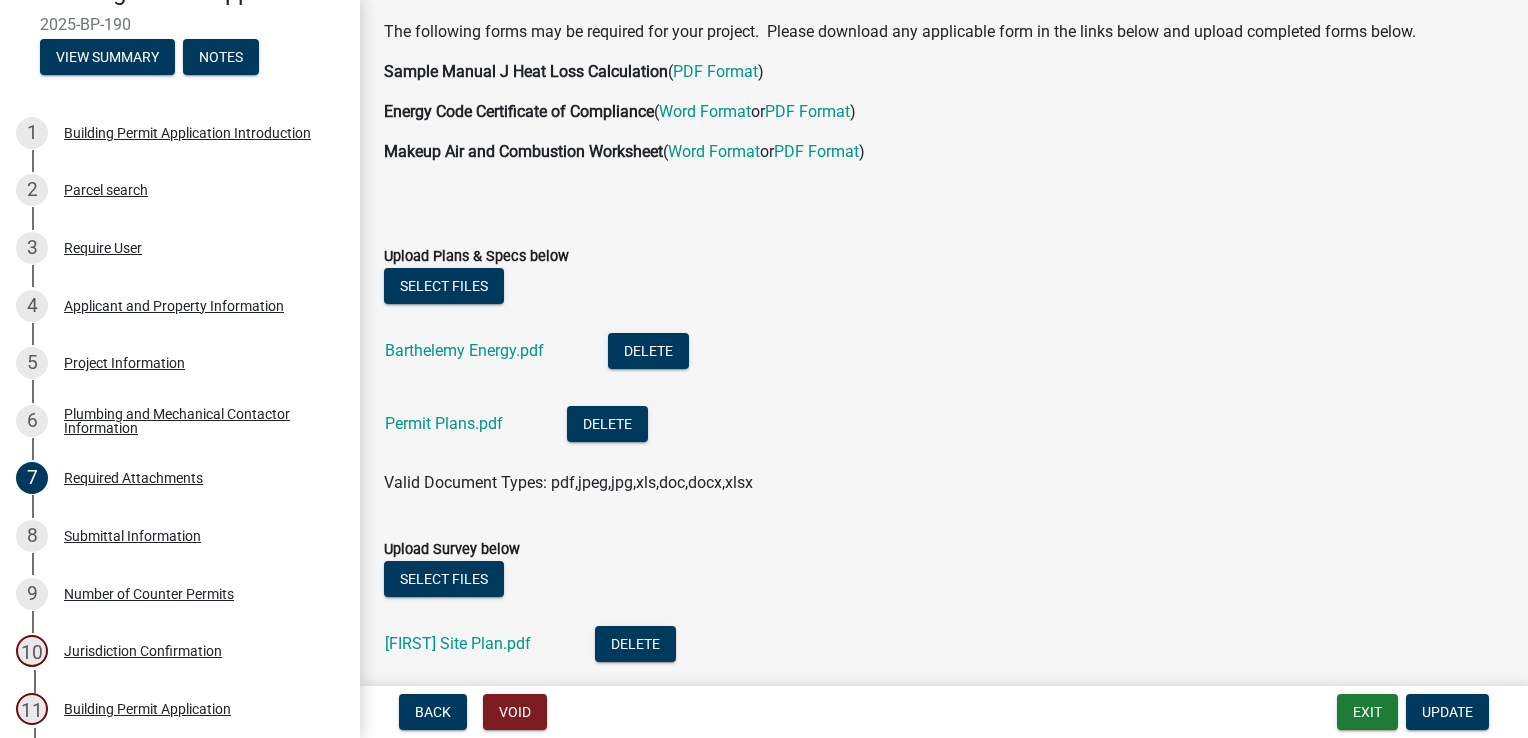 click on "Barthelemy Energy.pdf" 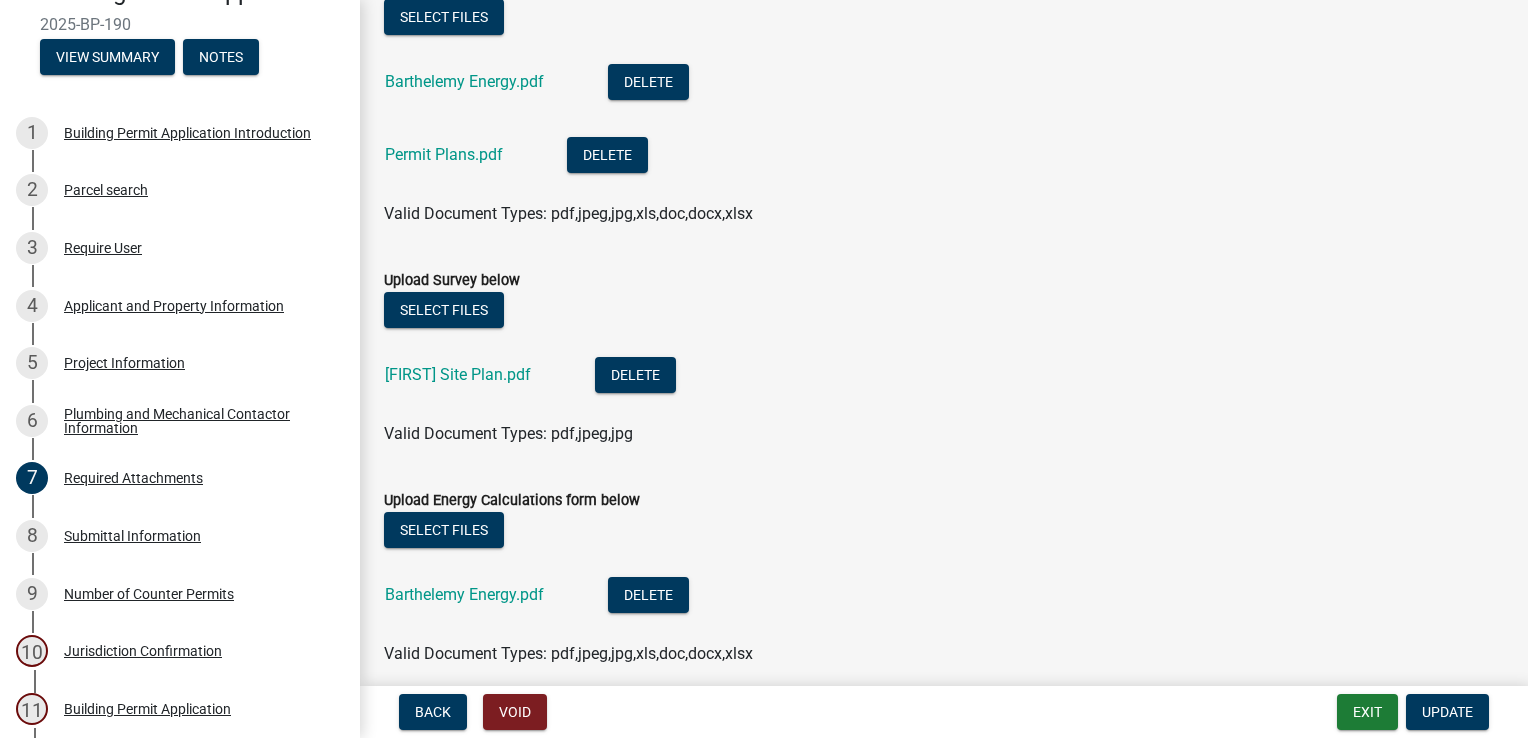 scroll, scrollTop: 592, scrollLeft: 0, axis: vertical 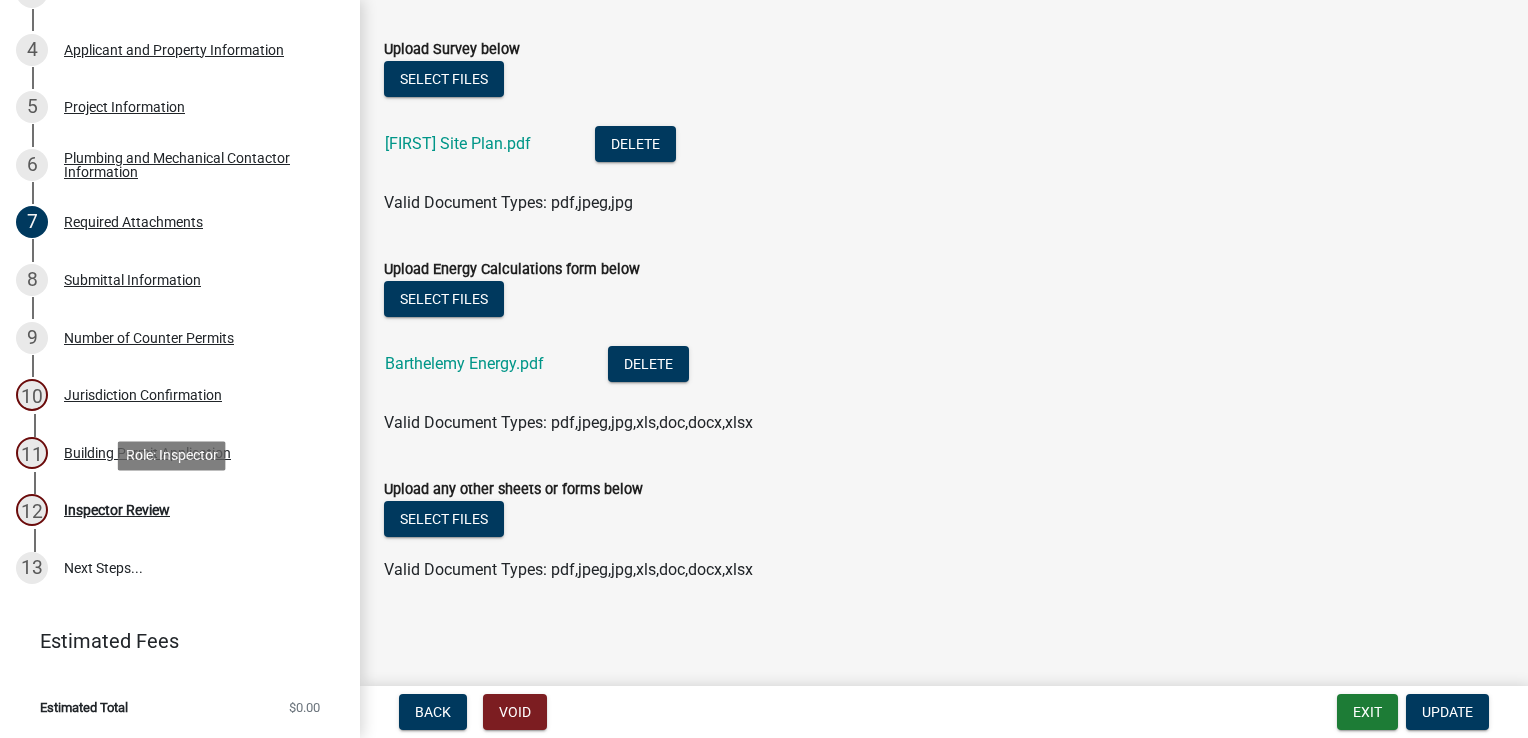 click on "Inspector Review" at bounding box center (117, 510) 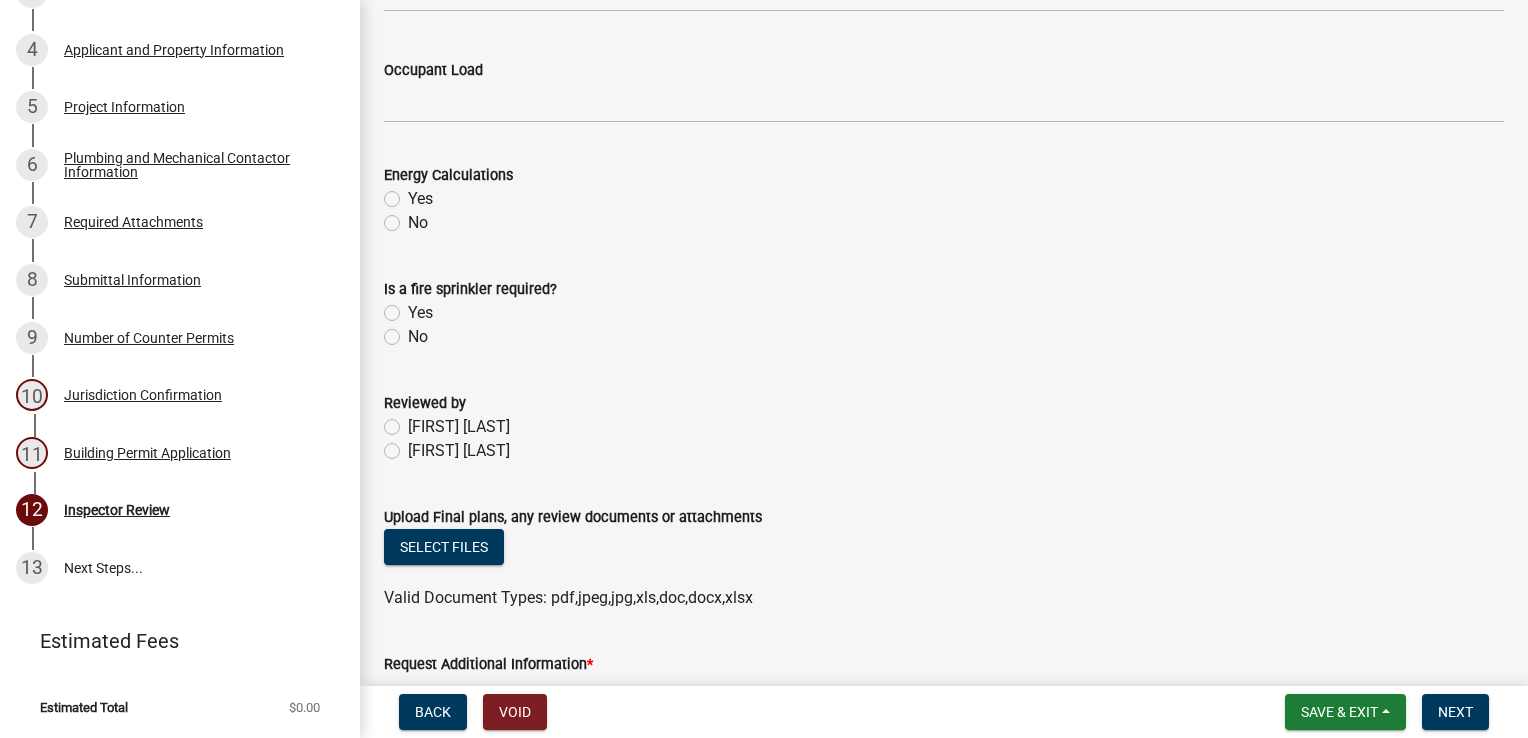 scroll, scrollTop: 1009, scrollLeft: 0, axis: vertical 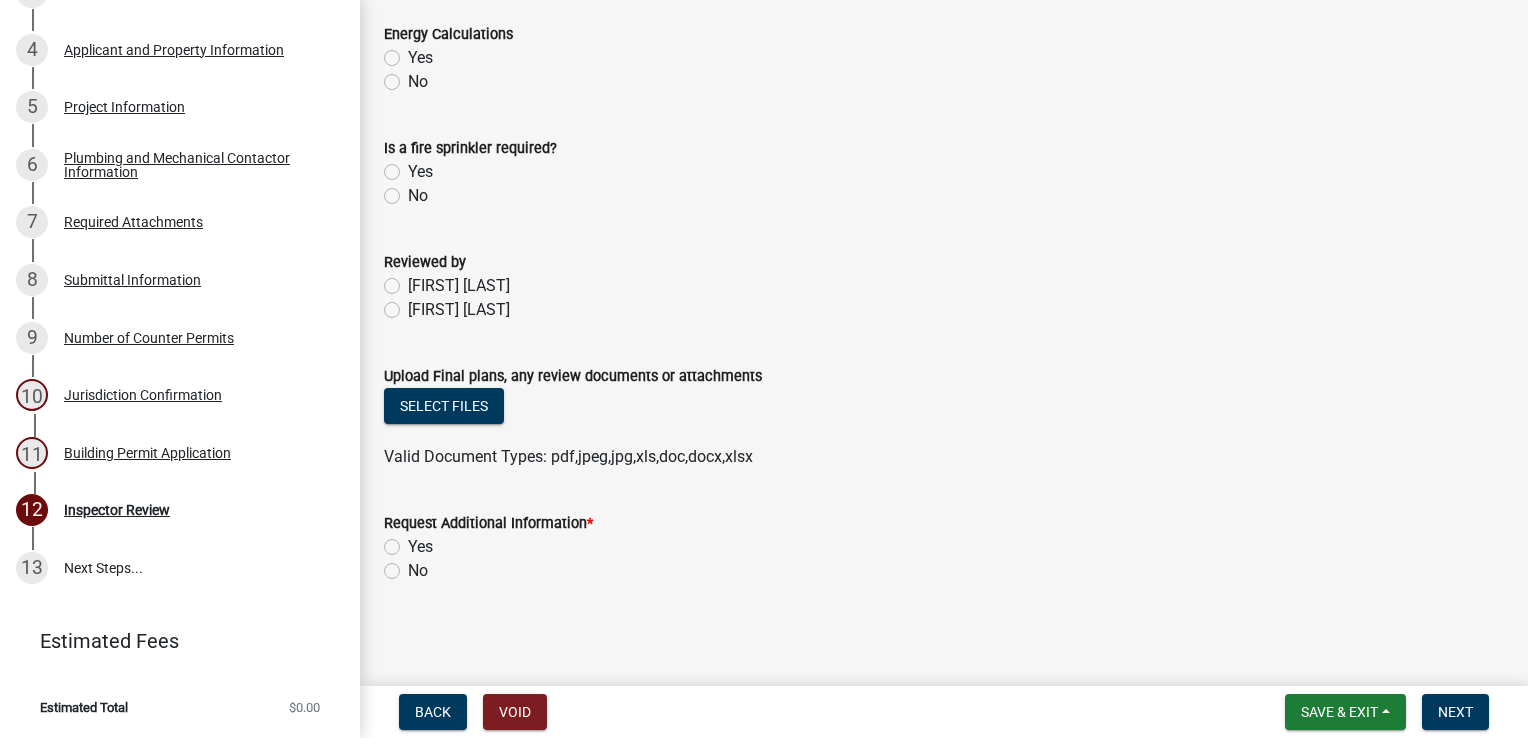 click on "Yes" 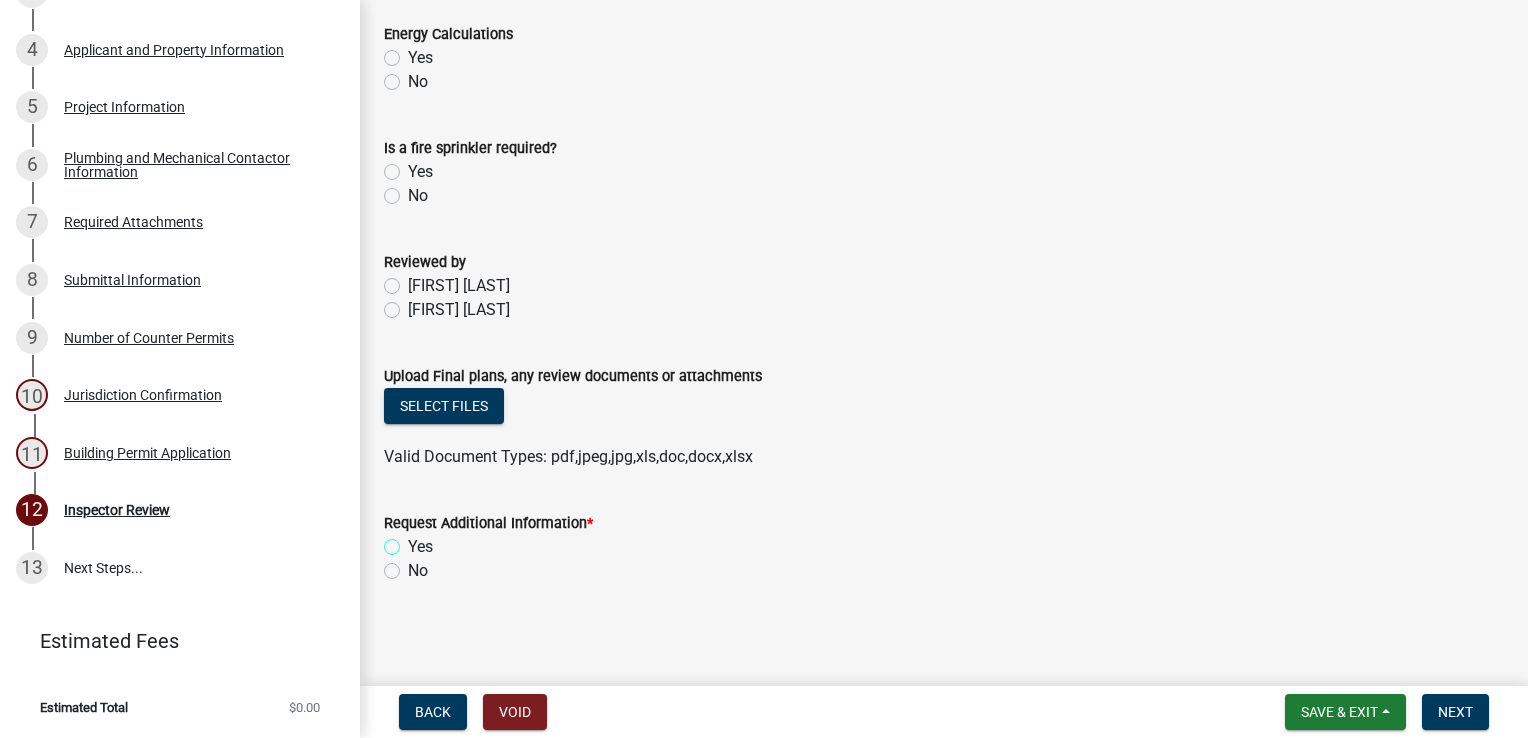 click on "Yes" at bounding box center (414, 541) 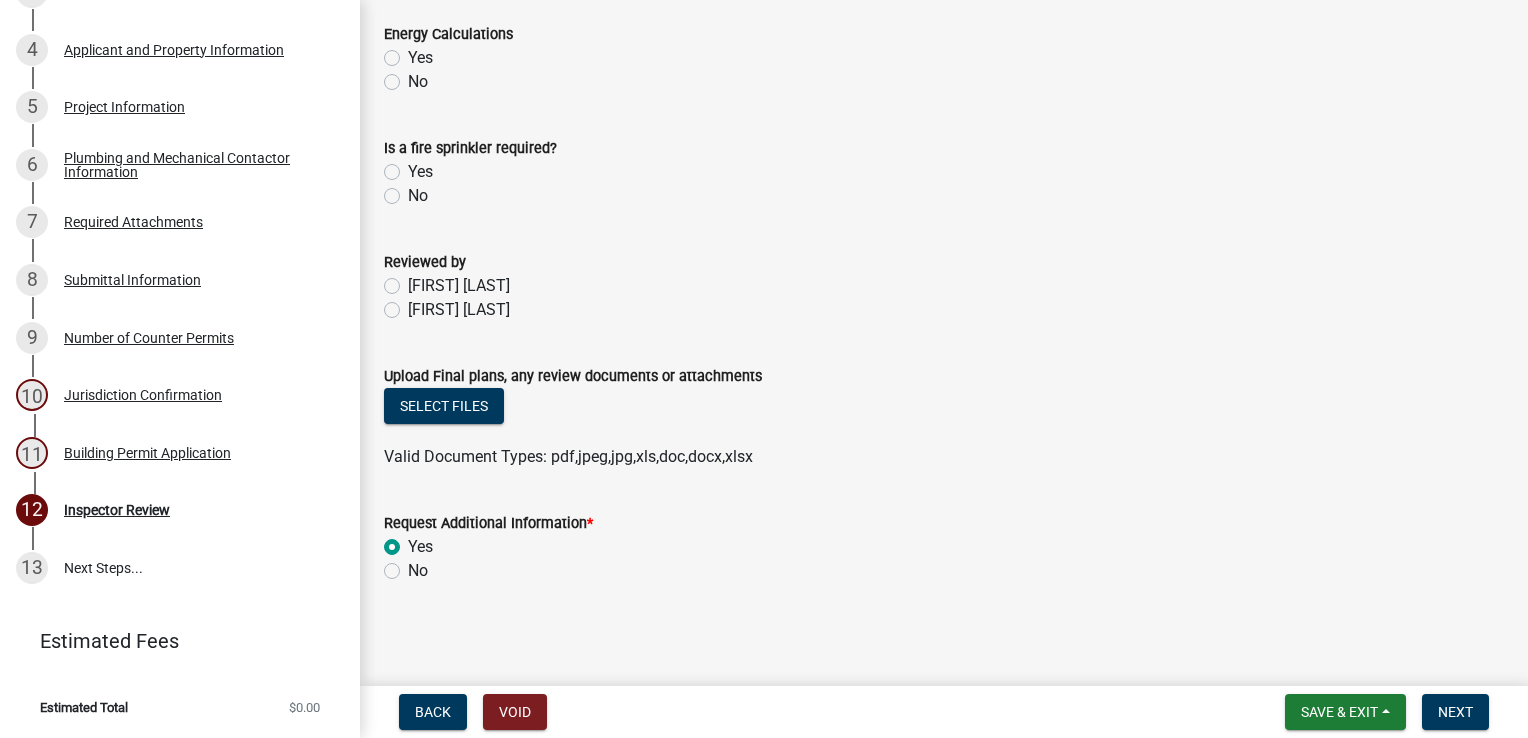 radio on "true" 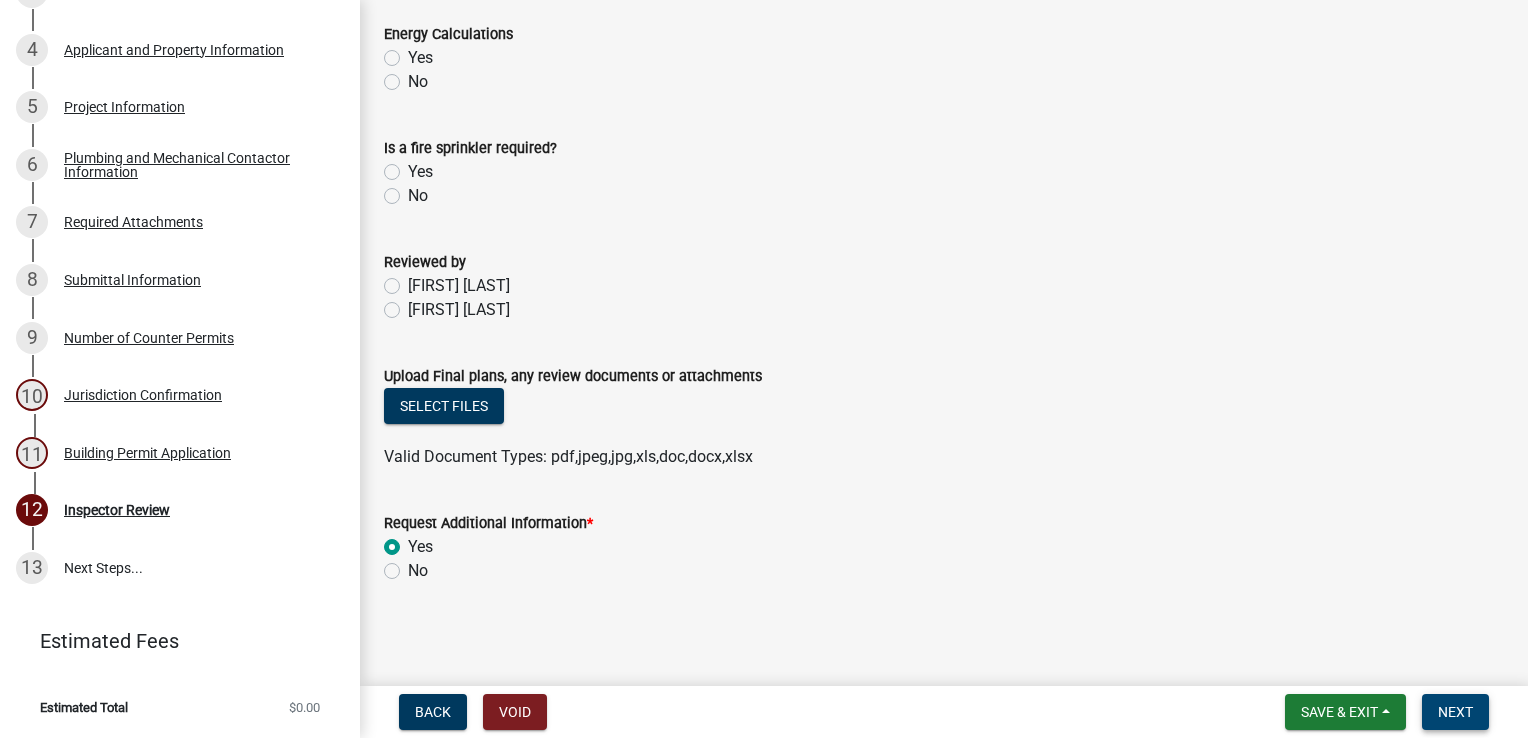 click on "Next" at bounding box center [1455, 712] 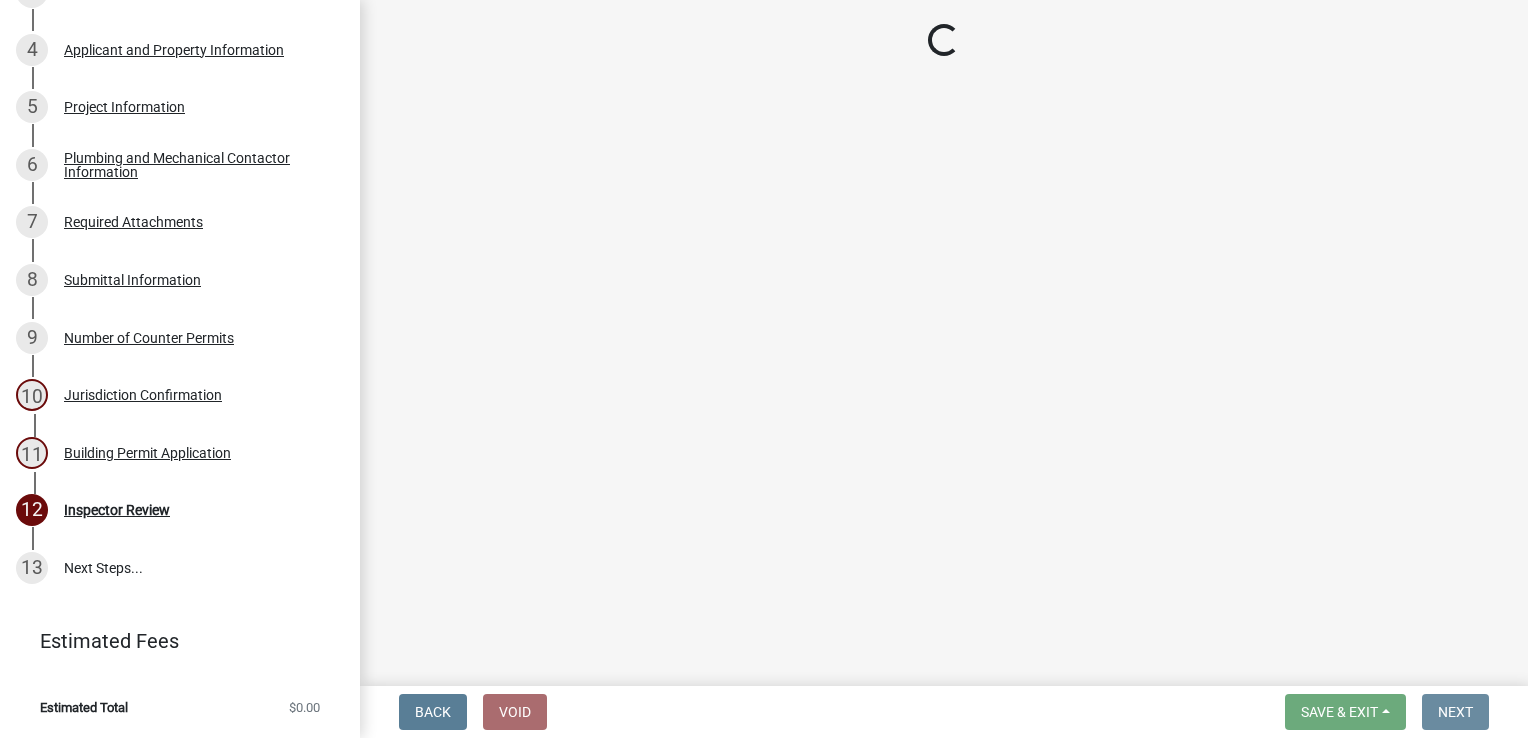 scroll, scrollTop: 0, scrollLeft: 0, axis: both 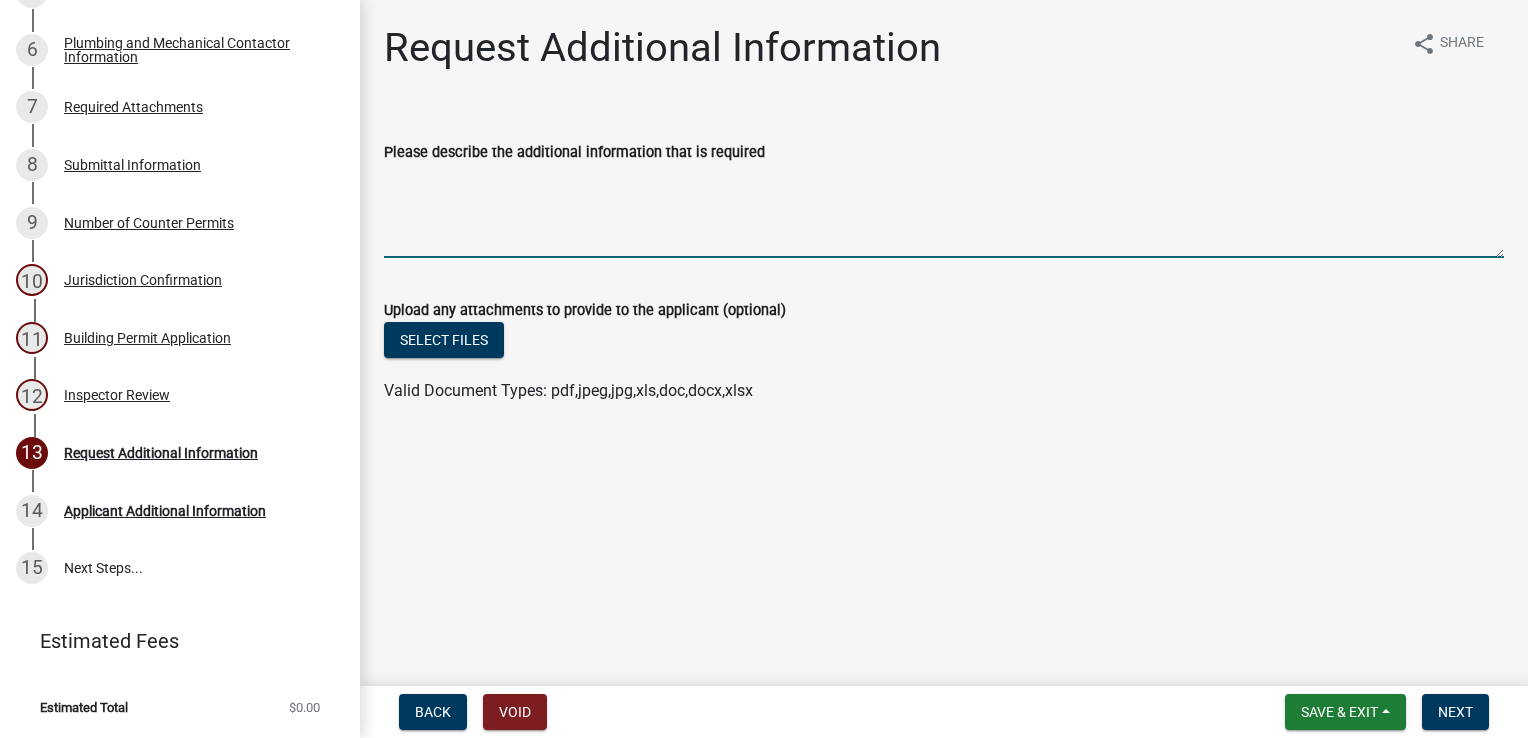 click on "Please describe the additional information that is required" at bounding box center (944, 211) 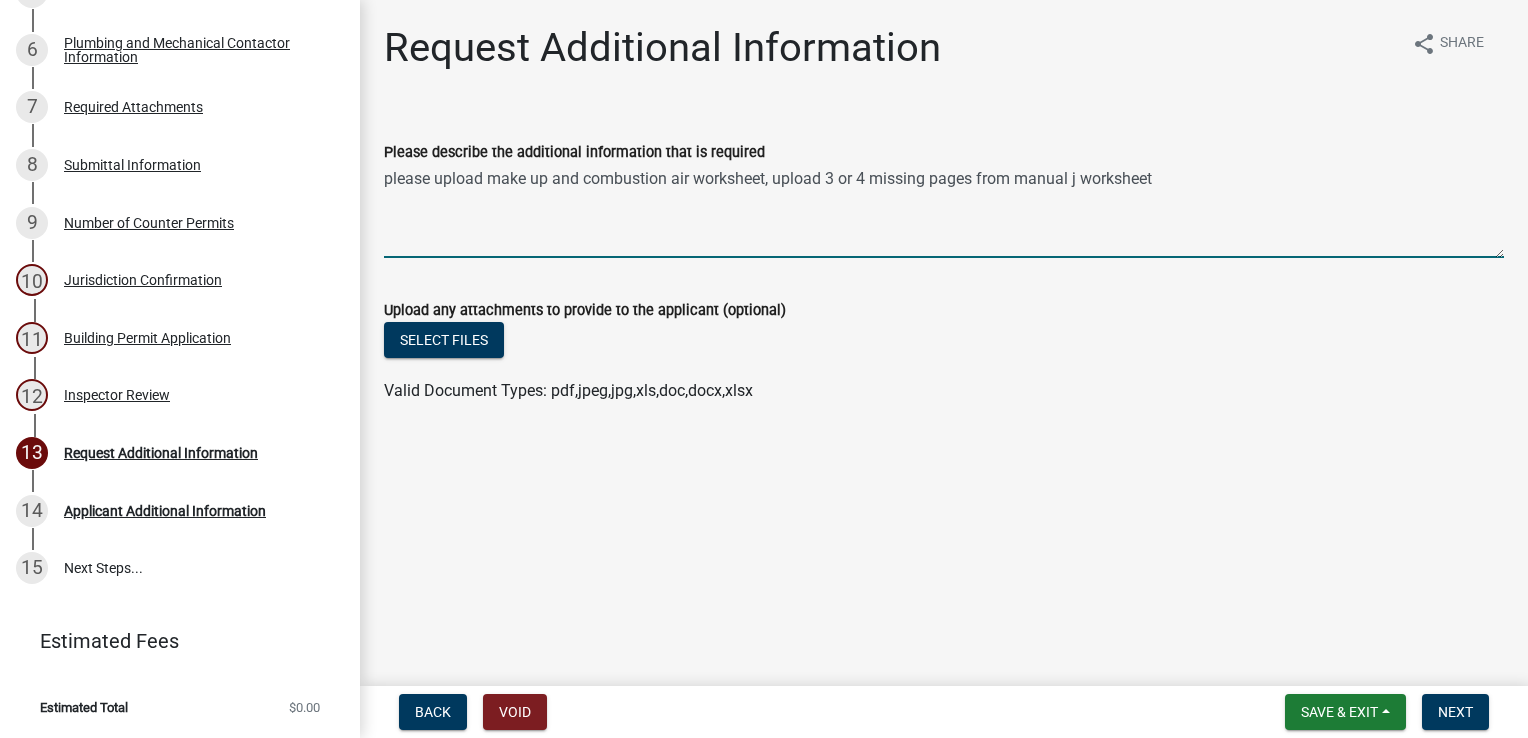 click on "please upload make up and combustion air worksheet, upload 3 or 4 missing pages from manual j worksheet" at bounding box center [944, 211] 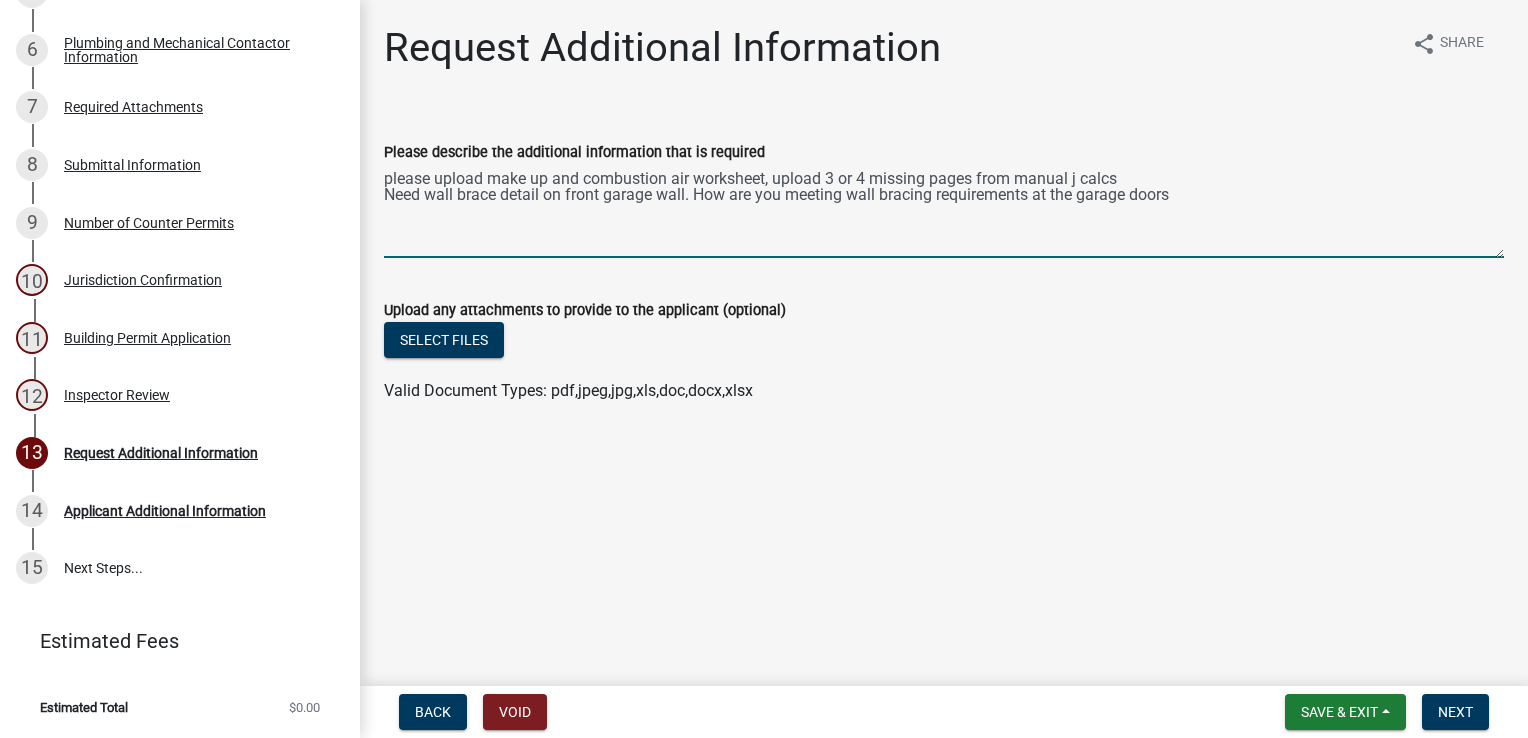 click on "please upload make up and combustion air worksheet, upload 3 or 4 missing pages from manual j calcs
Need wall brace detail on front garage wall. How are you meeting wall bracing requirements at the garage doors" at bounding box center (944, 211) 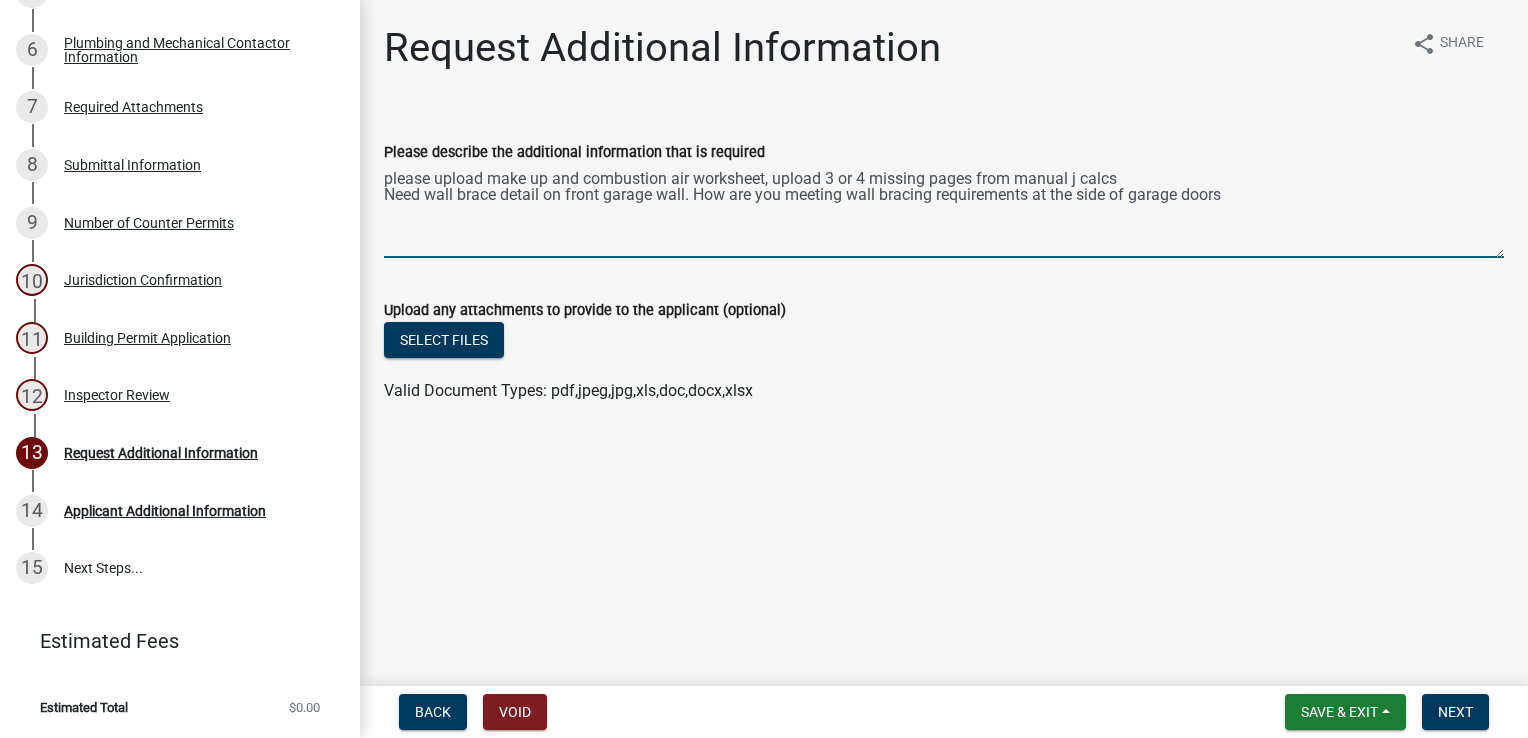 click on "please upload make up and combustion air worksheet, upload 3 or 4 missing pages from manual j calcs
Need wall brace detail on front garage wall. How are you meeting wall bracing requirements at the side of garage doors" at bounding box center [944, 211] 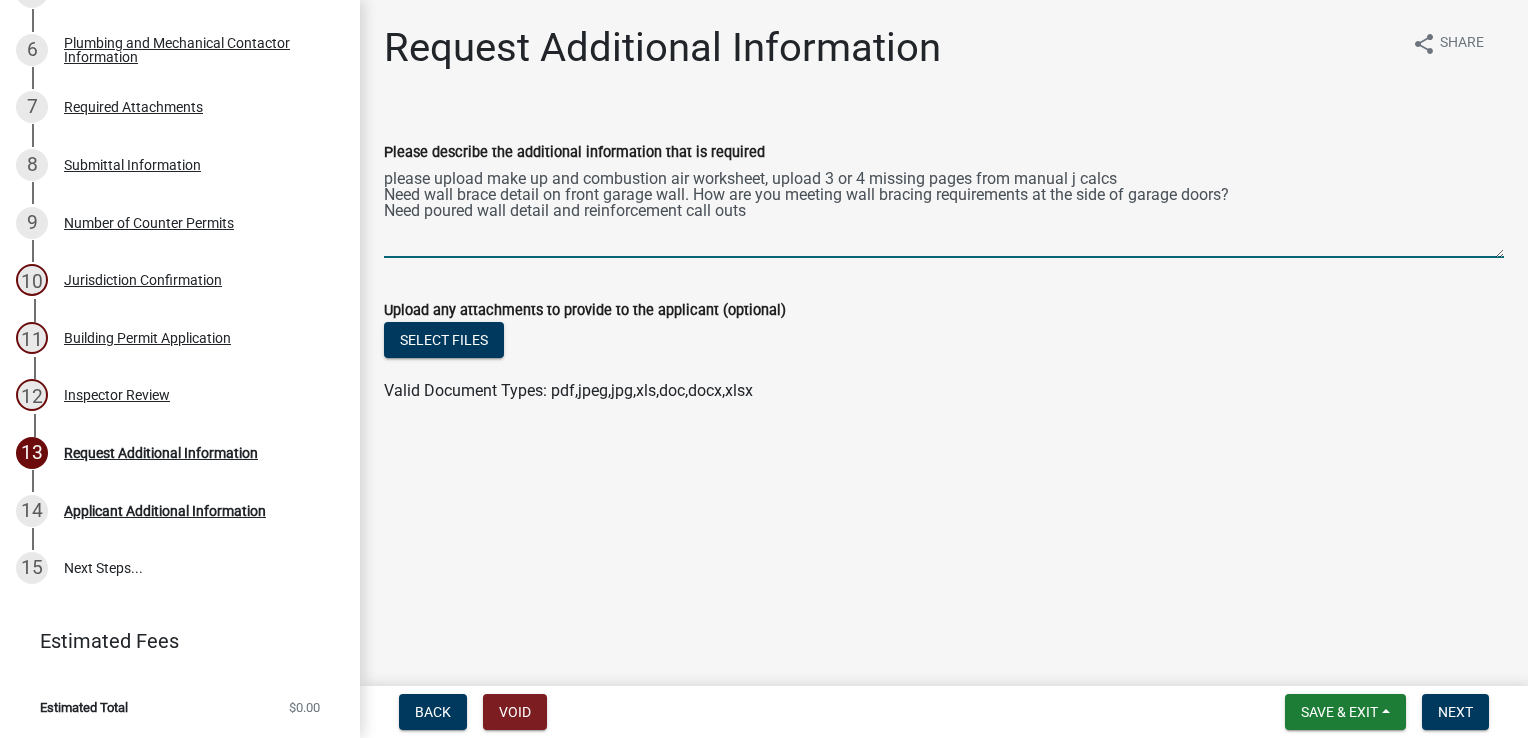click on "please upload make up and combustion air worksheet, upload 3 or 4 missing pages from manual j calcs
Need wall brace detail on front garage wall. How are you meeting wall bracing requirements at the side of garage doors?
Need poured wall detail and reinforcement call outs" at bounding box center [944, 211] 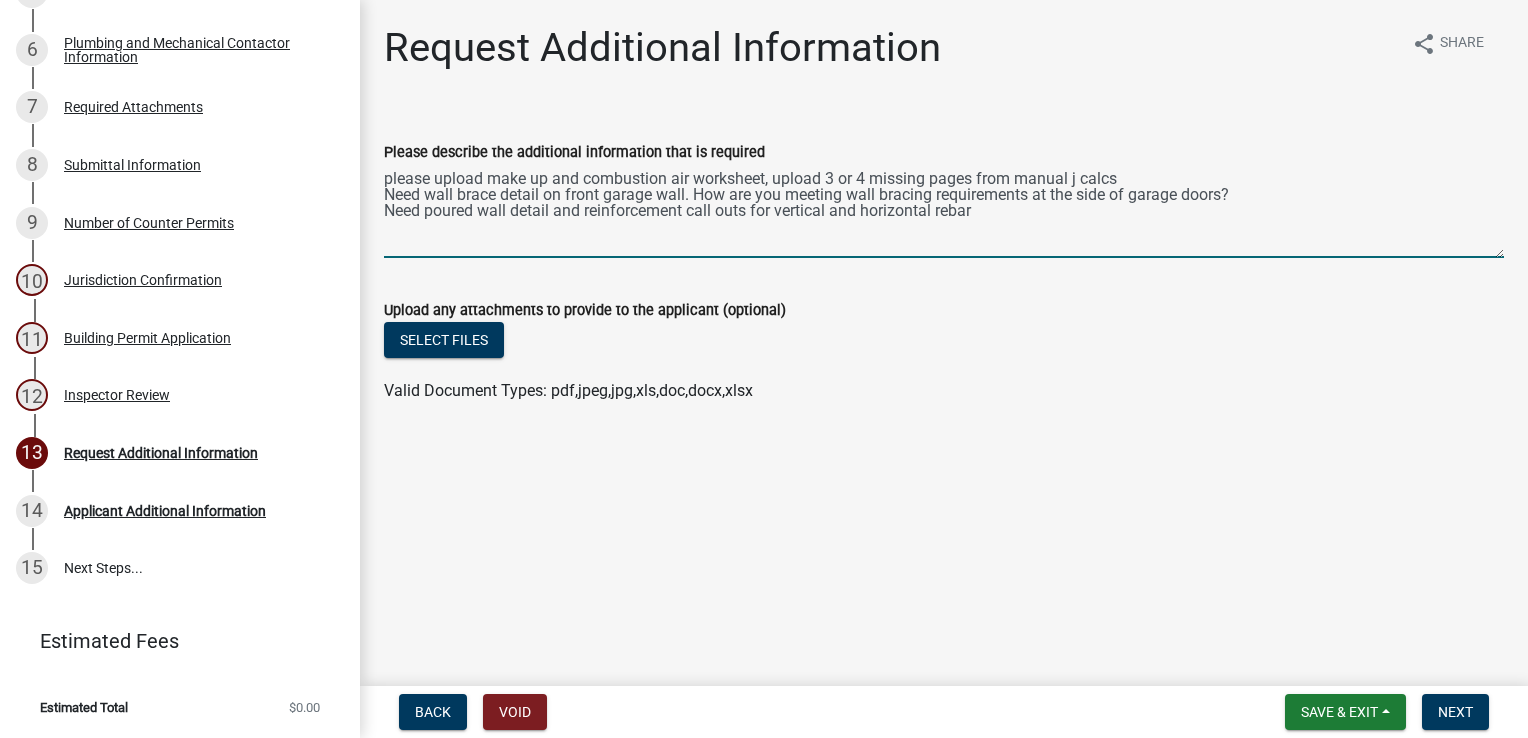 type on "please upload make up and combustion air worksheet, upload 3 or 4 missing pages from manual j calcs
Need wall brace detail on front garage wall. How are you meeting wall bracing requirements at the side of garage doors?
Need poured wall detail and reinforcement call outs for vertical and horizontal rebar" 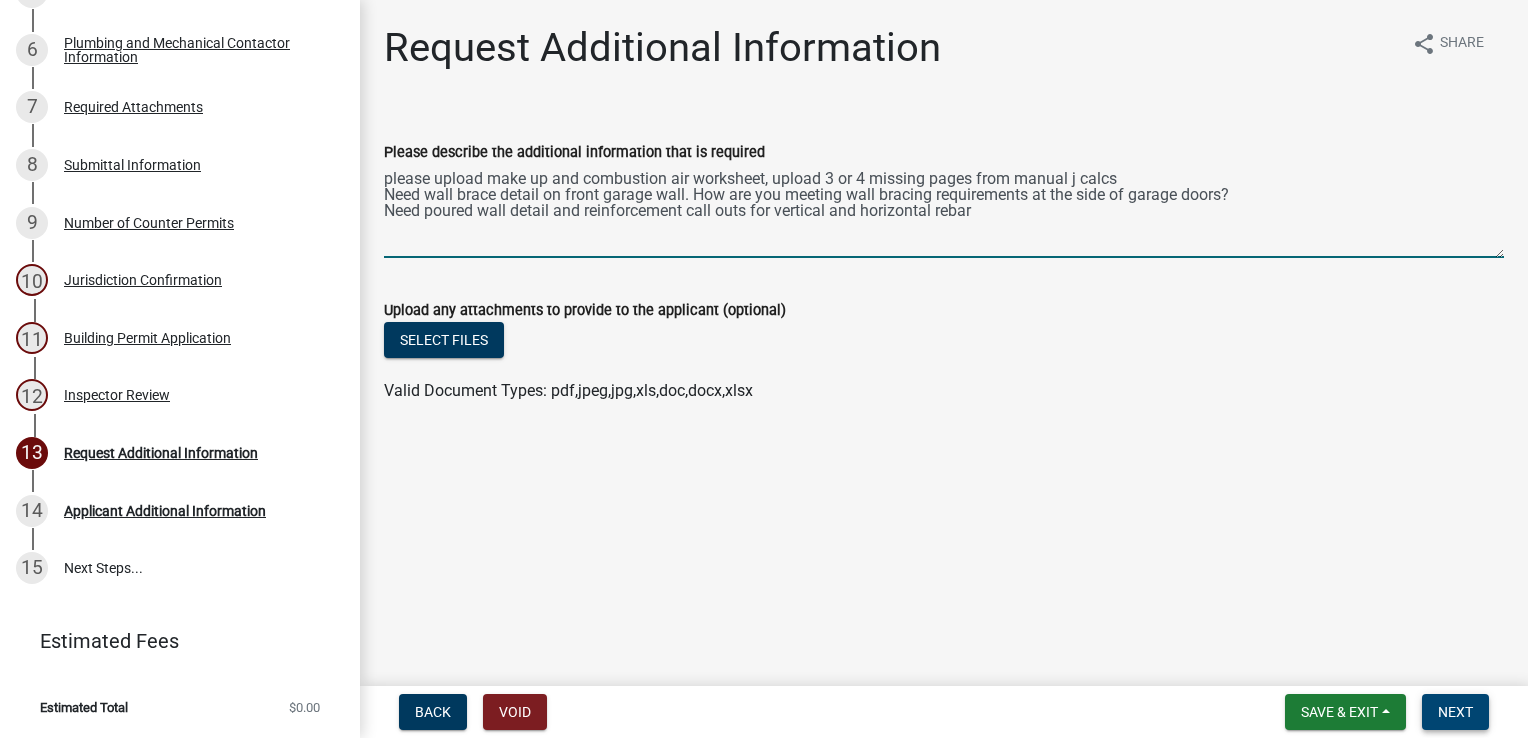 click on "Next" at bounding box center (1455, 712) 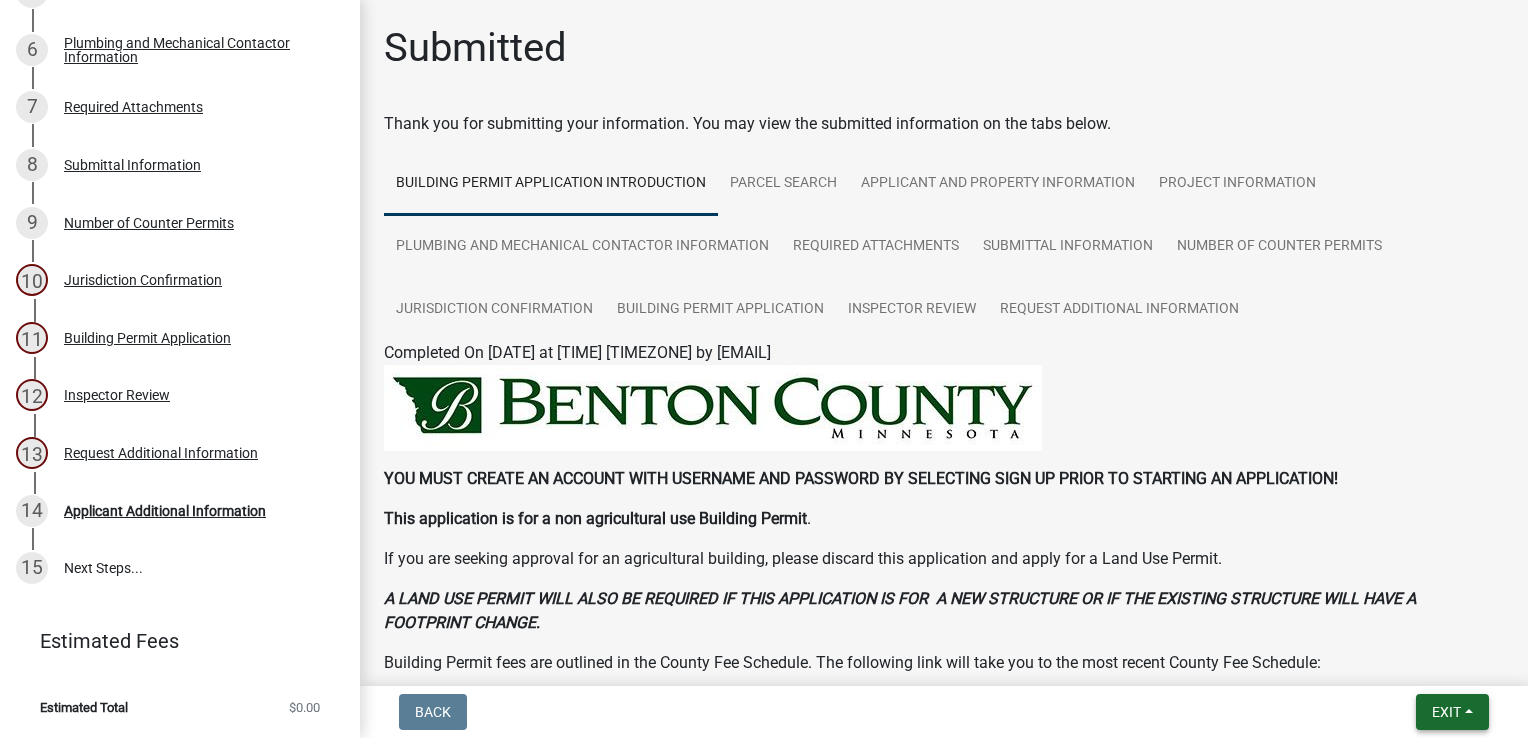 click on "Exit" at bounding box center [1452, 712] 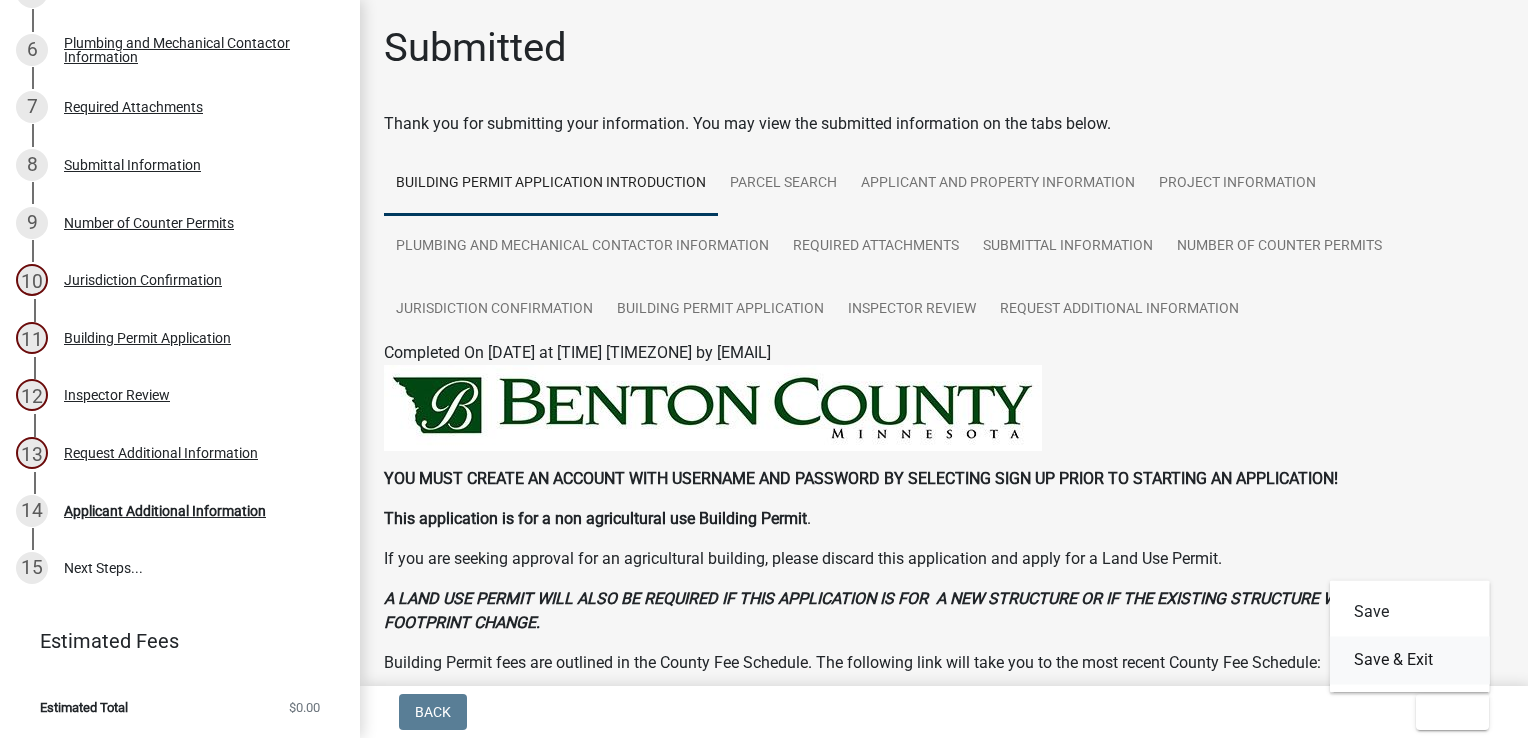 click on "Save & Exit" at bounding box center [1410, 660] 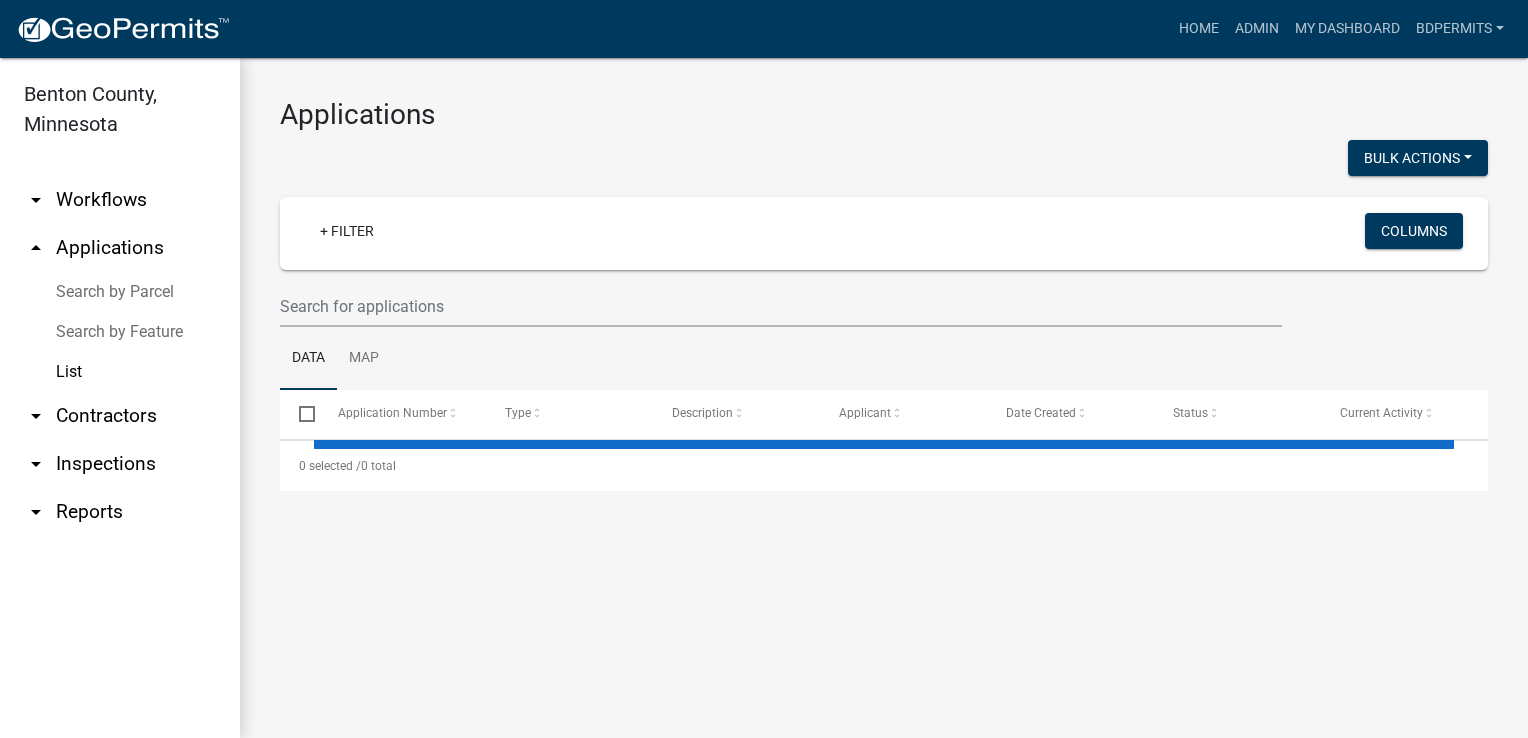 select on "3: 100" 